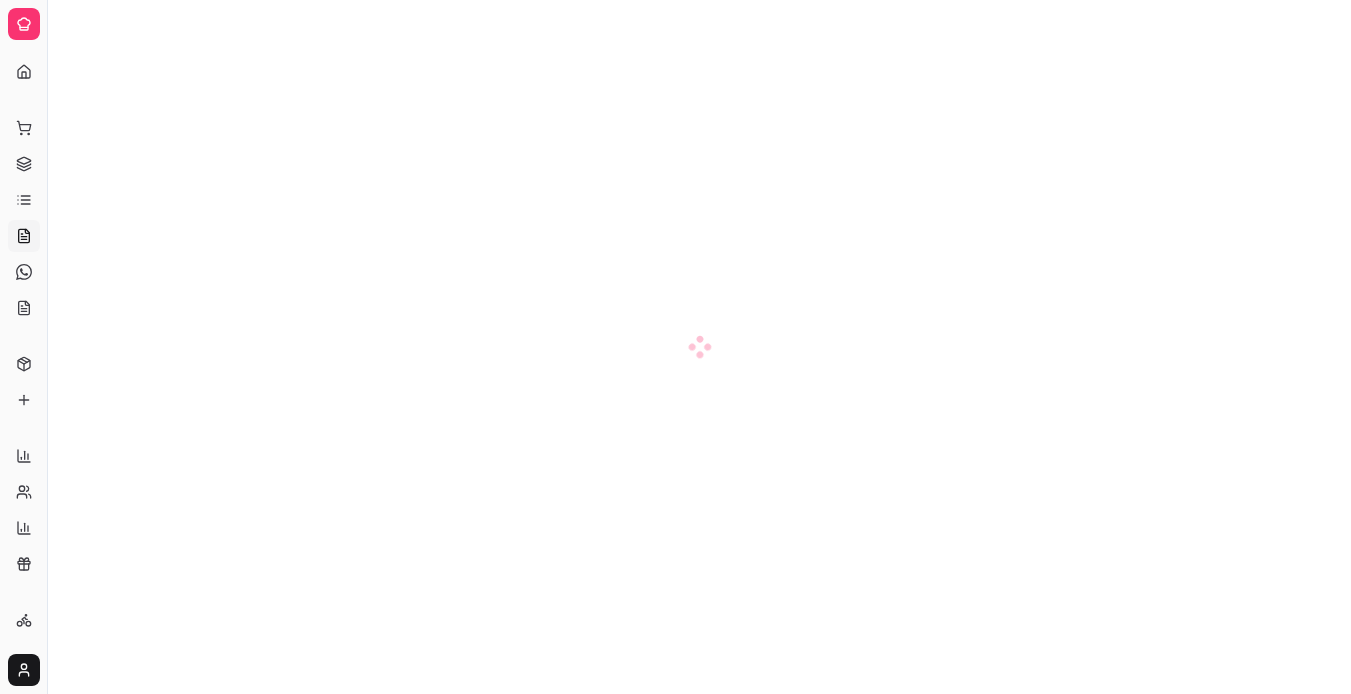 scroll, scrollTop: 0, scrollLeft: 0, axis: both 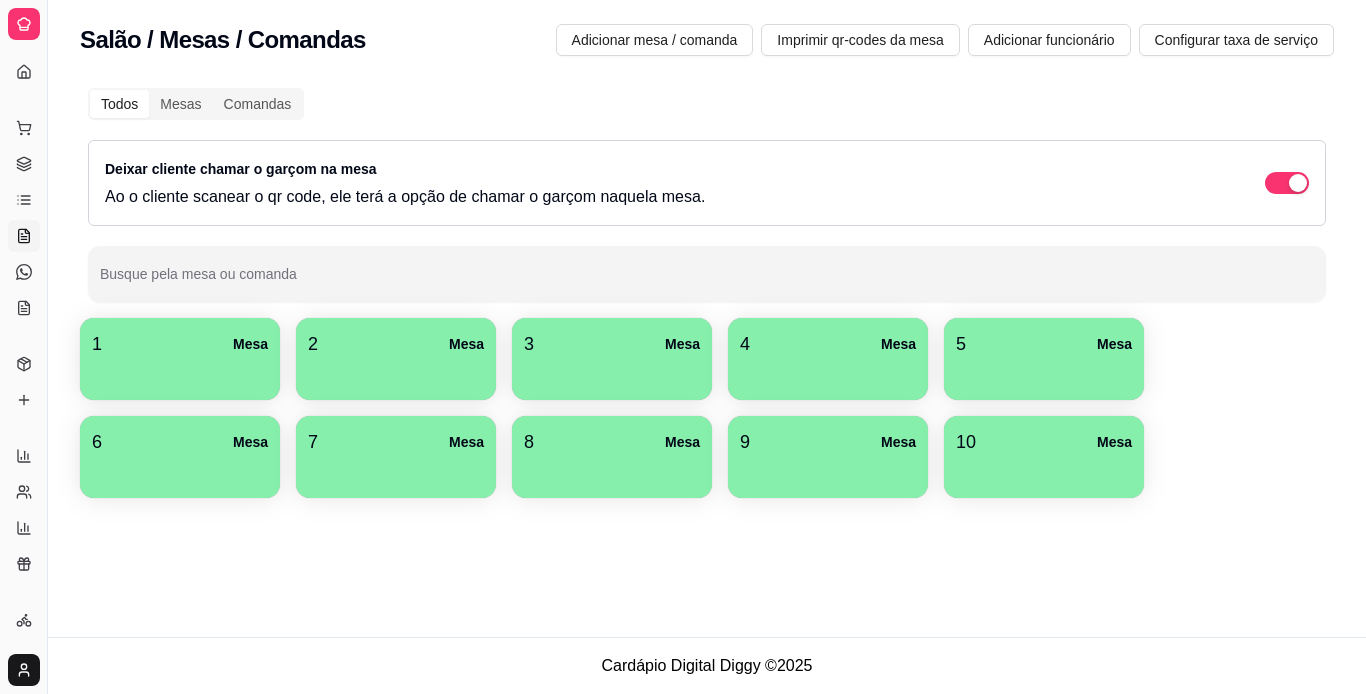 drag, startPoint x: 45, startPoint y: 232, endPoint x: 100, endPoint y: 222, distance: 55.9017 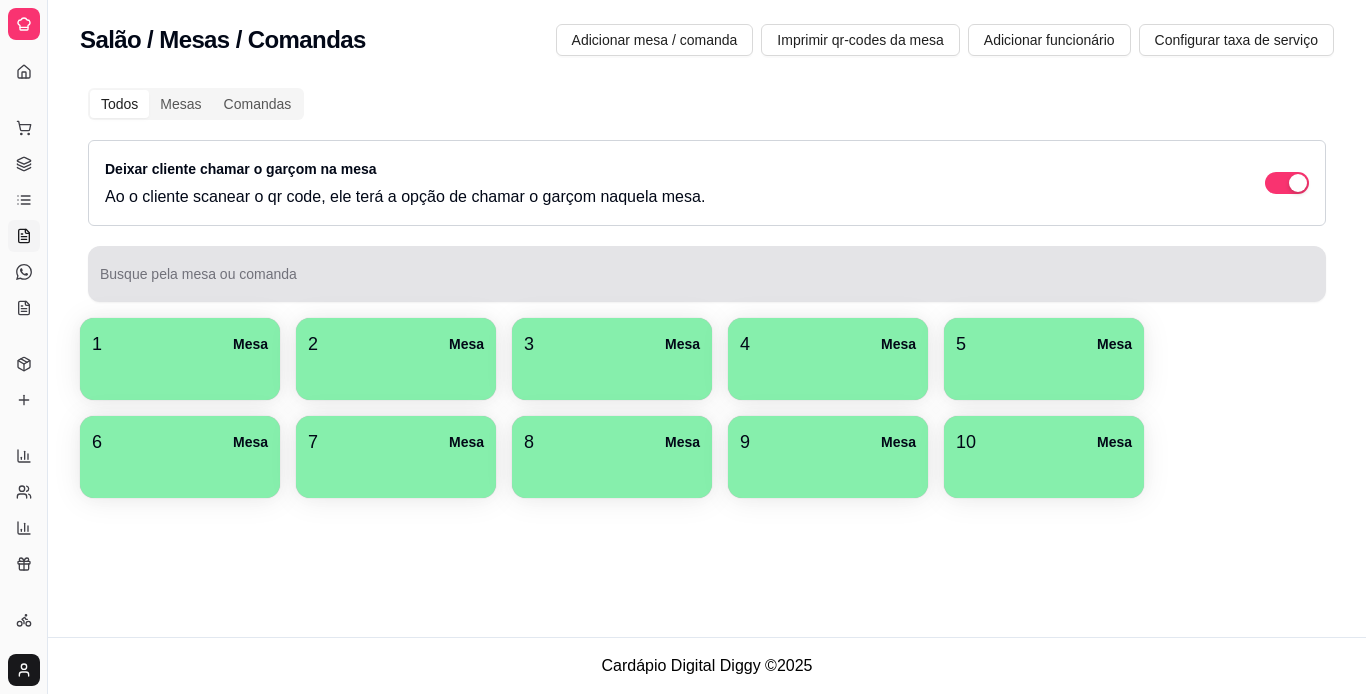 drag, startPoint x: 50, startPoint y: 269, endPoint x: 100, endPoint y: 253, distance: 52.49762 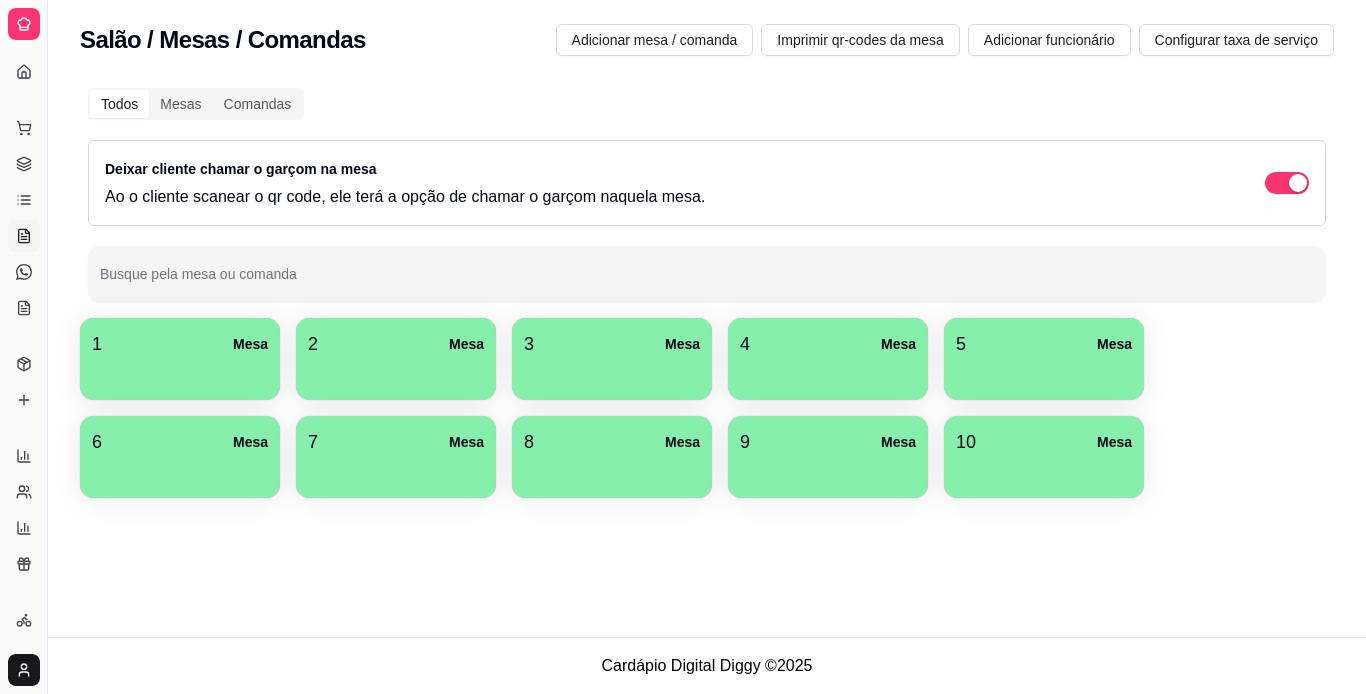 click on "Sistema de Gestão J Japa House. ... Loja  aberta Plano Essencial + Mesas até 10/08 Acesso Rápido Dashboard Dia a dia Pedidos balcão (PDV) Gestor de Pedidos Lista de Pedidos Salão / Mesas Diggy Bot novo KDS Catálogo Produtos Complementos Relatórios Relatórios de vendas Relatório de clientes Relatório de mesas Relatório de fidelidade novo Gerenciar Entregadores novo Nota Fiscal (NFC-e) Controle de caixa Controle de fiado Cupons Clientes Estoque Configurações Diggy Planos Precisa de ajuda? Bea  Toggle Sidebar Sistema de Gestão Diggy Salão / Mesas / Comandas Adicionar mesa / comanda Imprimir qr-codes da mesa Adicionar funcionário Configurar taxa de serviço Todos Mesas Comandas Deixar cliente chamar o garçom na mesa Ao o cliente scanear o qr code, ele terá a opção de chamar o garçom naquela mesa. Busque pela mesa ou comanda
1 Mesa 2 Mesa 3 Mesa 4 Mesa 5 Mesa 6 Mesa 7 Mesa 8 Mesa 9 Mesa 10 Mesa Cardápio Digital Diggy © 2025" at bounding box center (683, 347) 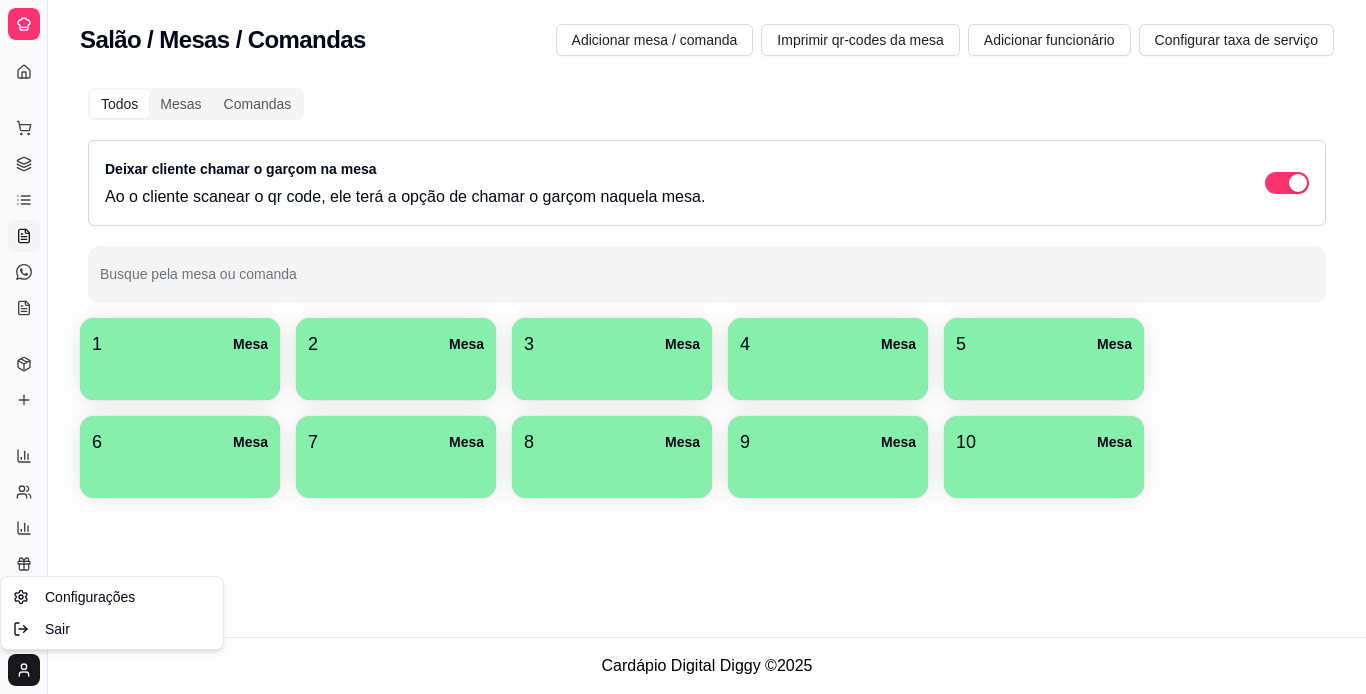 click on "Sistema de Gestão J Japa House. ... Loja  aberta Plano Essencial + Mesas até 10/08 Acesso Rápido Dashboard Dia a dia Pedidos balcão (PDV) Gestor de Pedidos Lista de Pedidos Salão / Mesas Diggy Bot novo KDS Catálogo Produtos Complementos Relatórios Relatórios de vendas Relatório de clientes Relatório de mesas Relatório de fidelidade novo Gerenciar Entregadores novo Nota Fiscal (NFC-e) Controle de caixa Controle de fiado Cupons Clientes Estoque Configurações Diggy Planos Precisa de ajuda? Bea  Toggle Sidebar Sistema de Gestão Diggy Salão / Mesas / Comandas Adicionar mesa / comanda Imprimir qr-codes da mesa Adicionar funcionário Configurar taxa de serviço Todos Mesas Comandas Deixar cliente chamar o garçom na mesa Ao o cliente scanear o qr code, ele terá a opção de chamar o garçom naquela mesa. Busque pela mesa ou comanda
1 Mesa 2 Mesa 3 Mesa 4 Mesa 5 Mesa 6 Mesa 7 Mesa 8 Mesa 9 Mesa 10 Mesa Cardápio Digital Diggy © 2025 Configurações Sair" at bounding box center [683, 347] 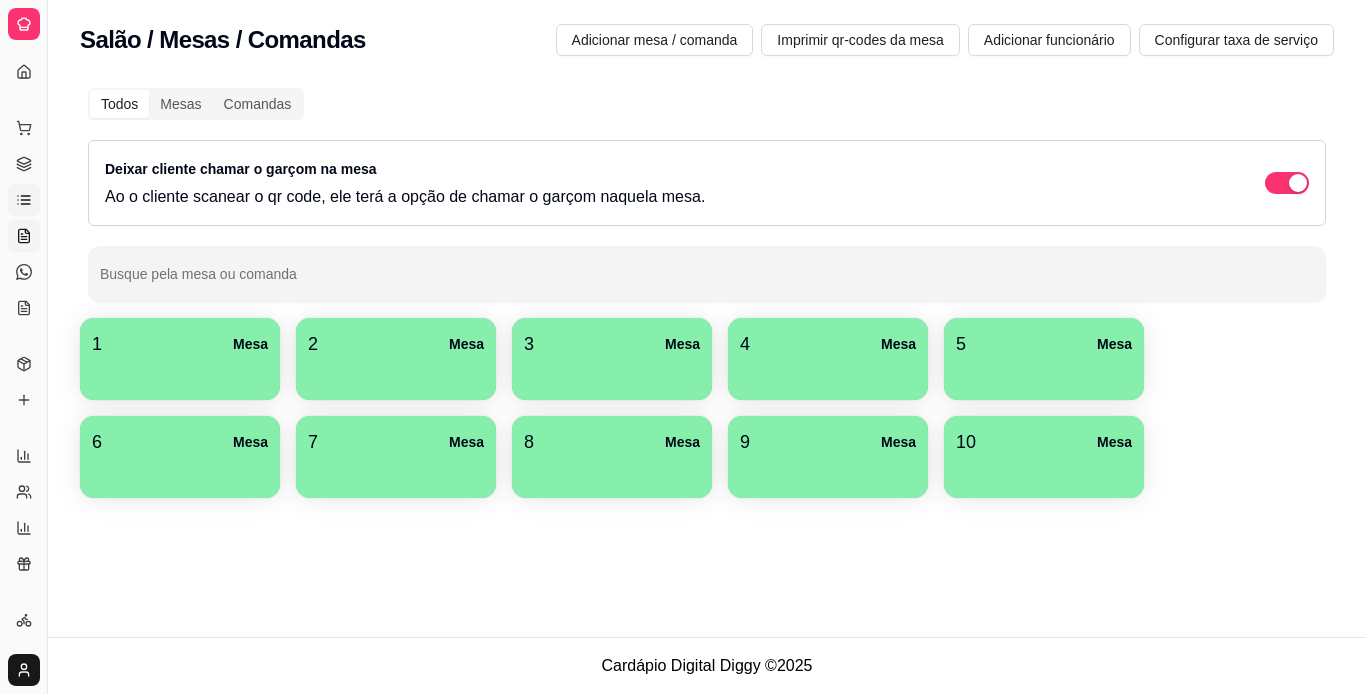 click 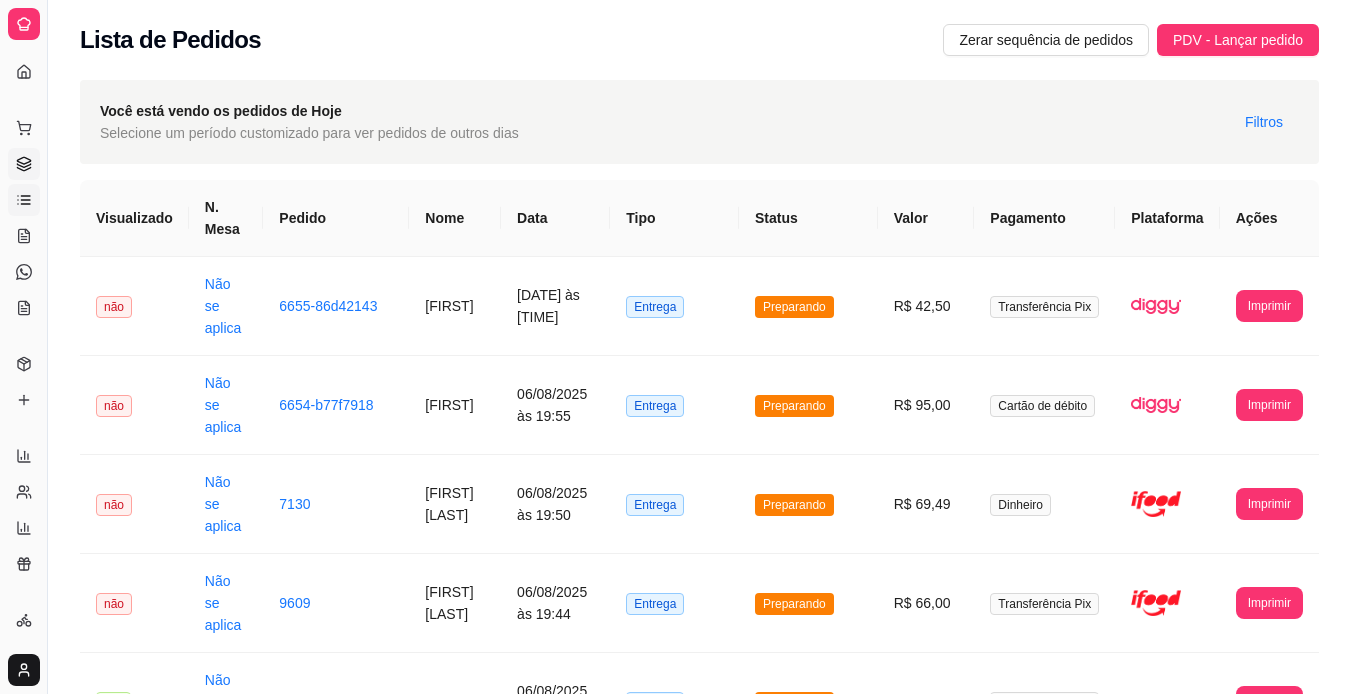 click 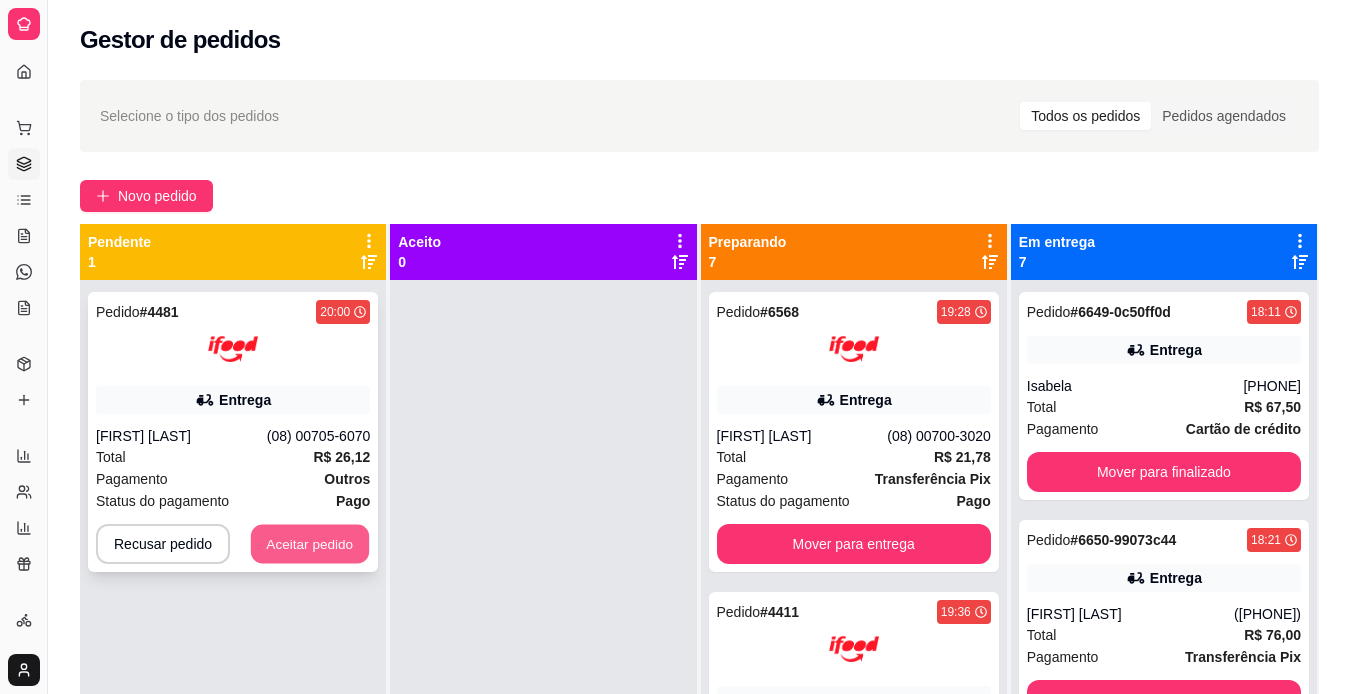 click on "Aceitar pedido" at bounding box center [310, 544] 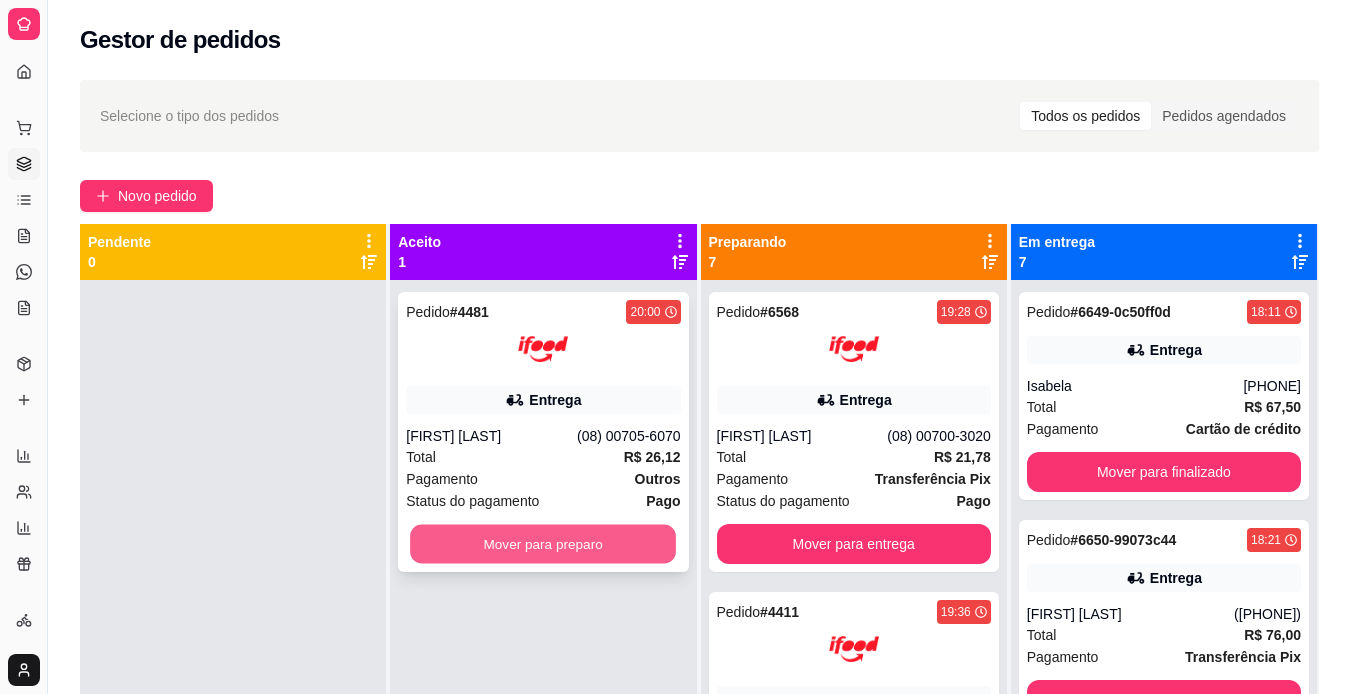 click on "Mover para preparo" at bounding box center [543, 544] 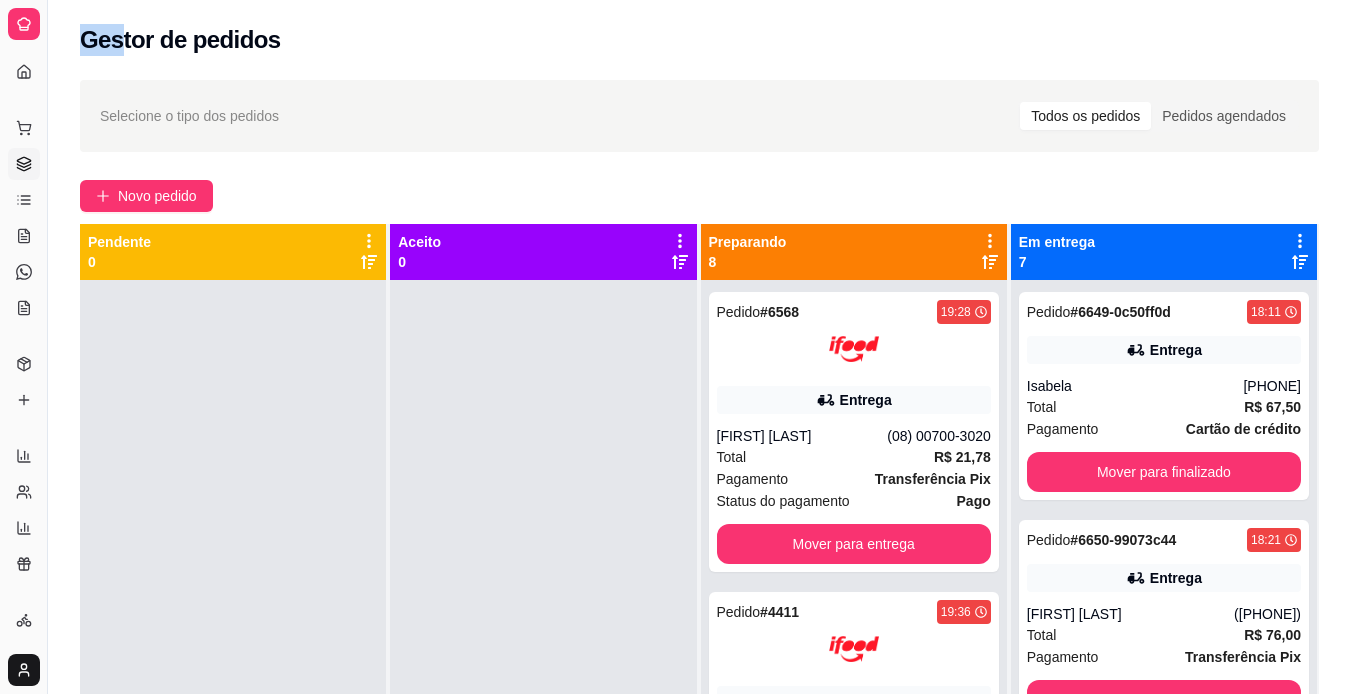 drag, startPoint x: 37, startPoint y: 55, endPoint x: 120, endPoint y: 53, distance: 83.02409 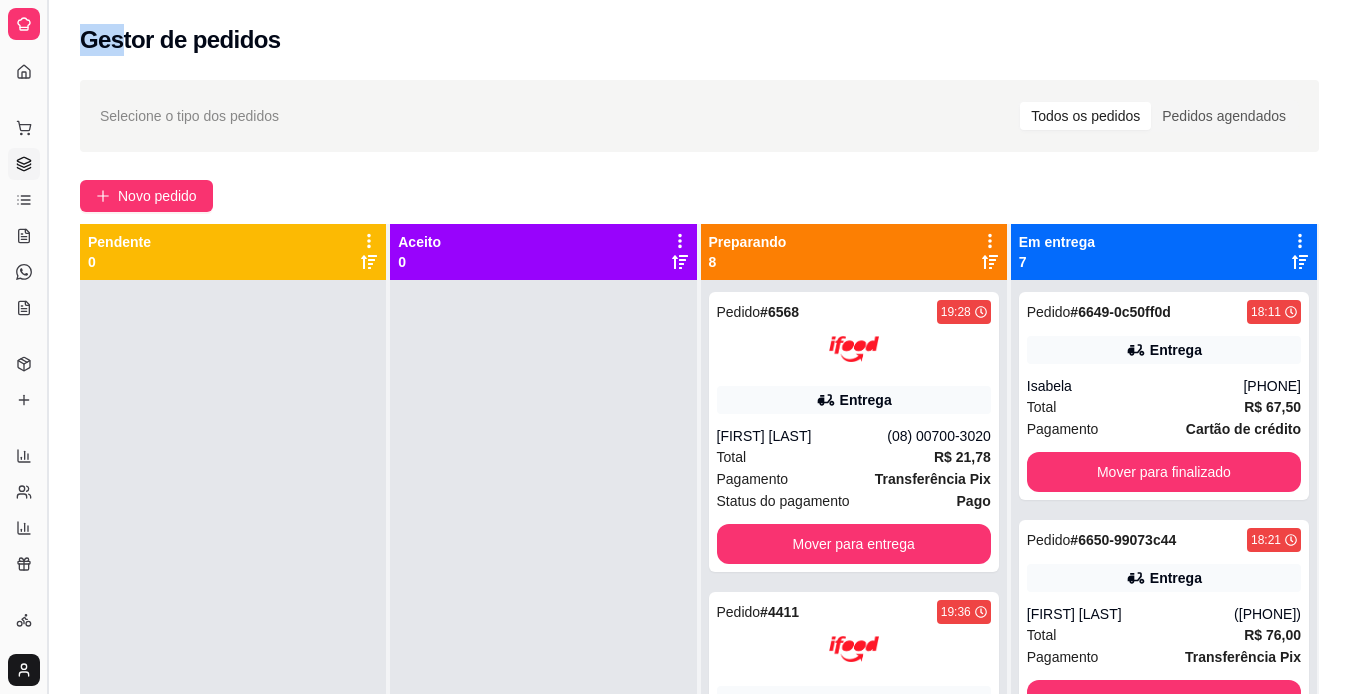 click at bounding box center (47, 347) 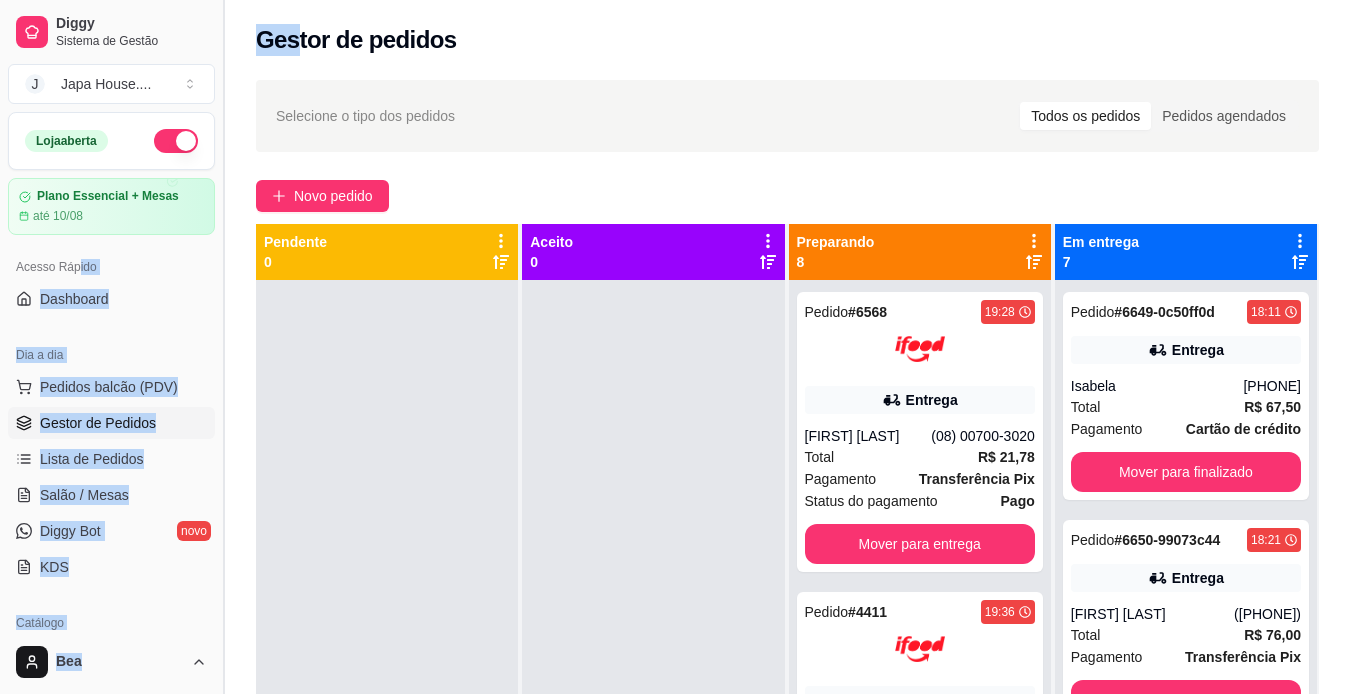 click on "Diggy Sistema de Gestão J Japa House. ..." at bounding box center [111, 56] 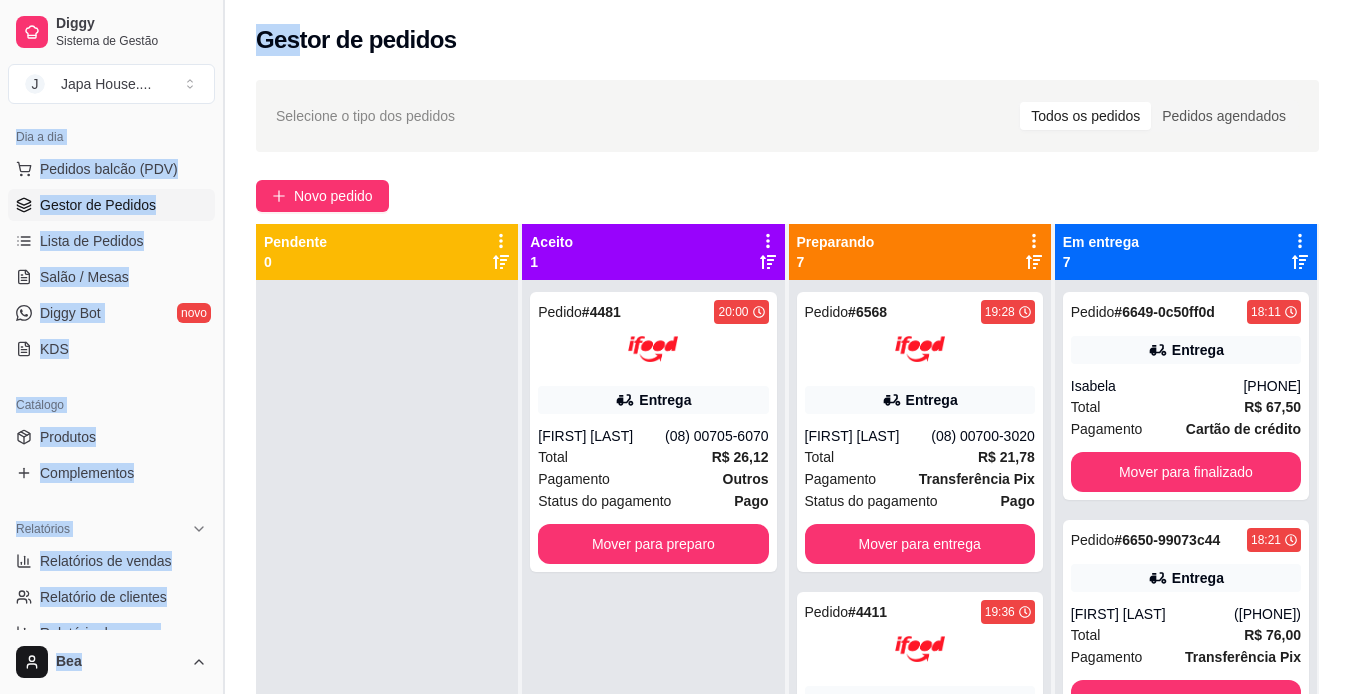 scroll, scrollTop: 221, scrollLeft: 0, axis: vertical 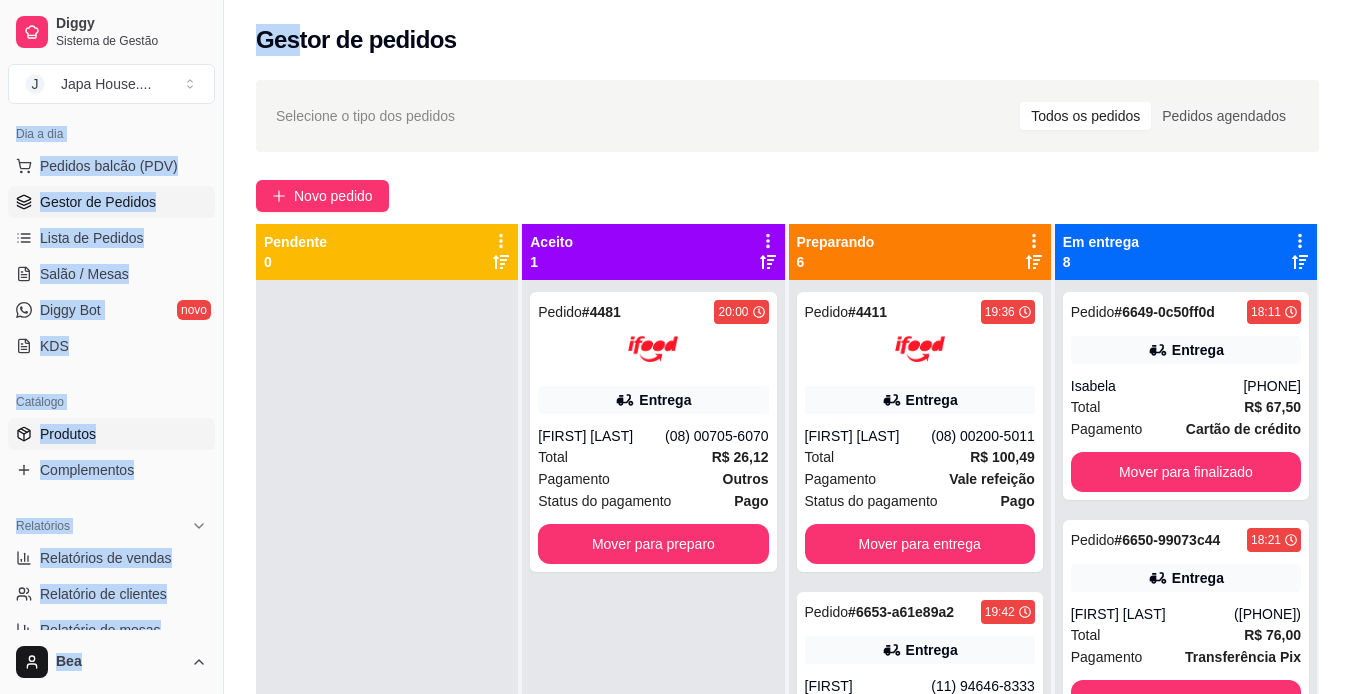 click on "Produtos" at bounding box center [68, 434] 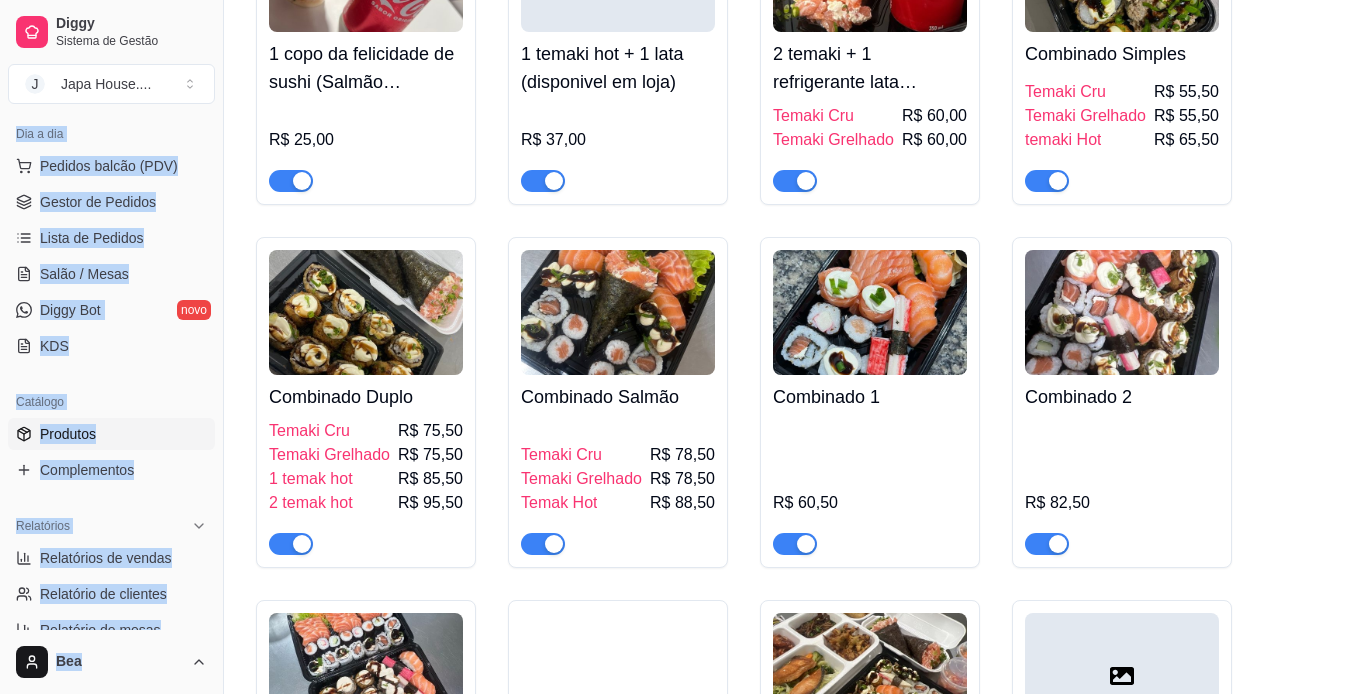 scroll, scrollTop: 360, scrollLeft: 0, axis: vertical 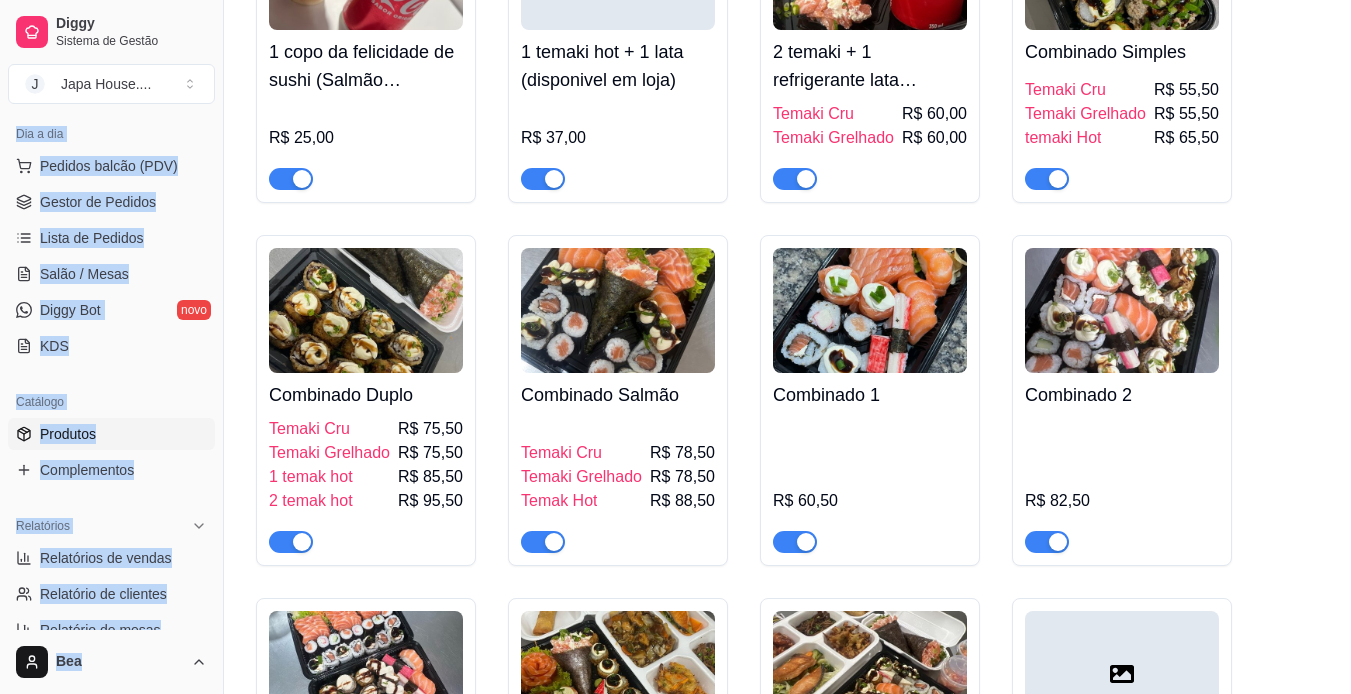 click at bounding box center [1122, 310] 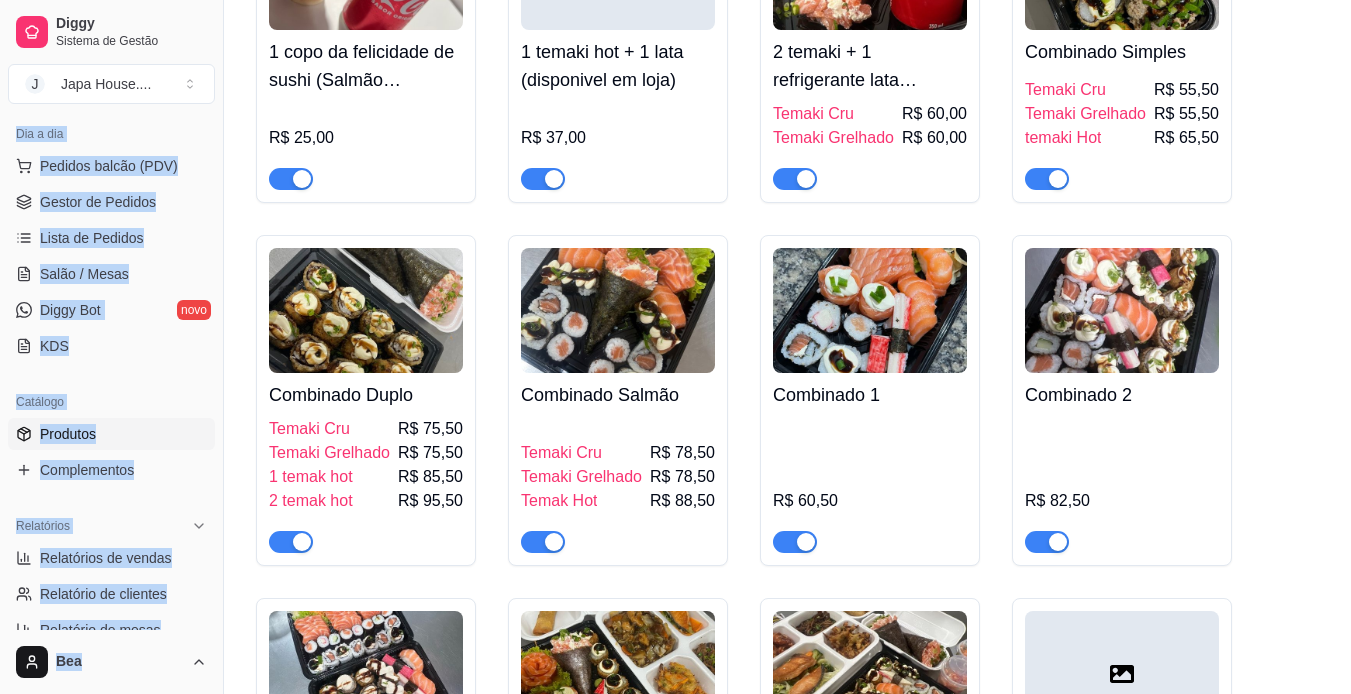 type 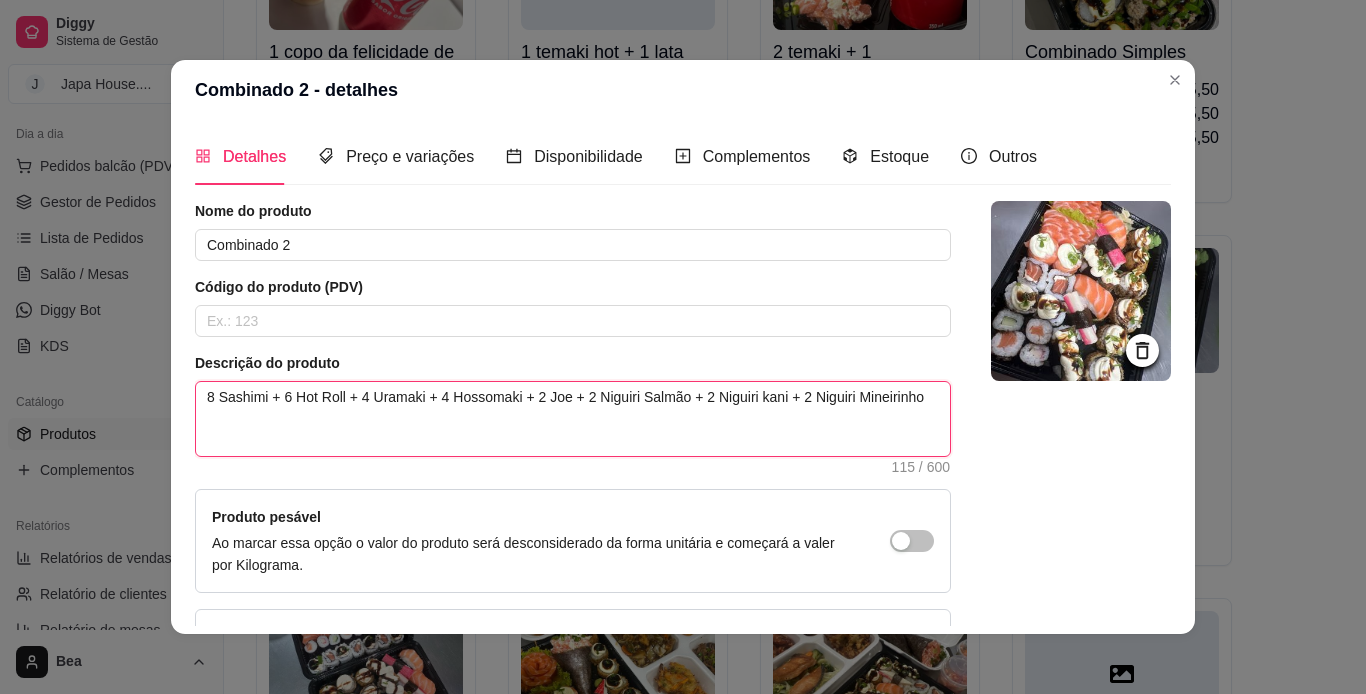 click on "8 Sashimi + 6 Hot Roll + 4 Uramaki + 4 Hossomaki + 2 Joe + 2 Niguiri Salmão + 2 Niguiri kani + 2 Niguiri Mineirinho" at bounding box center (573, 419) 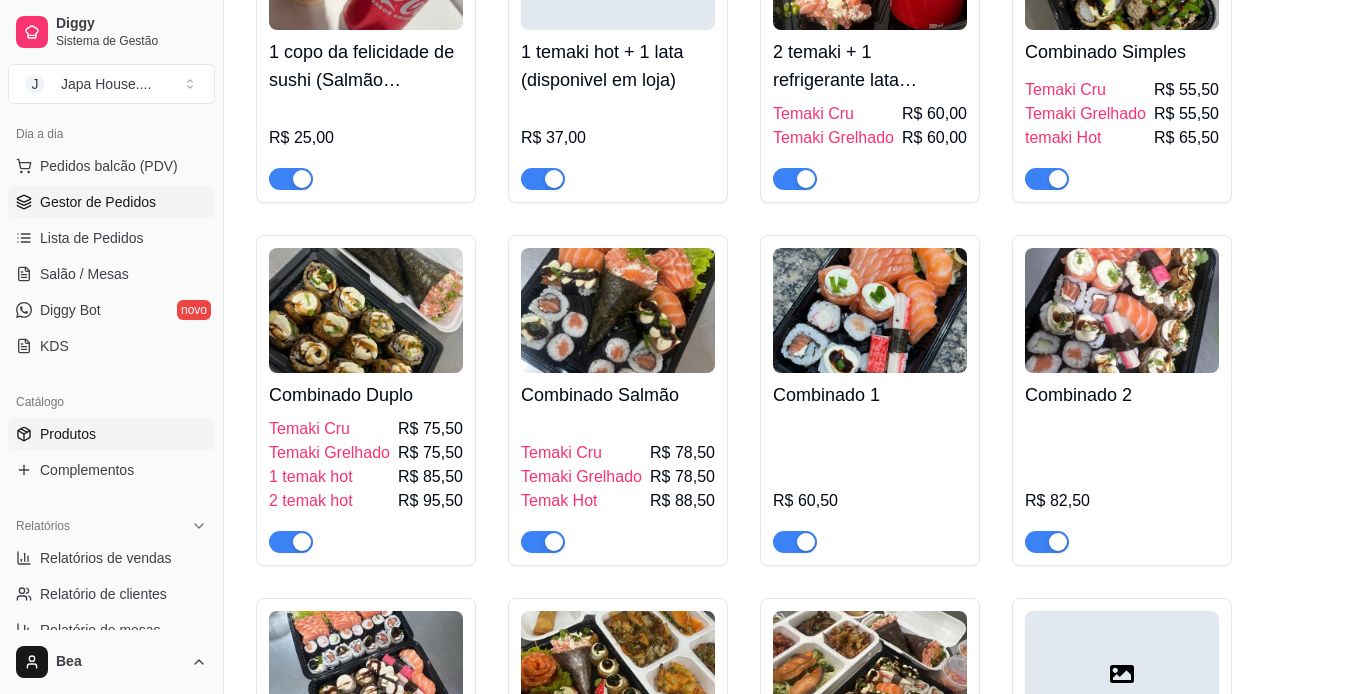 click on "Gestor de Pedidos" at bounding box center (111, 202) 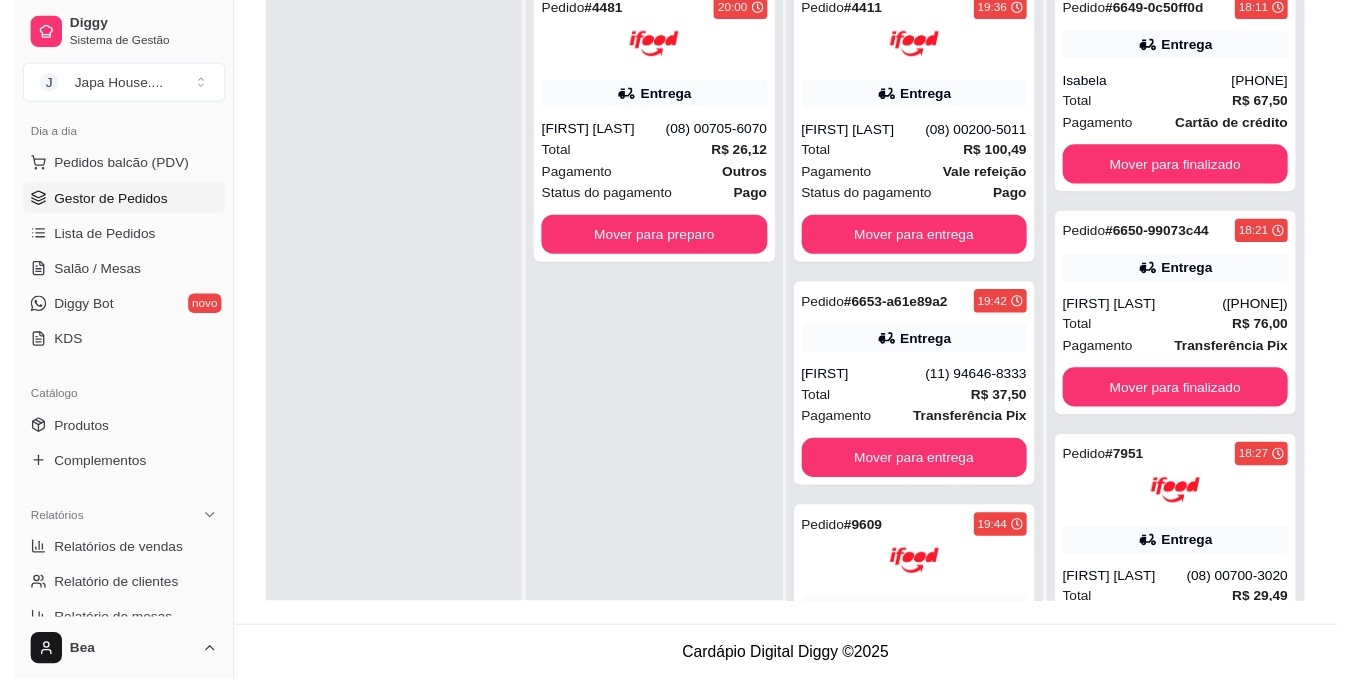 scroll, scrollTop: 0, scrollLeft: 0, axis: both 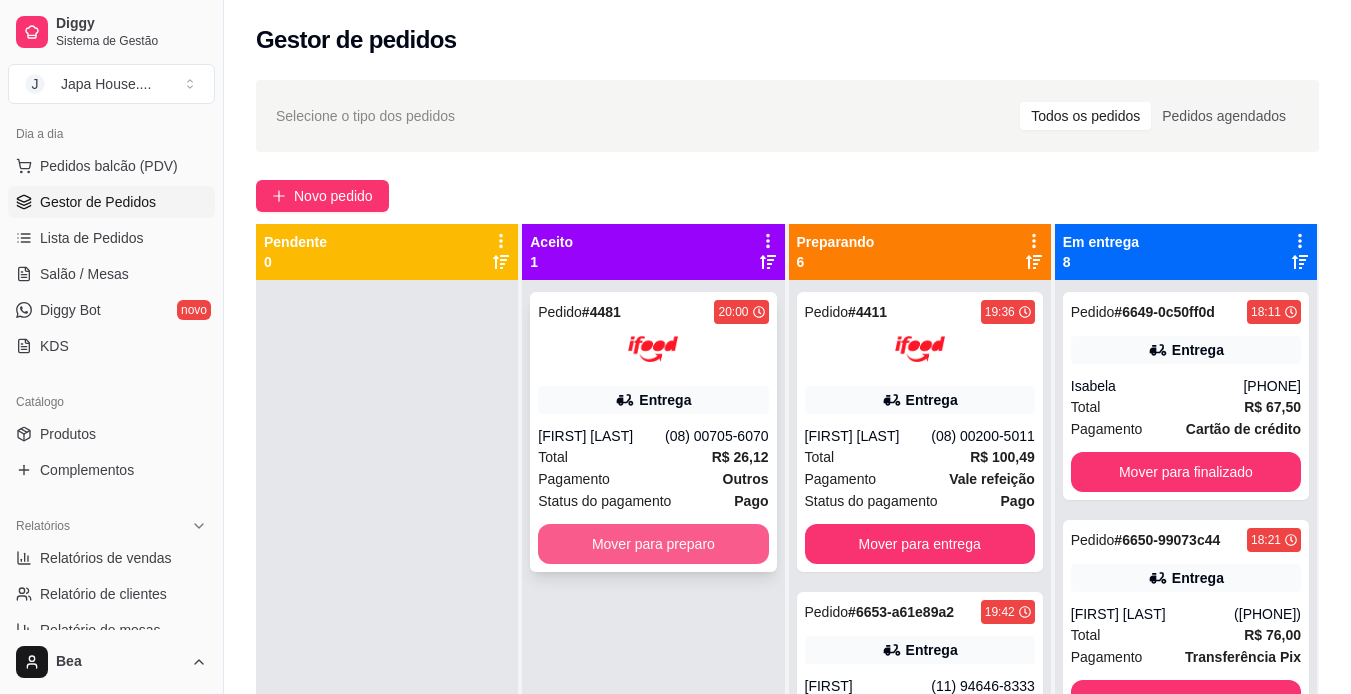 click on "Mover para preparo" at bounding box center (653, 544) 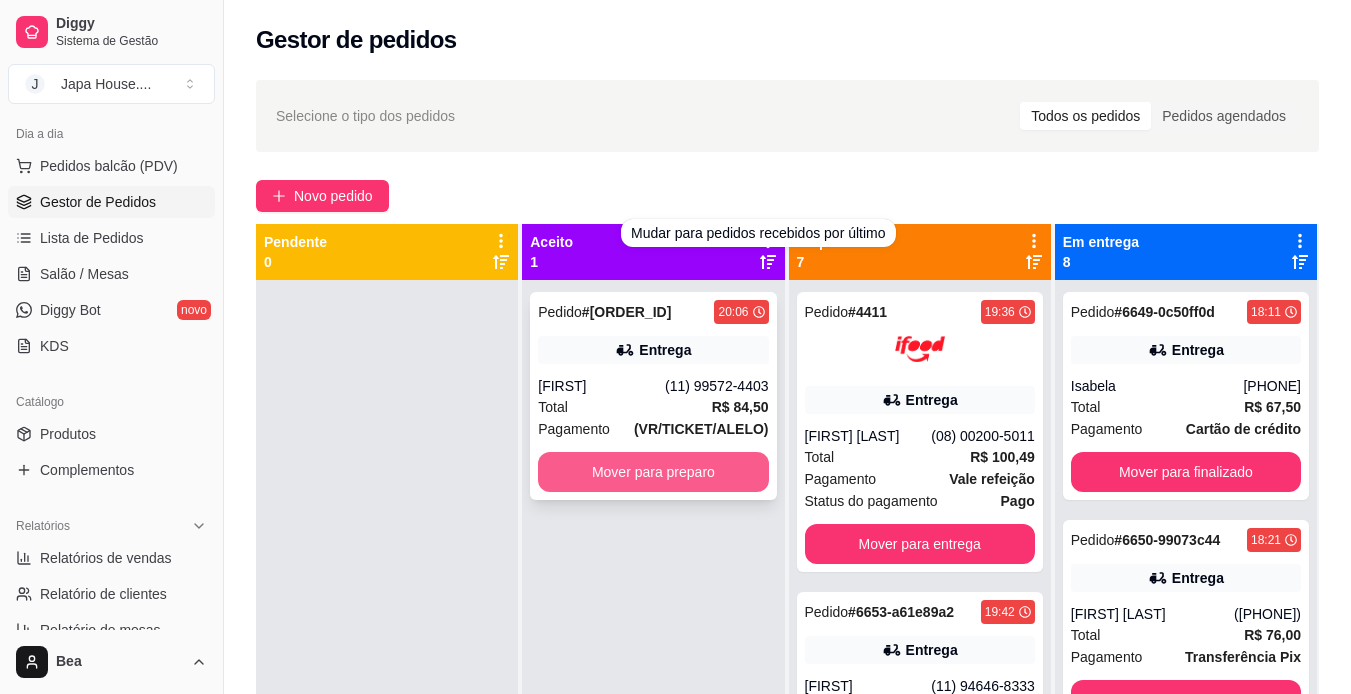 click on "Mover para preparo" at bounding box center (653, 472) 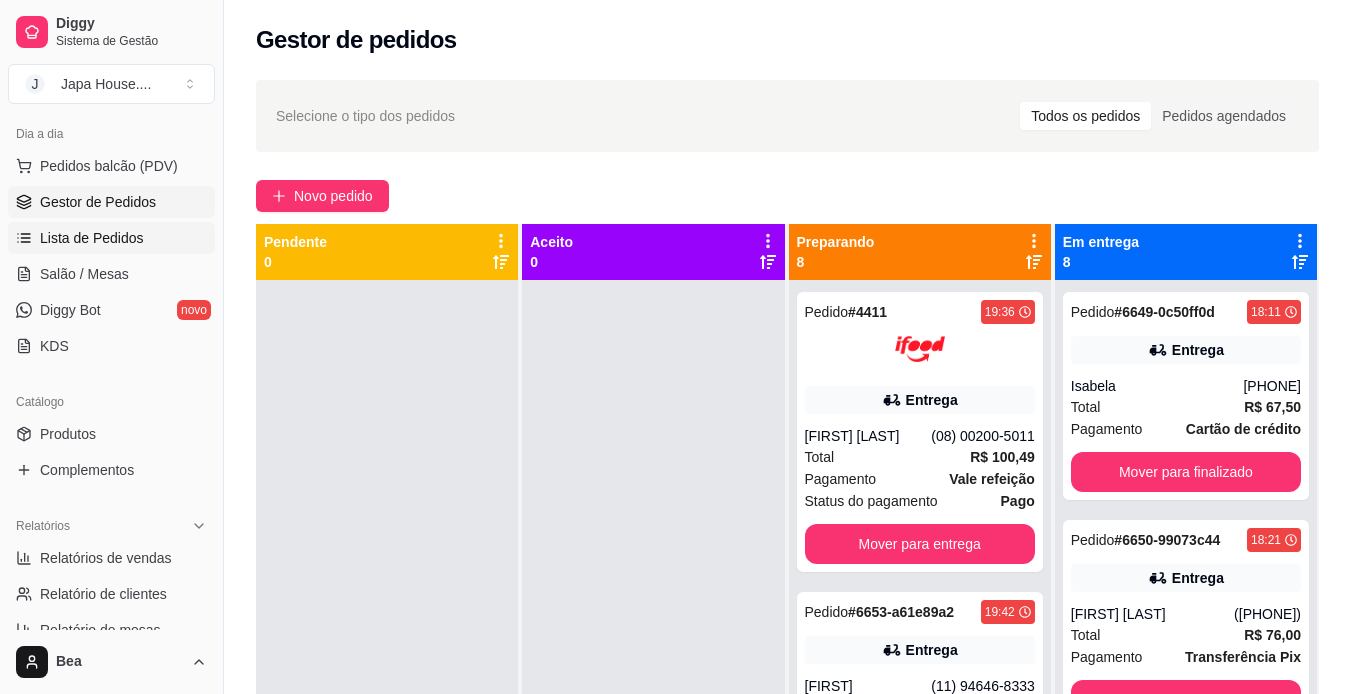 click on "Lista de Pedidos" at bounding box center (111, 238) 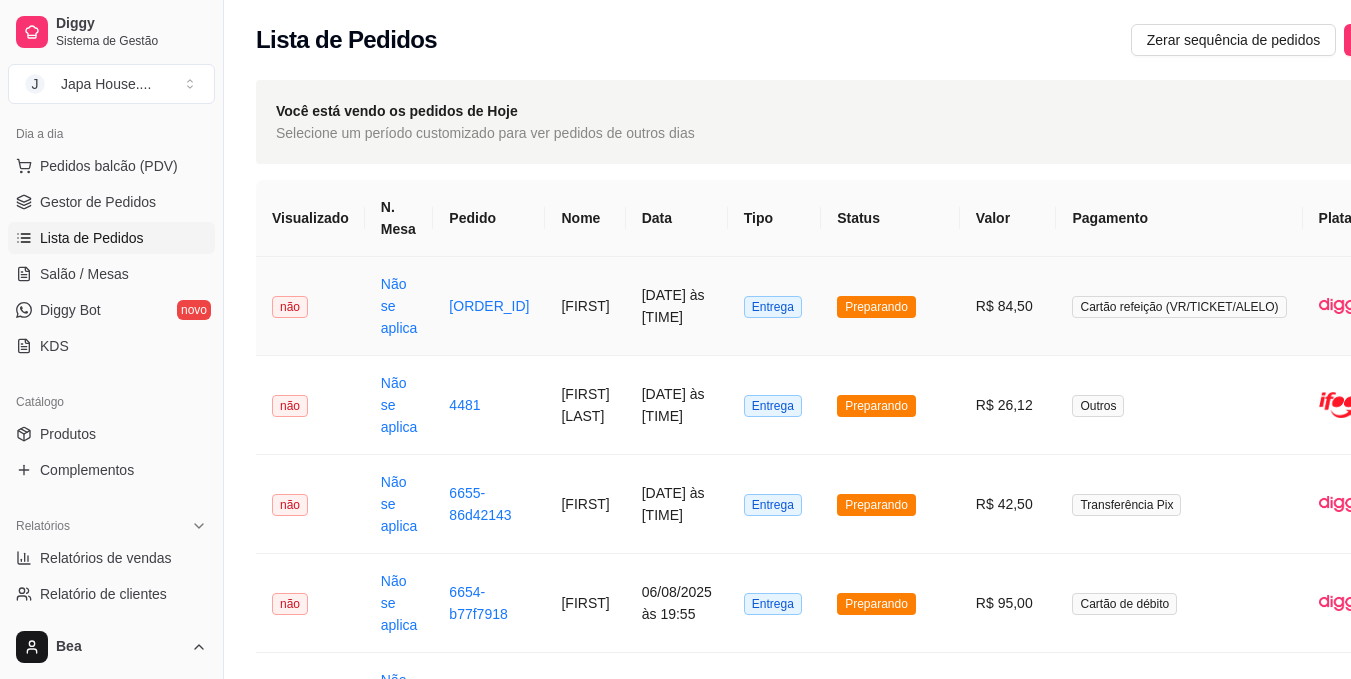 scroll, scrollTop: 1869, scrollLeft: 0, axis: vertical 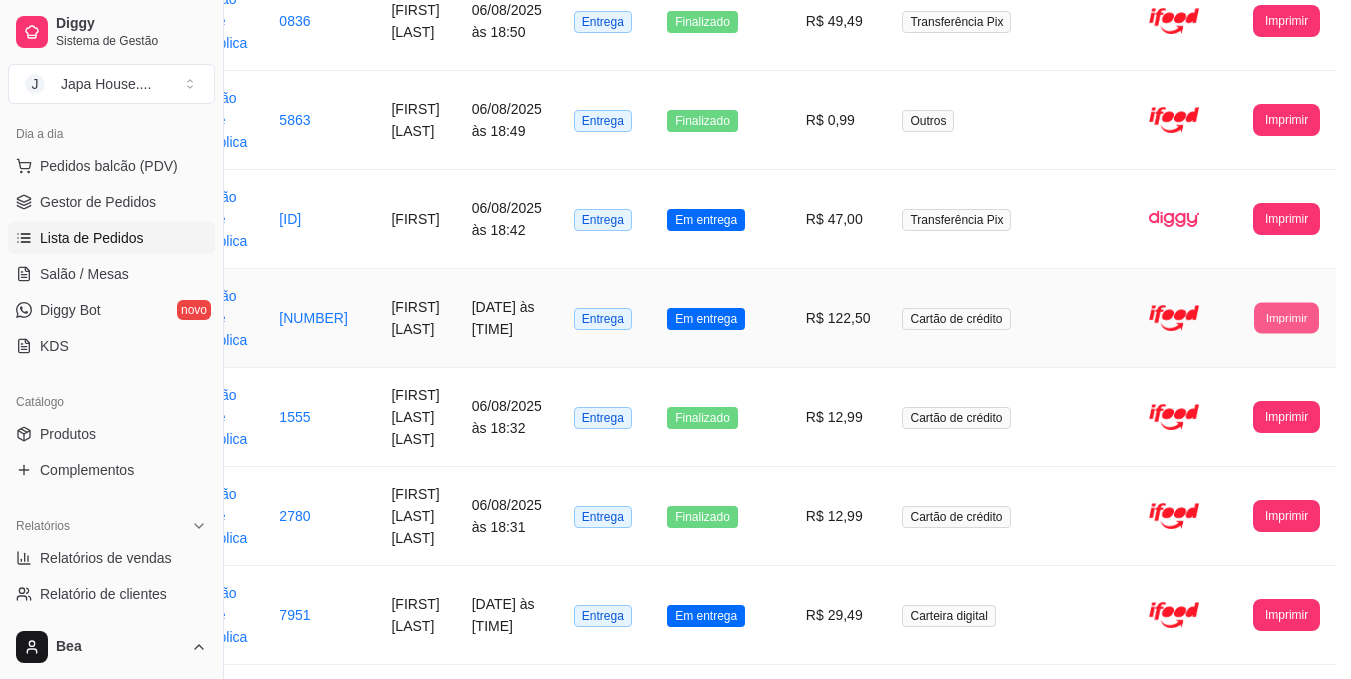 click on "Imprimir" at bounding box center (1286, 317) 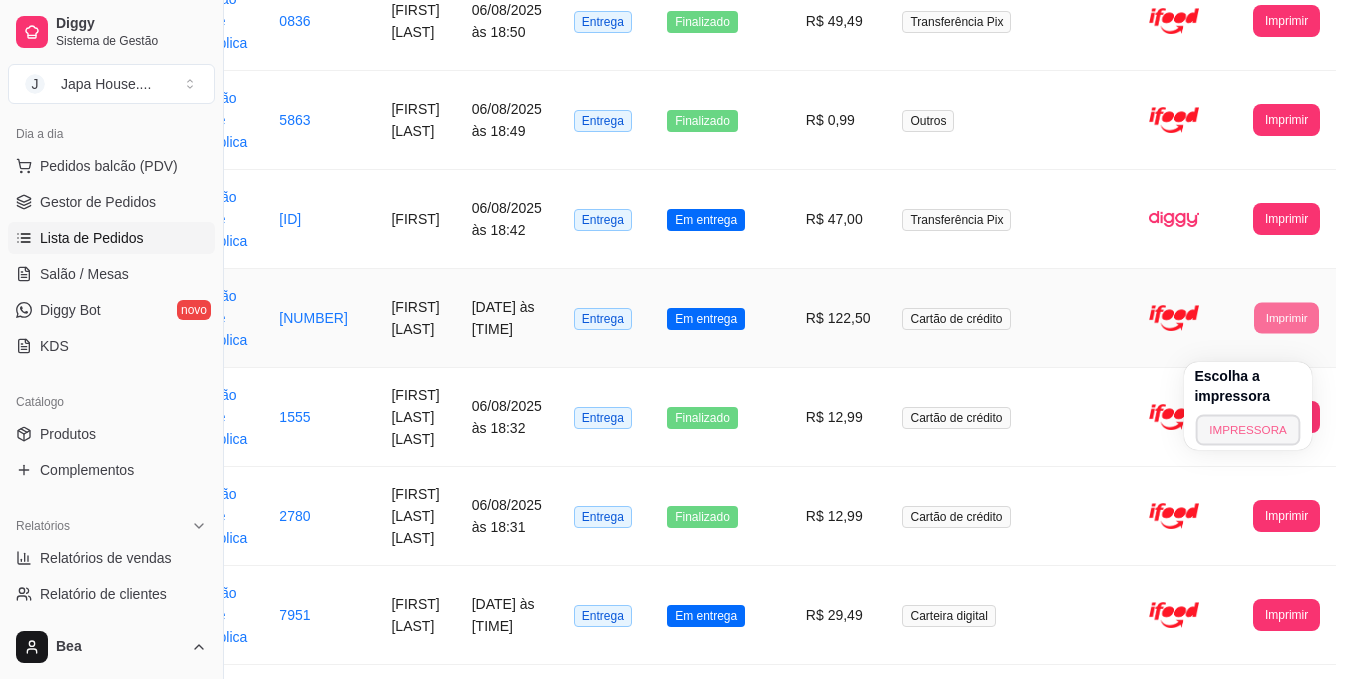 click on "IMPRESSORA" at bounding box center (1248, 429) 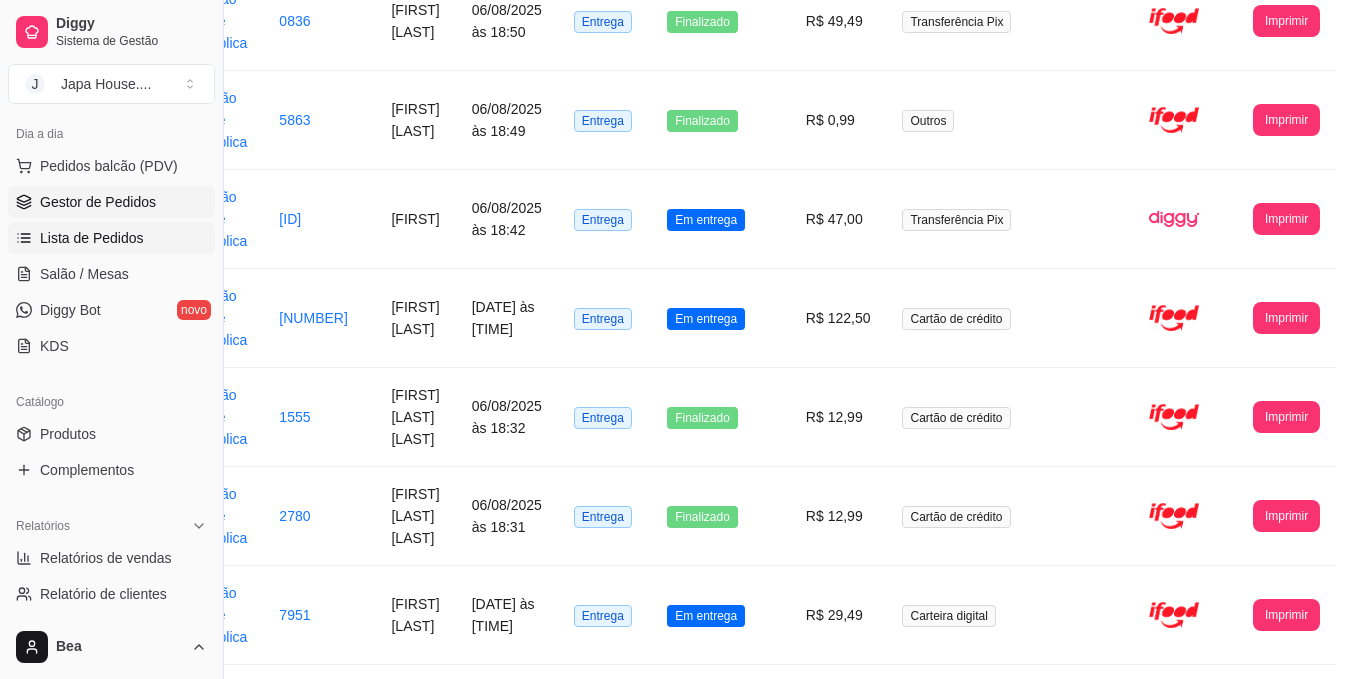 click on "Gestor de Pedidos" at bounding box center (98, 202) 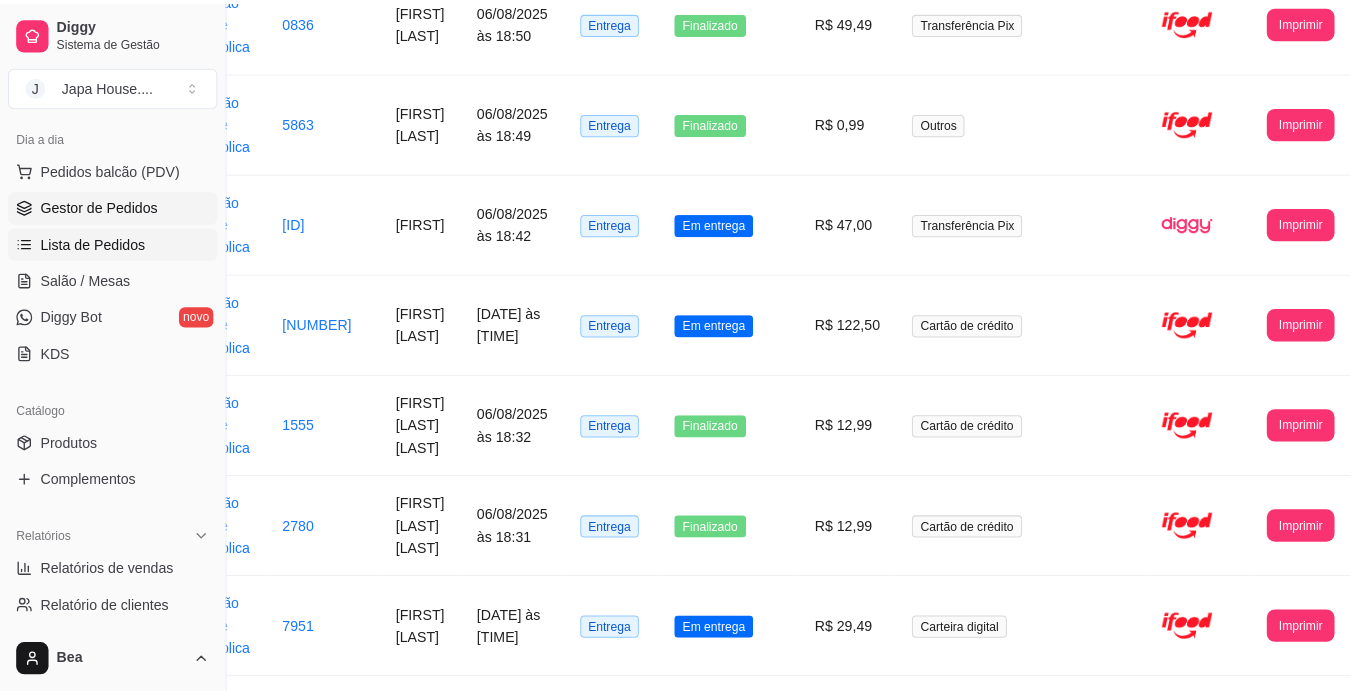 scroll, scrollTop: 0, scrollLeft: 0, axis: both 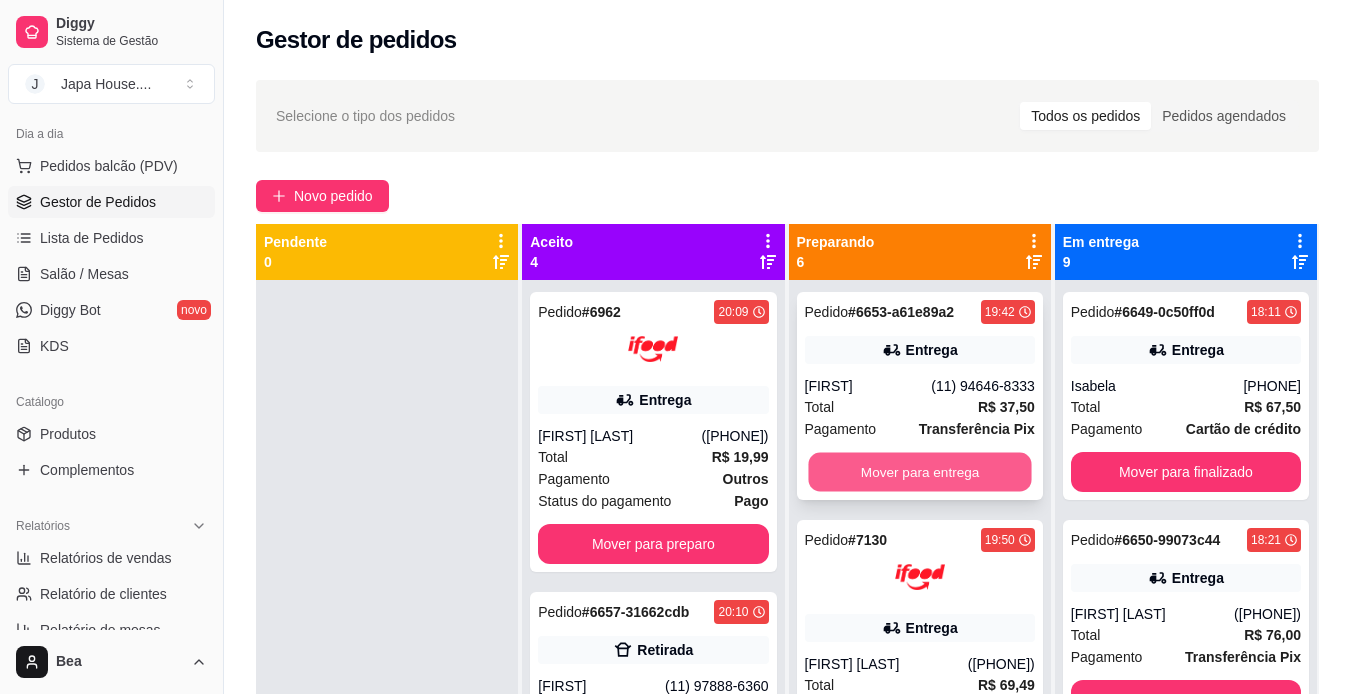 click on "Mover para entrega" at bounding box center [919, 472] 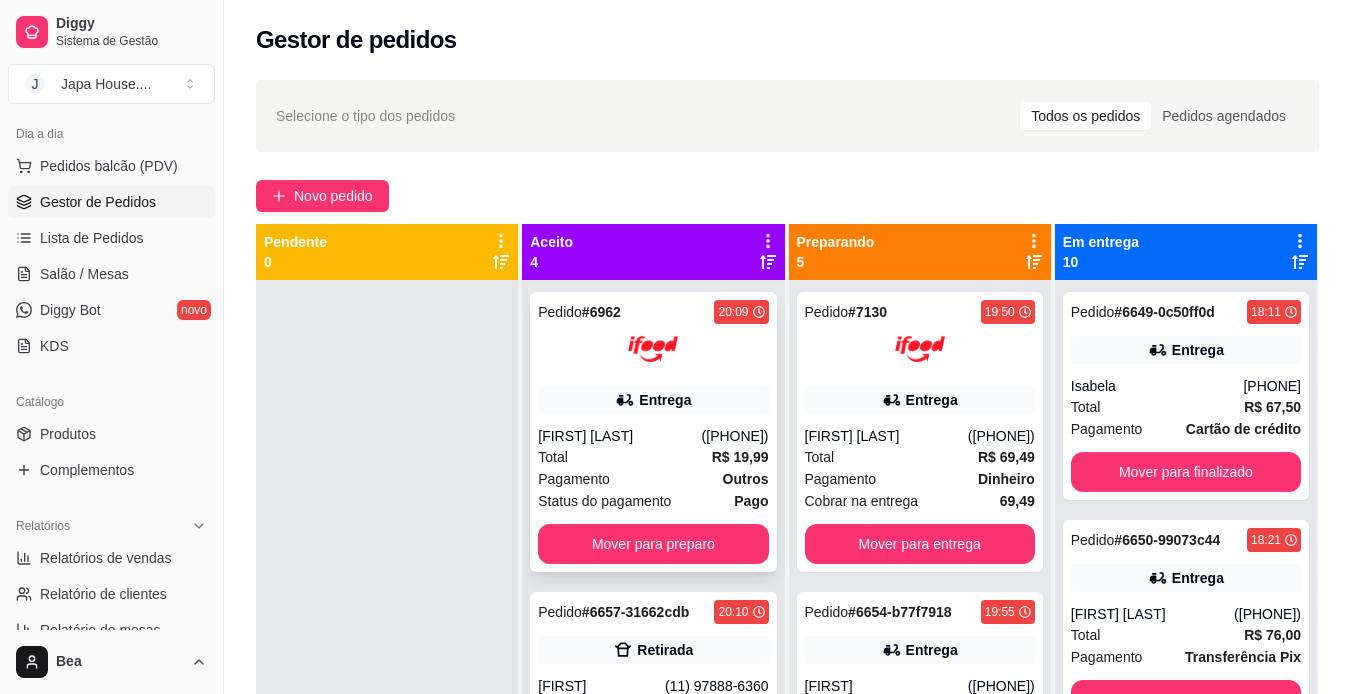 click on "Mover para preparo" at bounding box center [653, 544] 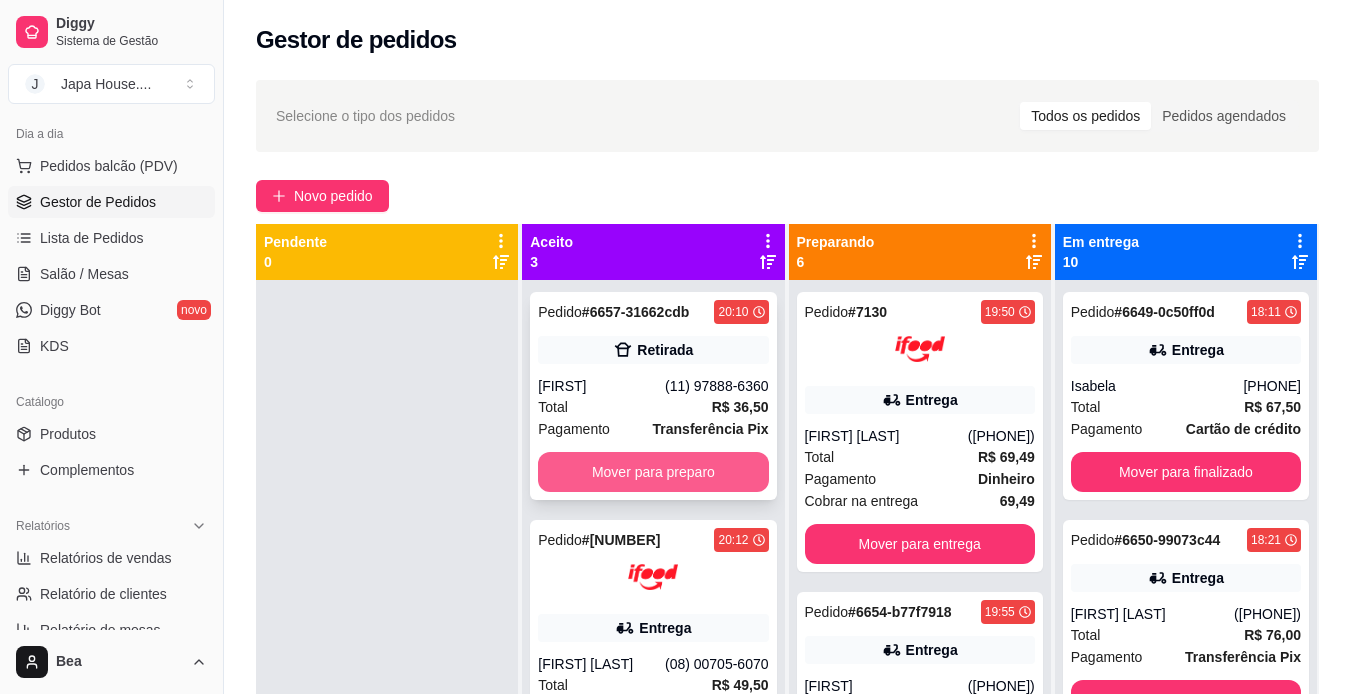 click on "Mover para preparo" at bounding box center (653, 472) 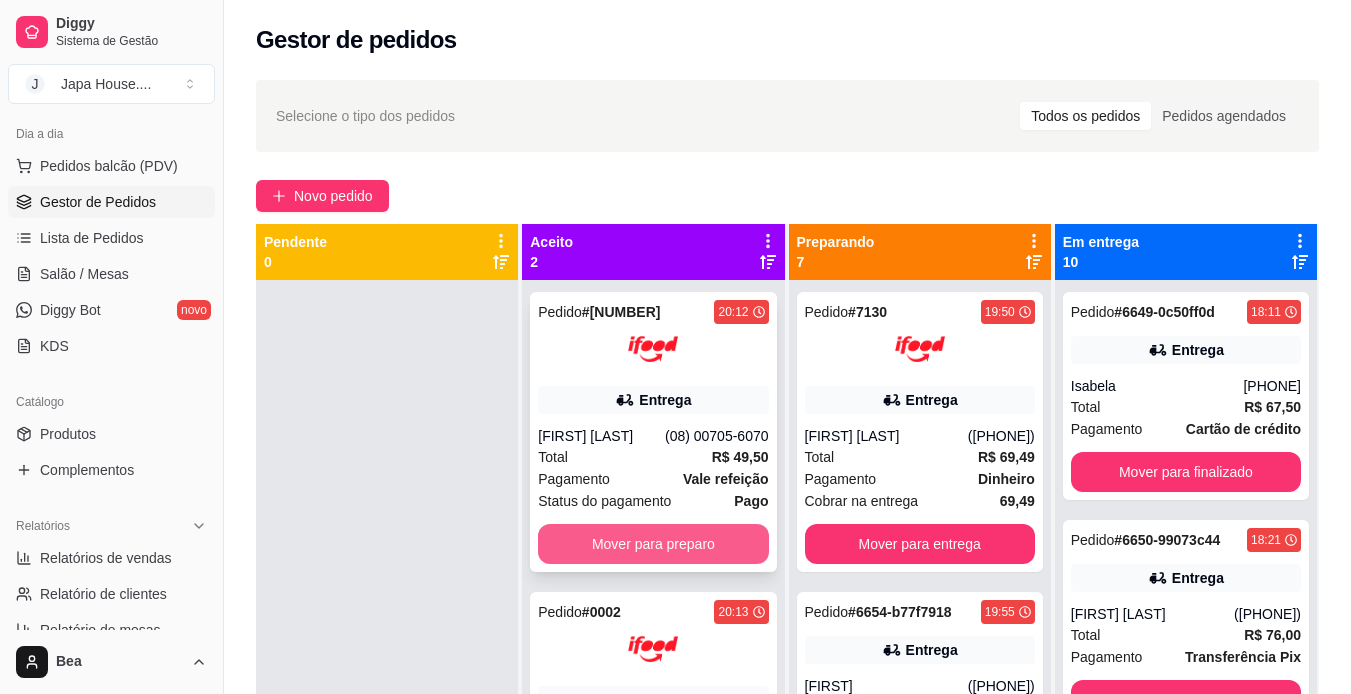 click on "Mover para preparo" at bounding box center [653, 544] 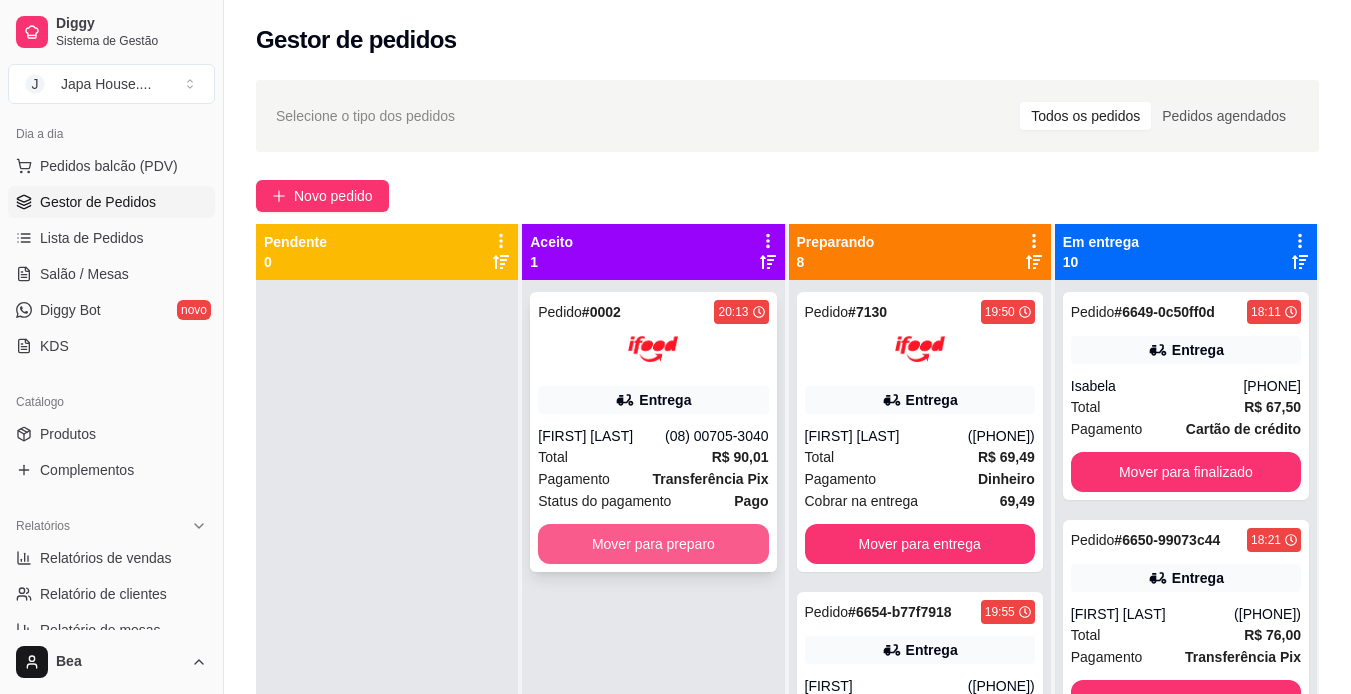 click on "Mover para preparo" at bounding box center (653, 544) 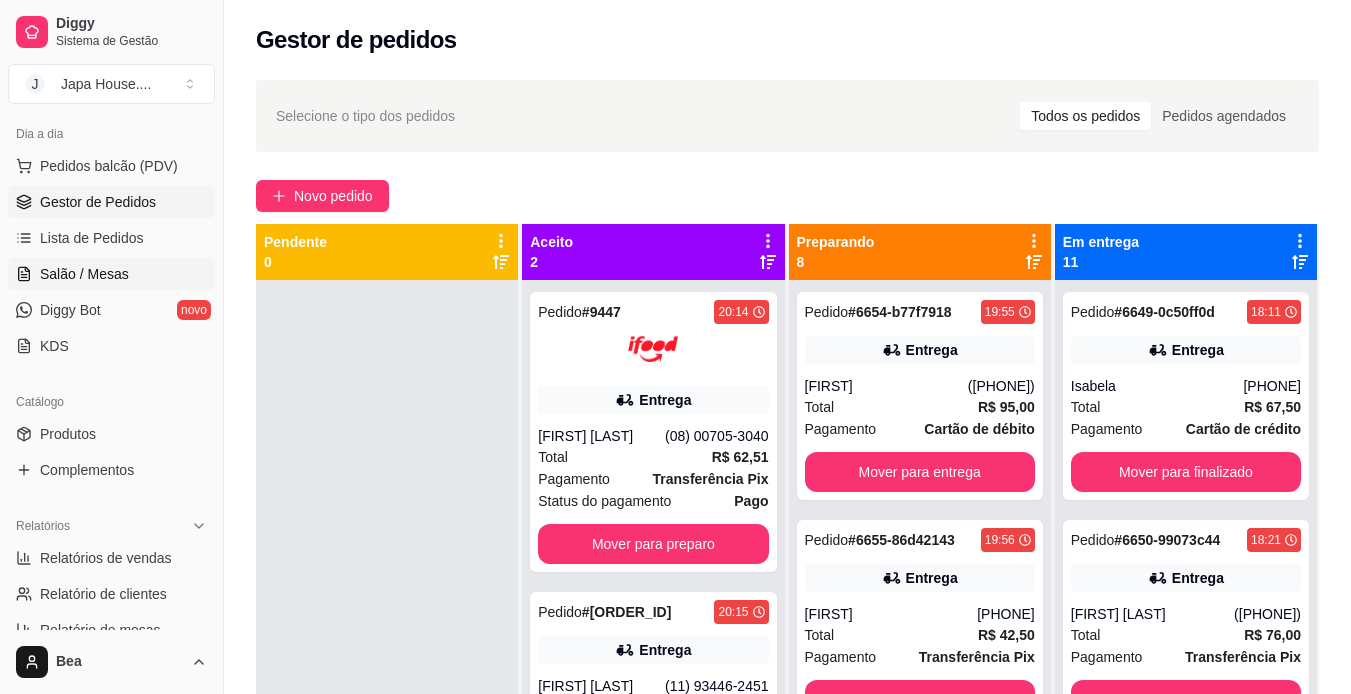 click on "Salão / Mesas" at bounding box center (84, 274) 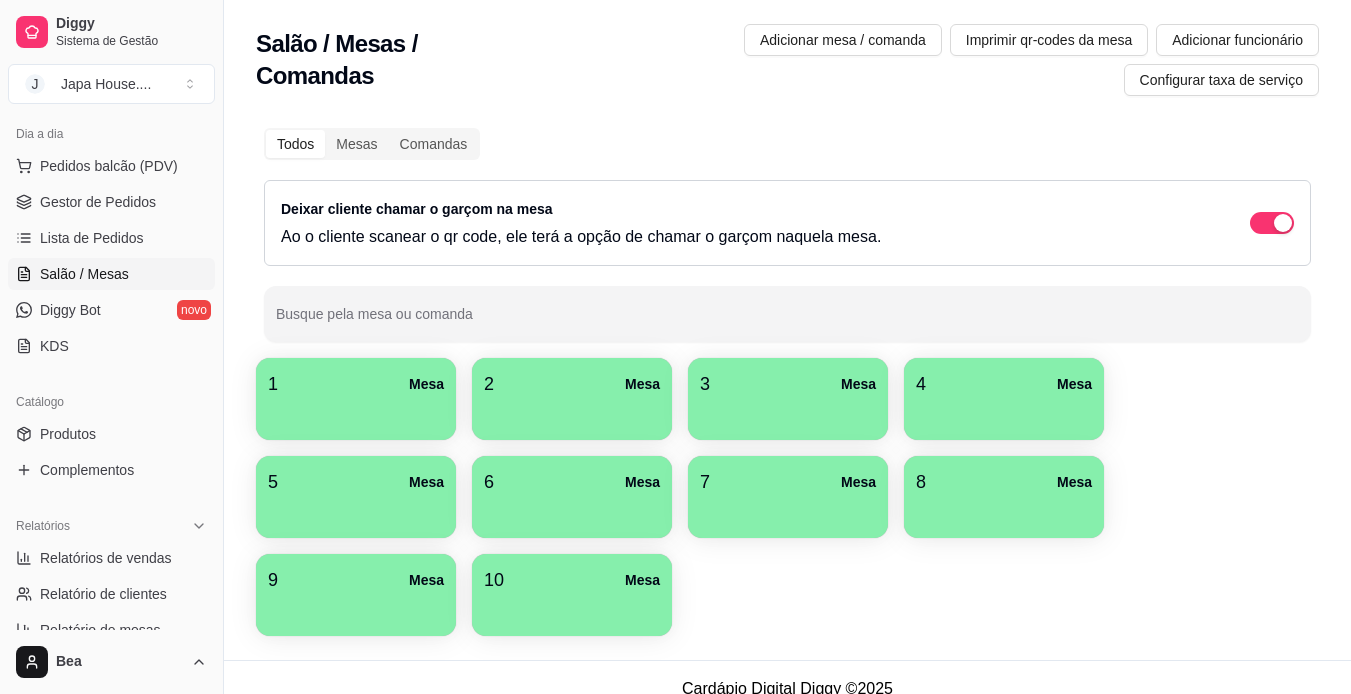 click on "1 Mesa" at bounding box center [356, 384] 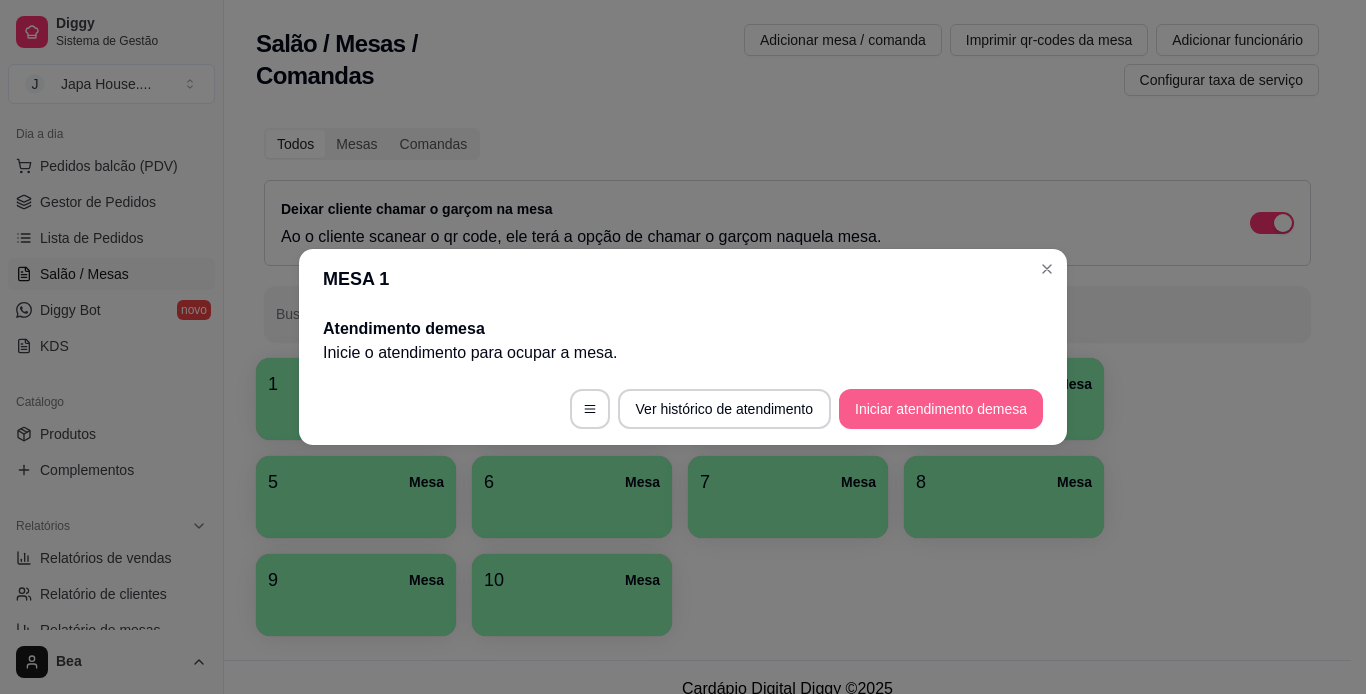 click on "Iniciar atendimento de  mesa" at bounding box center [941, 409] 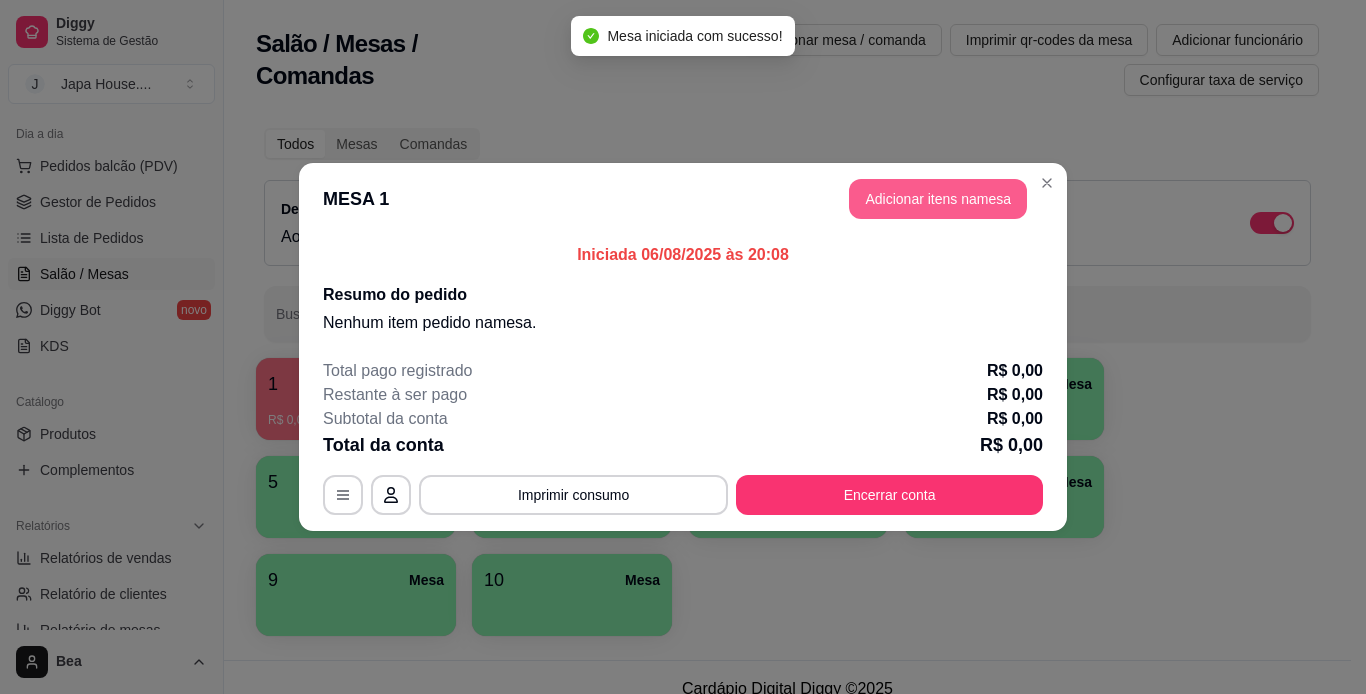 click on "Adicionar itens na  mesa" at bounding box center (938, 199) 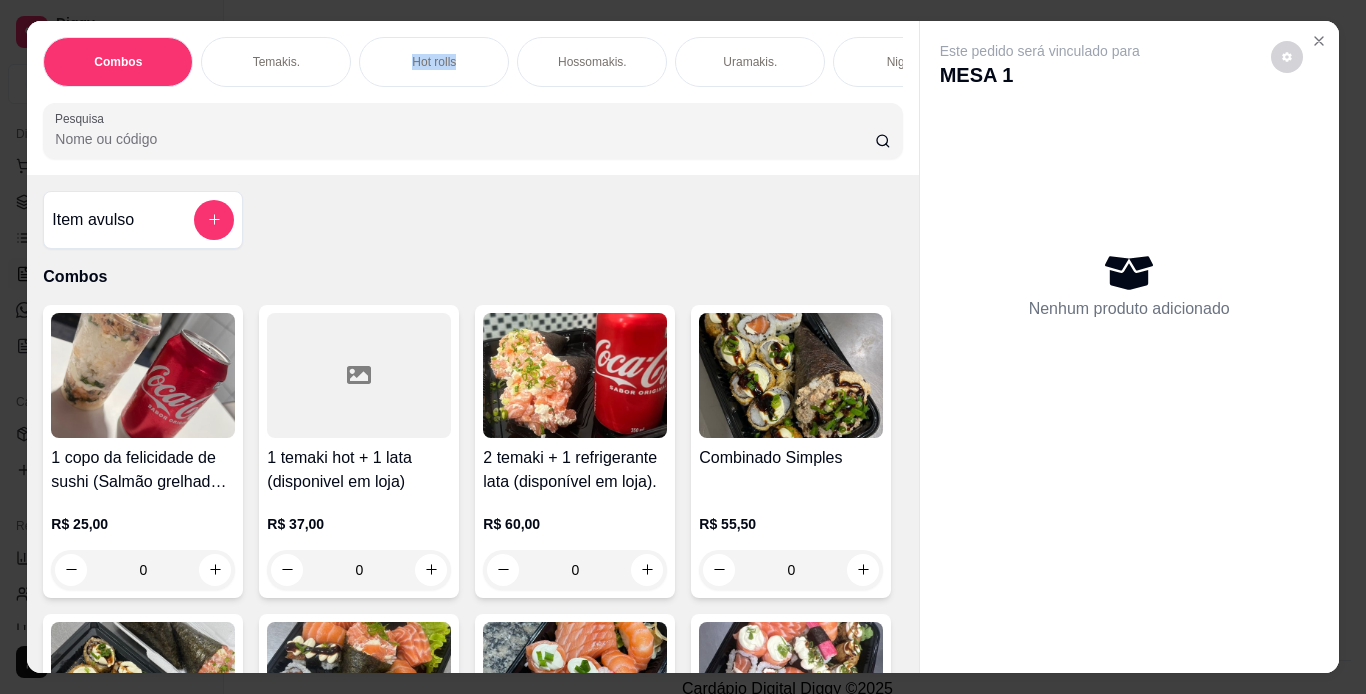 drag, startPoint x: 299, startPoint y: 77, endPoint x: 483, endPoint y: 65, distance: 184.39088 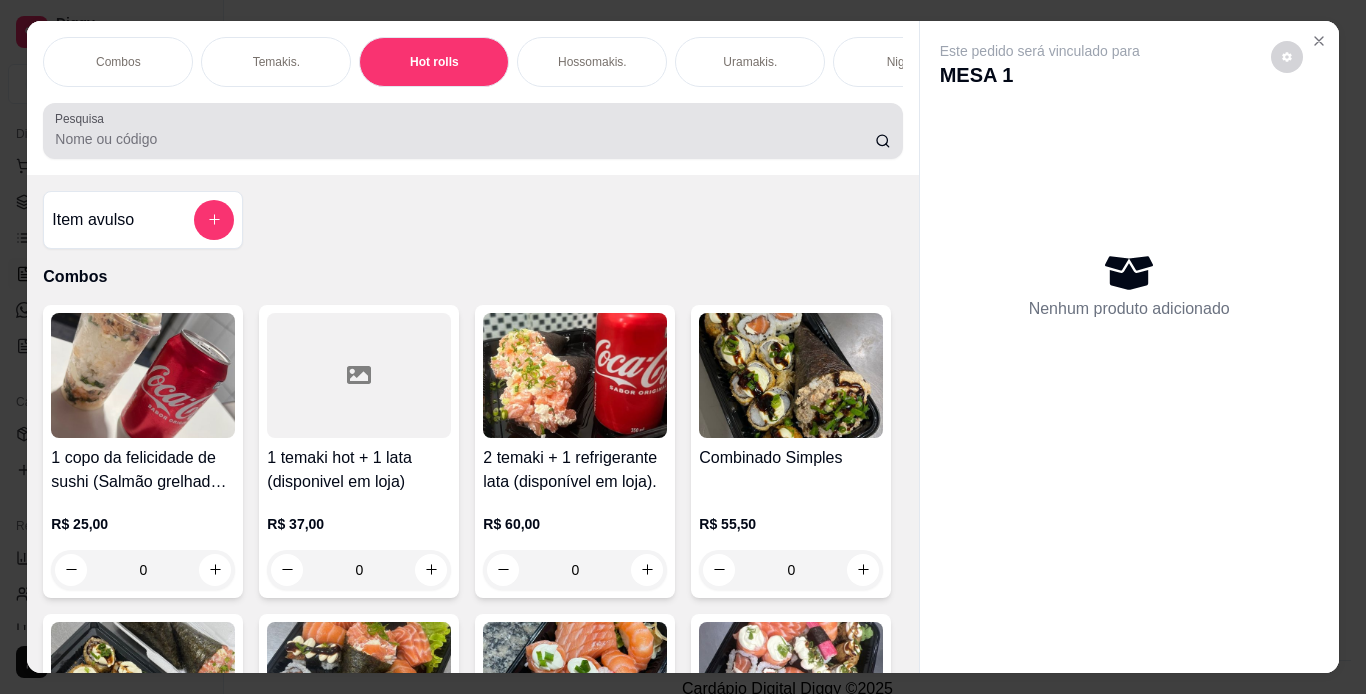 scroll, scrollTop: 2807, scrollLeft: 0, axis: vertical 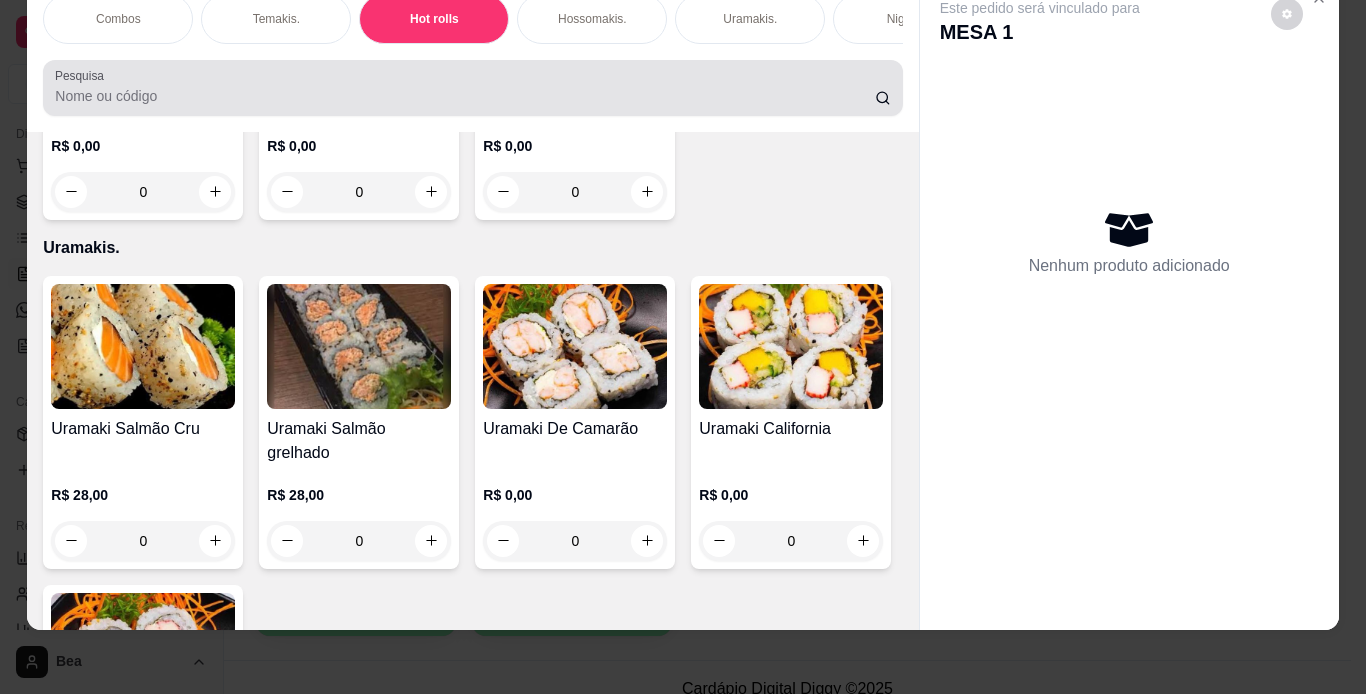click on "Pesquisa" at bounding box center (465, 96) 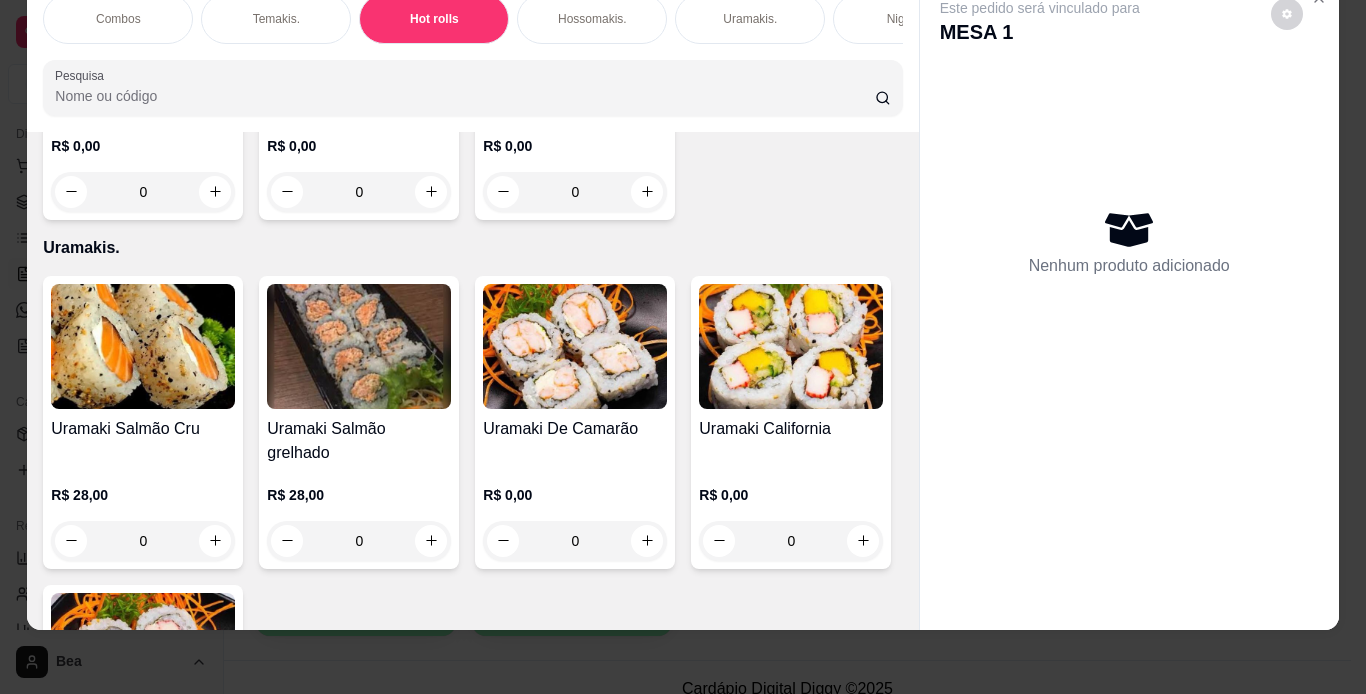 click on "0" at bounding box center (143, -133) 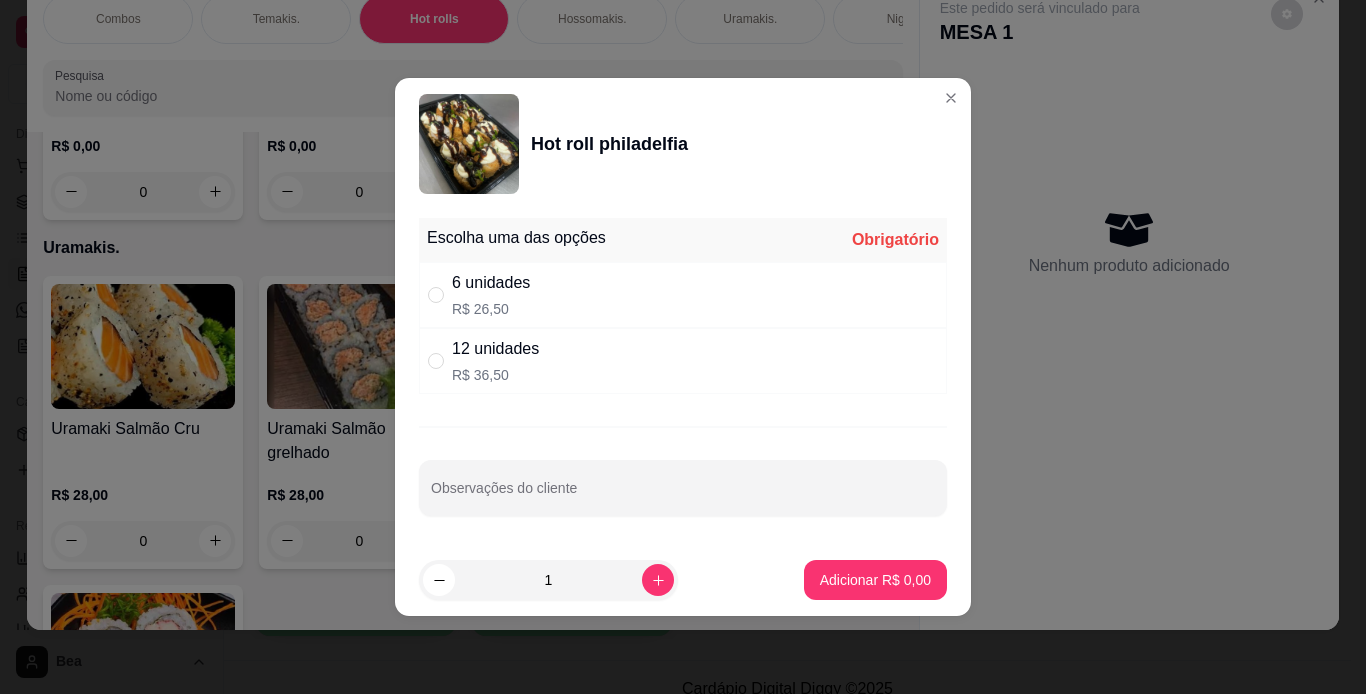 click on "Escolha uma das opções Obrigatório 6 unidades R$ [PRICE] 12 unidades R$ [PRICE] Observações do cliente" at bounding box center [683, 377] 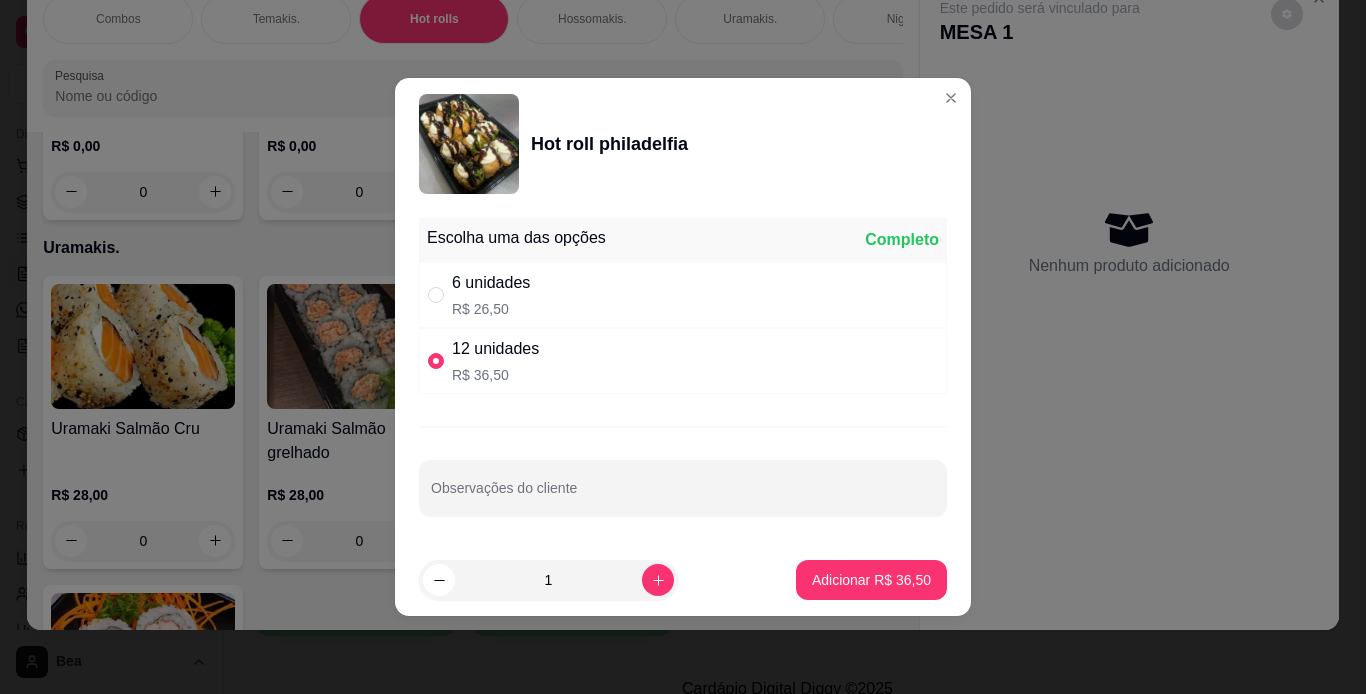radio on "true" 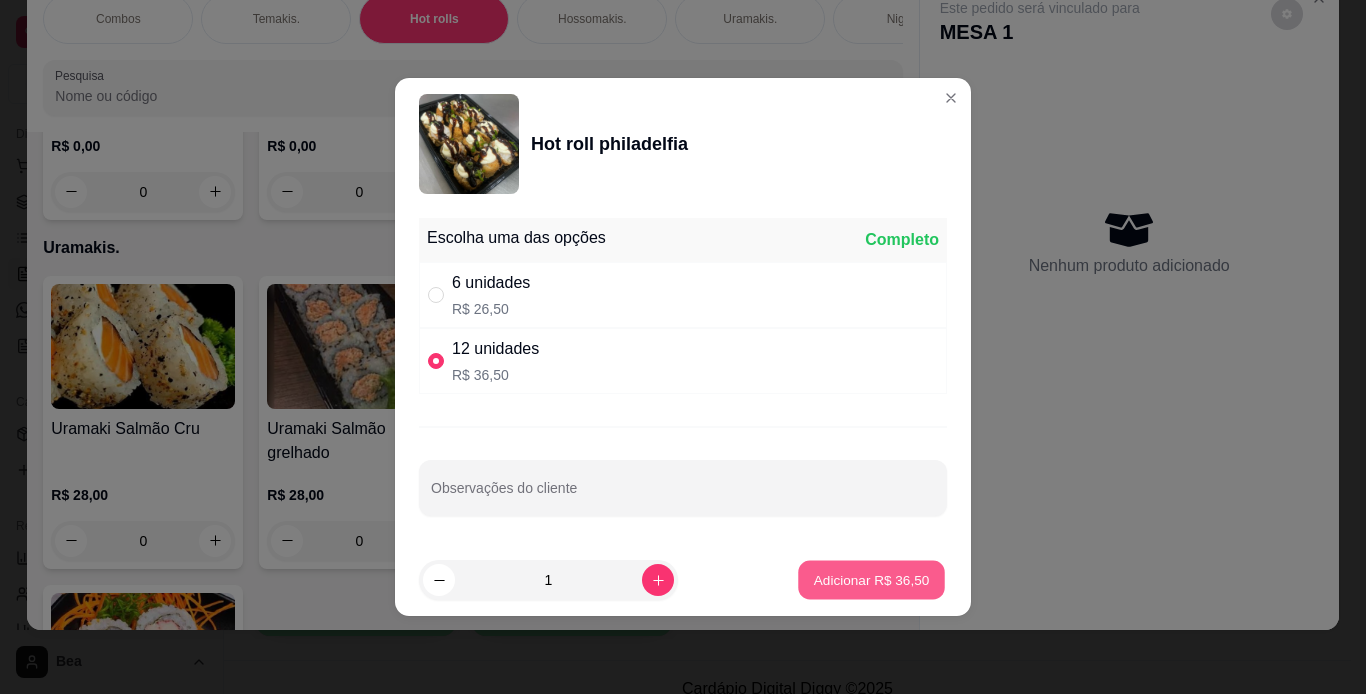 click on "Adicionar   R$ 36,50" at bounding box center (872, 579) 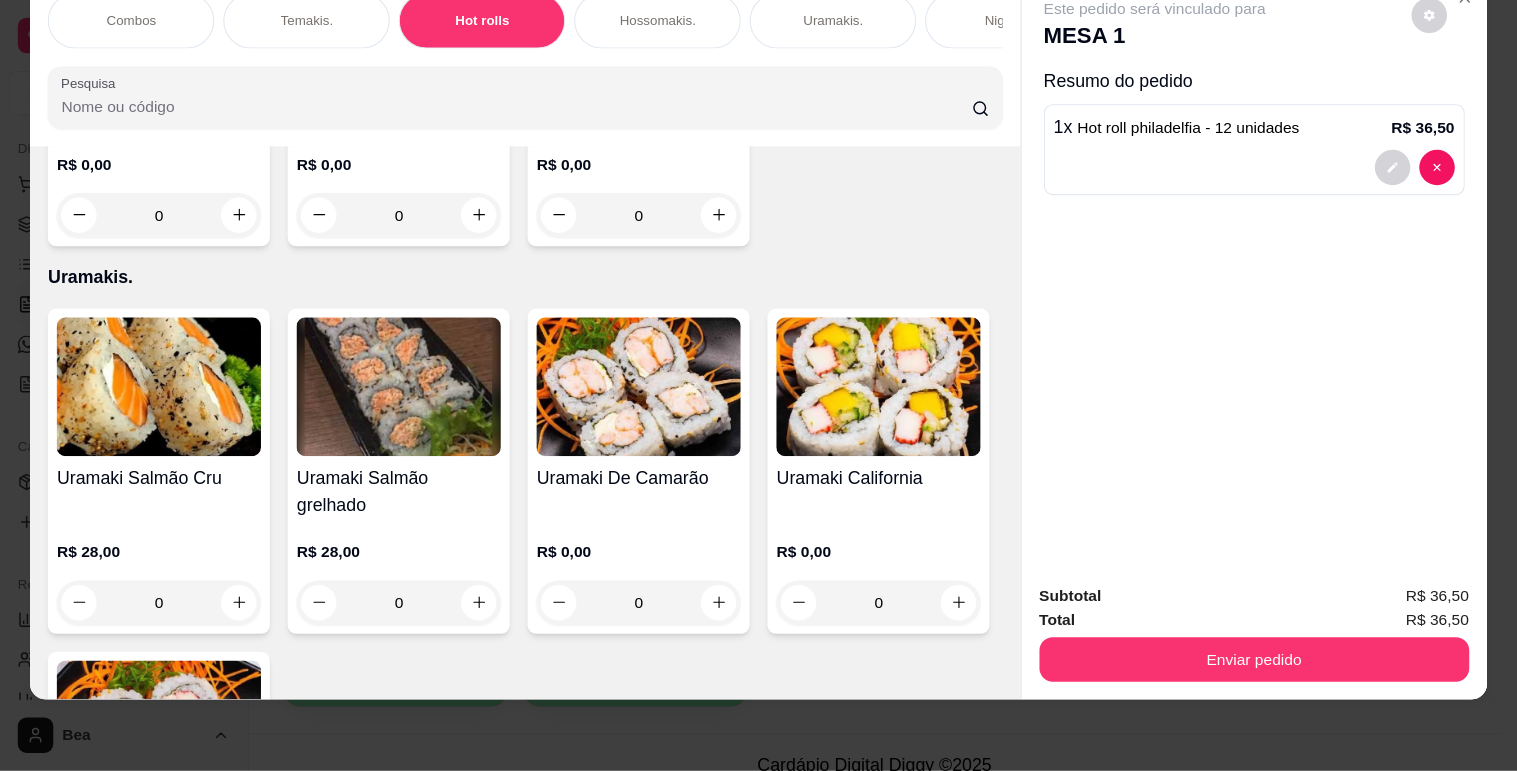 scroll, scrollTop: 0, scrollLeft: 752, axis: horizontal 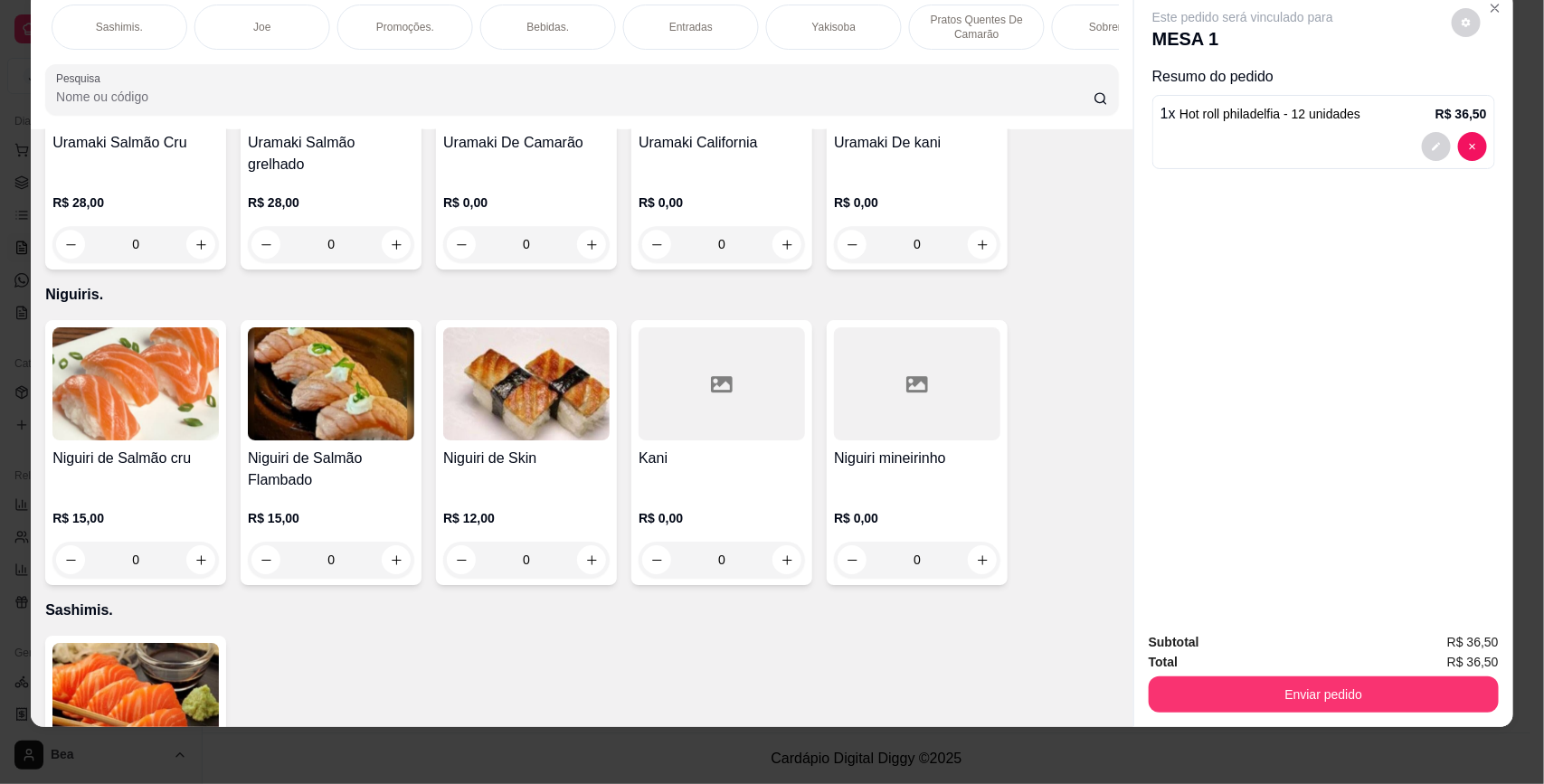 click on "Yakisoba" at bounding box center [834, 27] 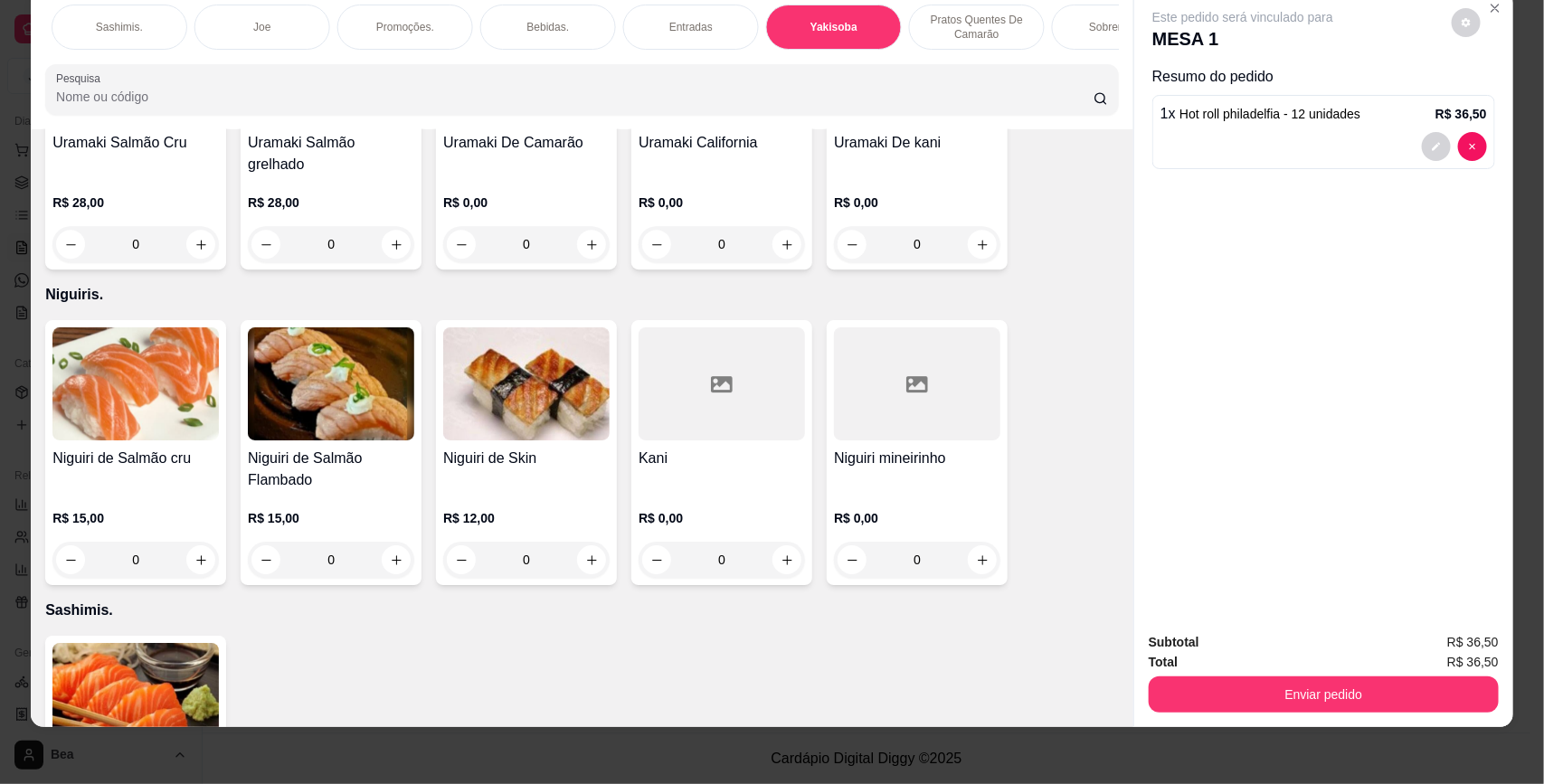 scroll, scrollTop: 5293, scrollLeft: 0, axis: vertical 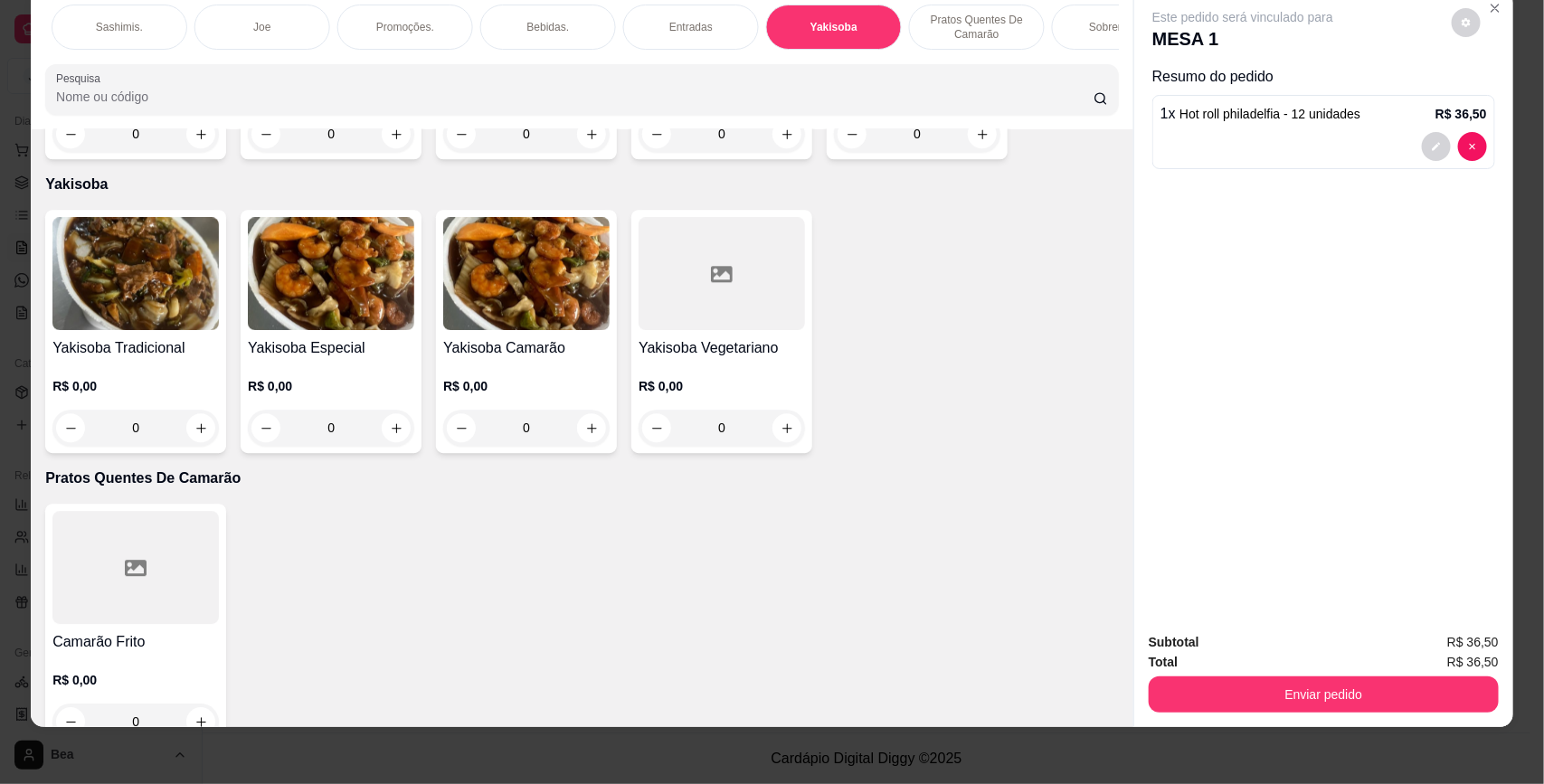 click on "0" at bounding box center (136, 428) 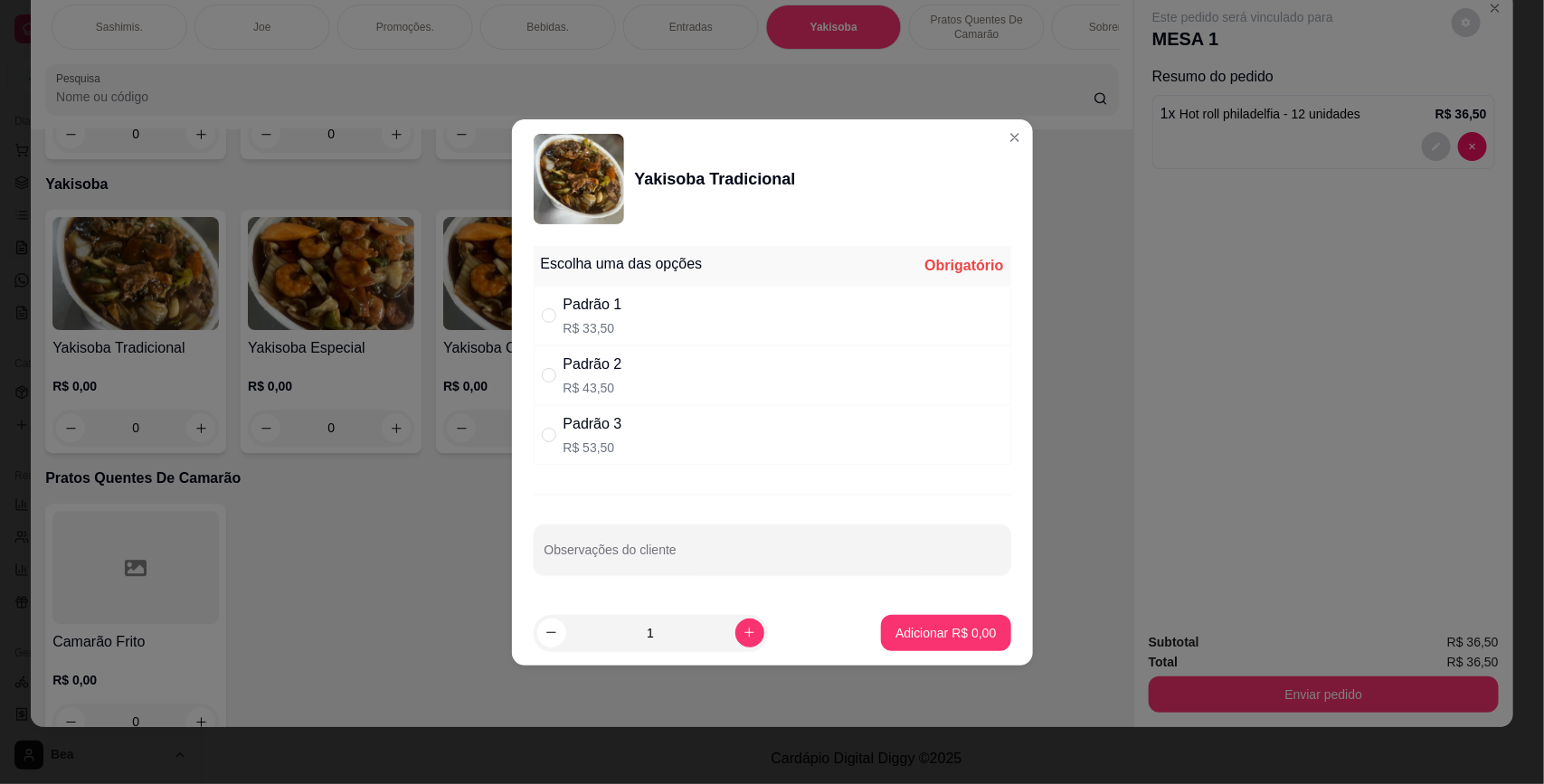 click on "Padrão 2 R$ 43,50" at bounding box center (772, 375) 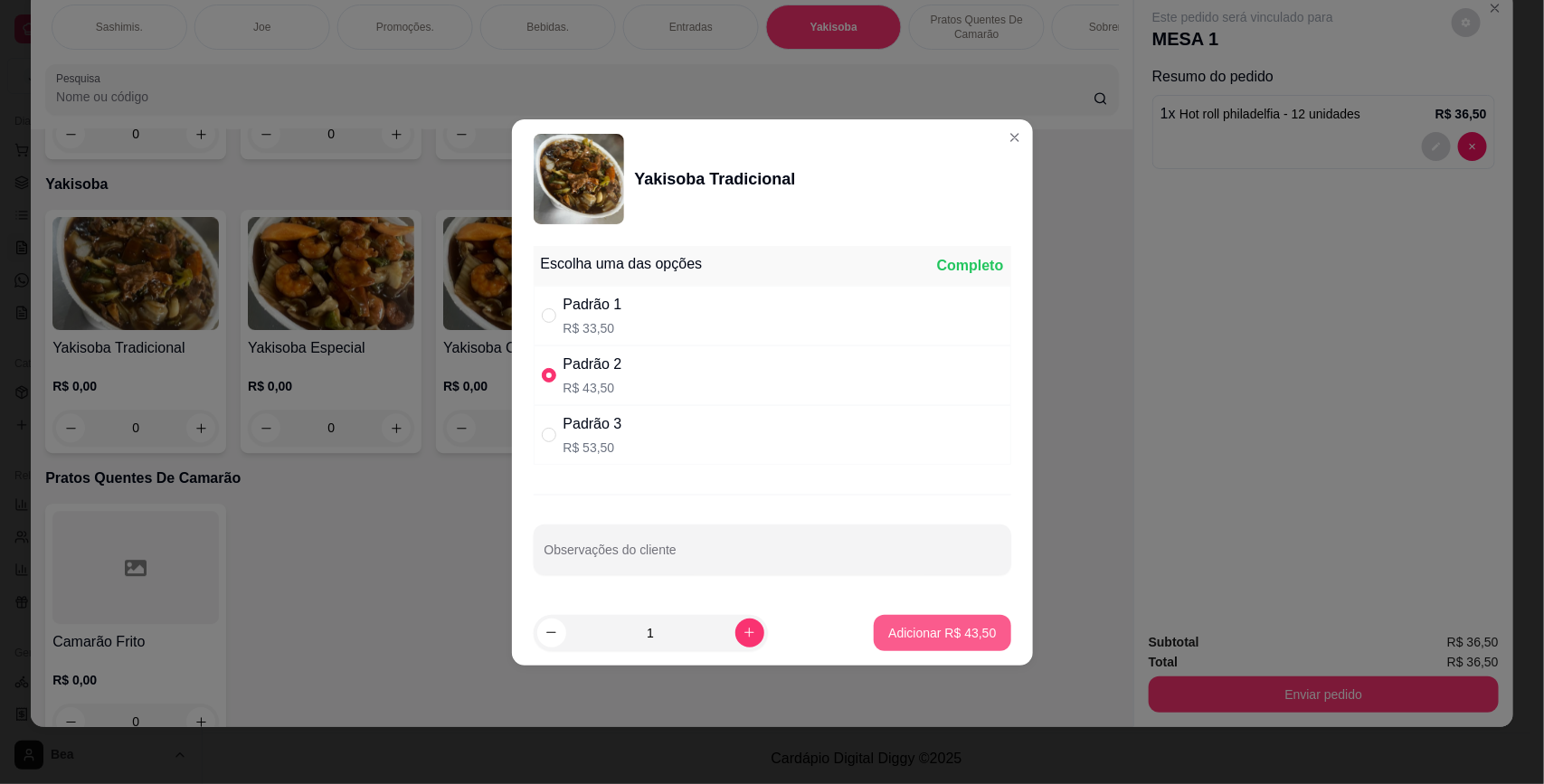 click on "Adicionar   R$ 43,50" at bounding box center [942, 633] 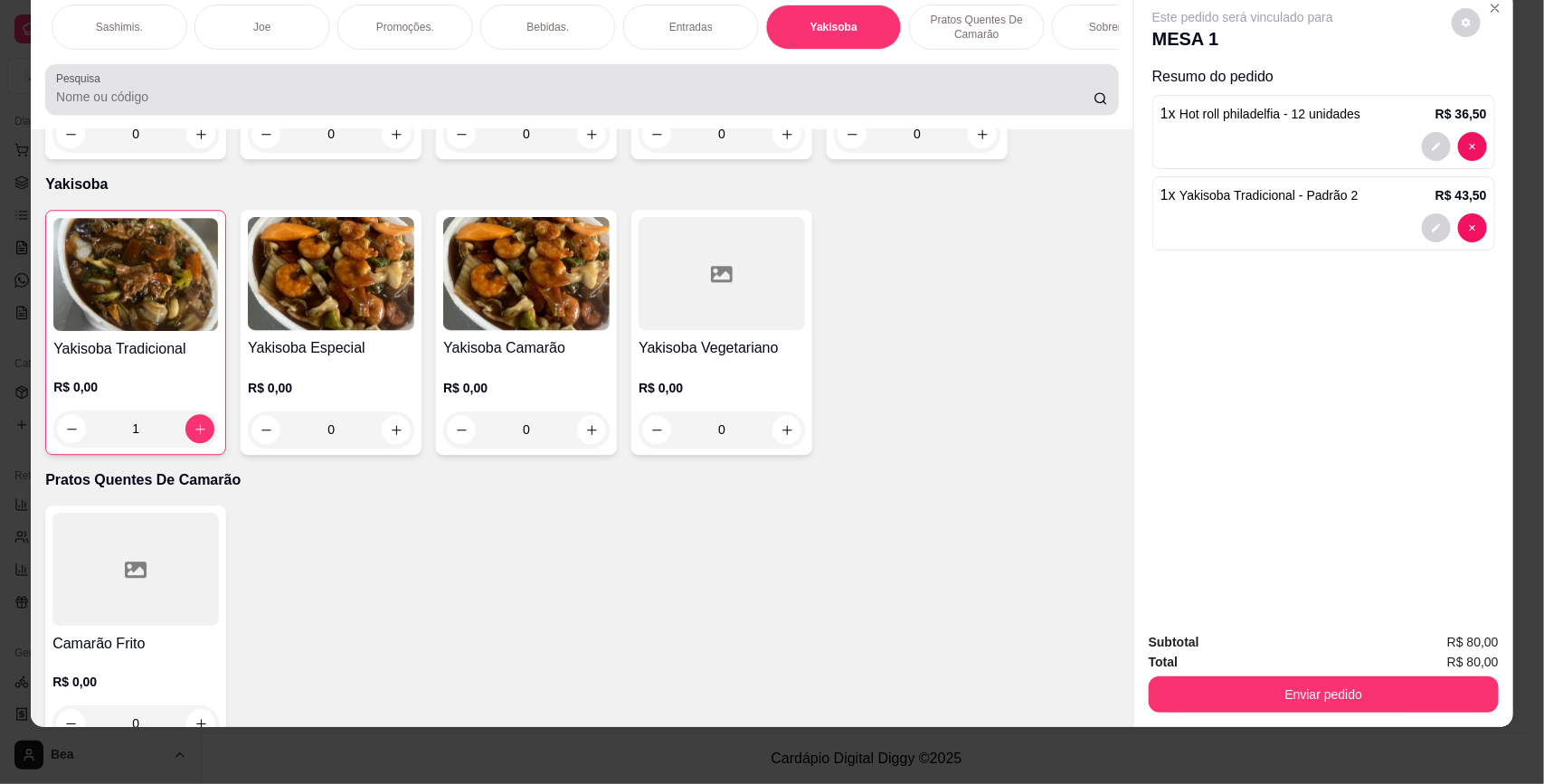 click on "Bebidas." at bounding box center [548, 27] 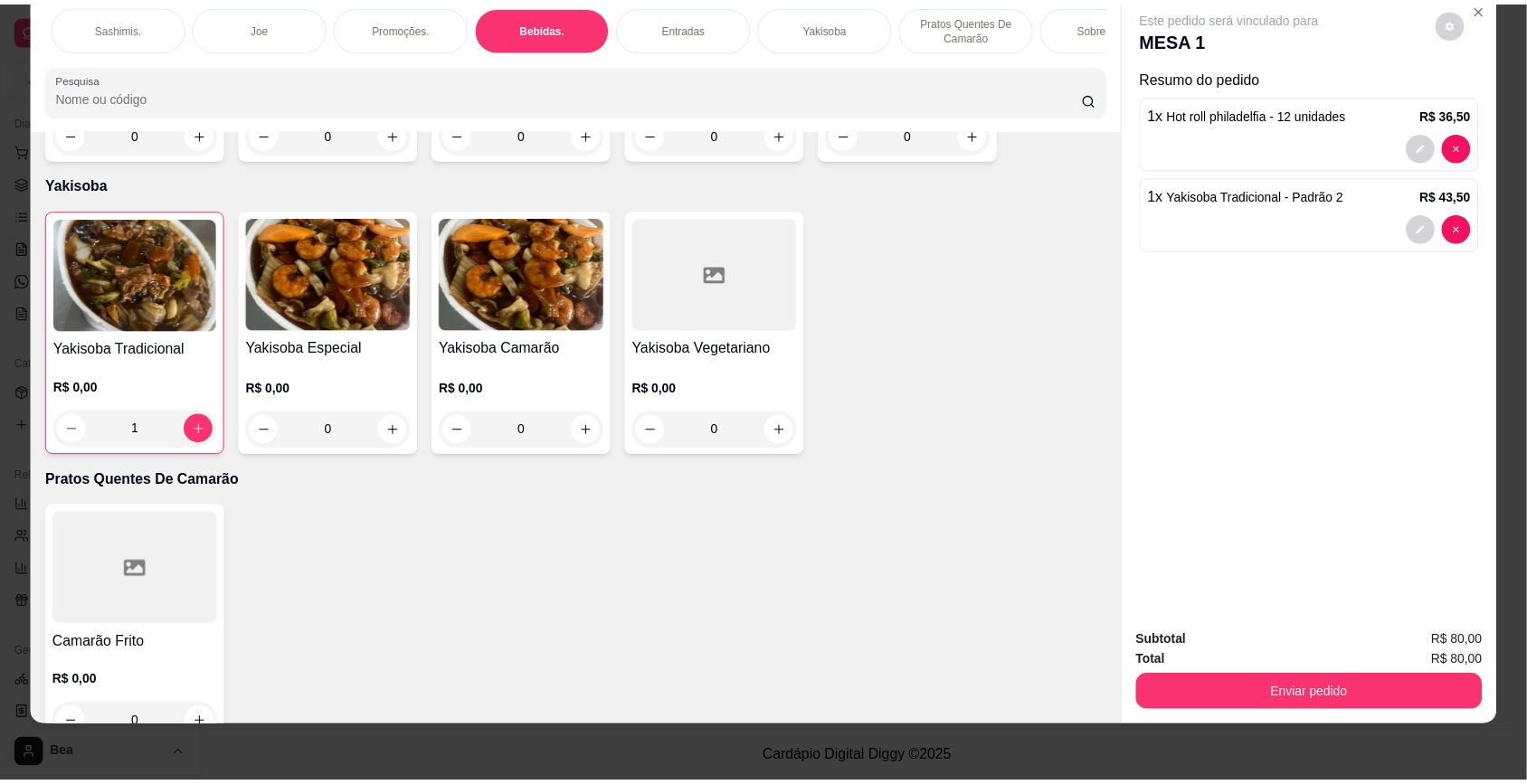 scroll, scrollTop: 3889, scrollLeft: 0, axis: vertical 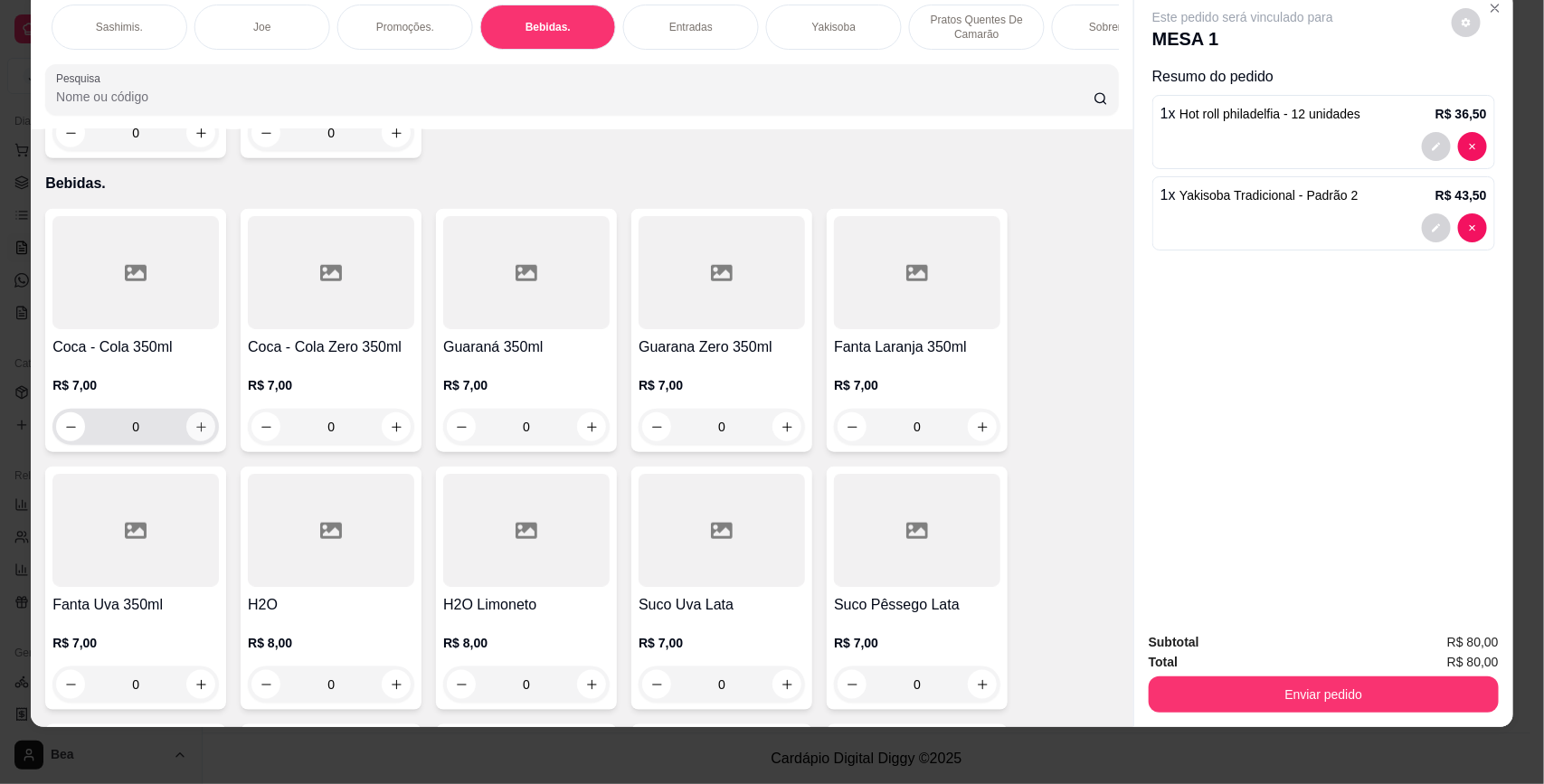 click 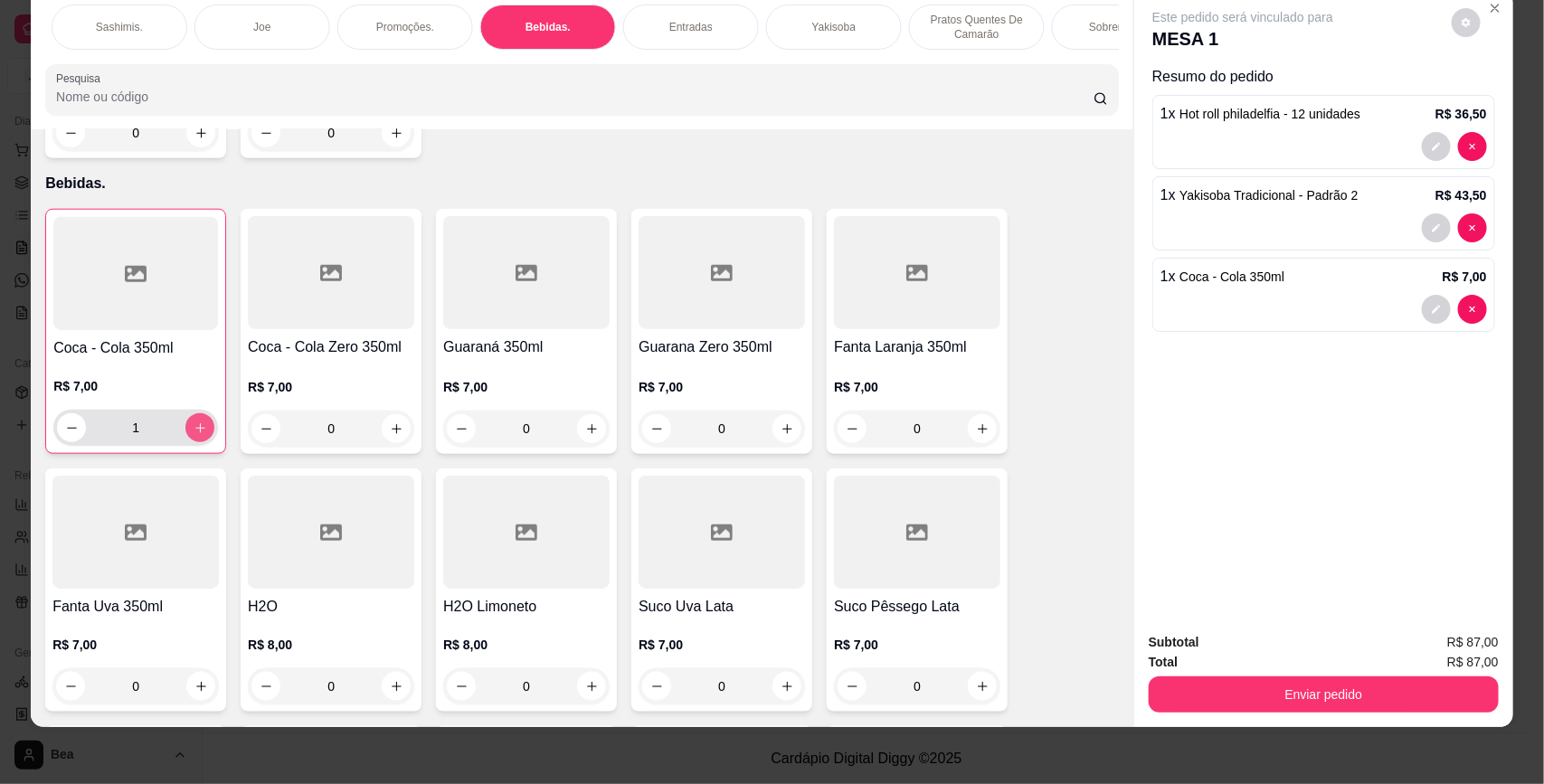 type on "1" 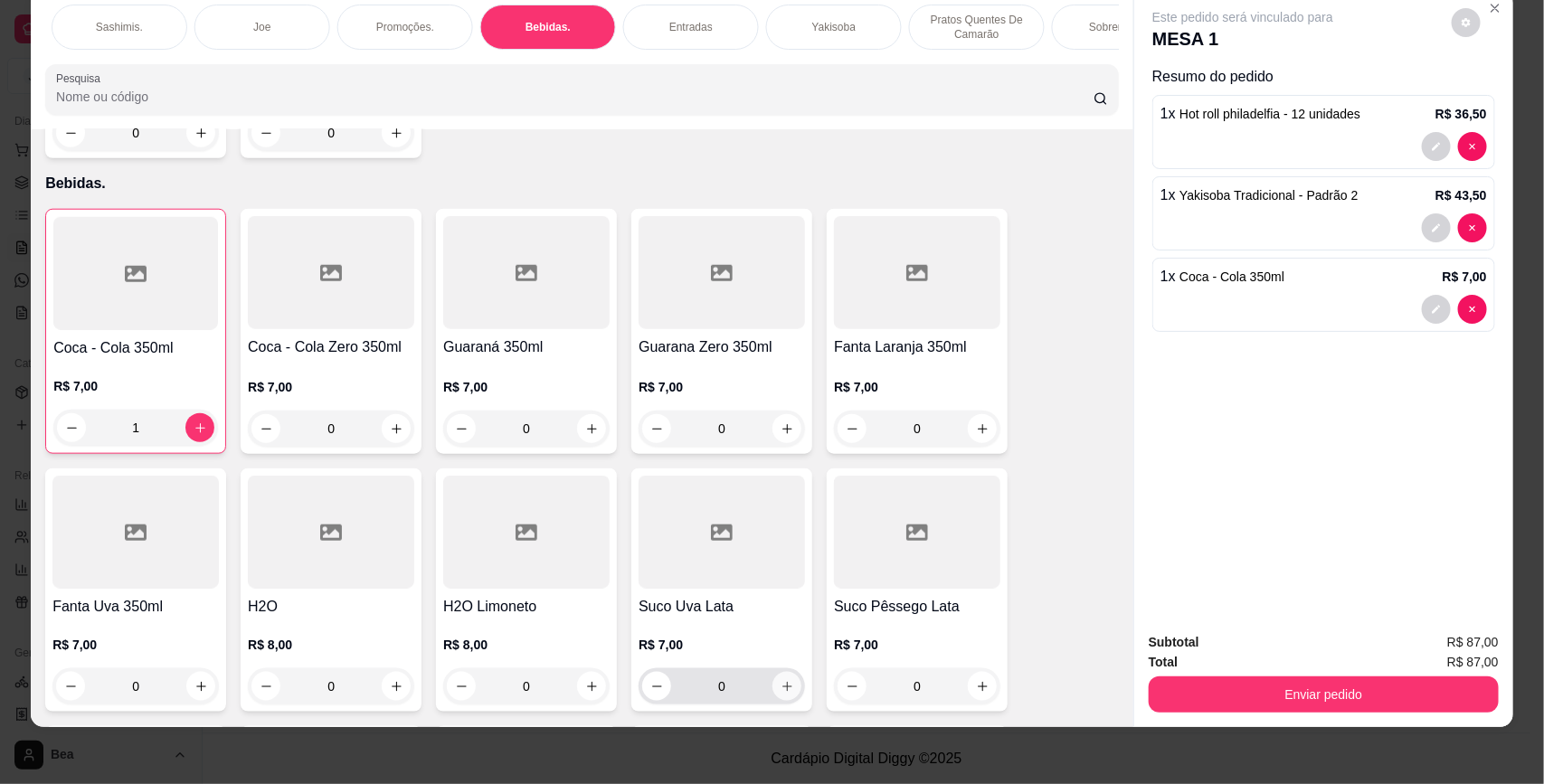 click 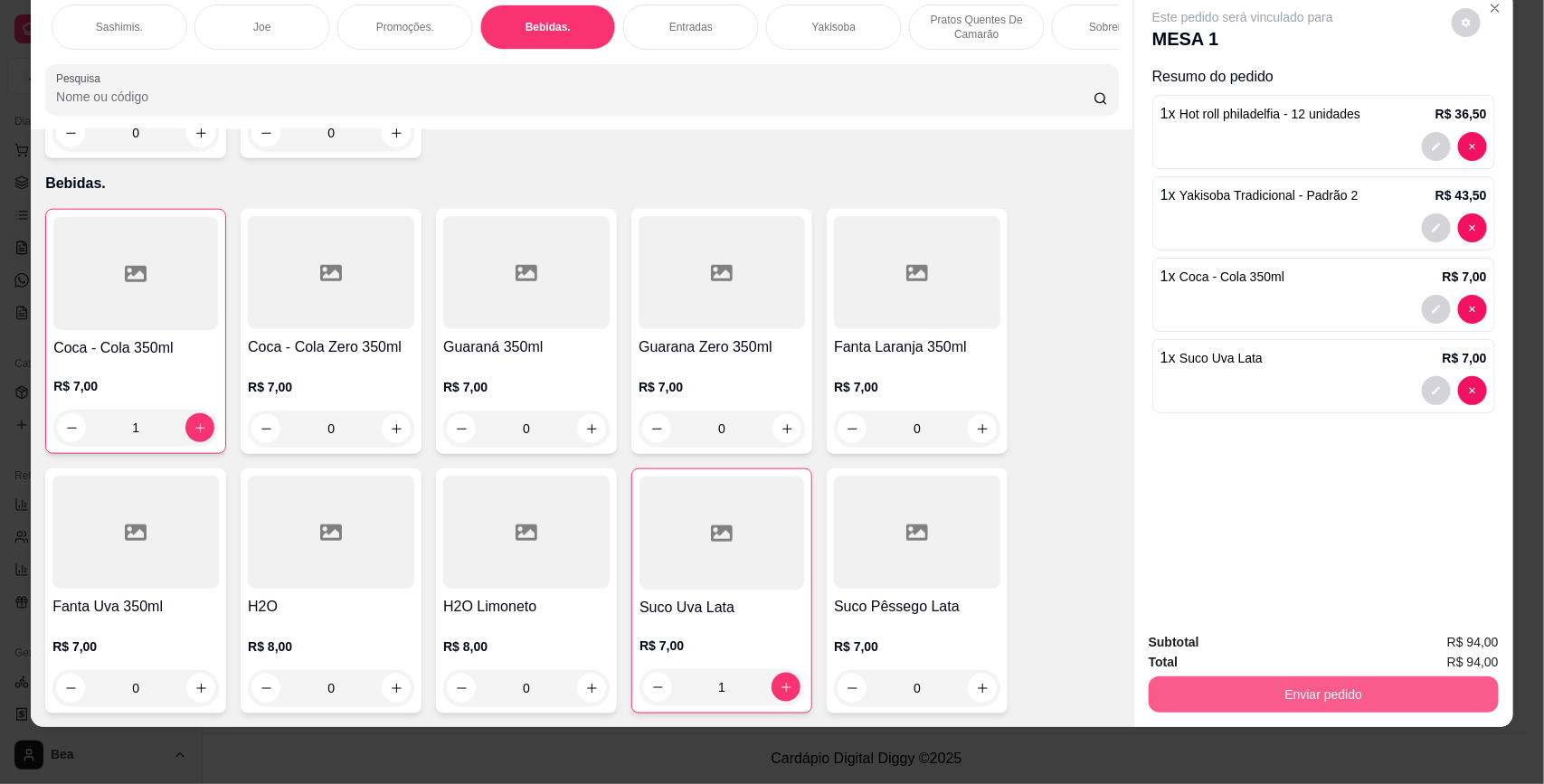 click on "Enviar pedido" at bounding box center [1323, 694] 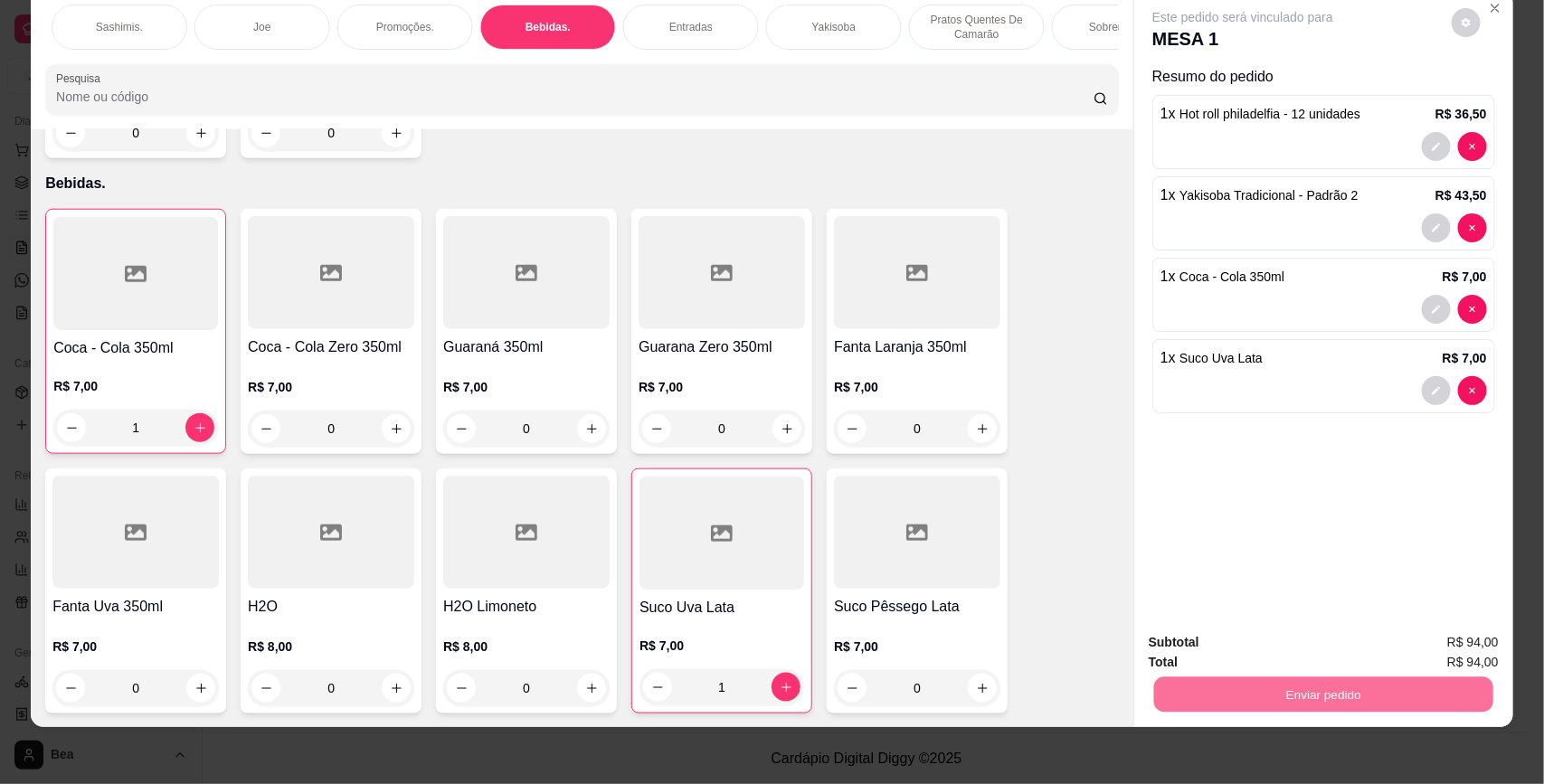 click on "Não registrar e enviar pedido" at bounding box center (1263, 650) 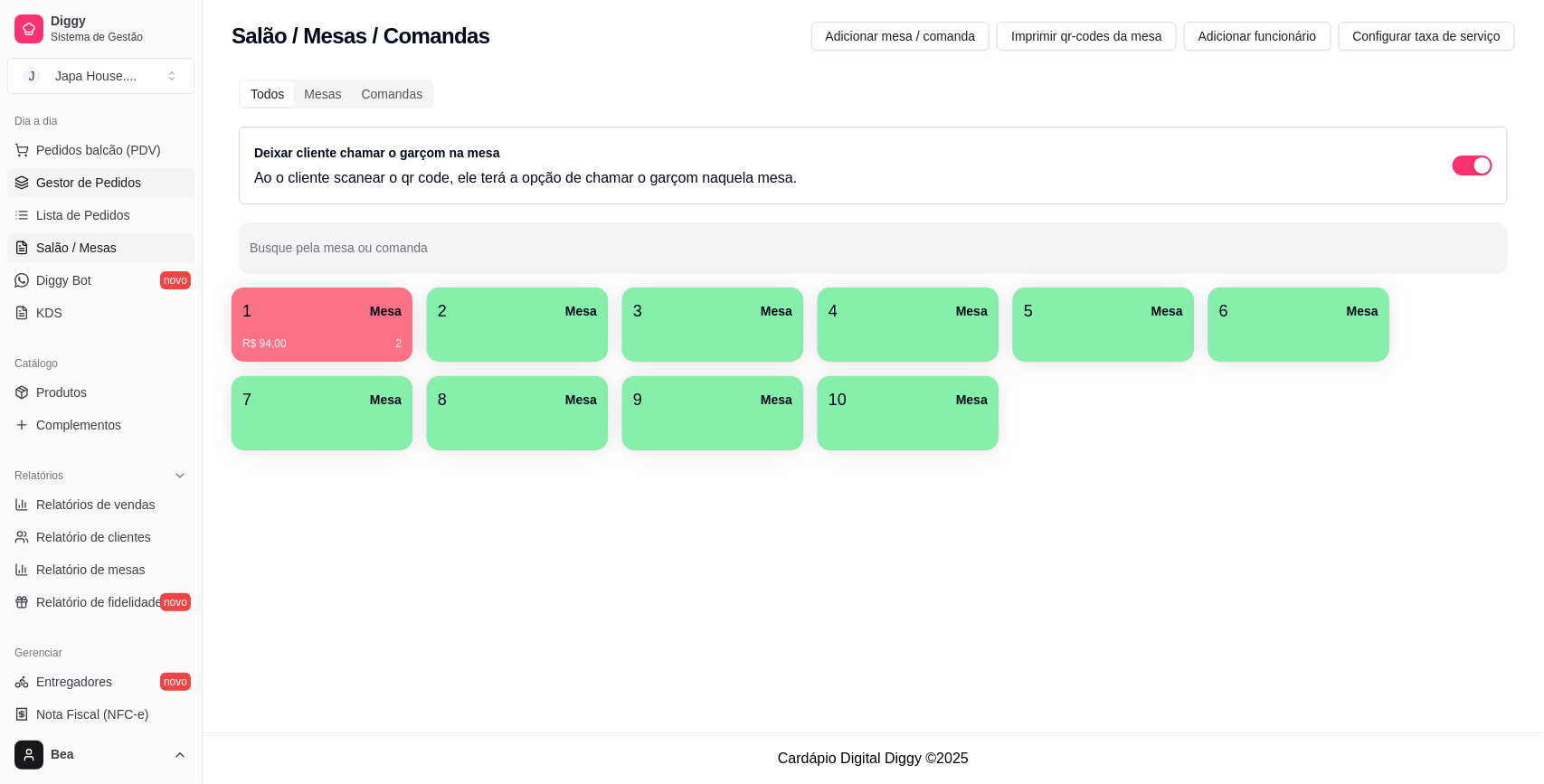 click on "Gestor de Pedidos" at bounding box center [89, 183] 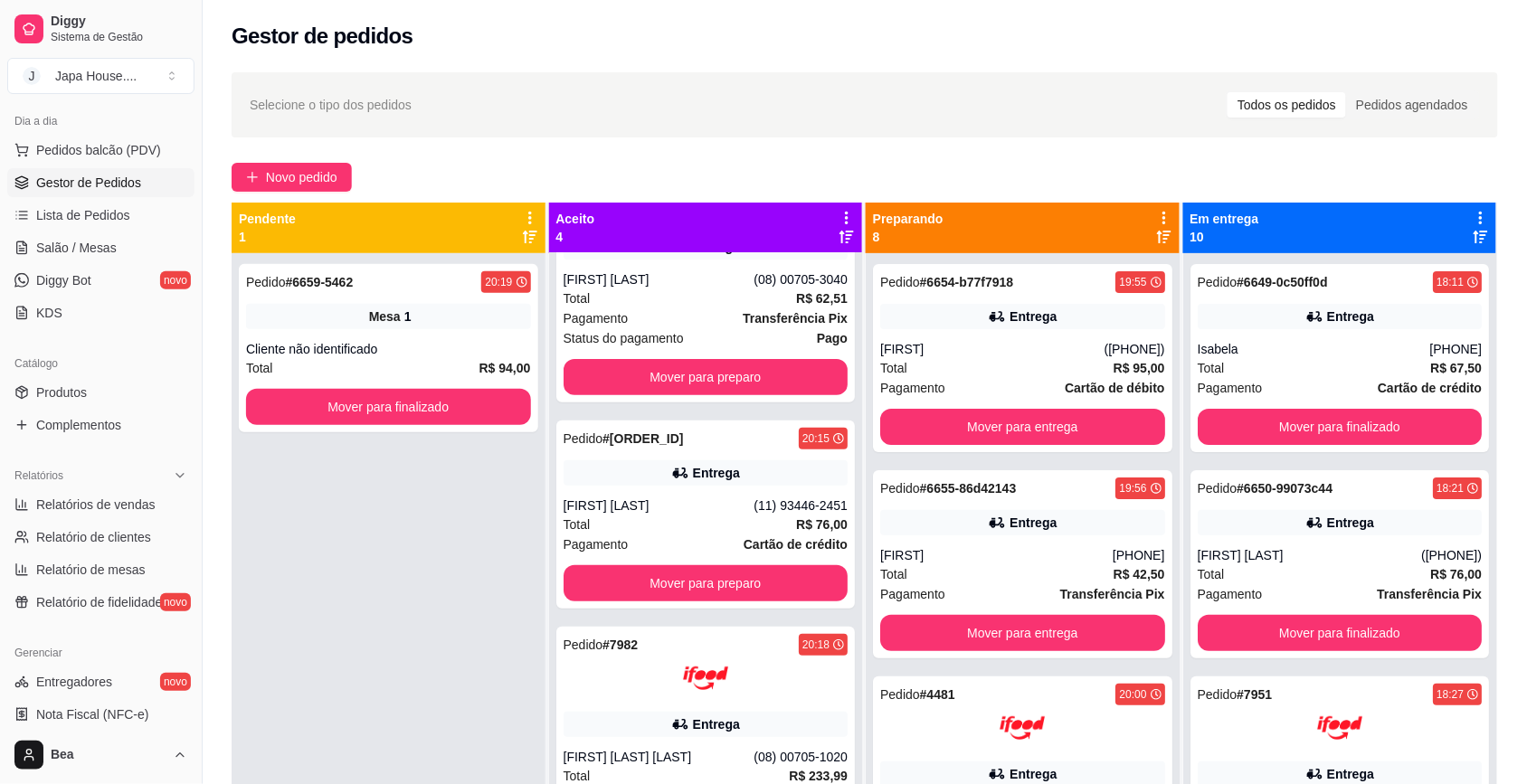 scroll, scrollTop: 118, scrollLeft: 0, axis: vertical 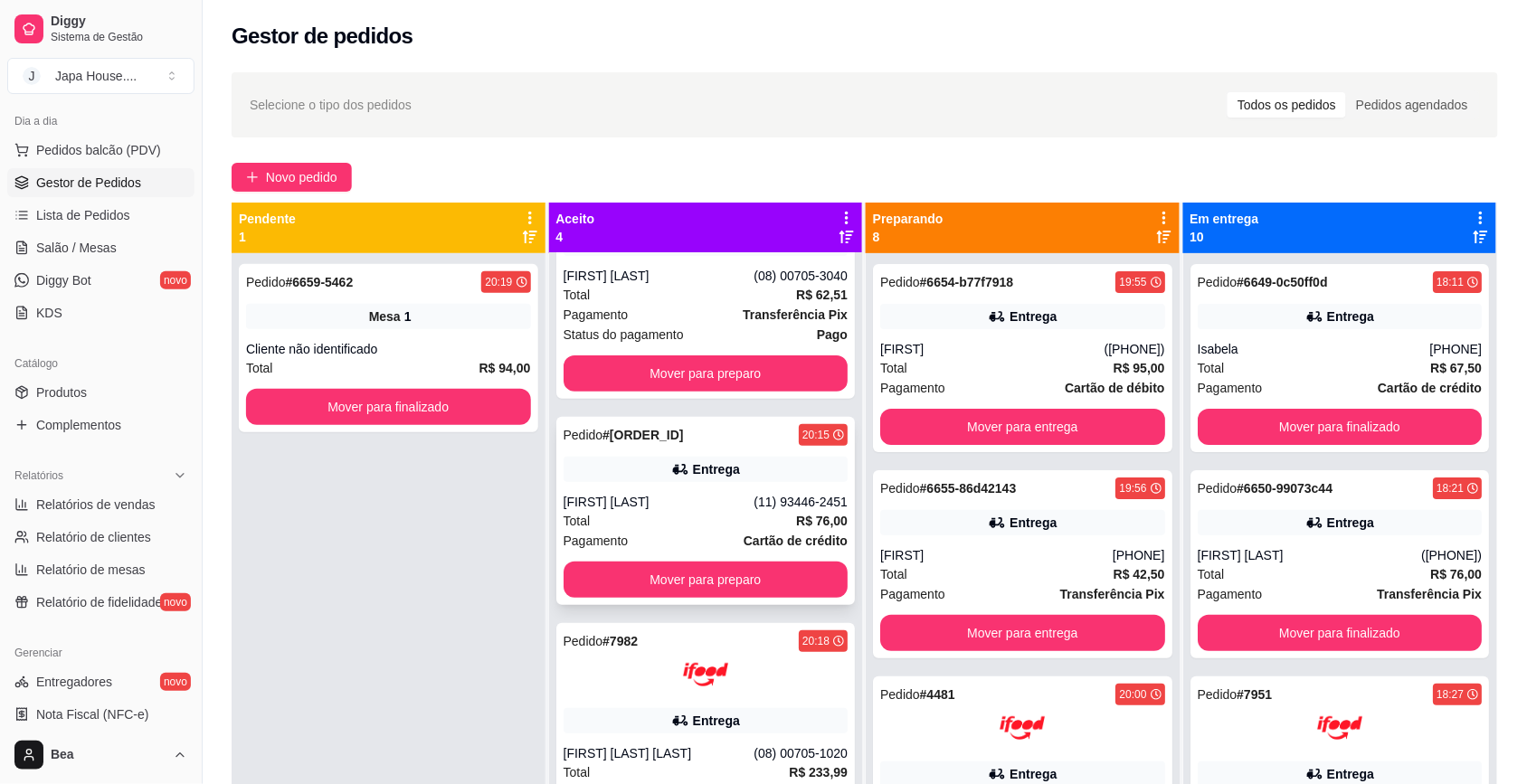 click on "[FIRST] [LAST]" at bounding box center (659, 502) 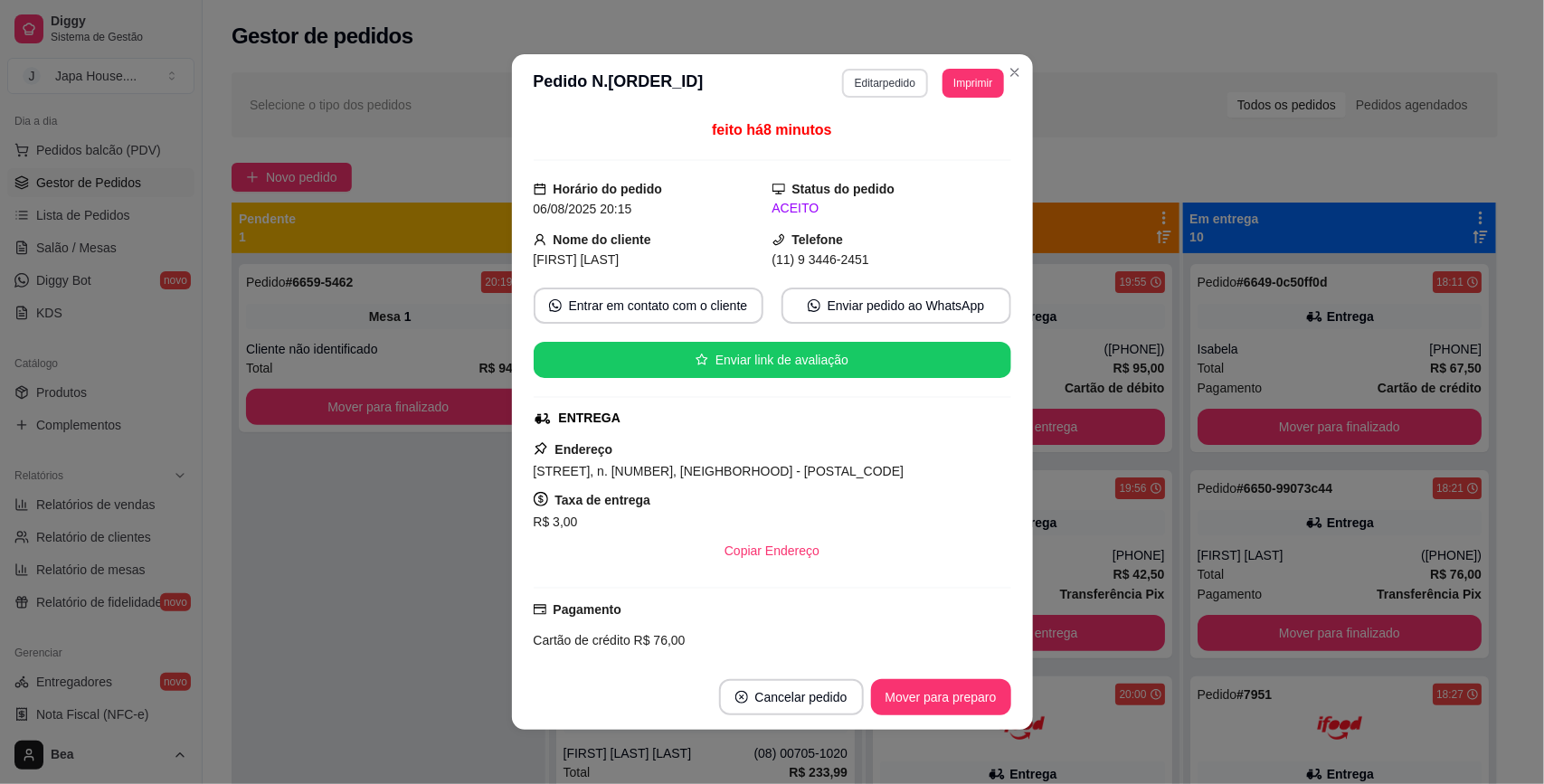 click on "Editar  pedido" at bounding box center (885, 83) 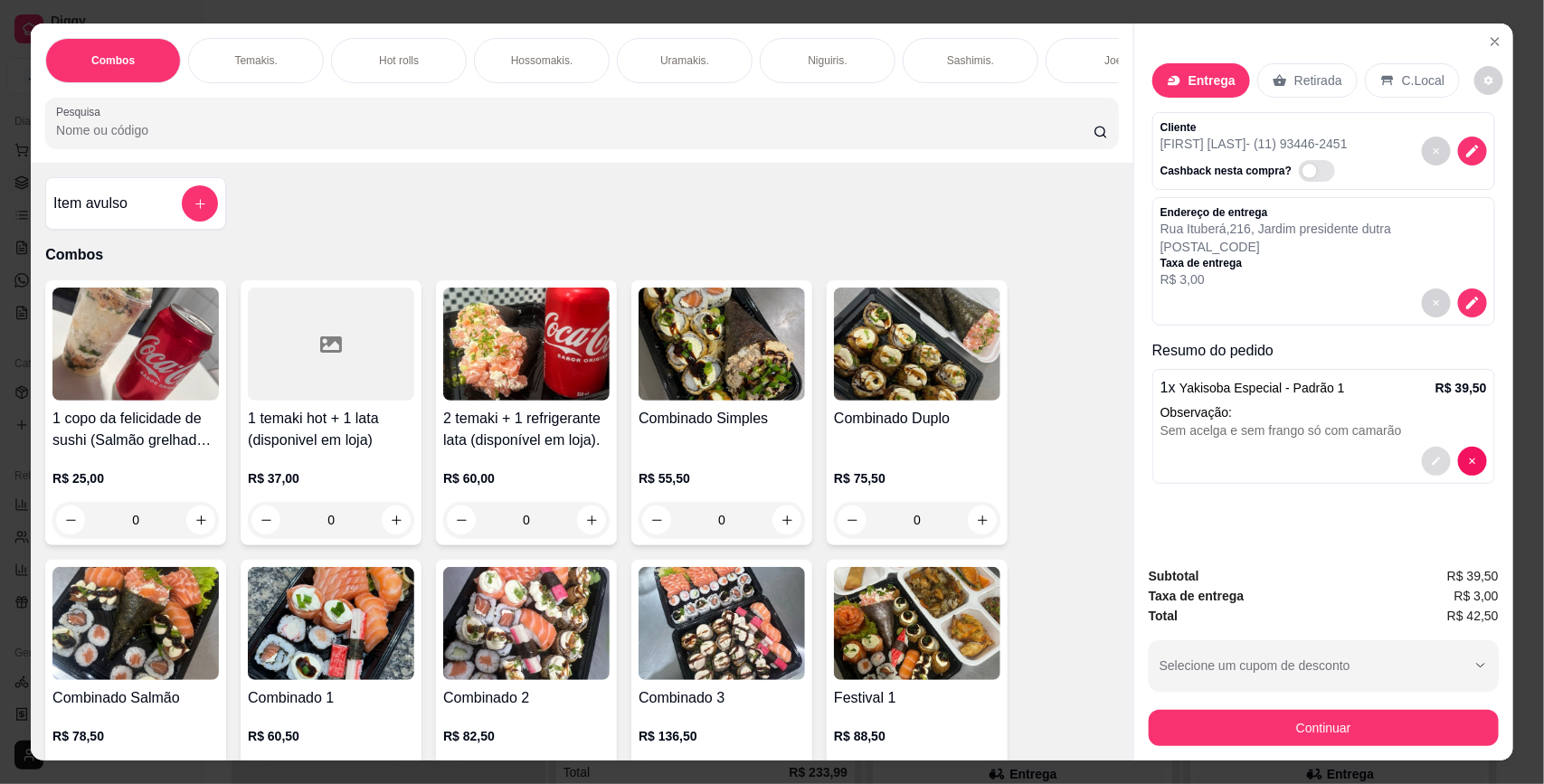 click at bounding box center [1436, 461] 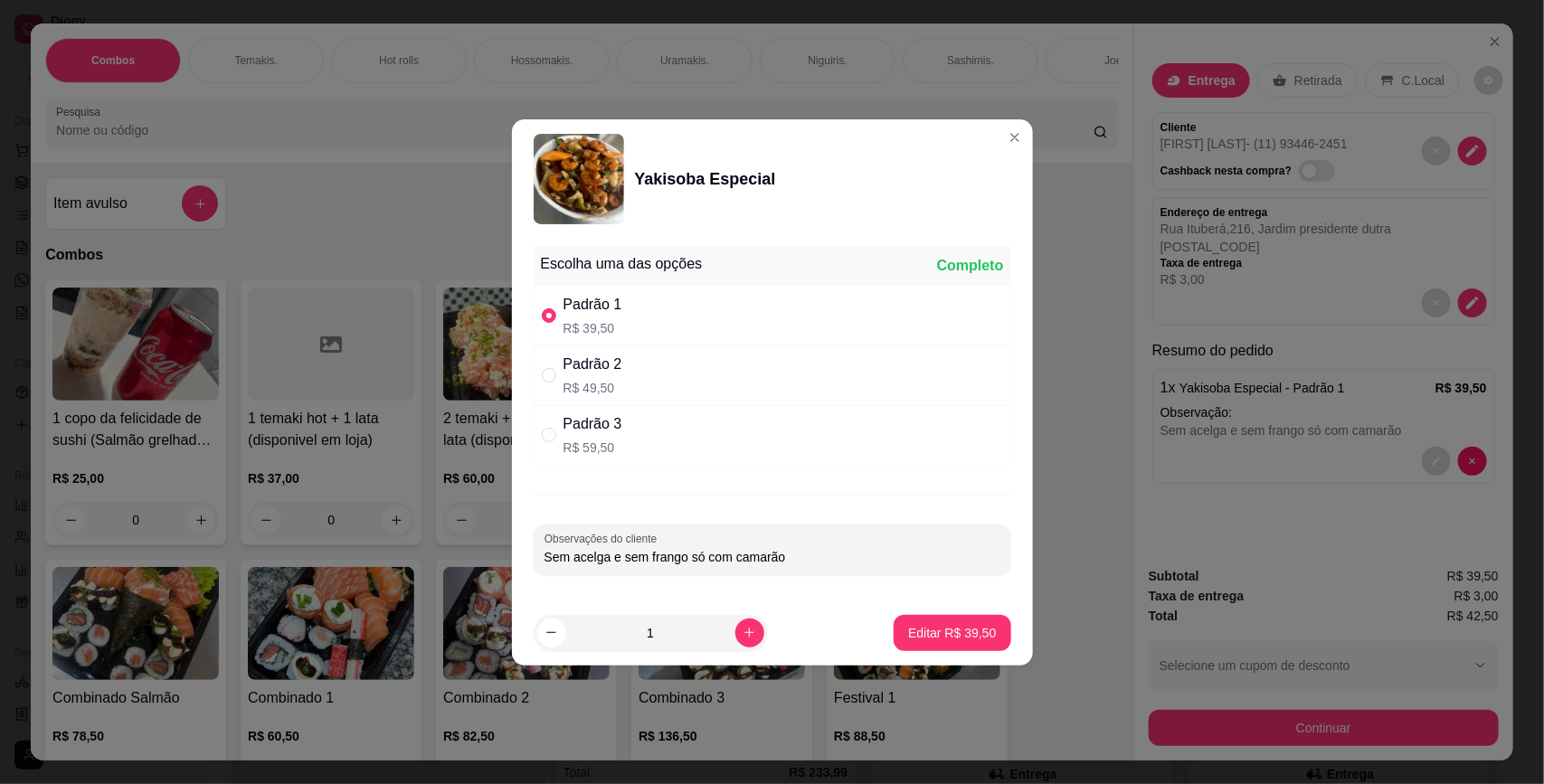 click on "Padrão 2 R$ 49,50" at bounding box center (772, 375) 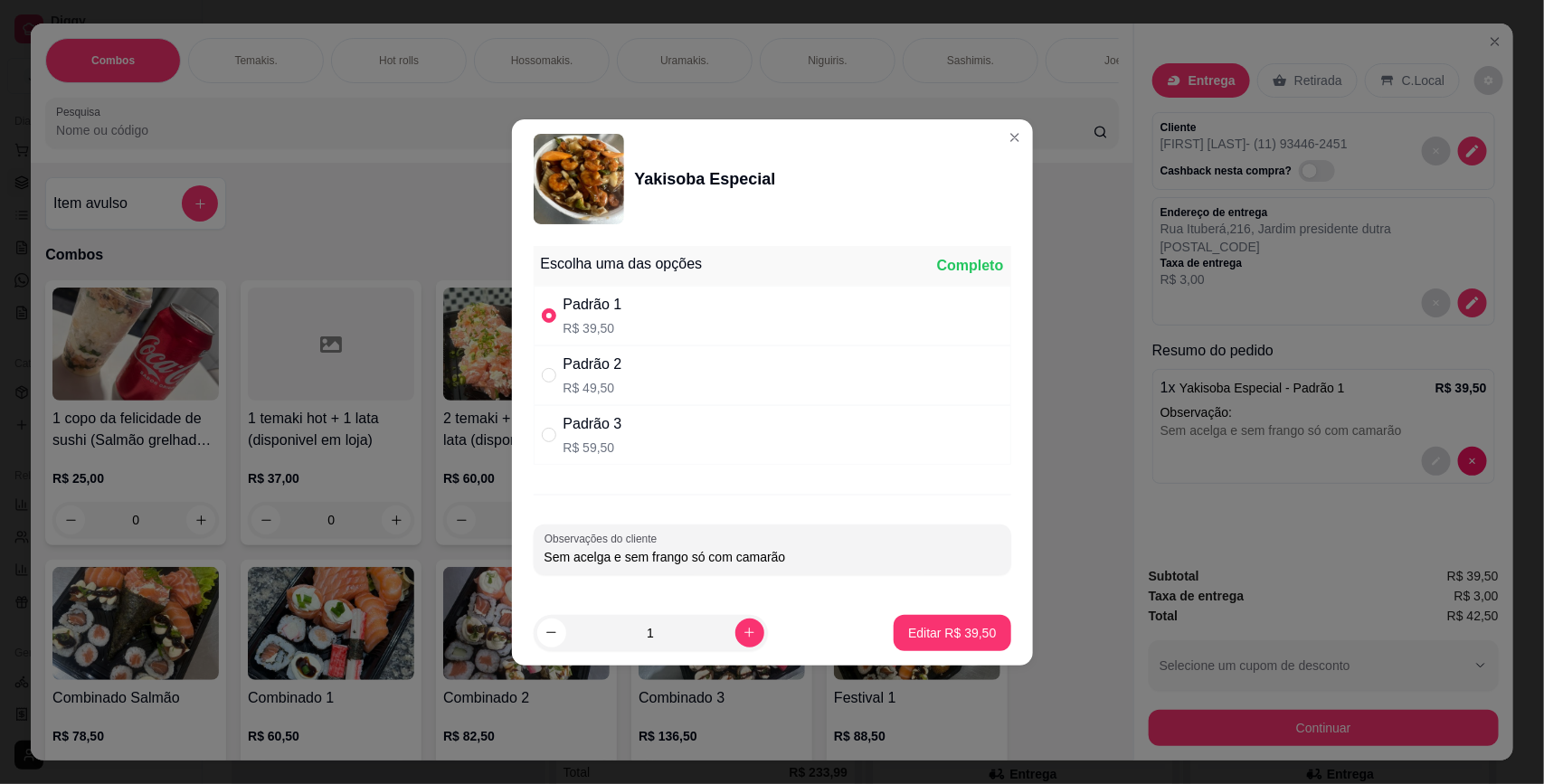 radio on "false" 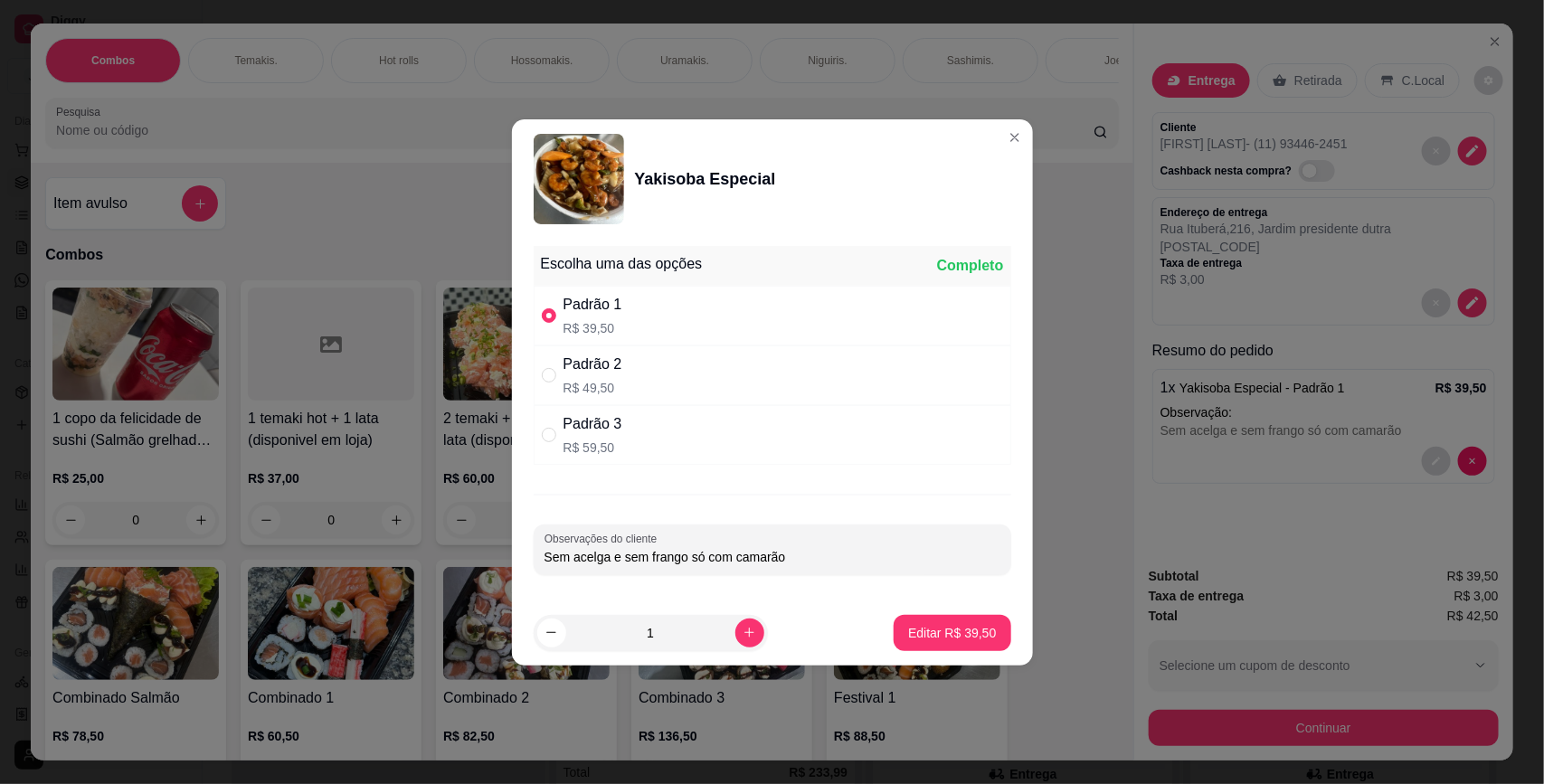 radio on "true" 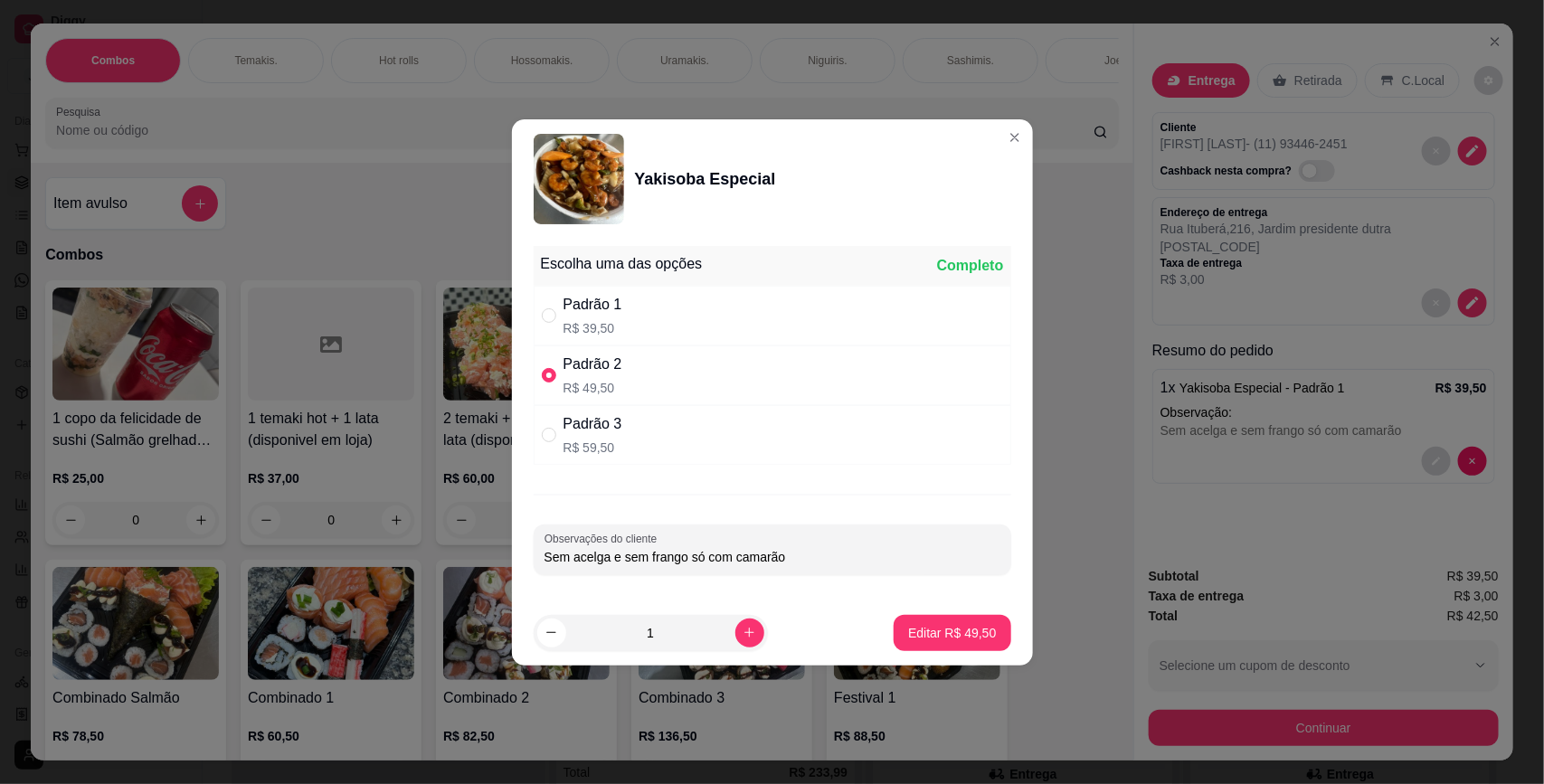 click on "Padrão 1" at bounding box center (592, 305) 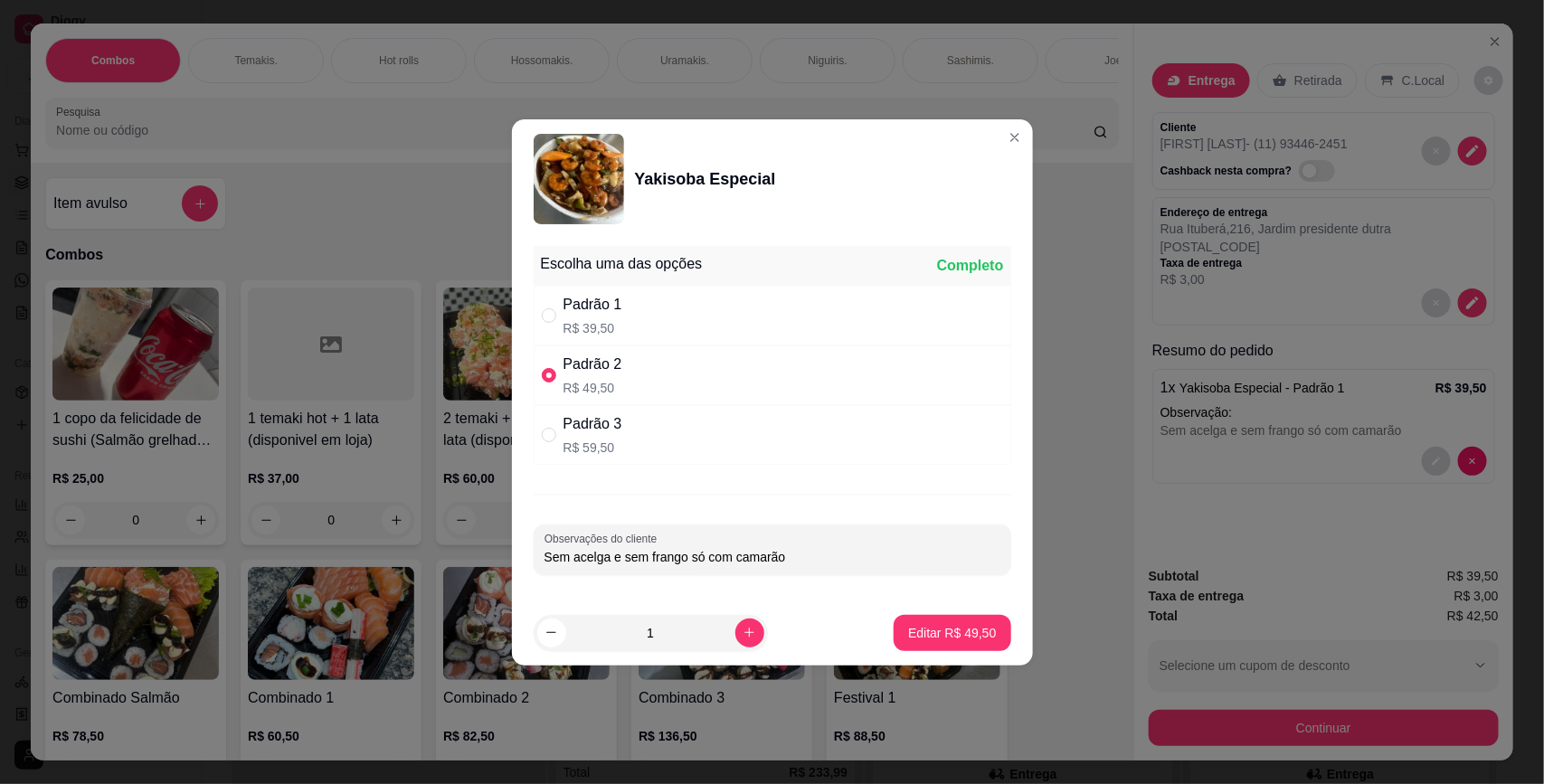 radio on "true" 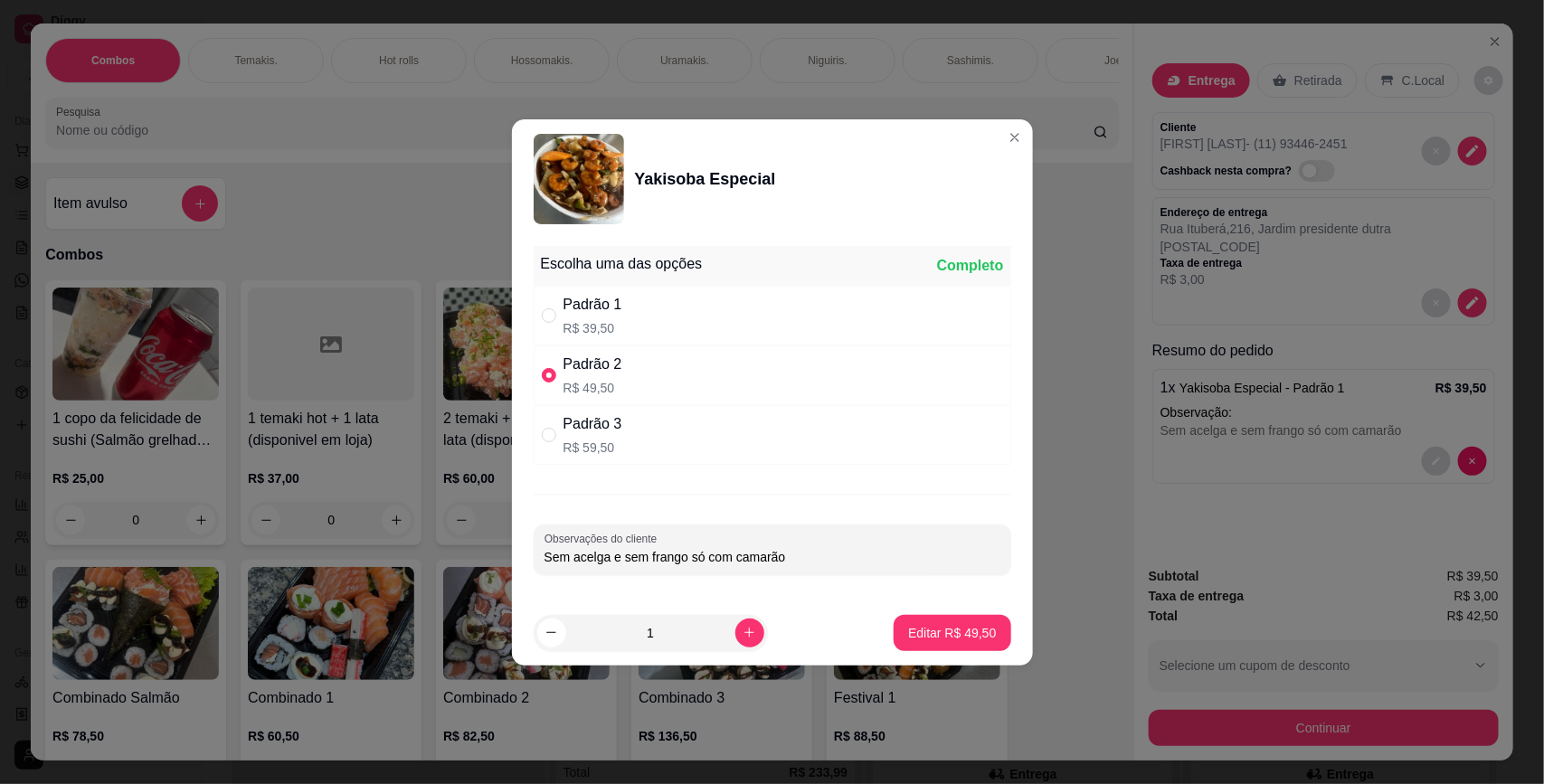 radio on "false" 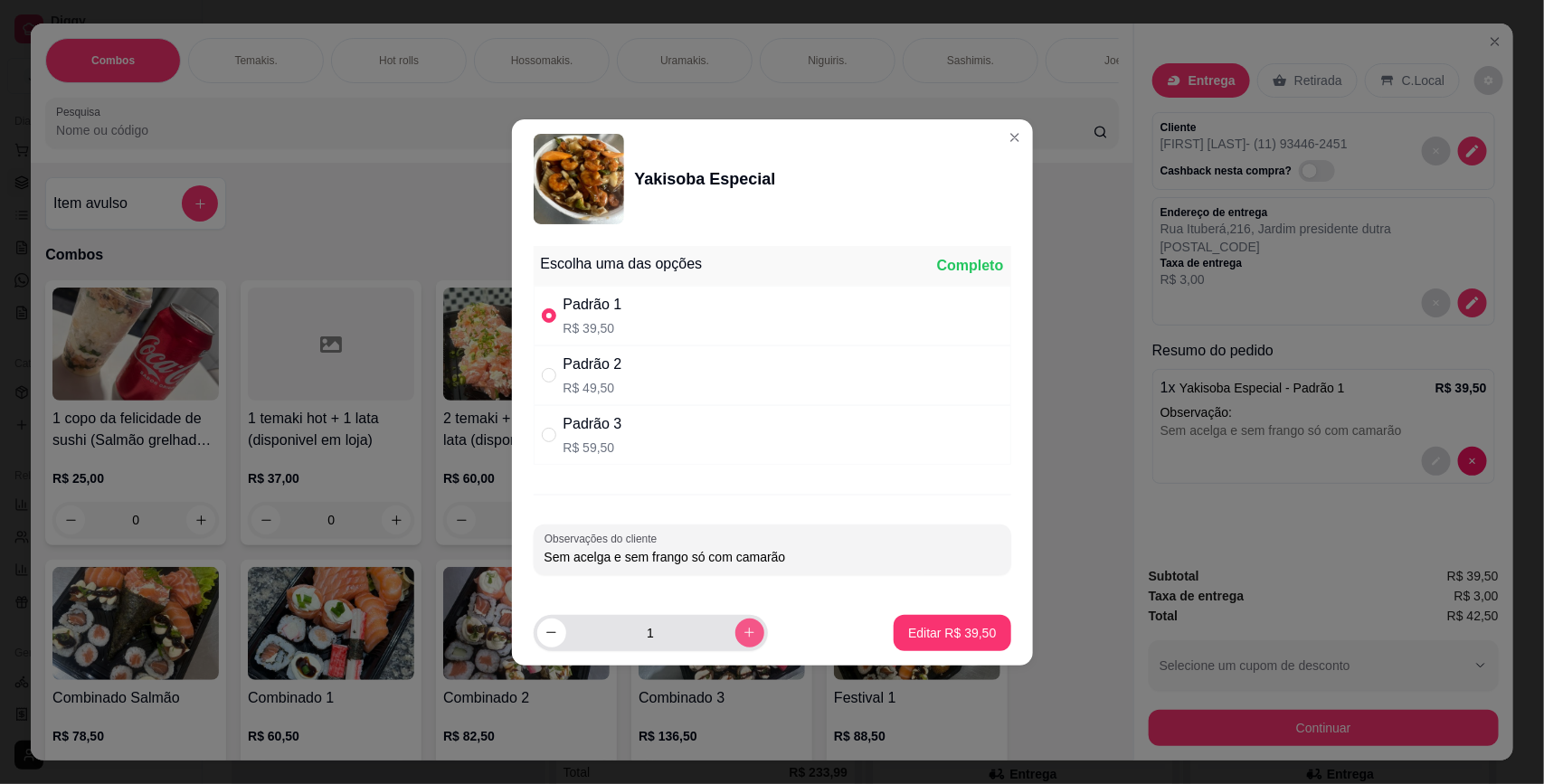 click 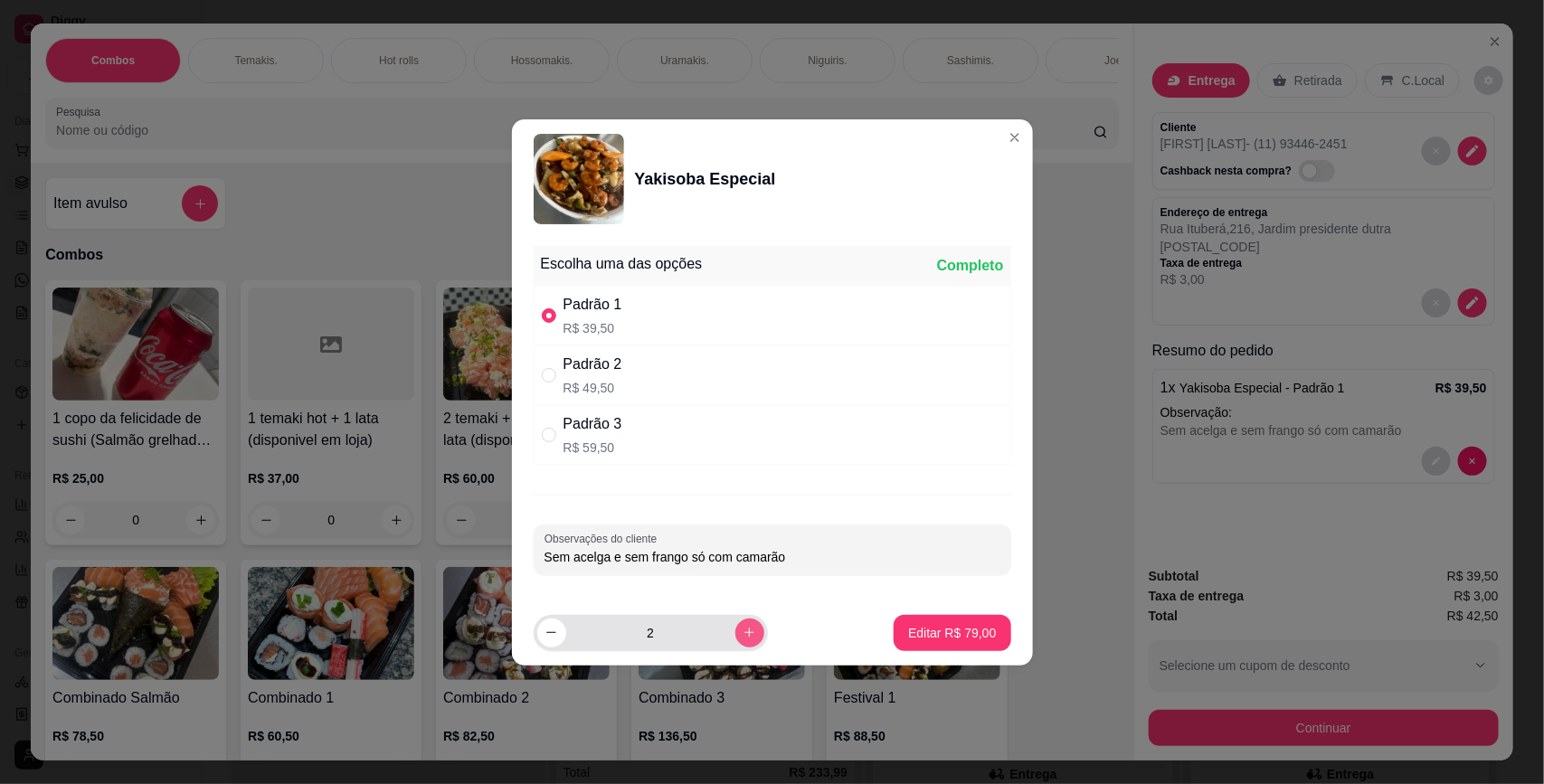 type on "2" 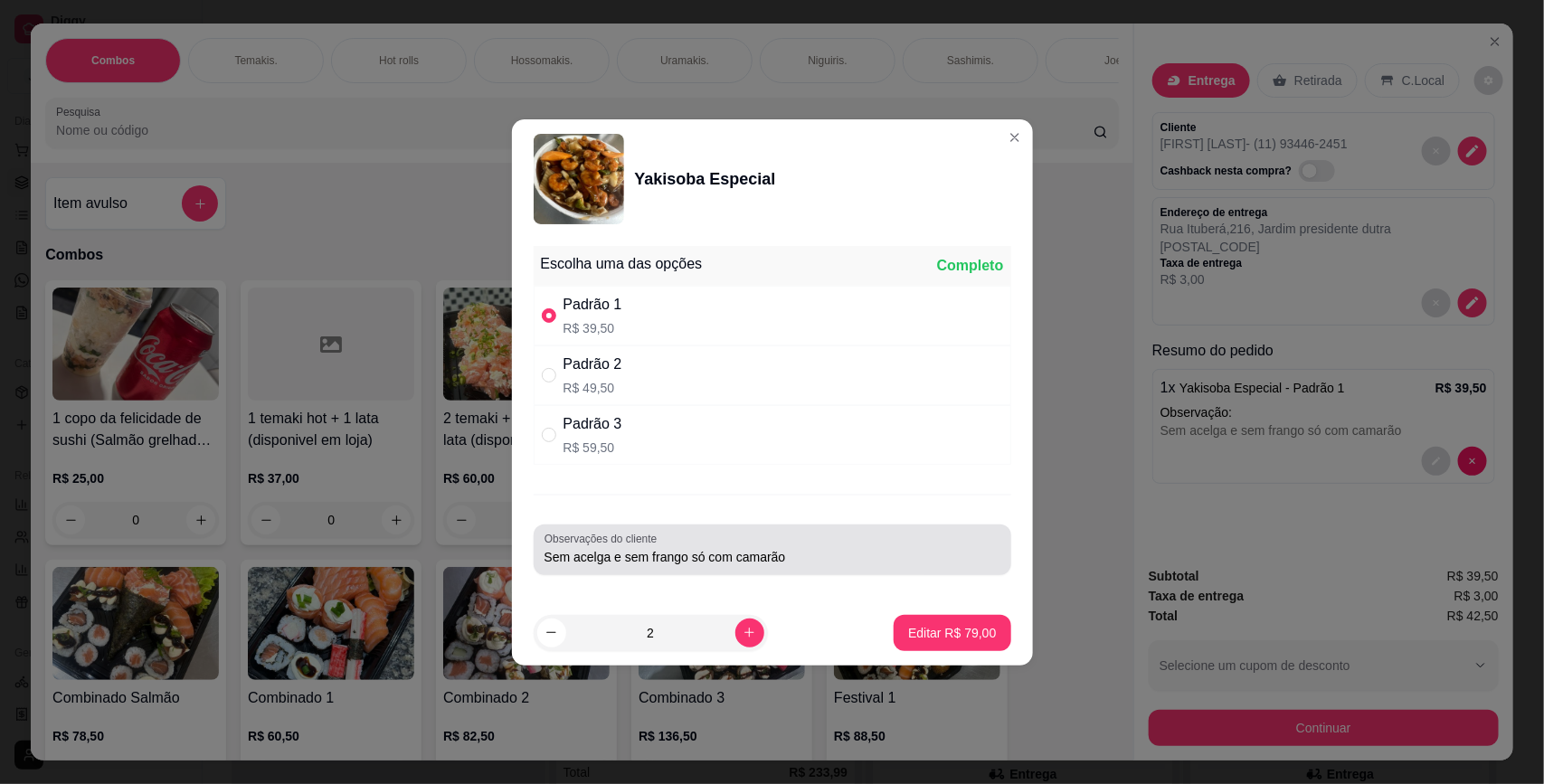 click on "Observações do cliente Sem acelga e sem frango só com camarão" at bounding box center [772, 550] 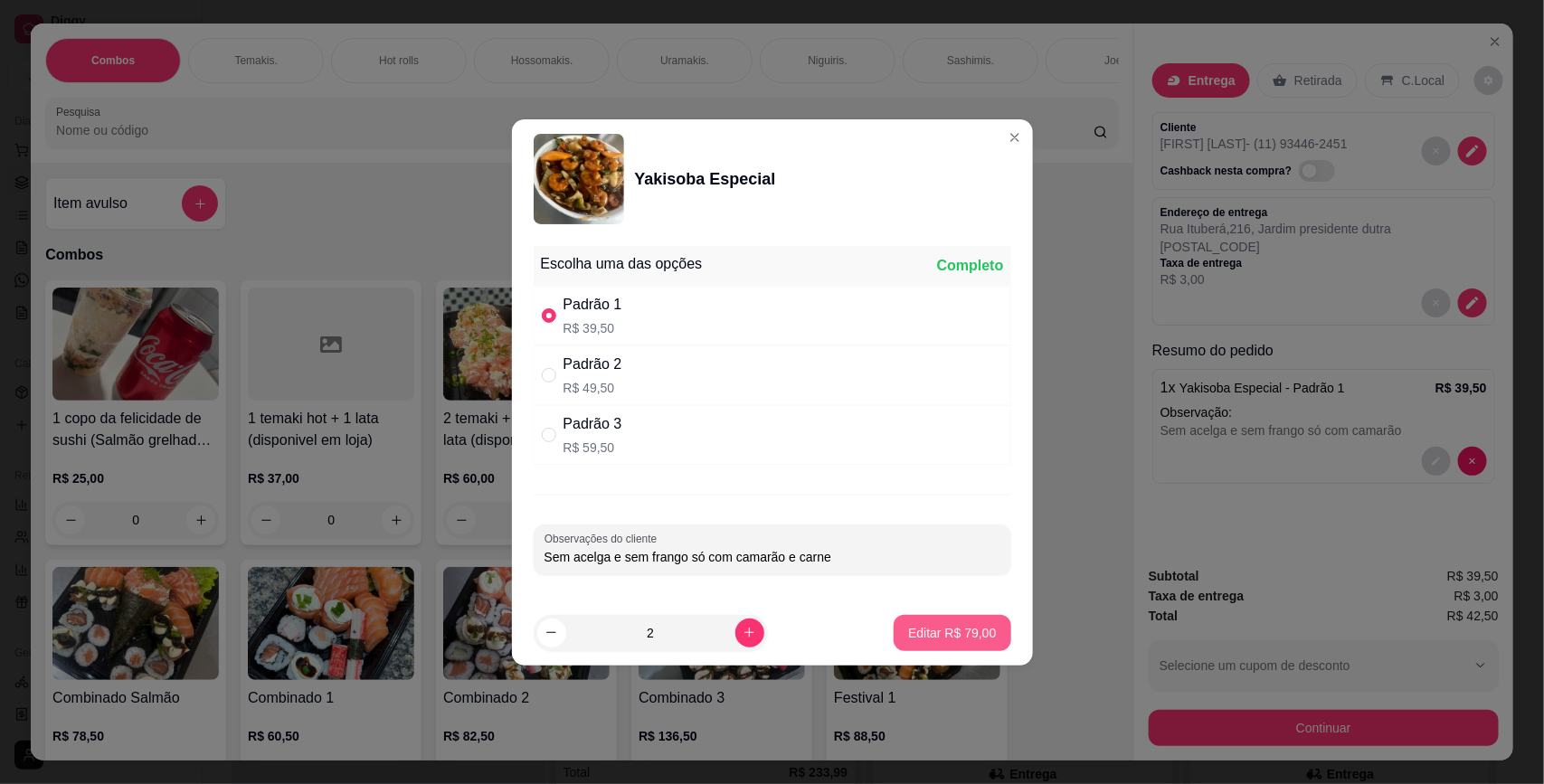type on "Sem acelga e sem frango só com camarão e carne" 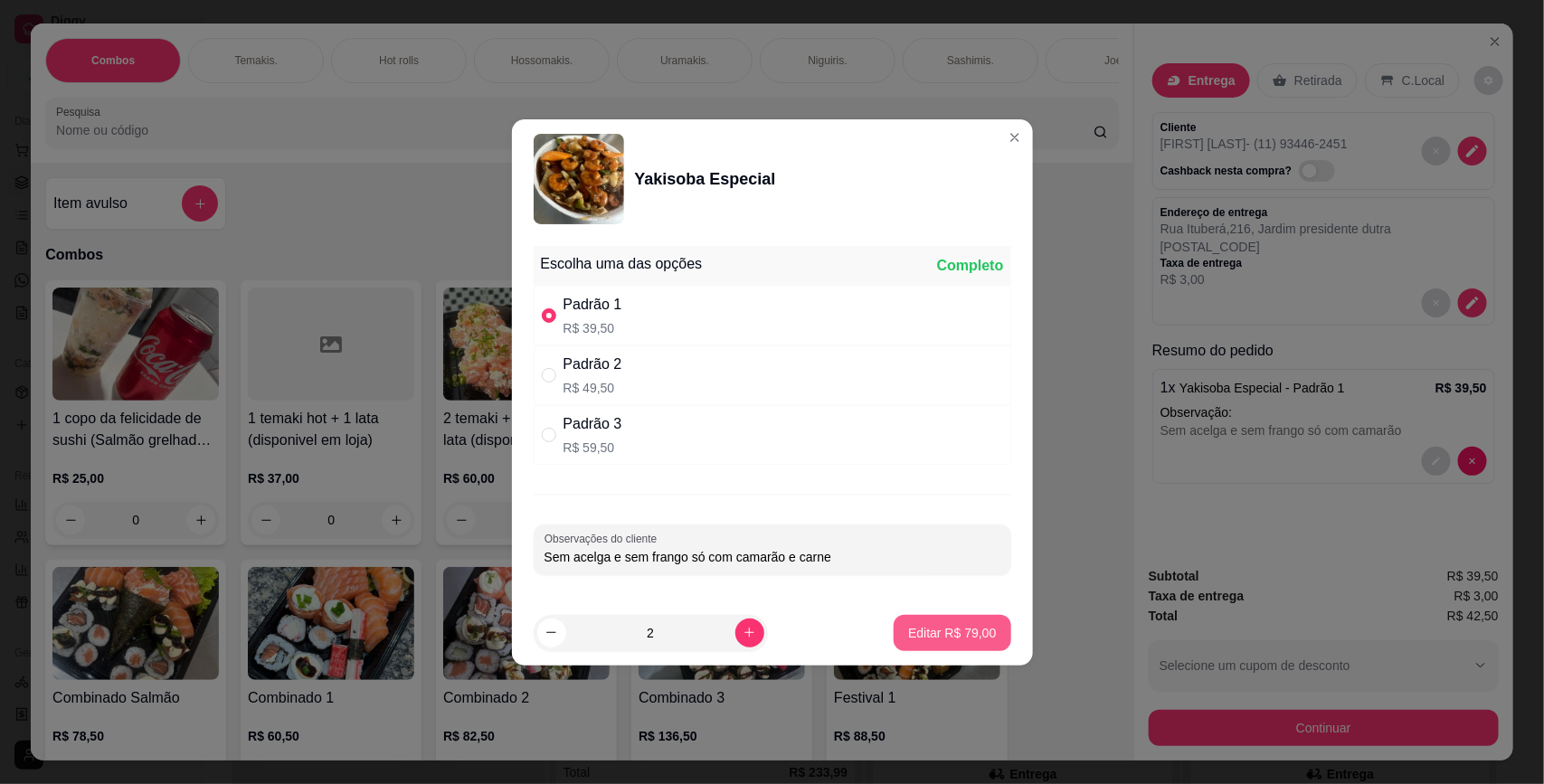 click on "Editar   R$ 79,00" at bounding box center [952, 633] 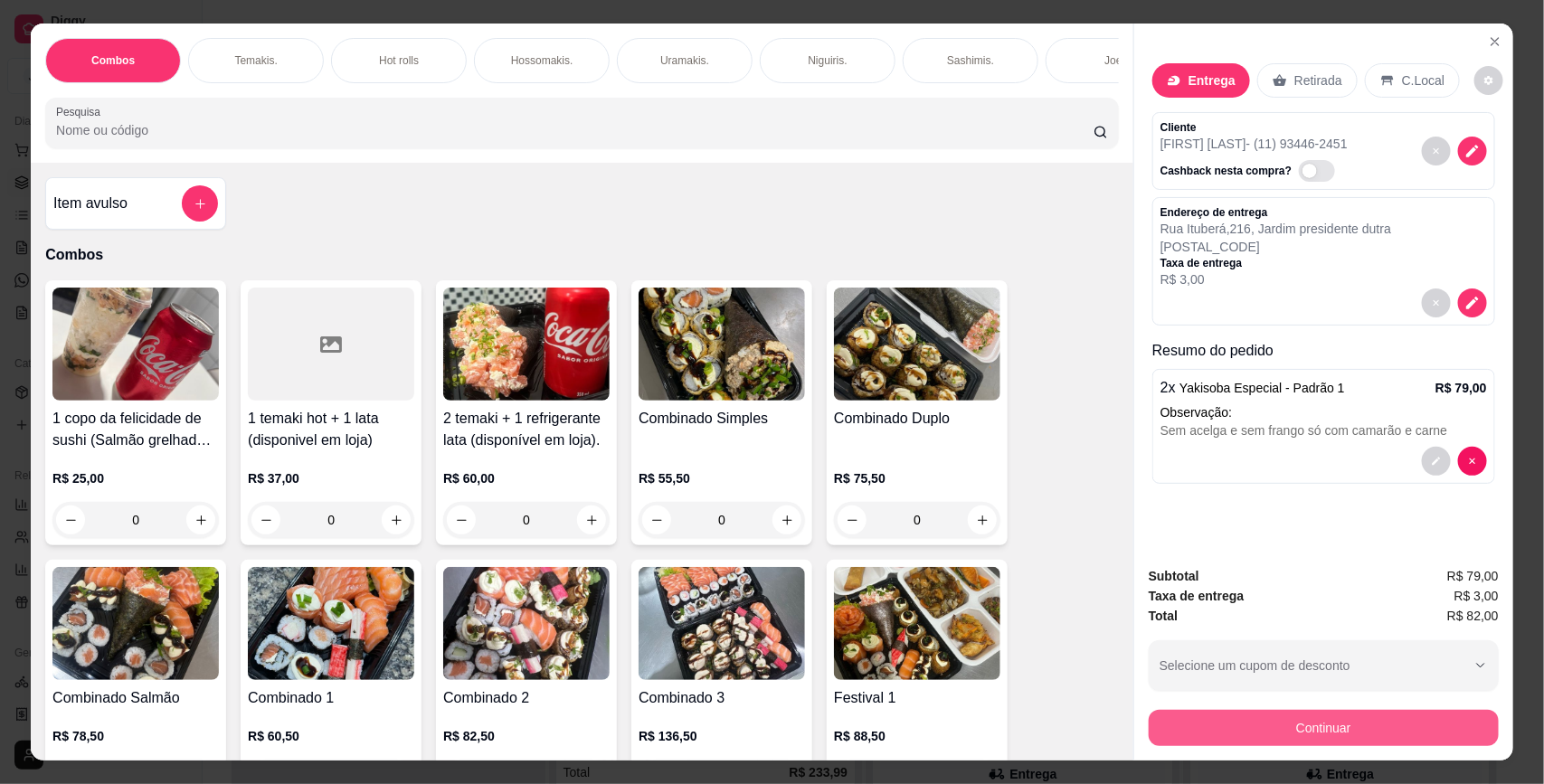 click on "Continuar" at bounding box center [1323, 728] 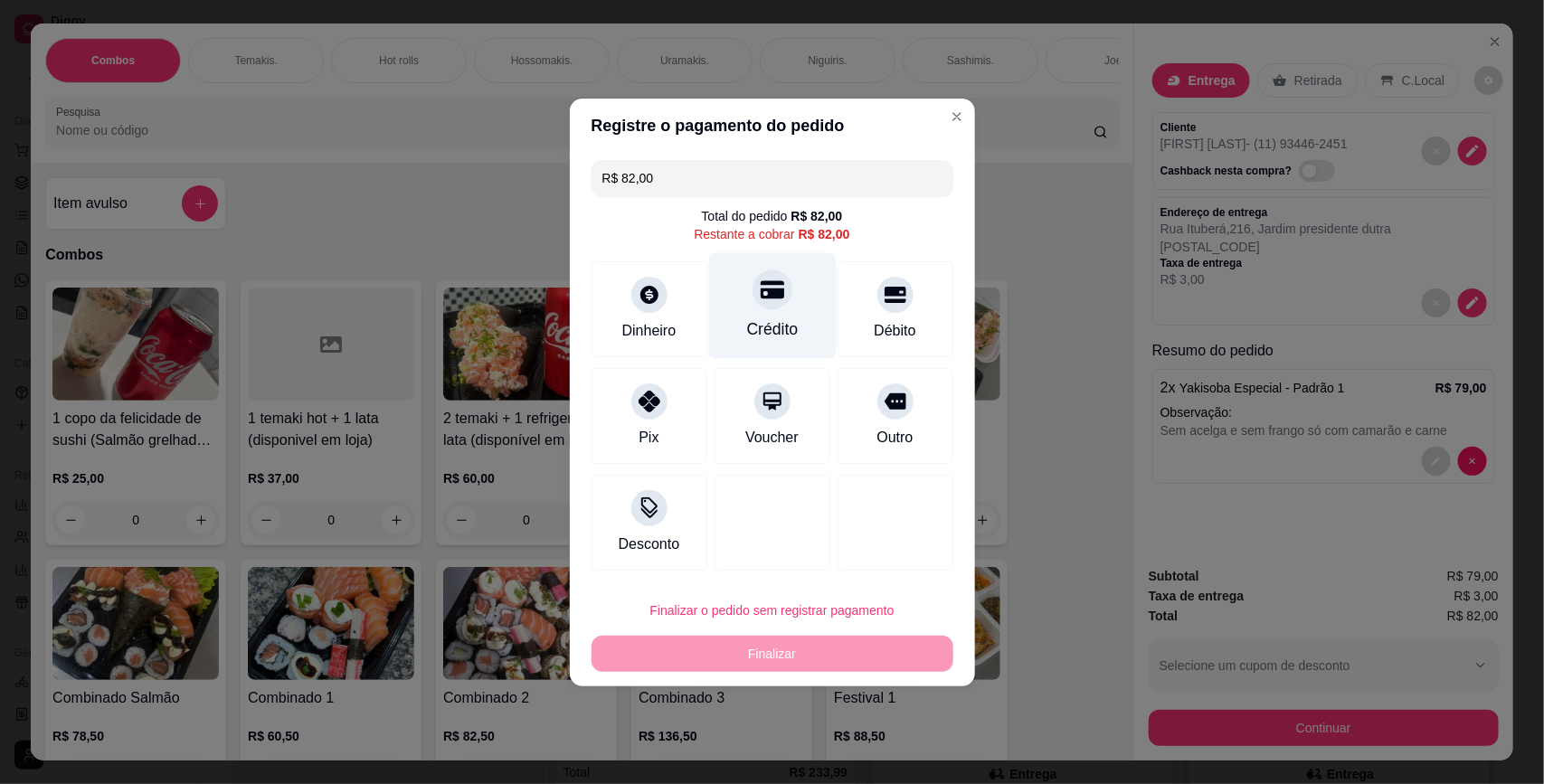 click at bounding box center (772, 289) 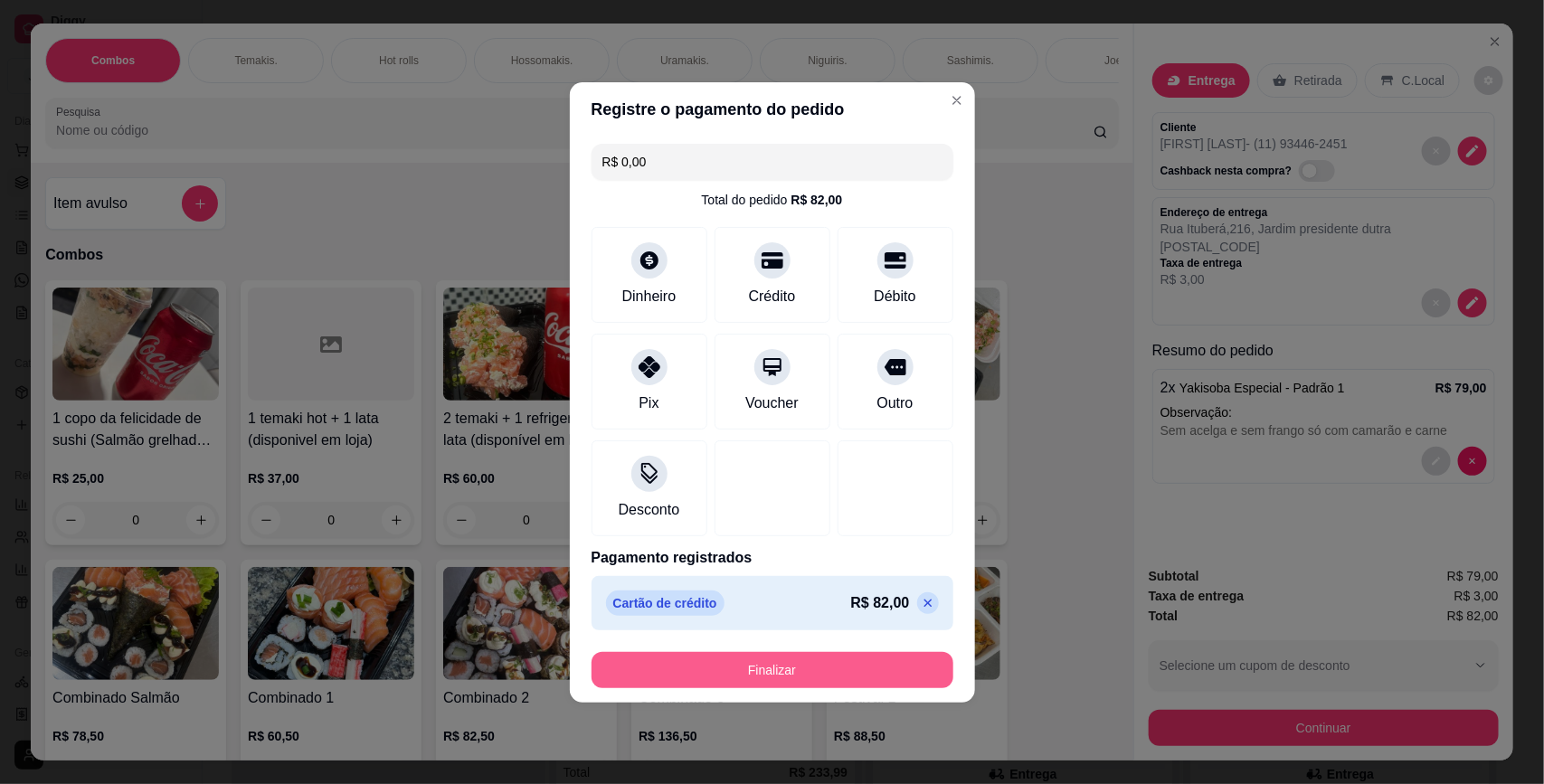 click on "Finalizar" at bounding box center [772, 670] 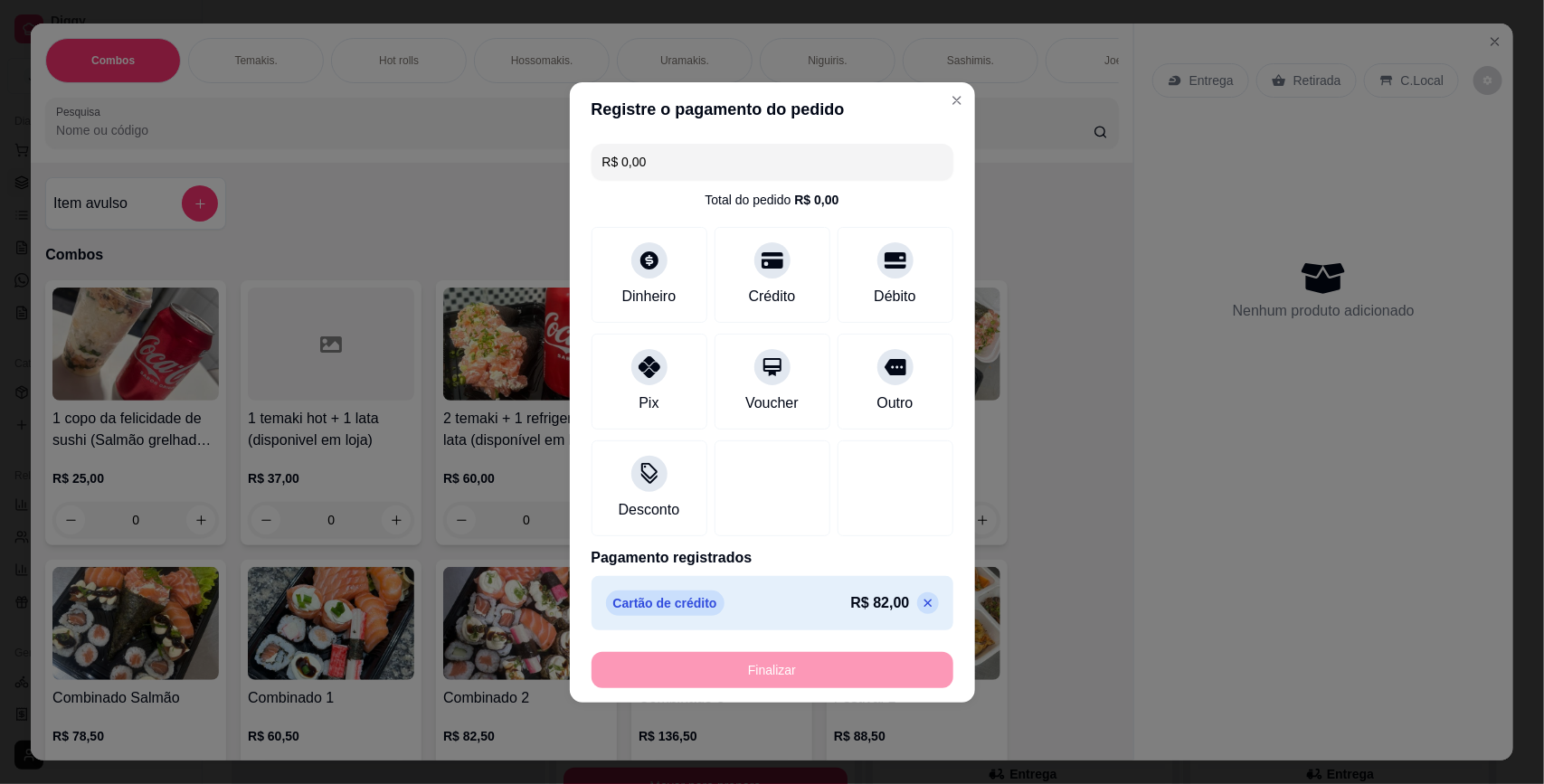 type on "-R$ 82,00" 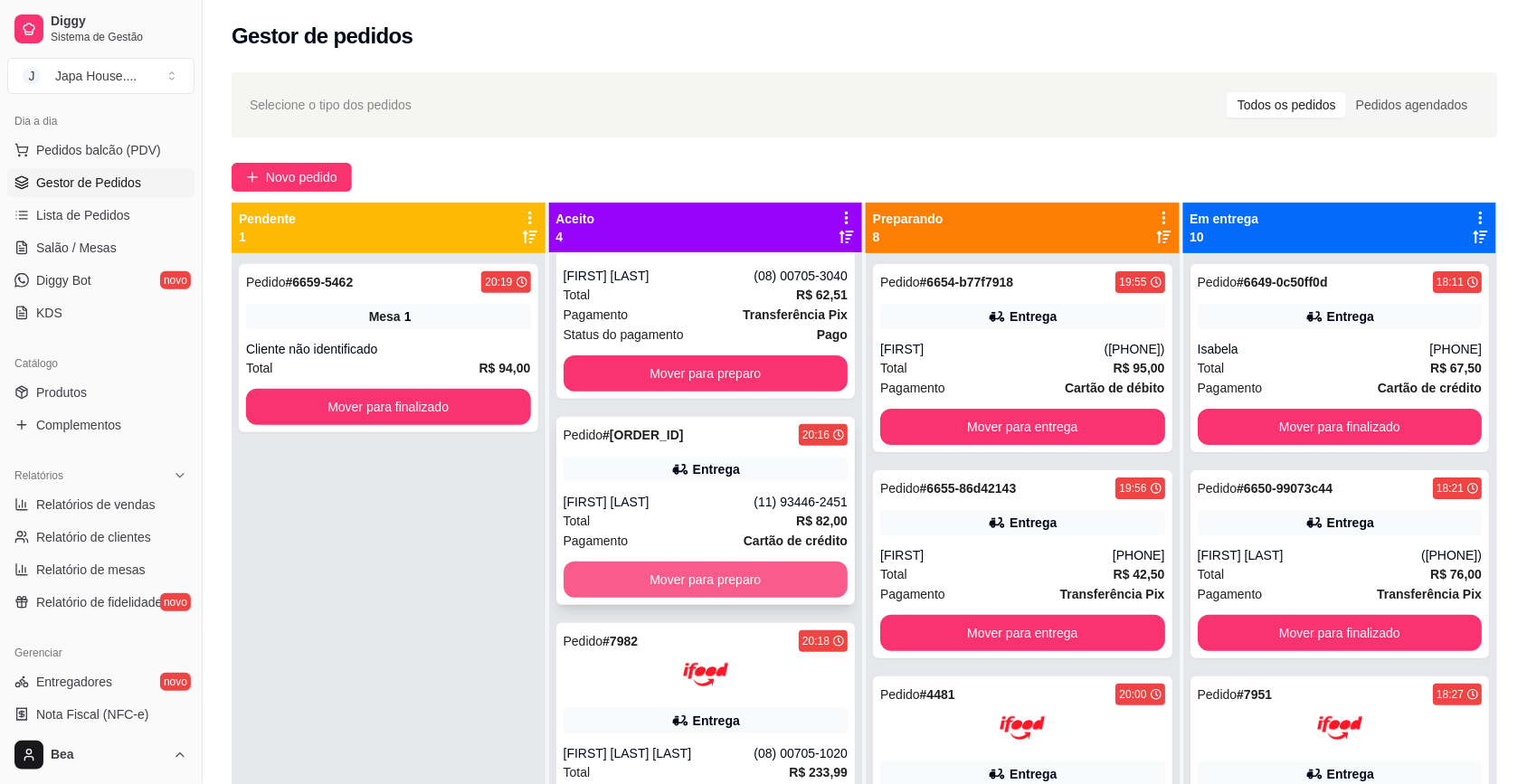 click on "Mover para preparo" at bounding box center (706, 580) 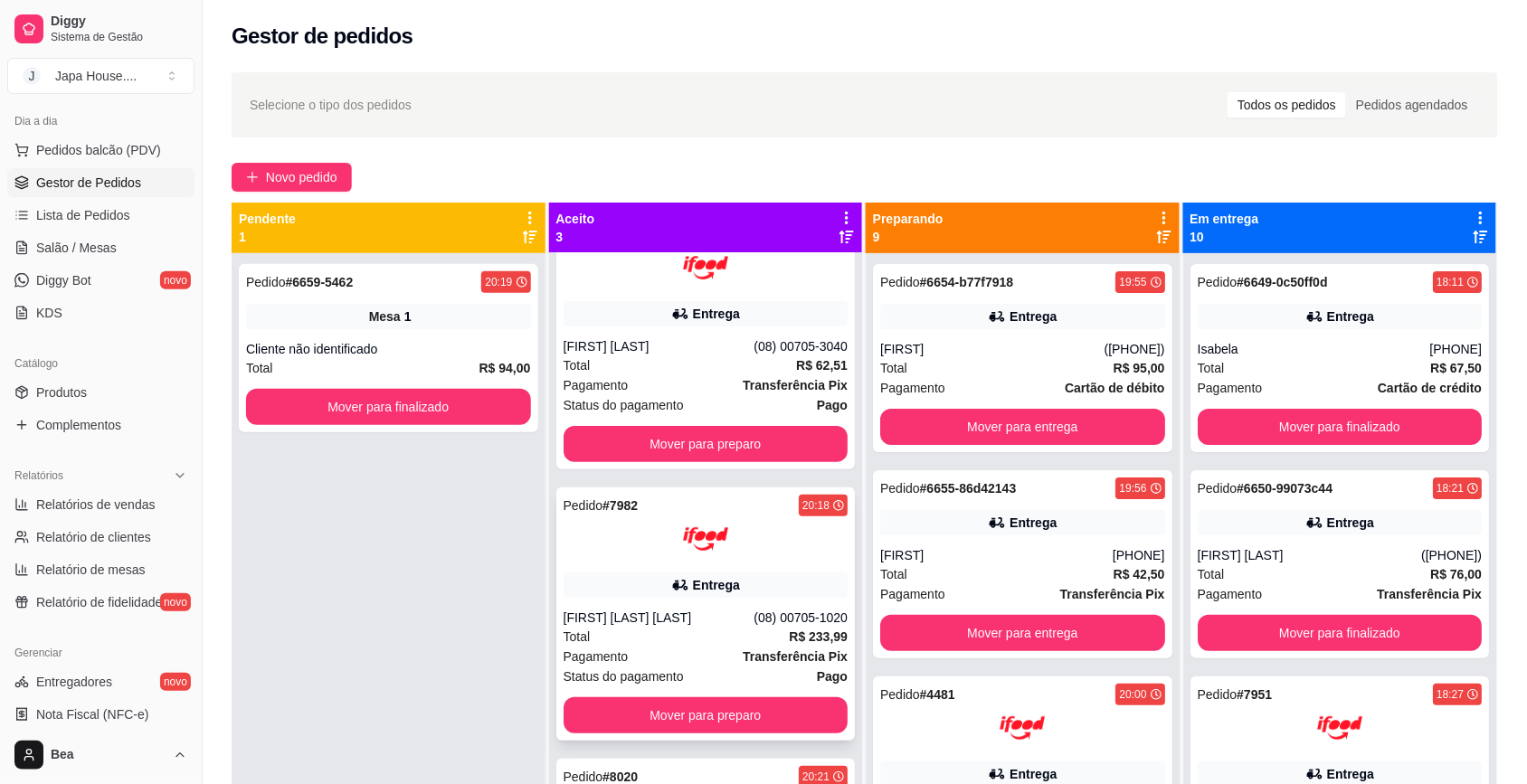 scroll, scrollTop: 48, scrollLeft: 0, axis: vertical 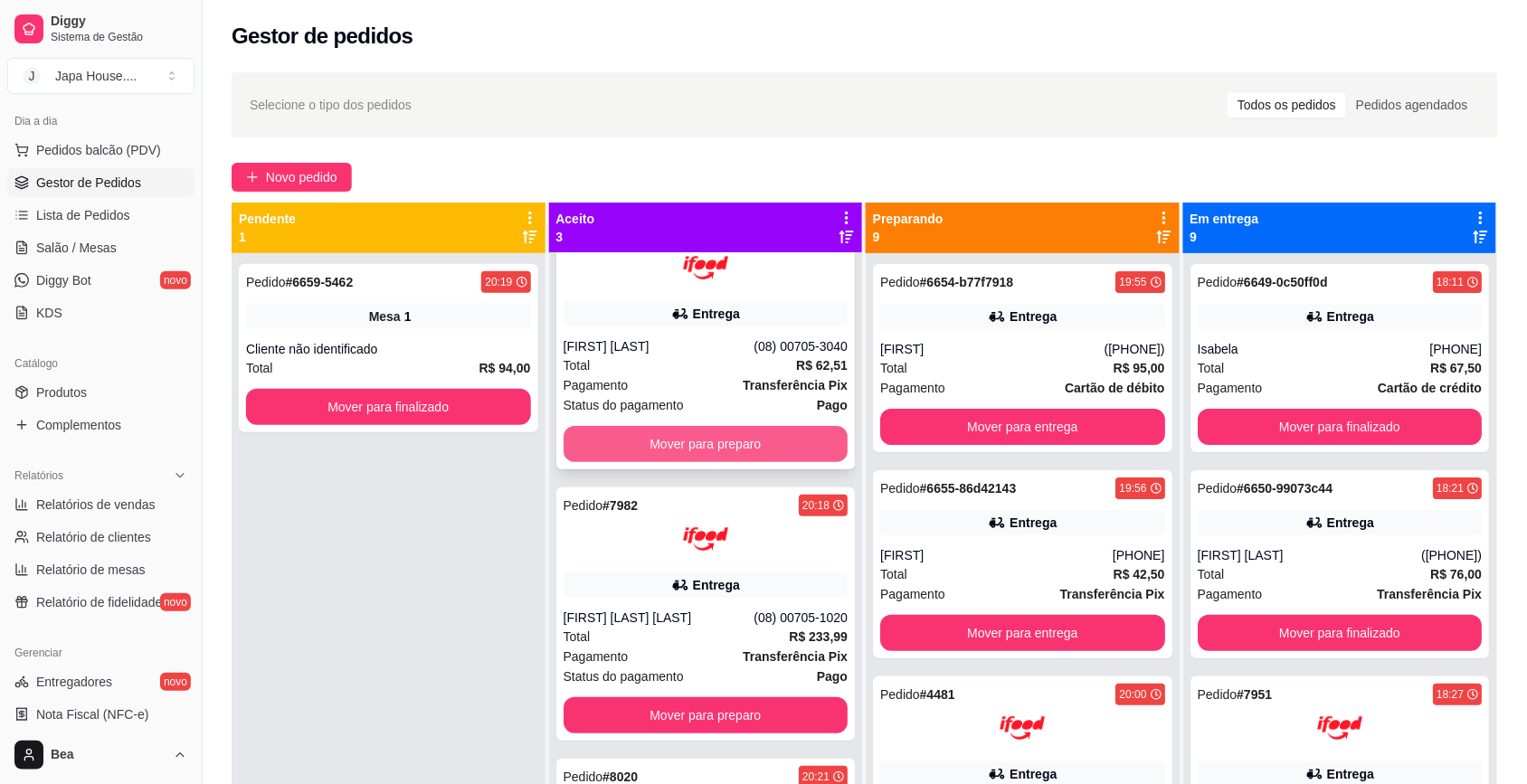 click on "Mover para preparo" at bounding box center [706, 444] 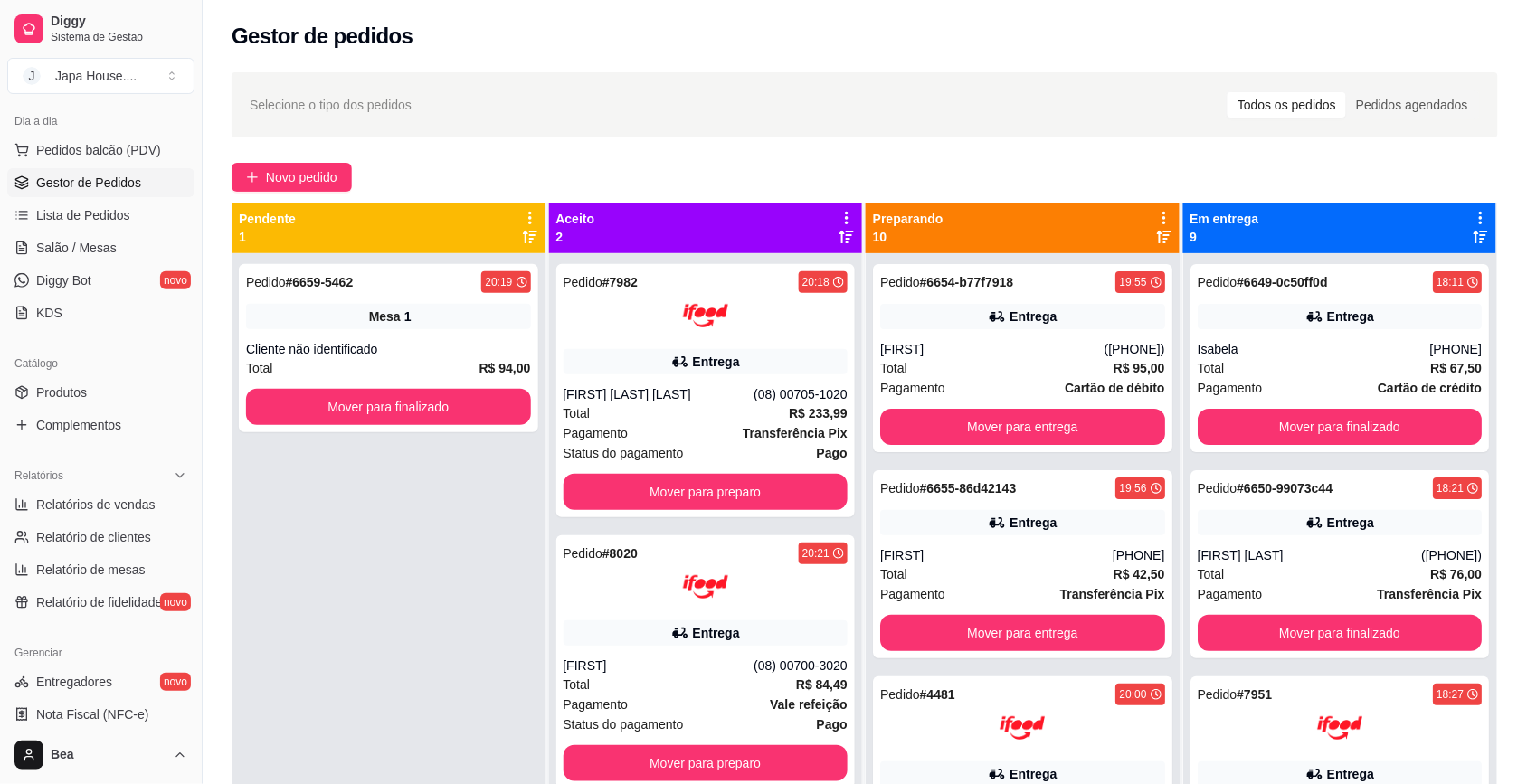 scroll, scrollTop: 0, scrollLeft: 0, axis: both 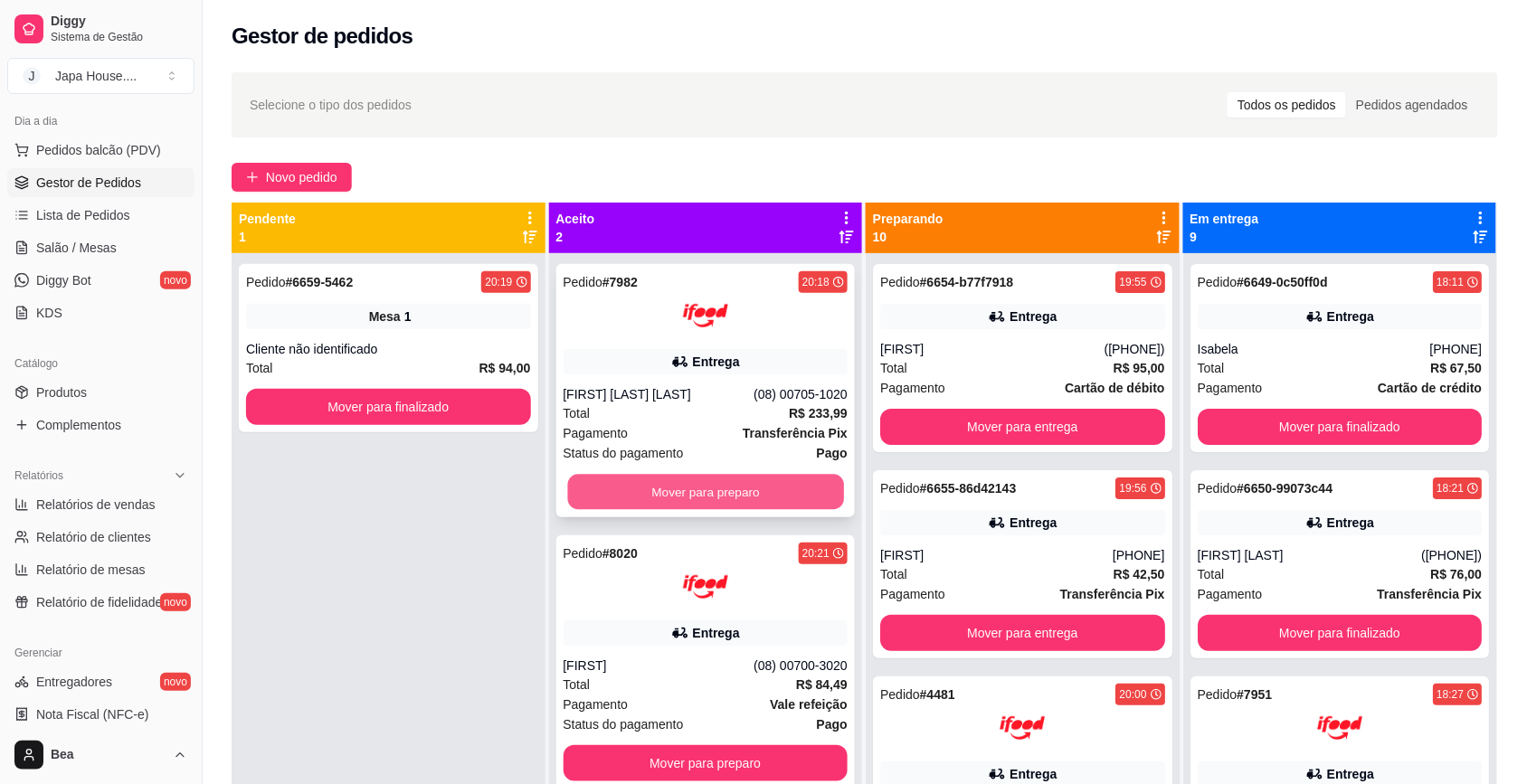 click on "Mover para preparo" at bounding box center [705, 492] 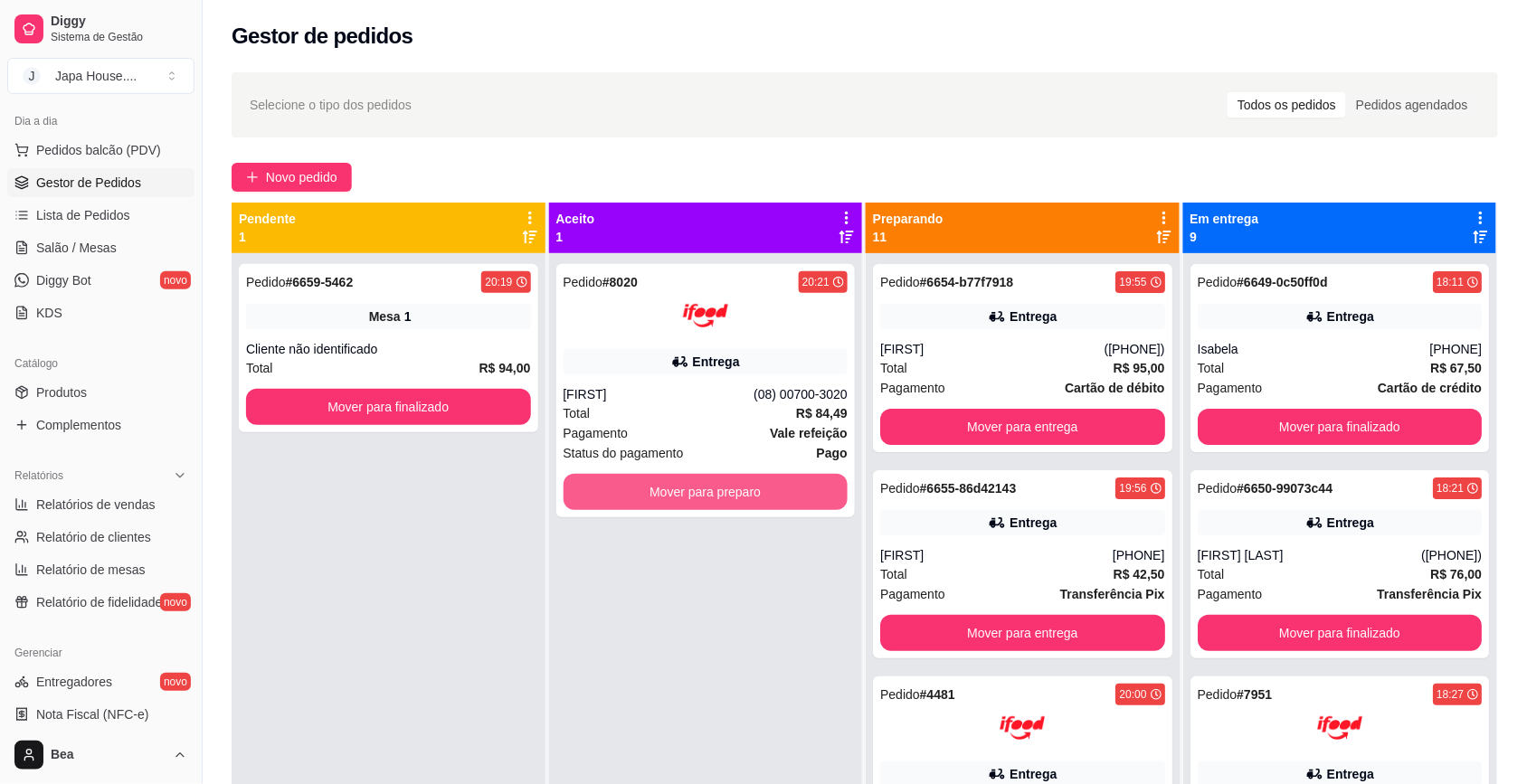 click on "Mover para preparo" at bounding box center [706, 492] 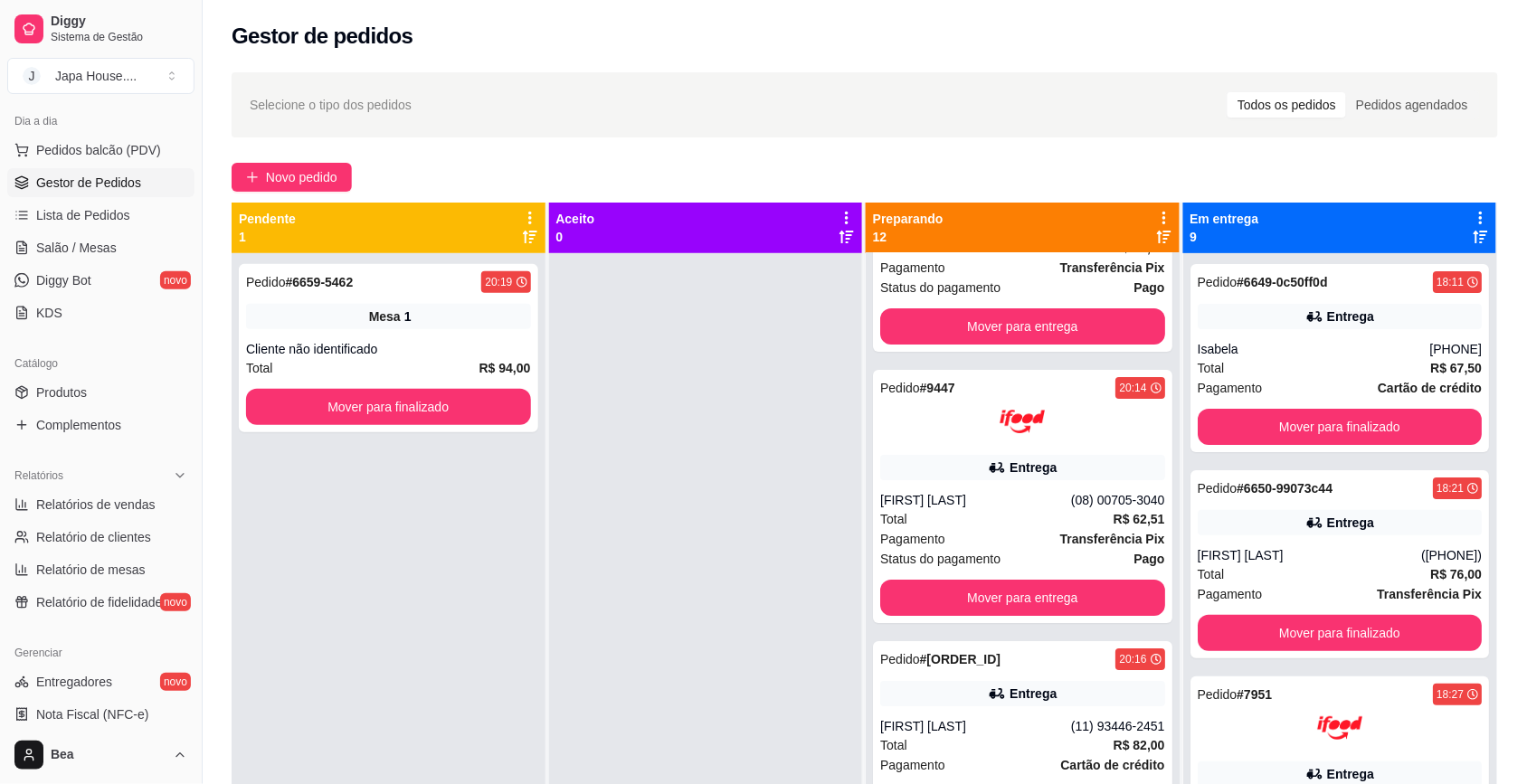 scroll, scrollTop: 1849, scrollLeft: 0, axis: vertical 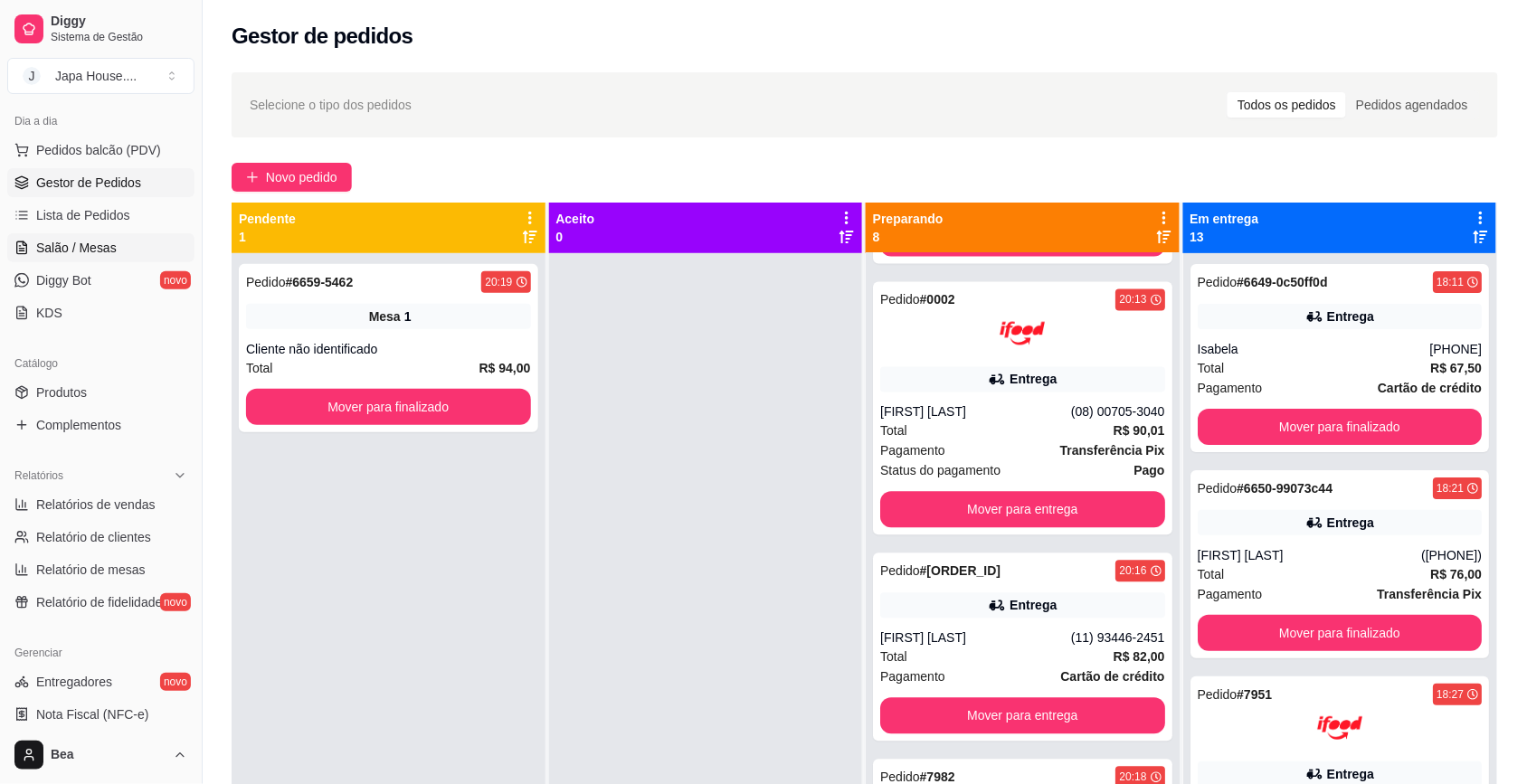 click on "Salão / Mesas" at bounding box center [100, 248] 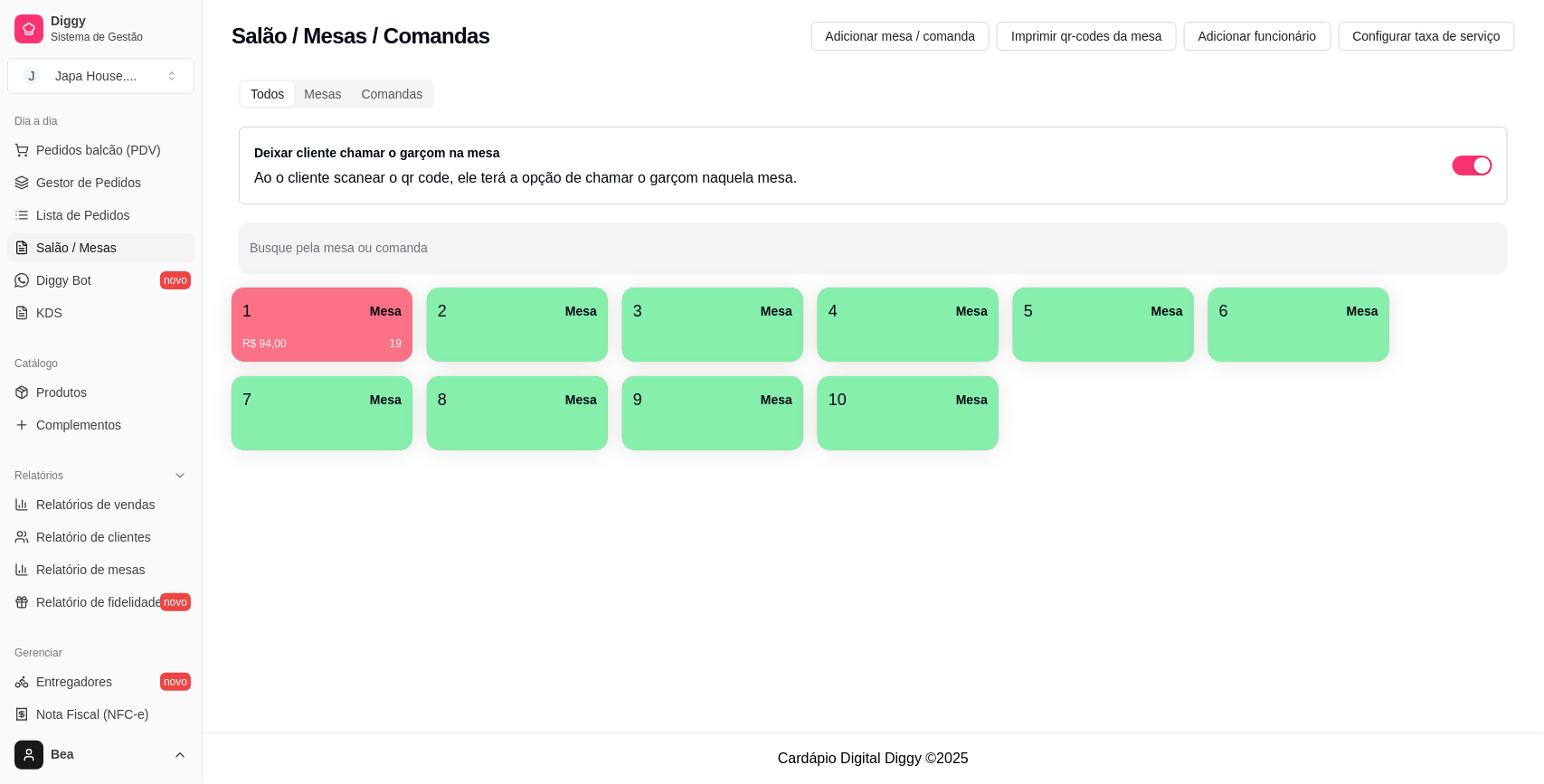 click on "R$ 94,00 19" at bounding box center [322, 344] 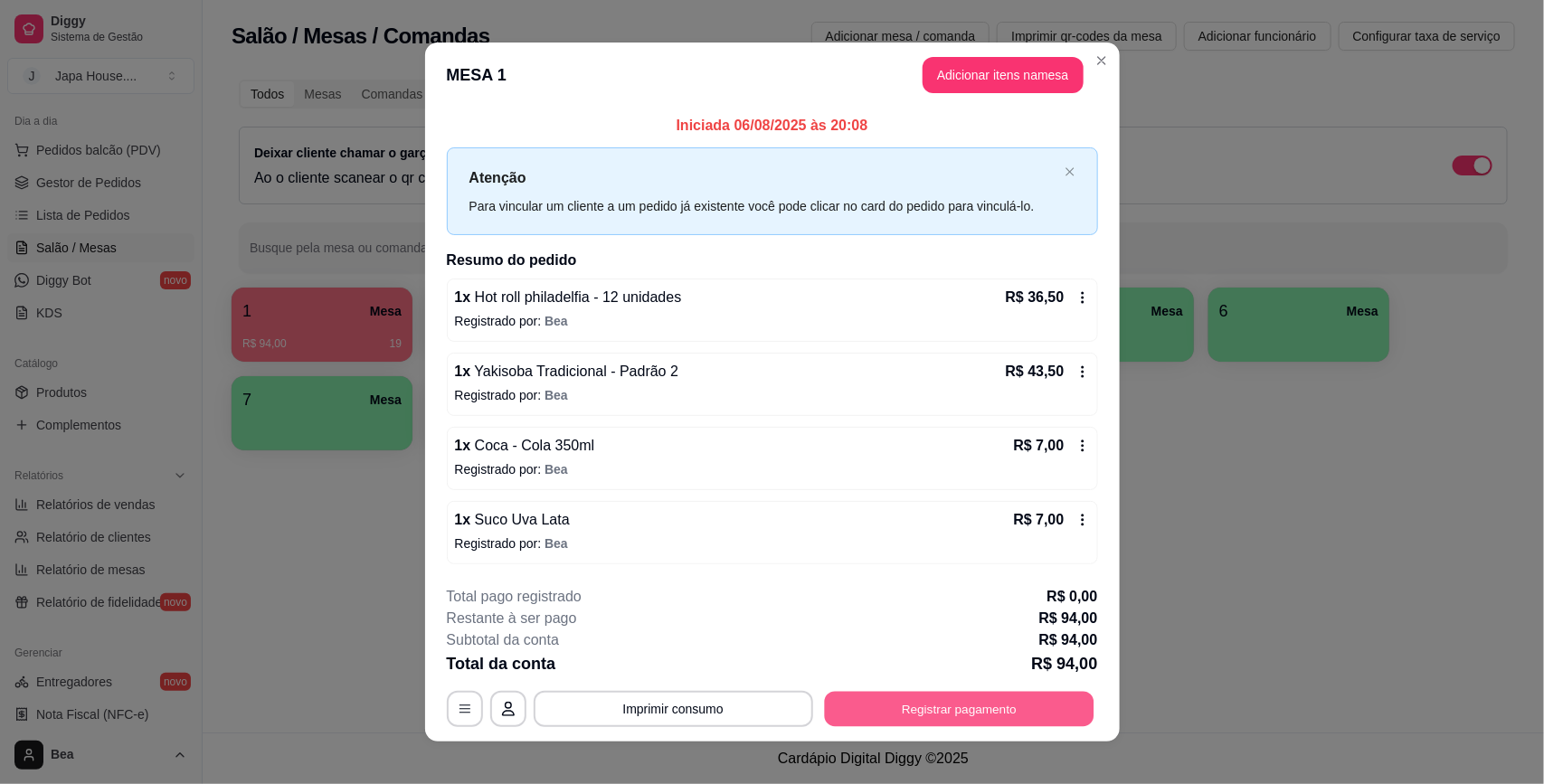 click on "Registrar pagamento" at bounding box center (959, 709) 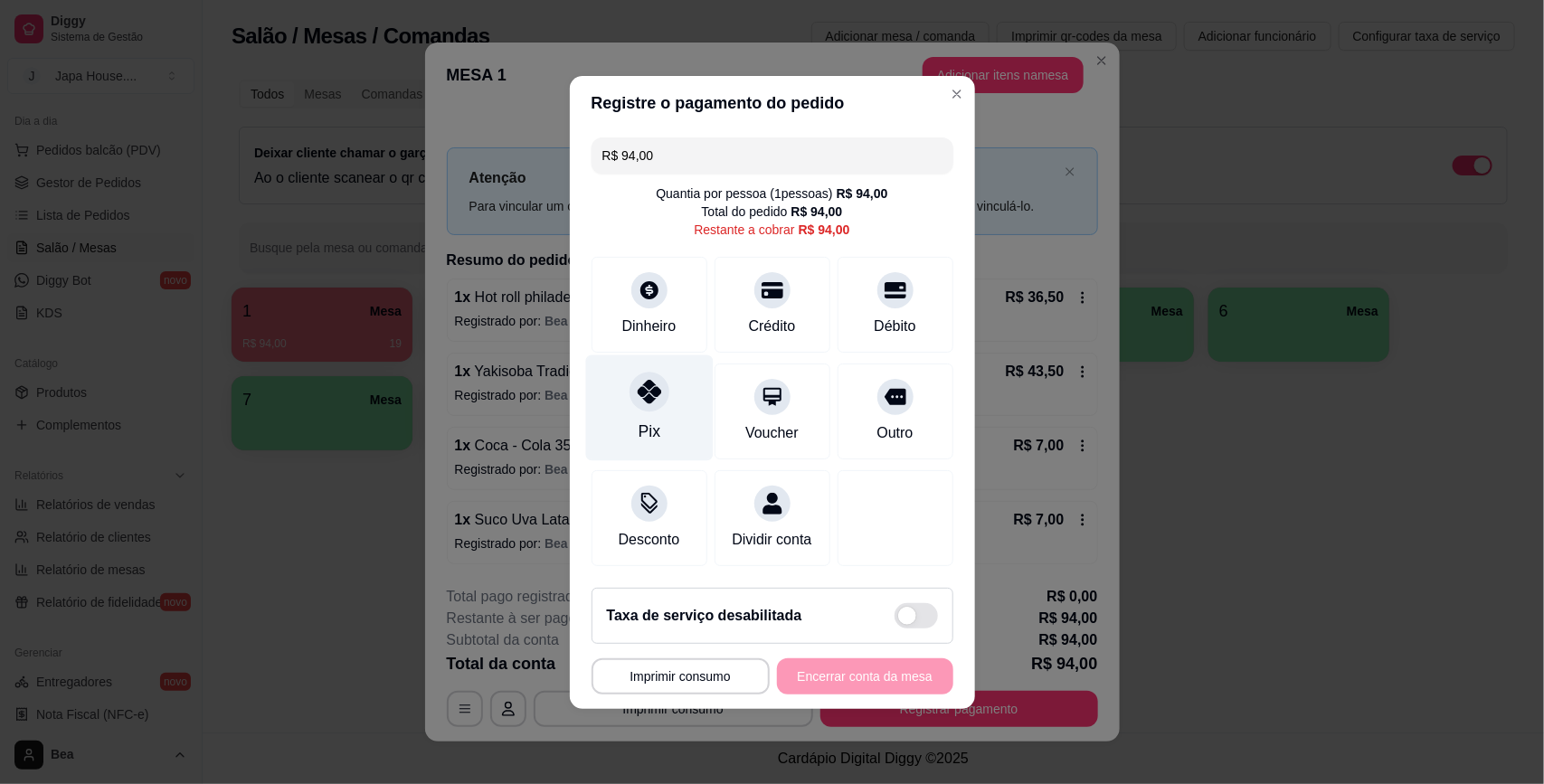 click on "Pix" at bounding box center (649, 431) 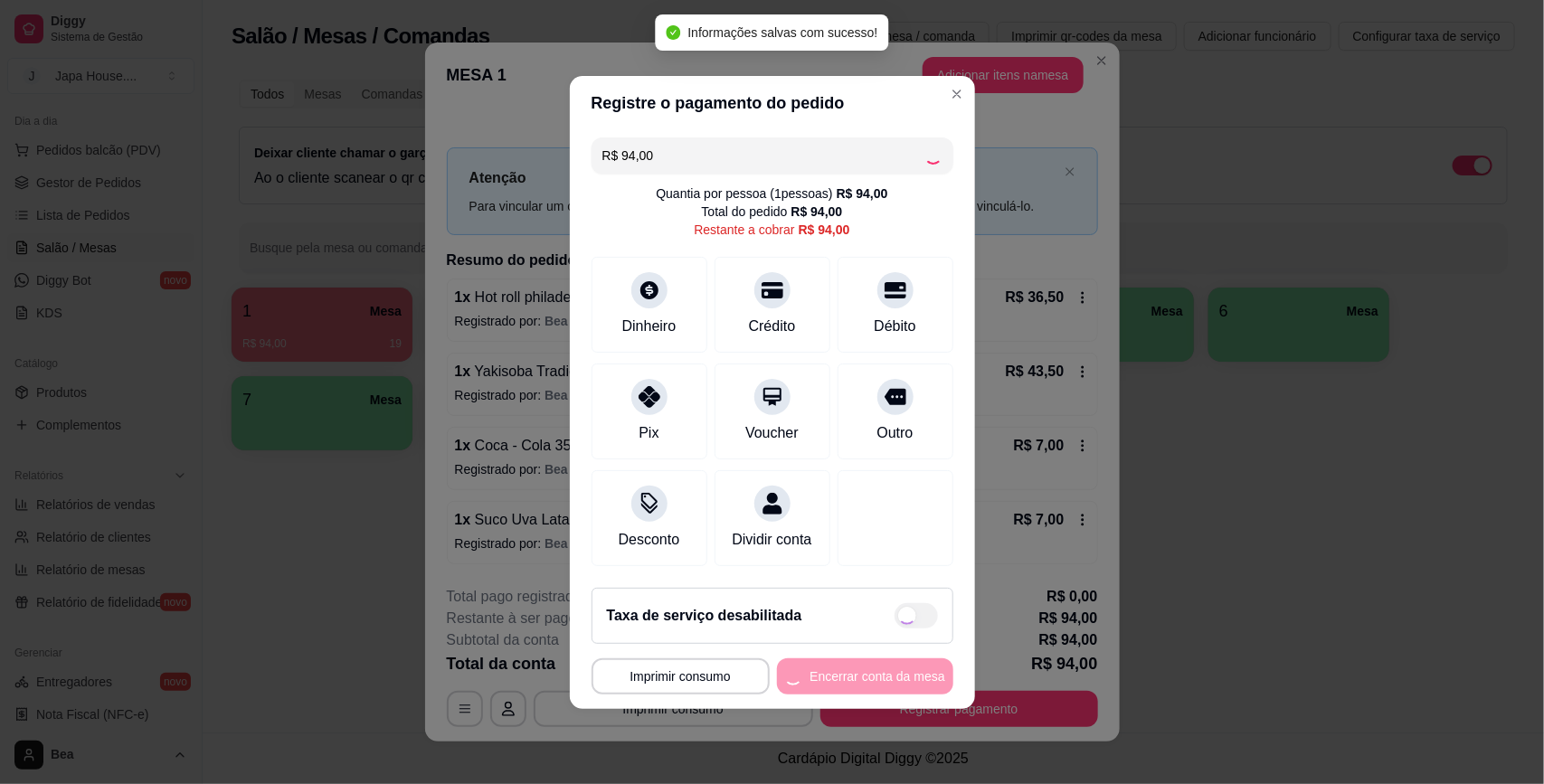 type on "R$ 0,00" 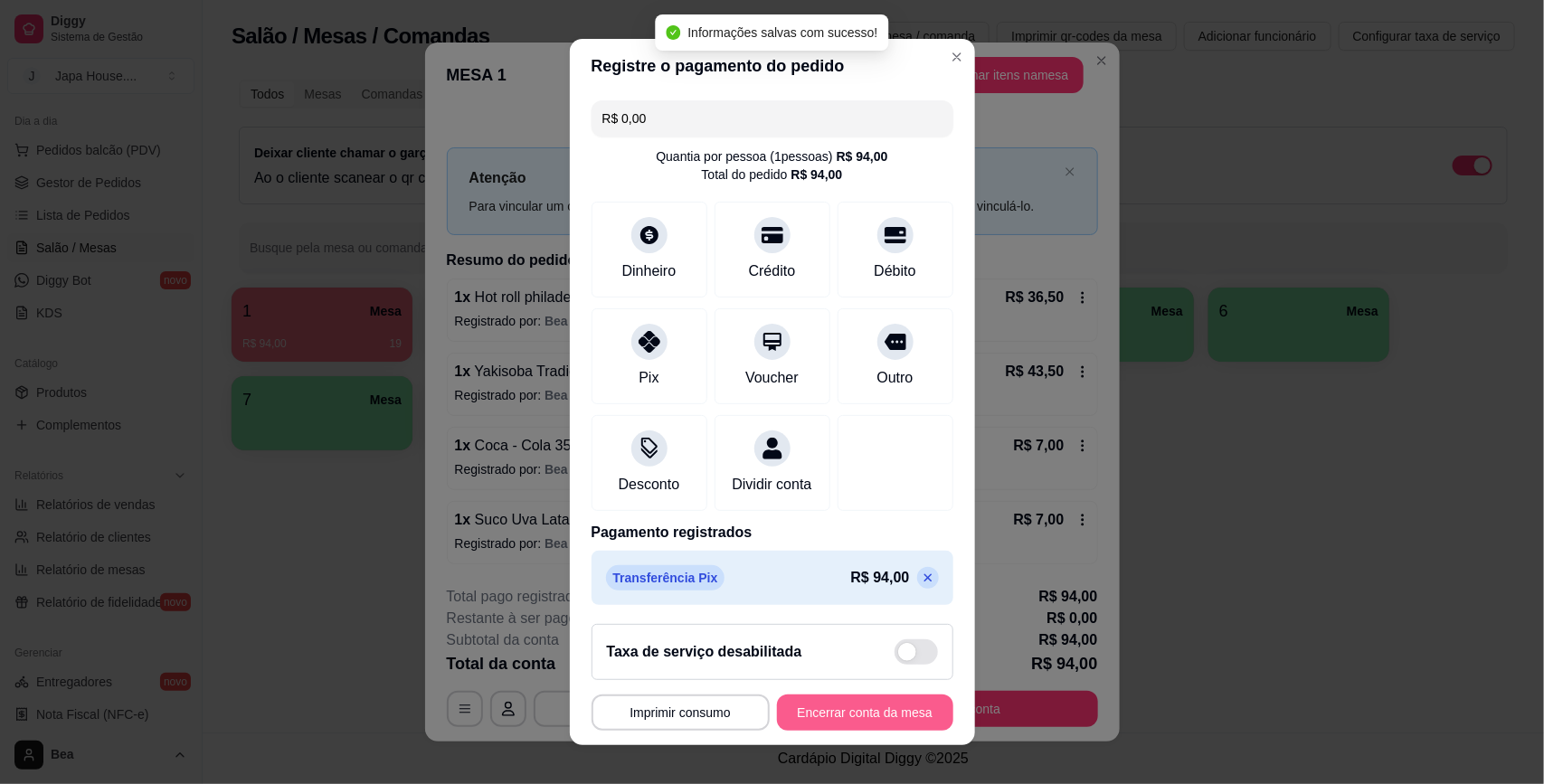 click on "Encerrar conta da mesa" at bounding box center (865, 713) 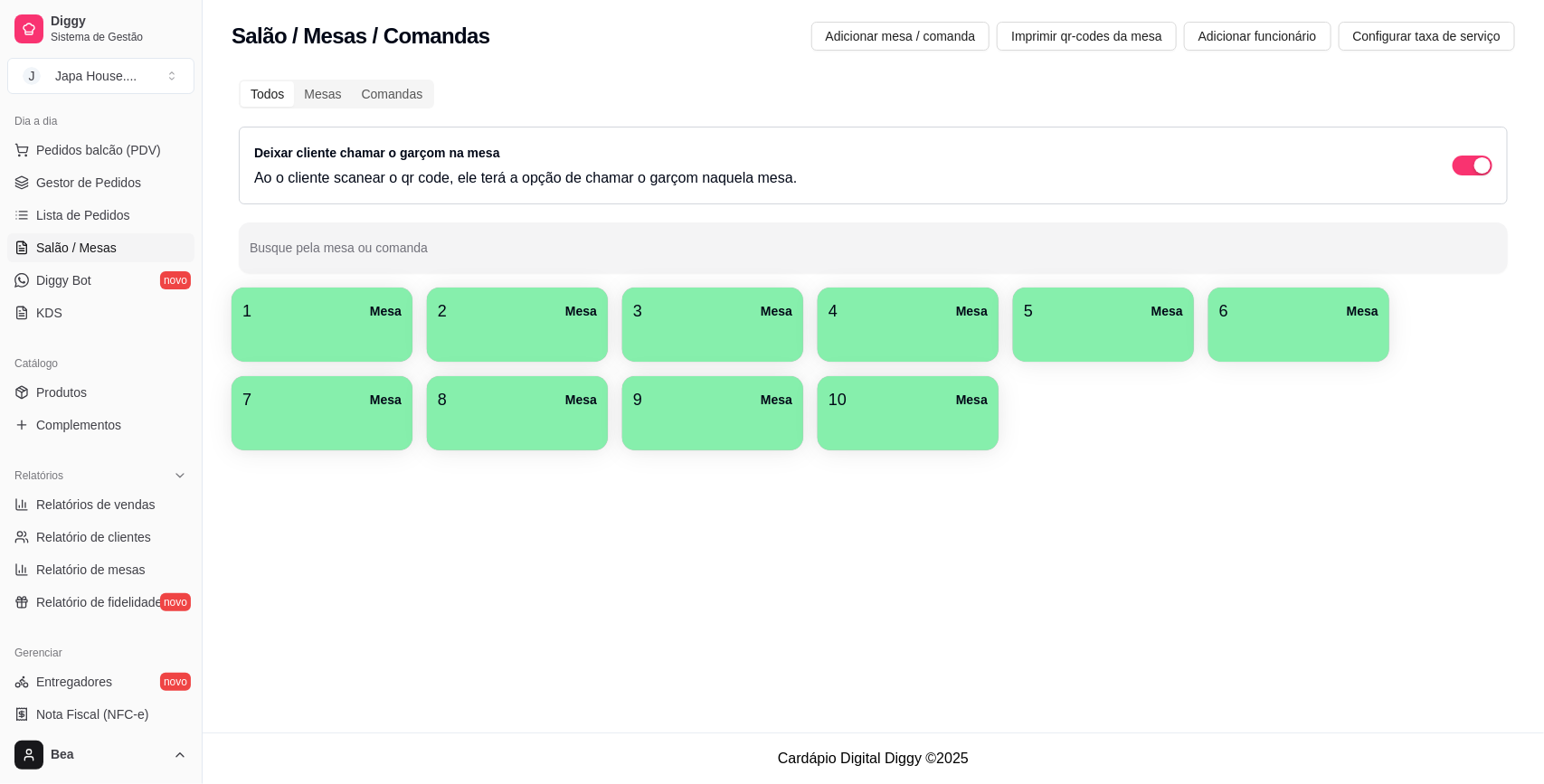 click on "9 Mesa" at bounding box center (713, 400) 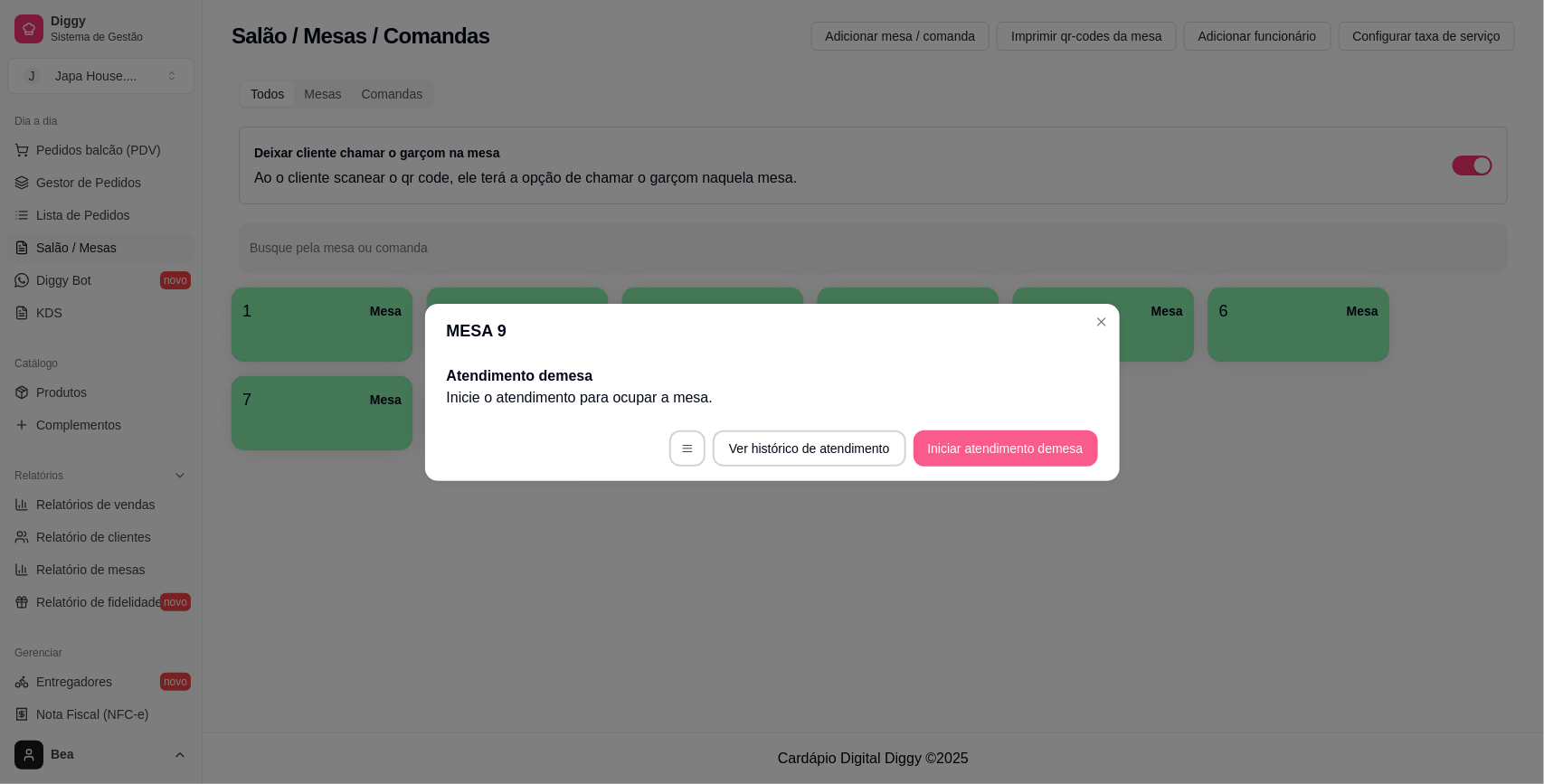 click on "Iniciar atendimento de  mesa" at bounding box center (1006, 449) 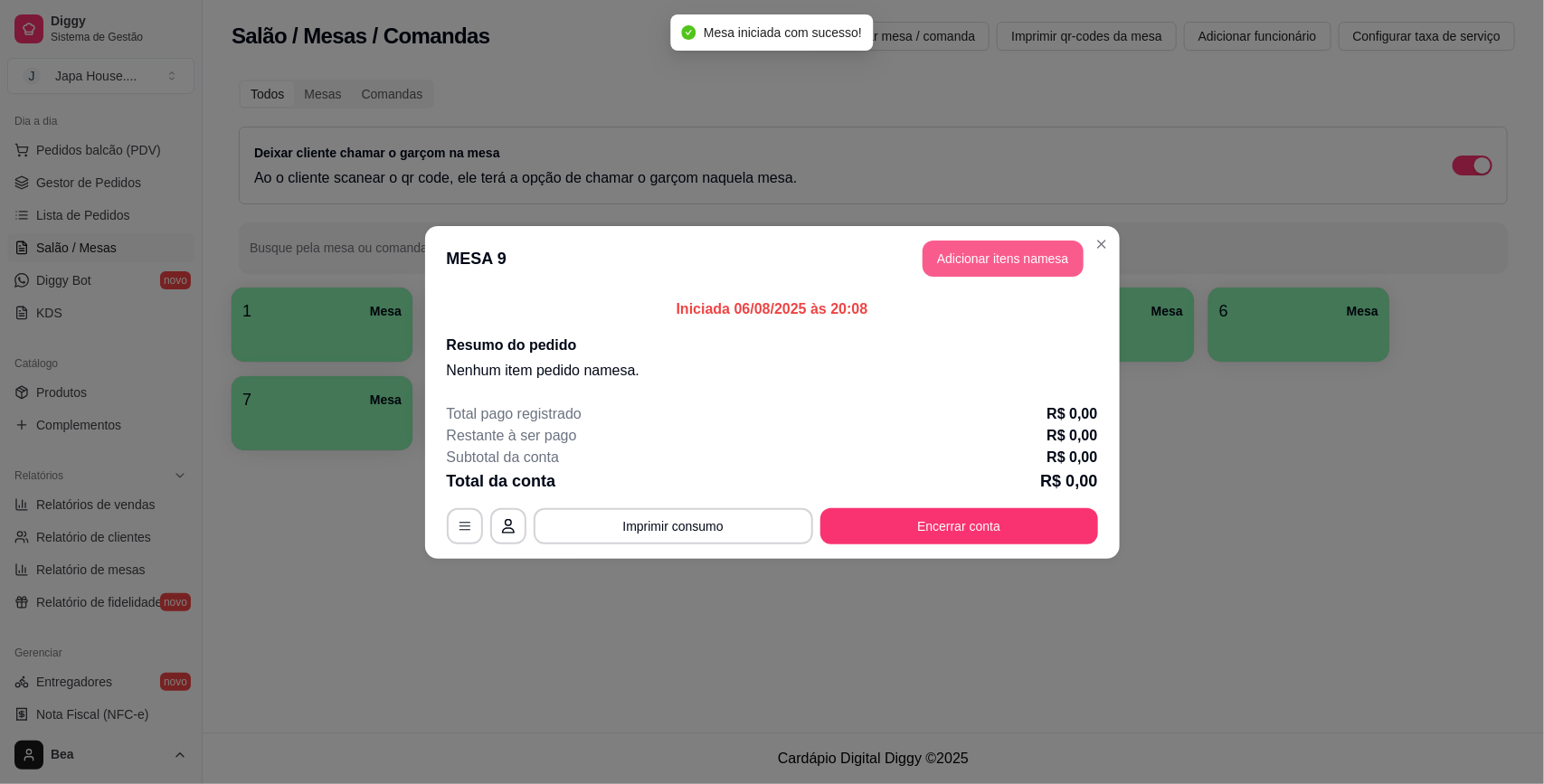 click on "Adicionar itens na  mesa" at bounding box center (1003, 259) 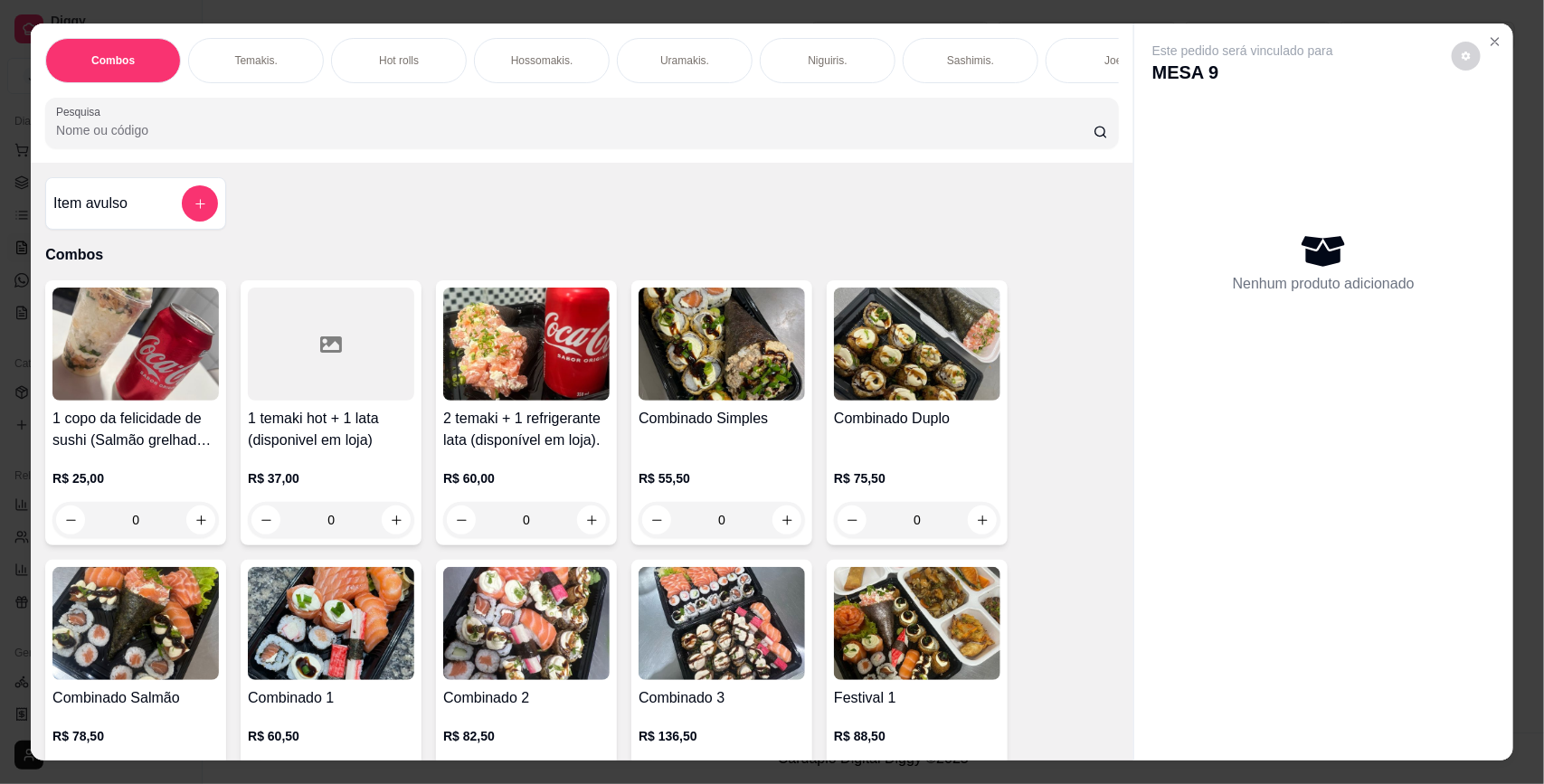 click on "Temakis." at bounding box center (255, 61) 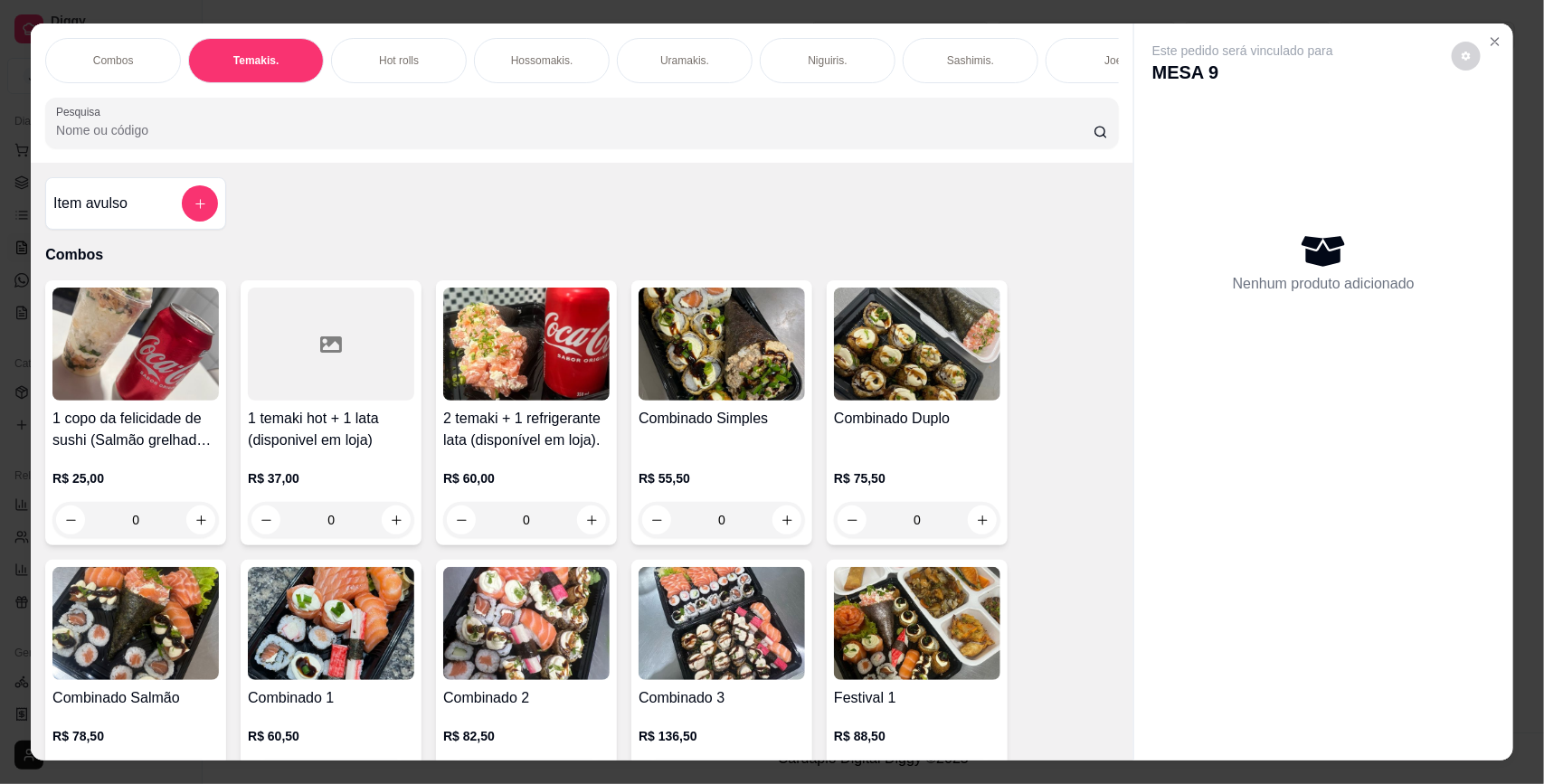 scroll, scrollTop: 912, scrollLeft: 0, axis: vertical 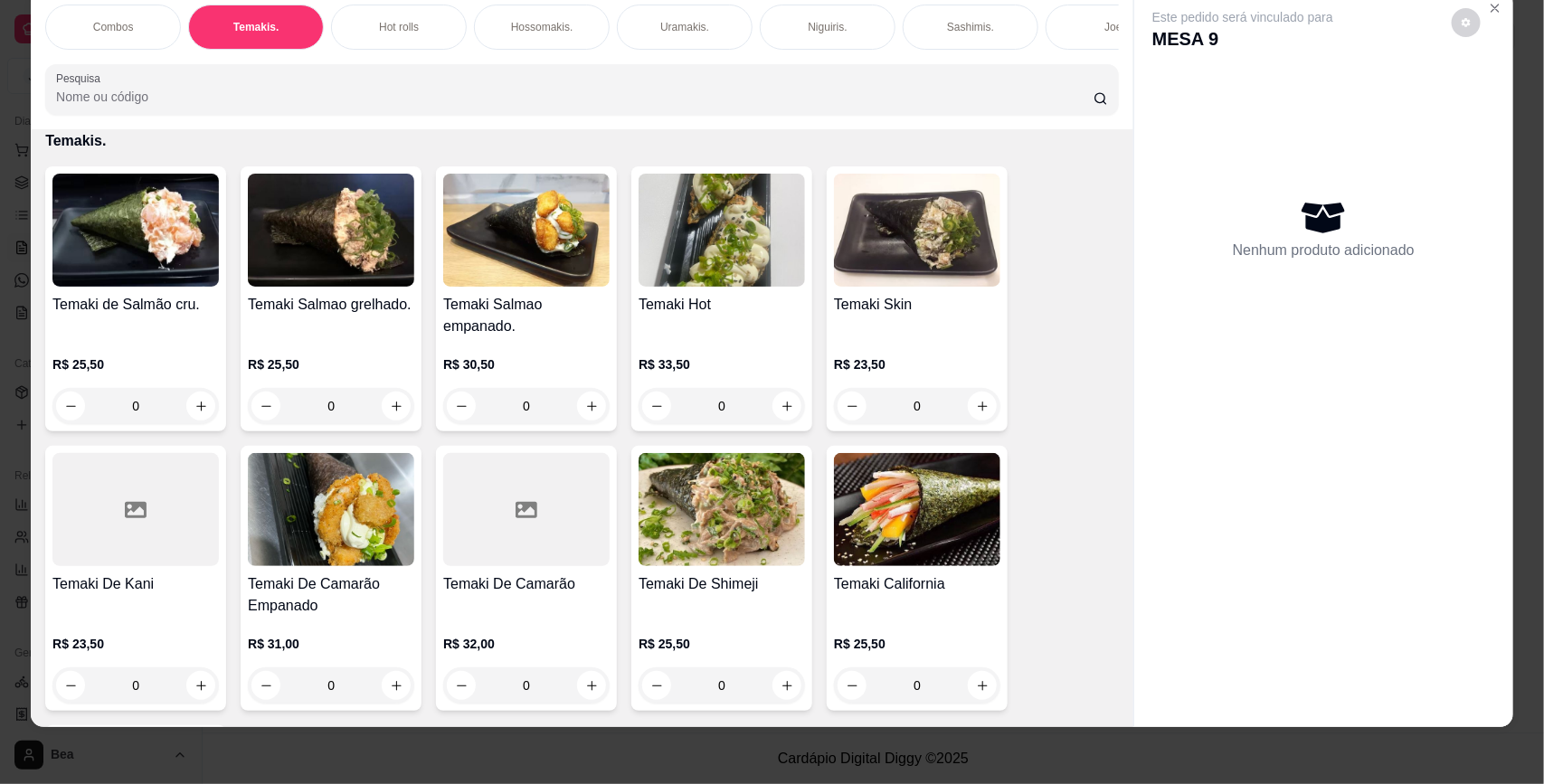 click on "Combos" at bounding box center [113, 27] 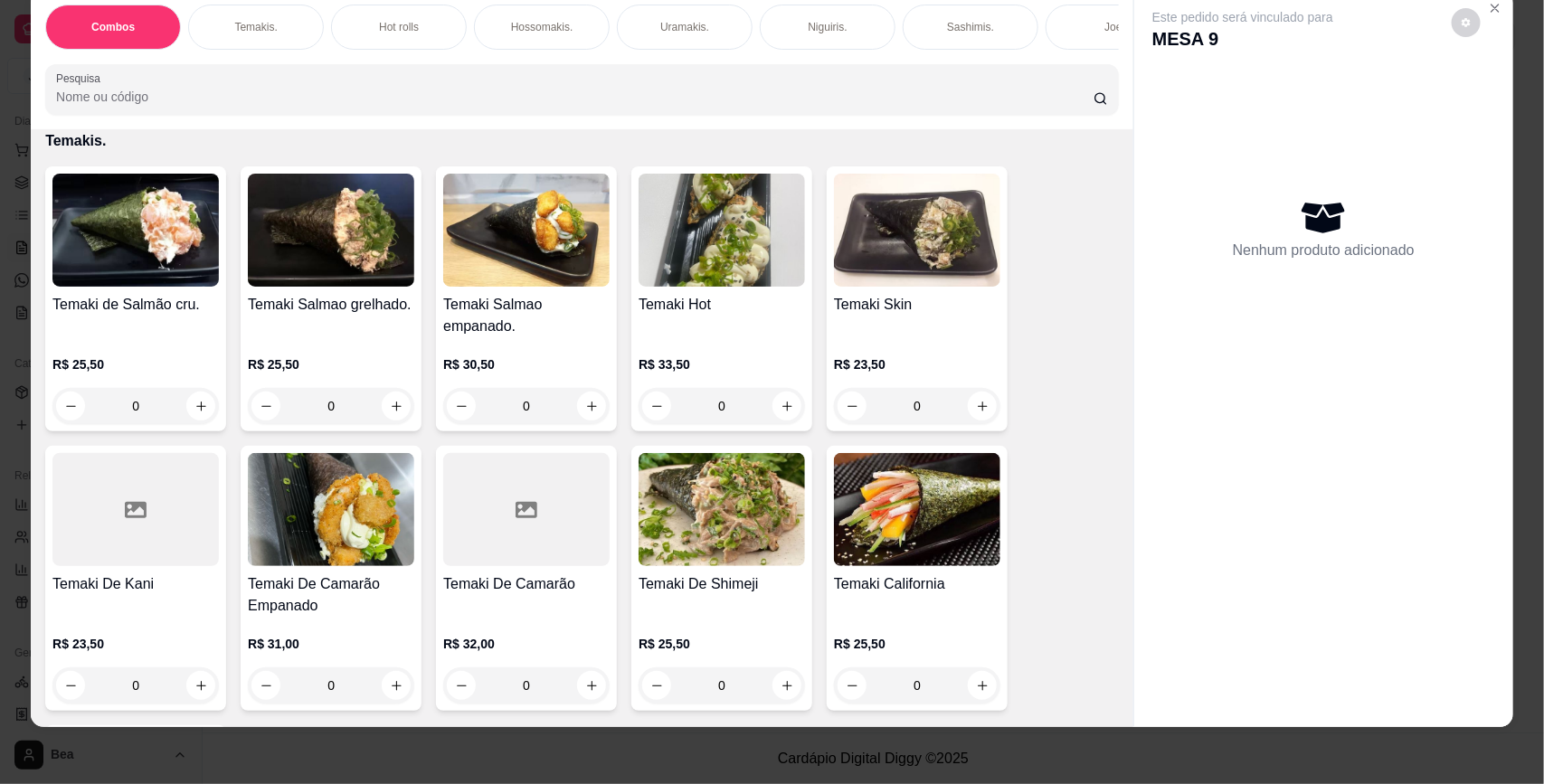 scroll, scrollTop: 81, scrollLeft: 0, axis: vertical 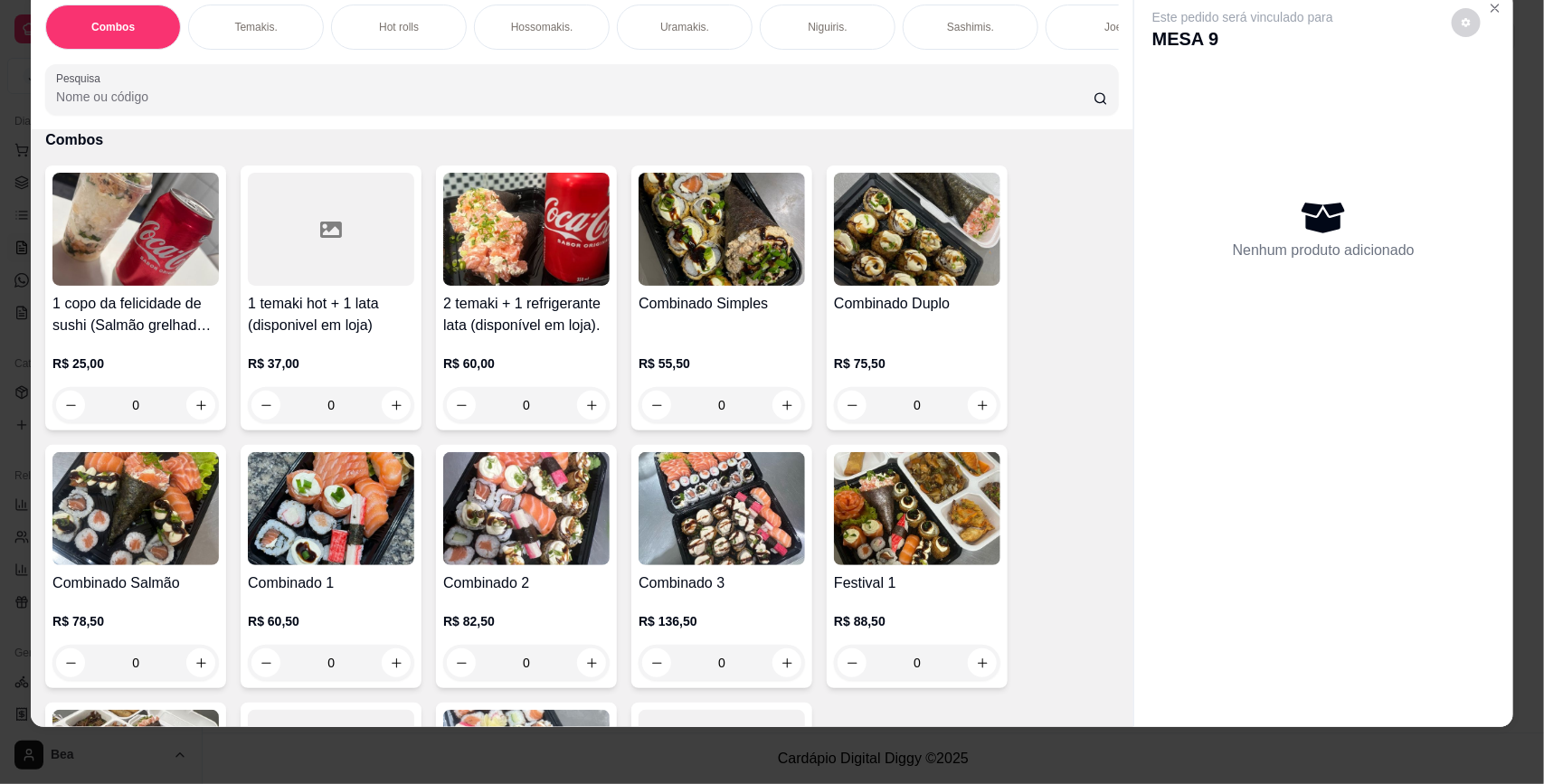 click on "0" at bounding box center (917, 405) 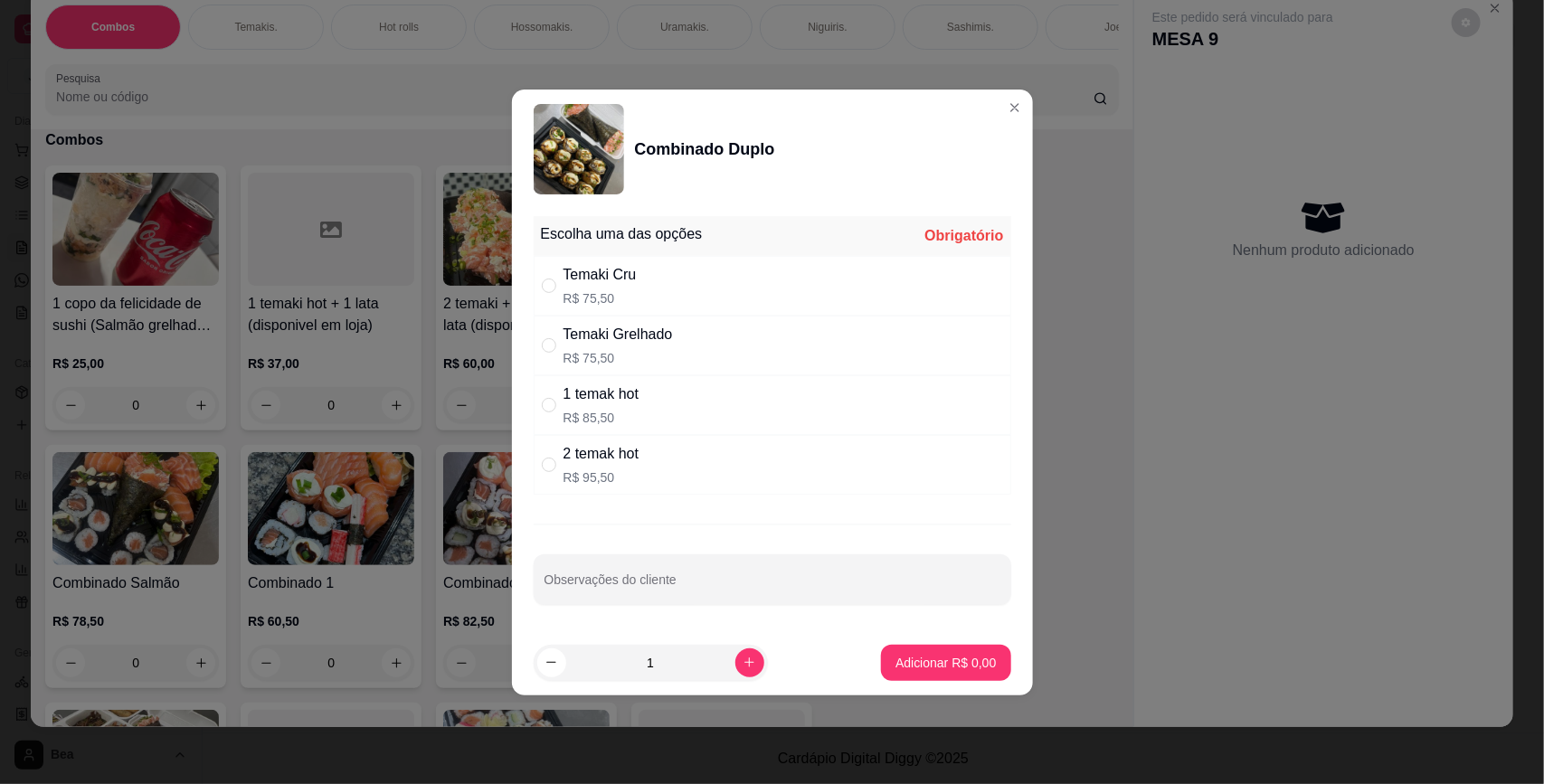 click on "Temaki Grelhado" at bounding box center [618, 335] 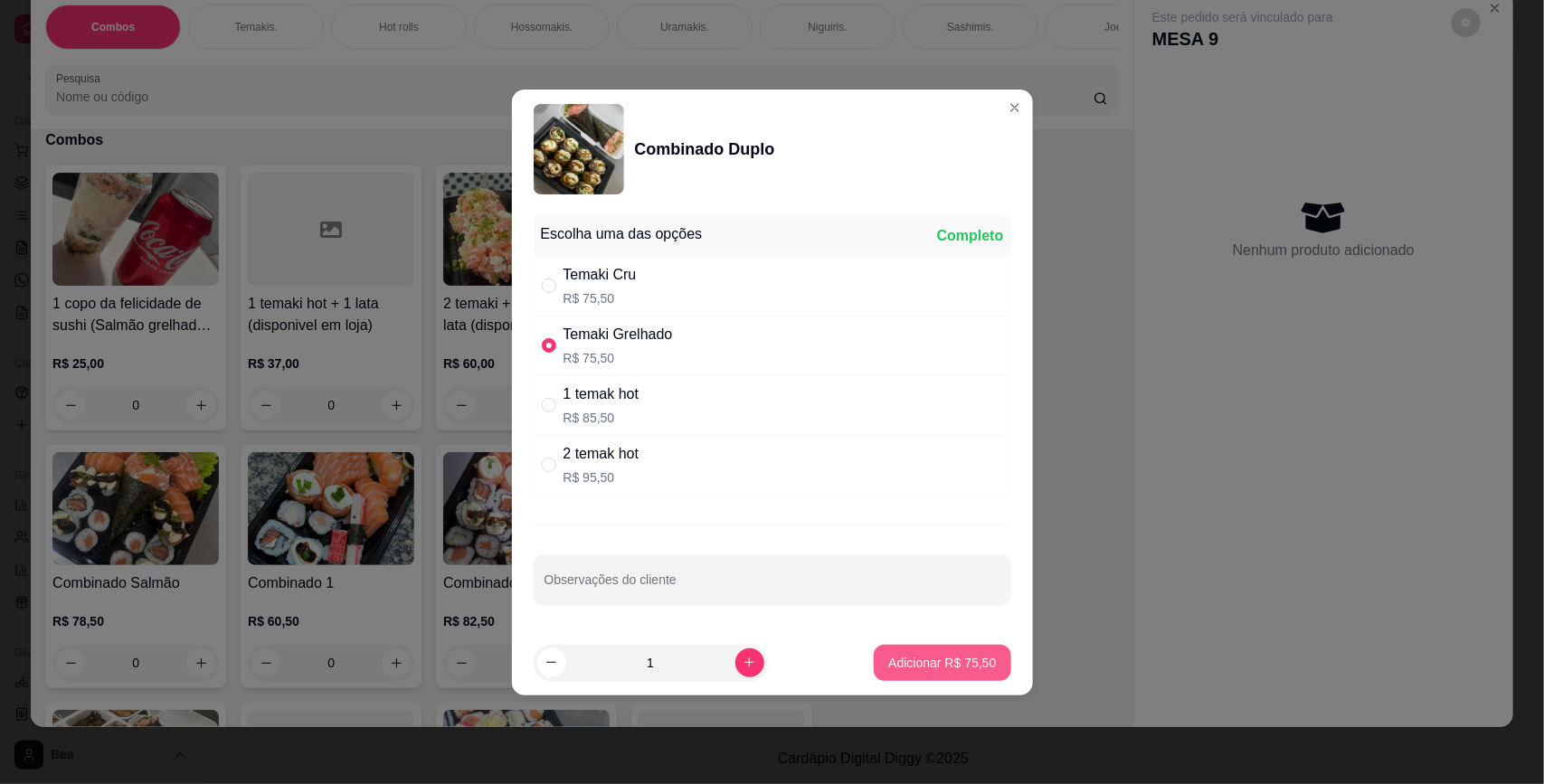 click on "Adicionar   R$ 75,50" at bounding box center [942, 663] 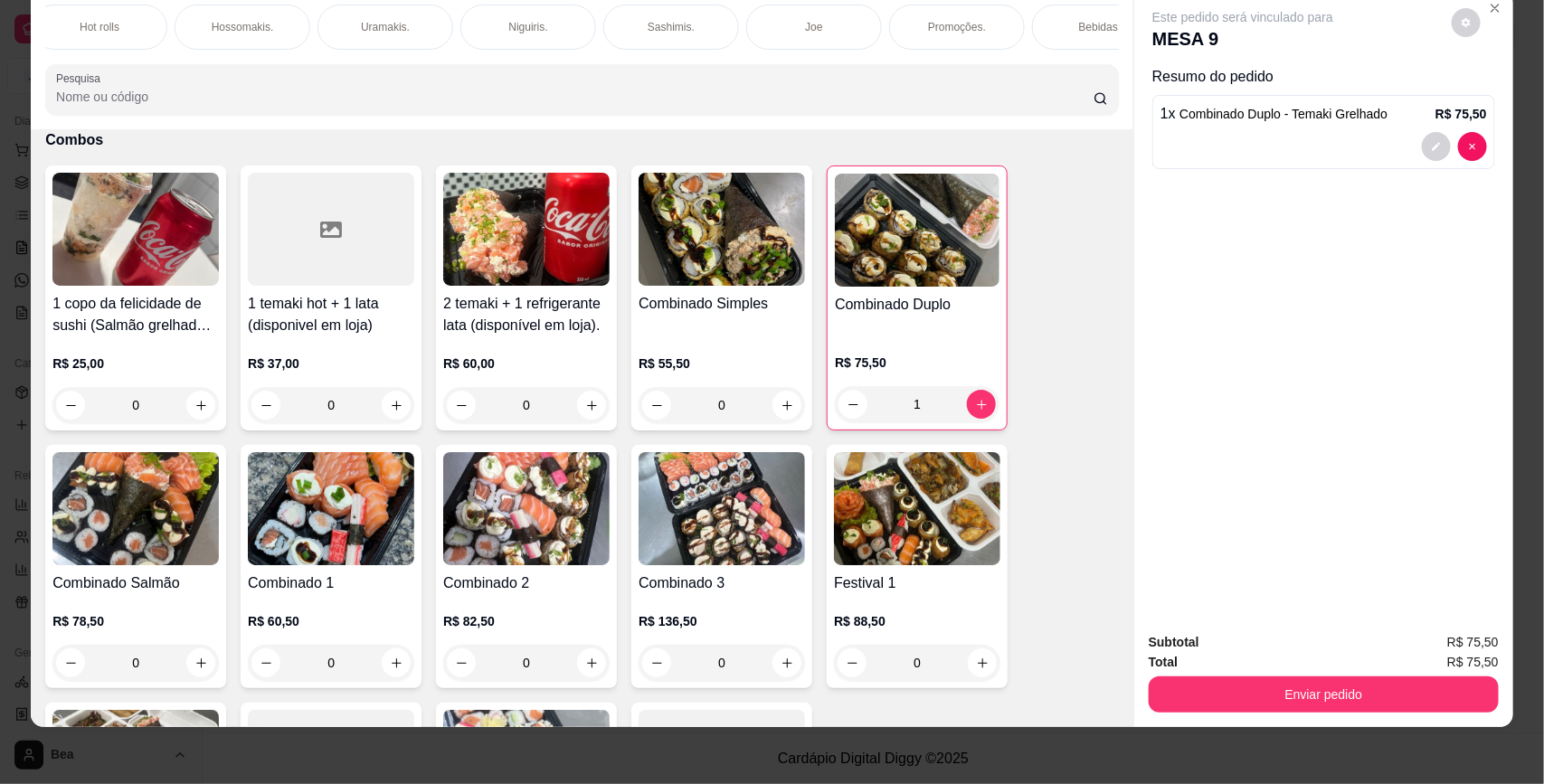scroll, scrollTop: 0, scrollLeft: 488, axis: horizontal 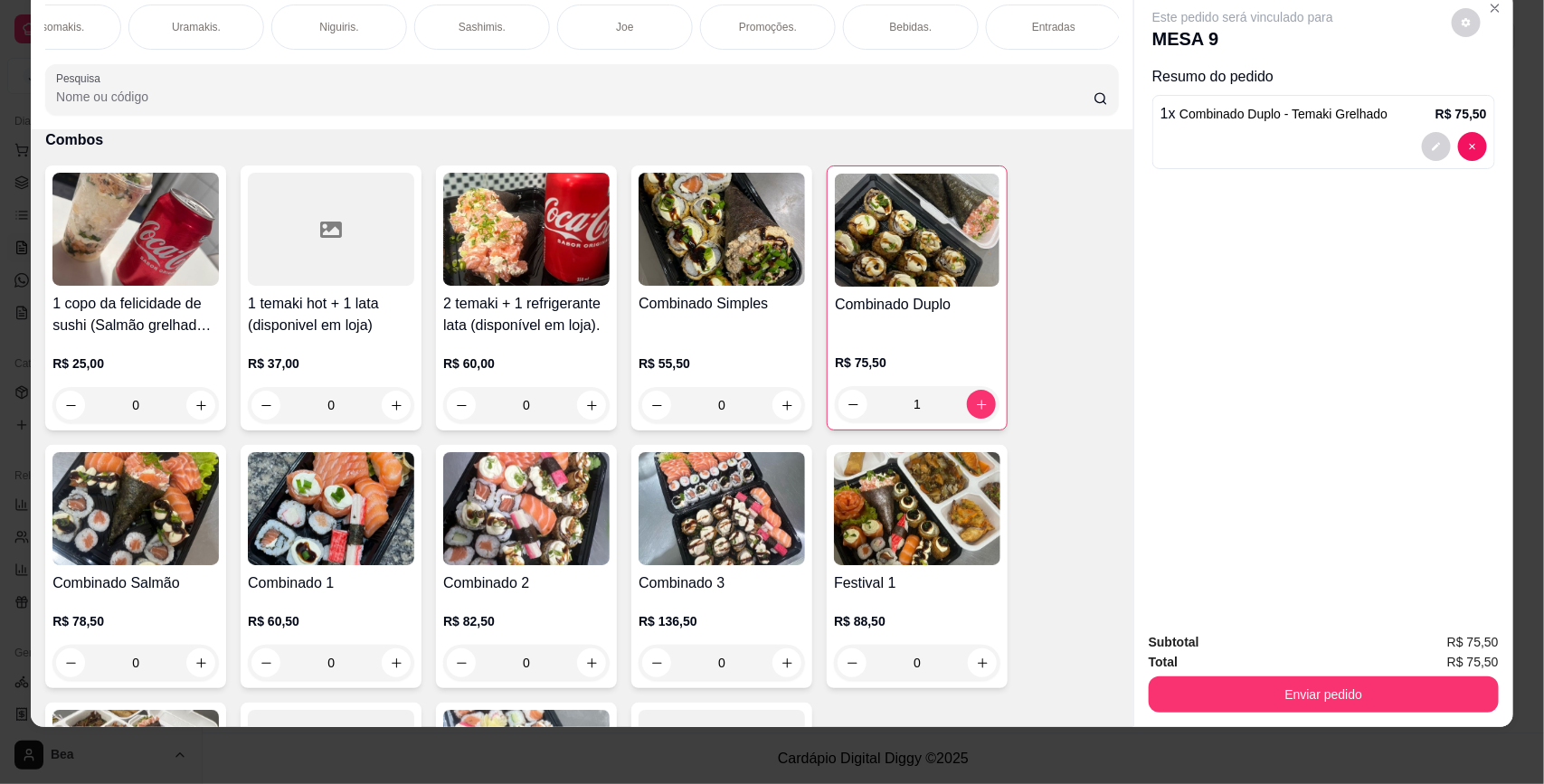click on "Bebidas." at bounding box center (911, 27) 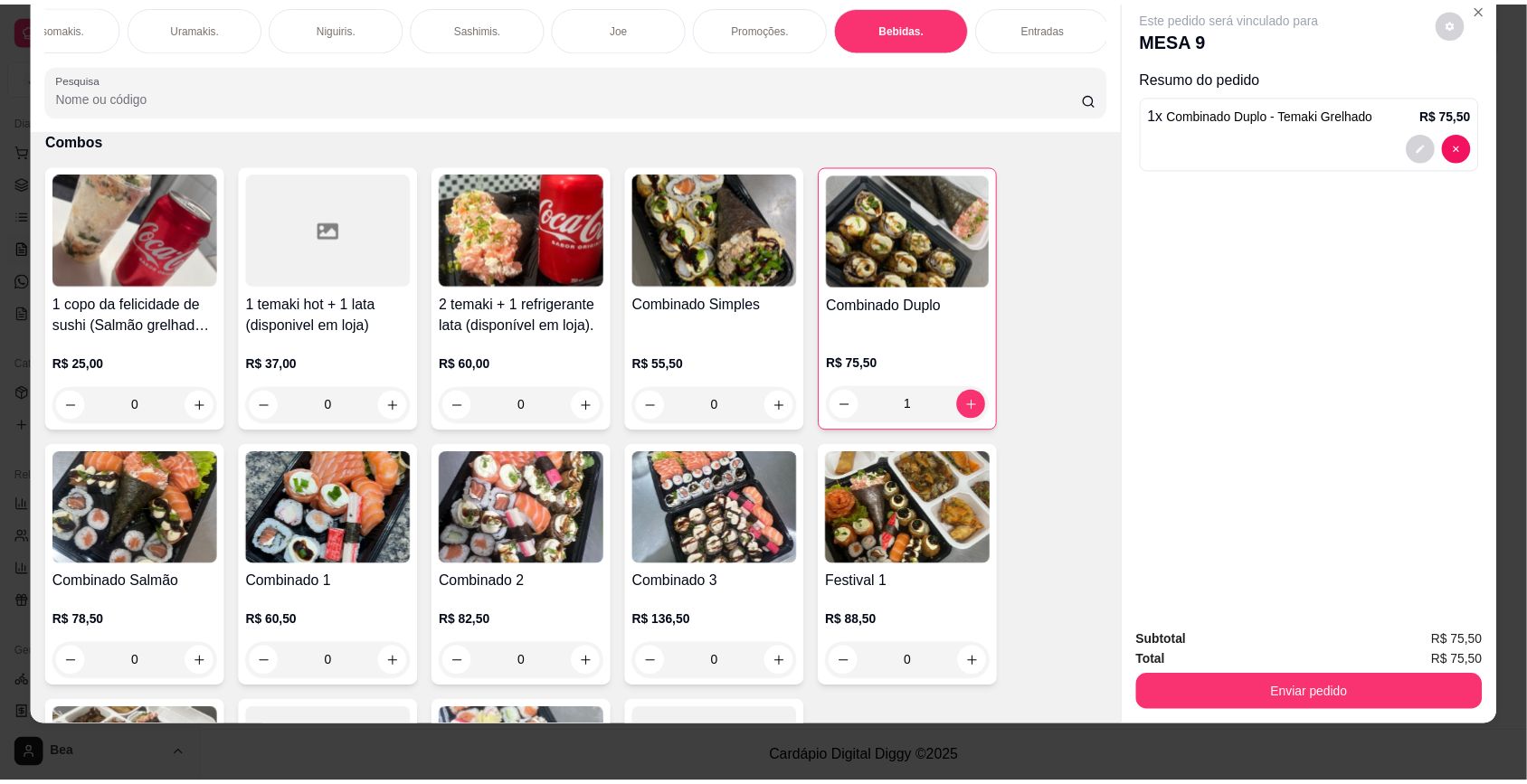 scroll, scrollTop: 3887, scrollLeft: 0, axis: vertical 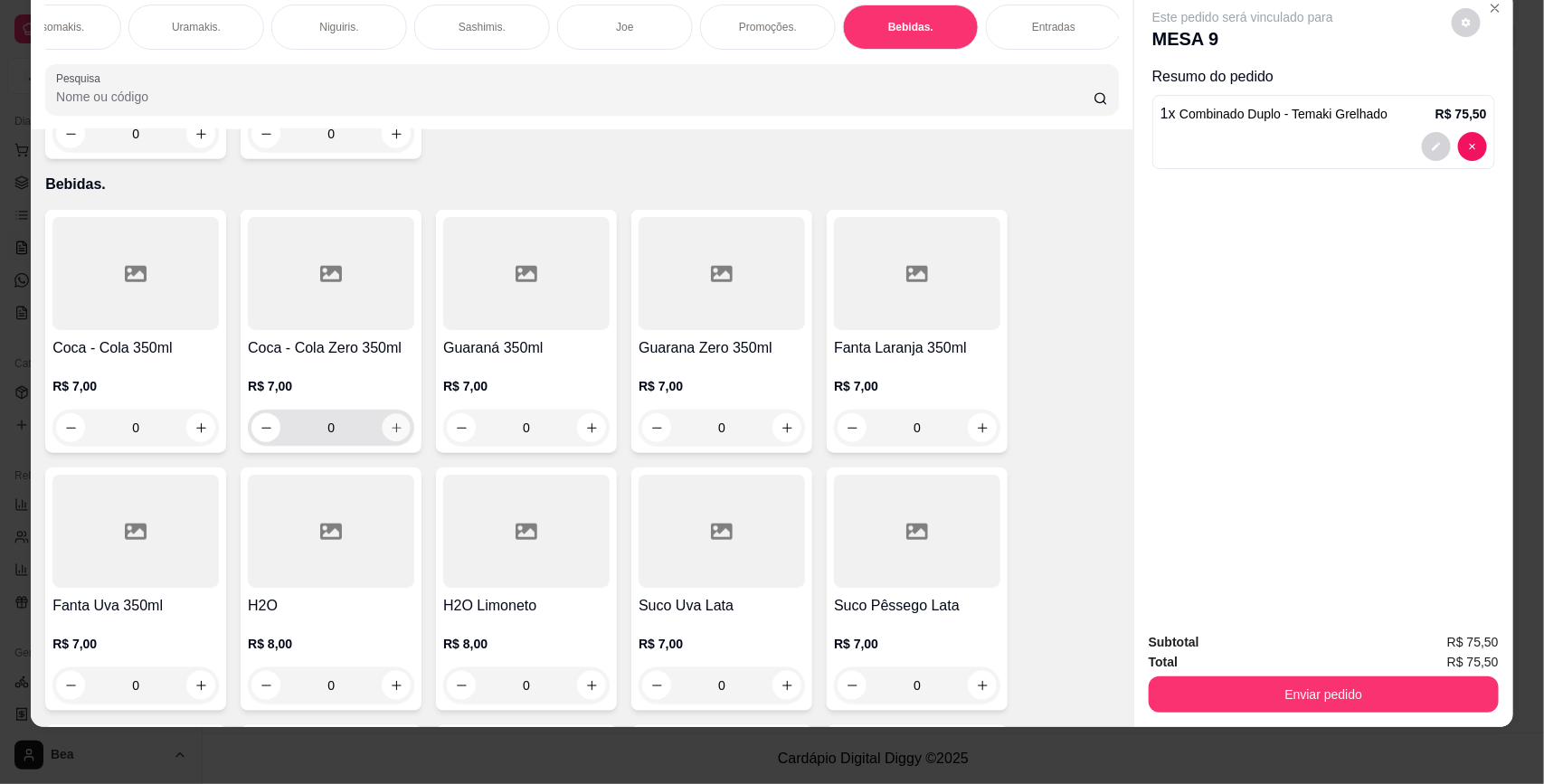 click at bounding box center [396, 427] 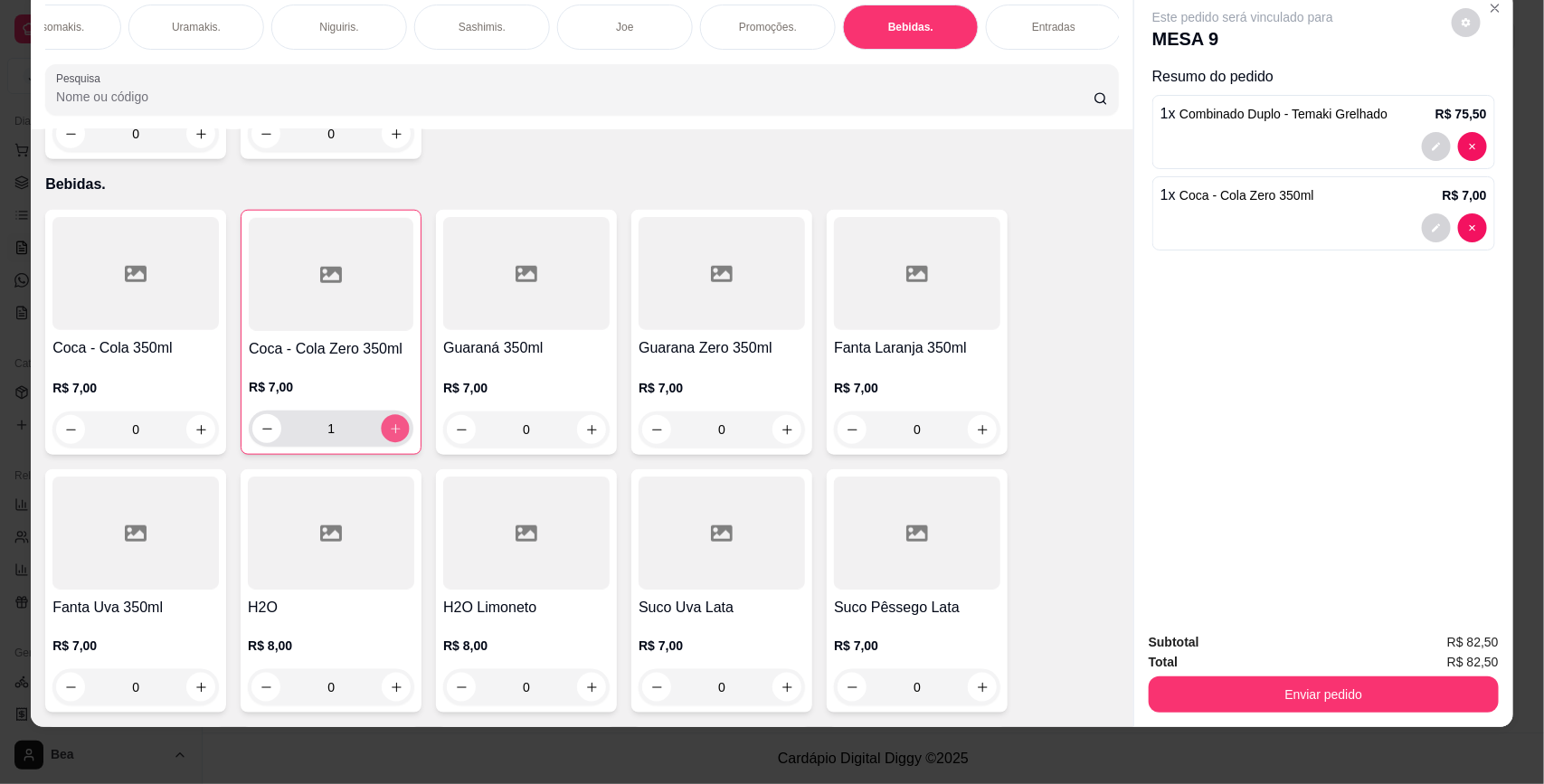 click 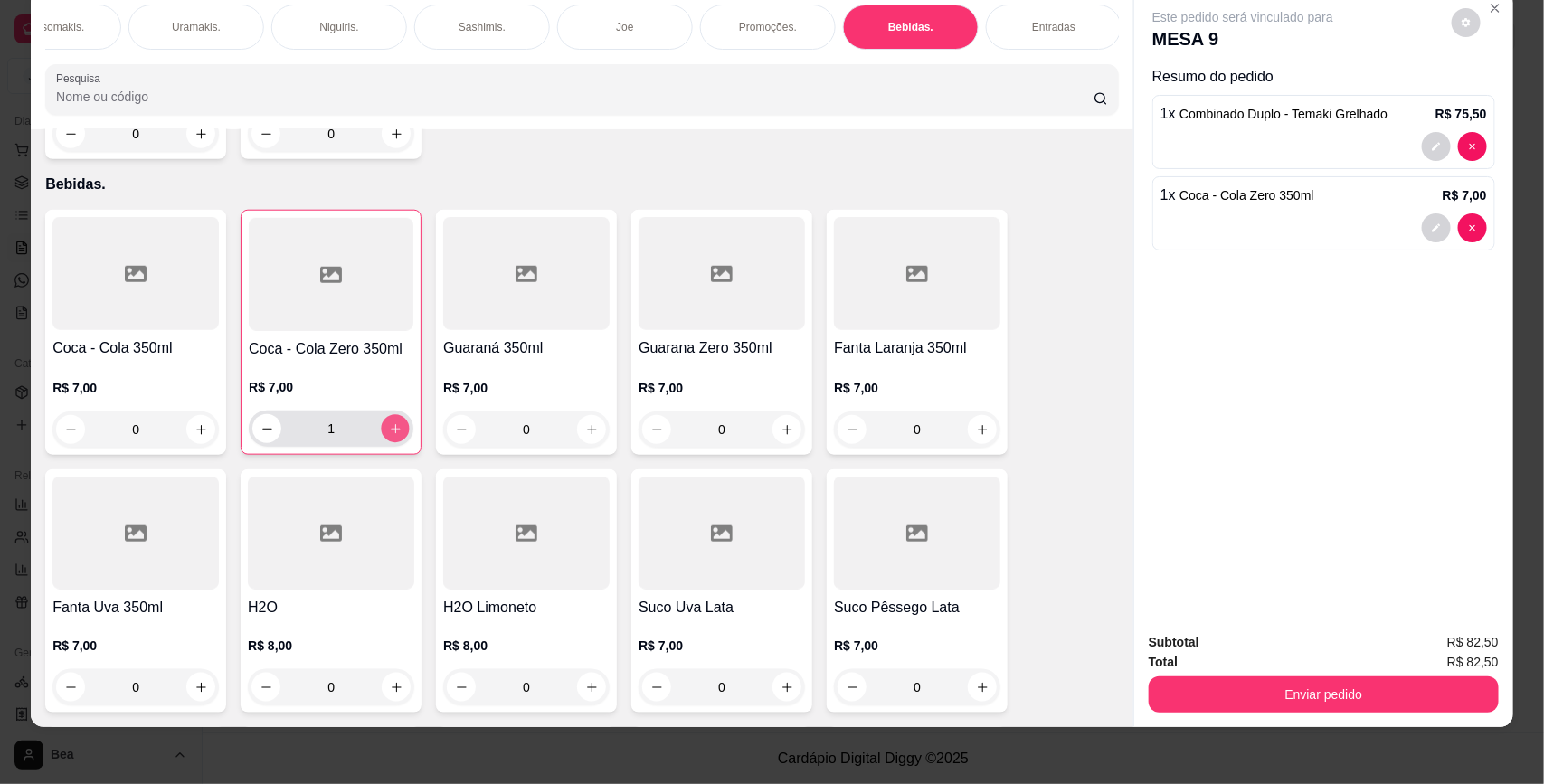 type on "2" 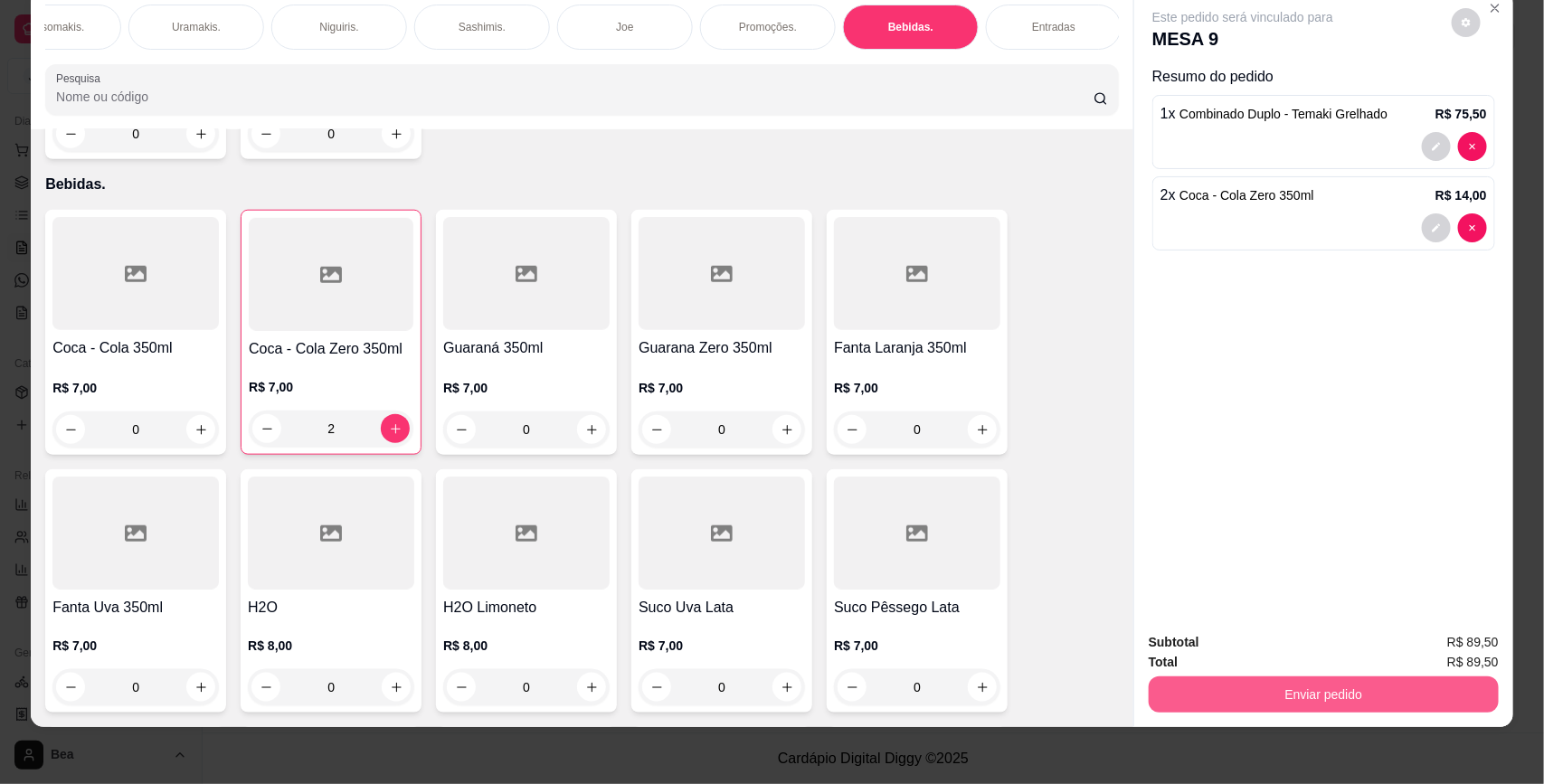 click on "Enviar pedido" at bounding box center [1323, 694] 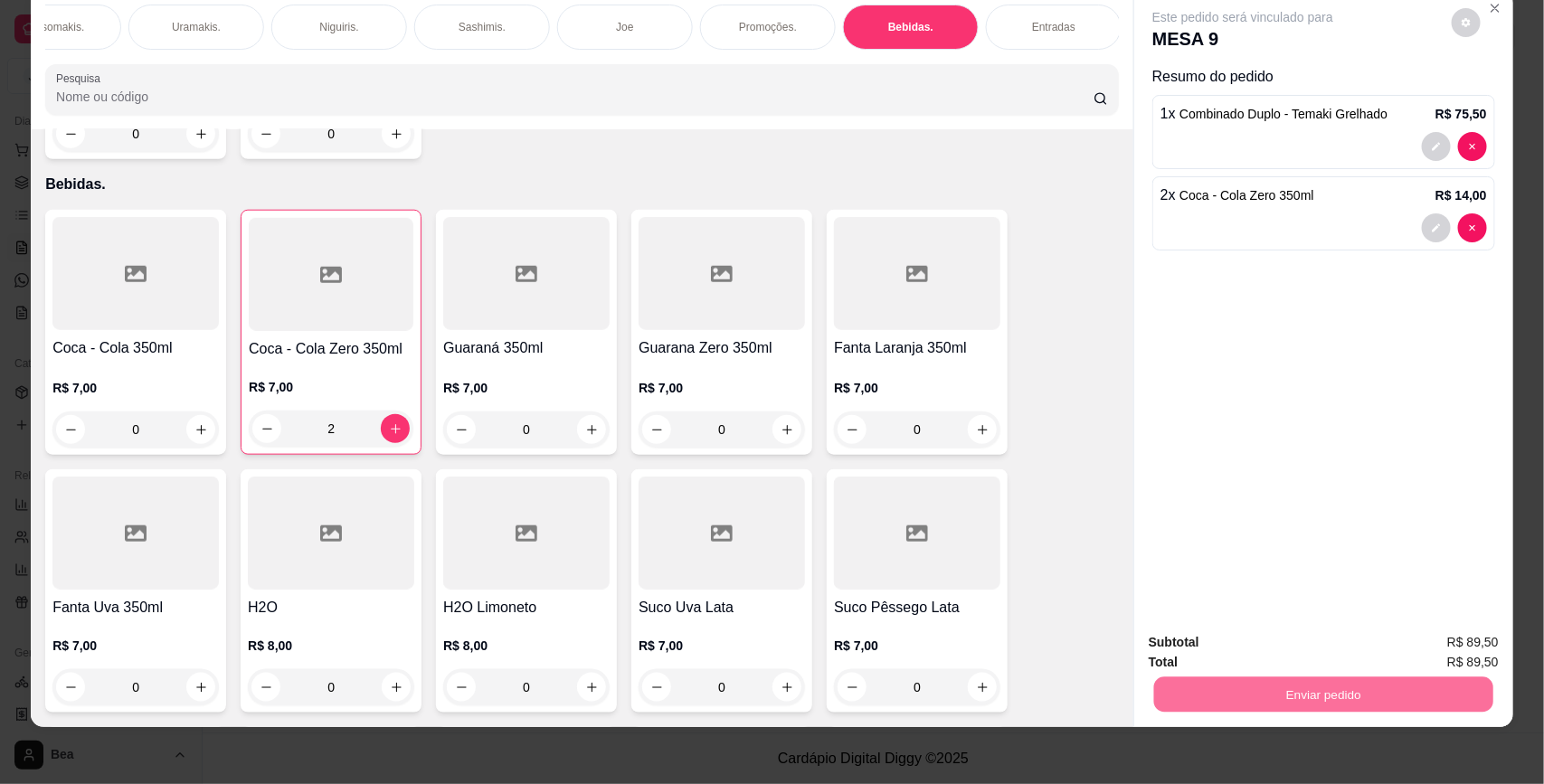 click on "Não registrar e enviar pedido" at bounding box center [1263, 650] 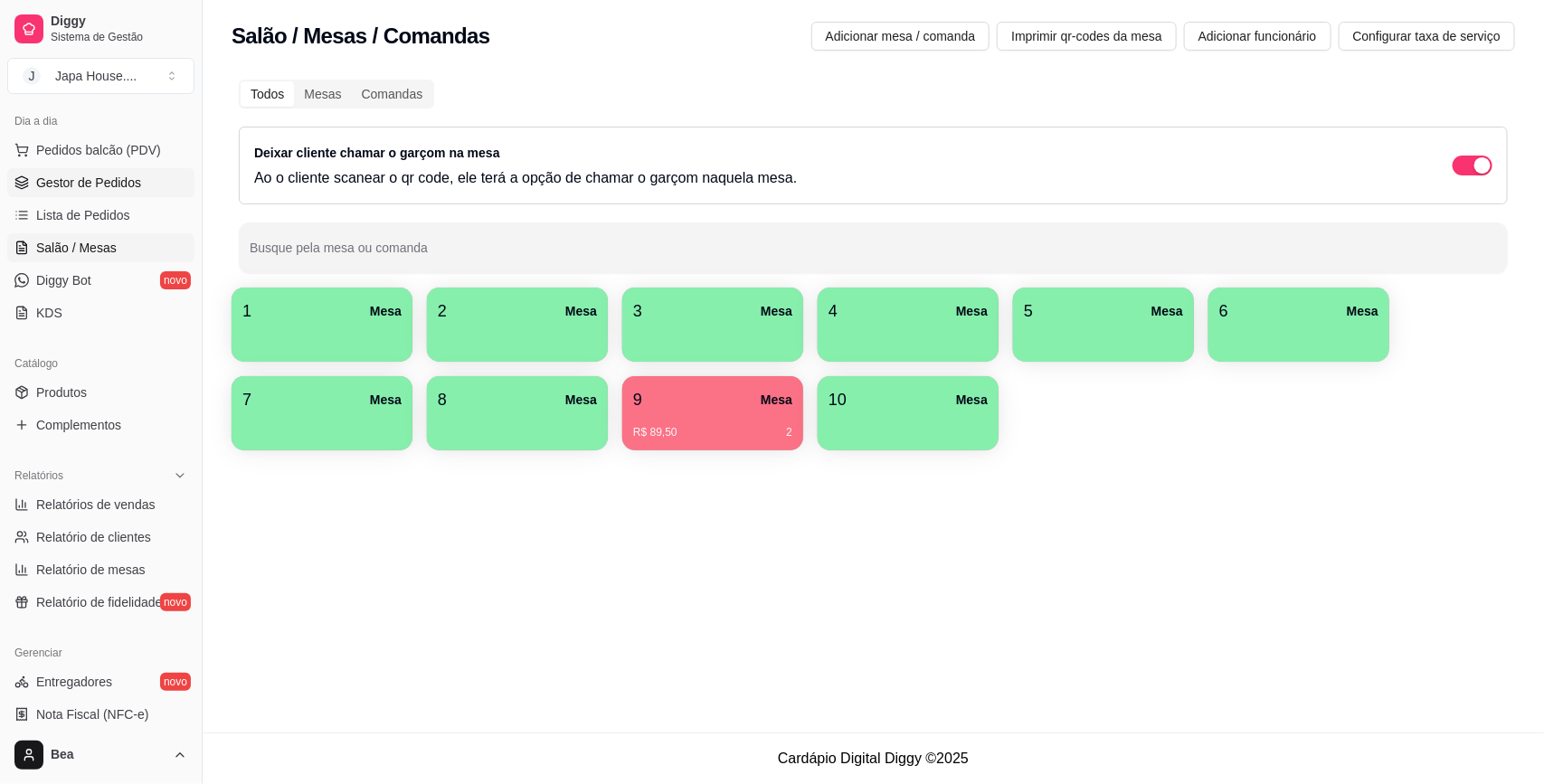 click on "Gestor de Pedidos" at bounding box center (89, 183) 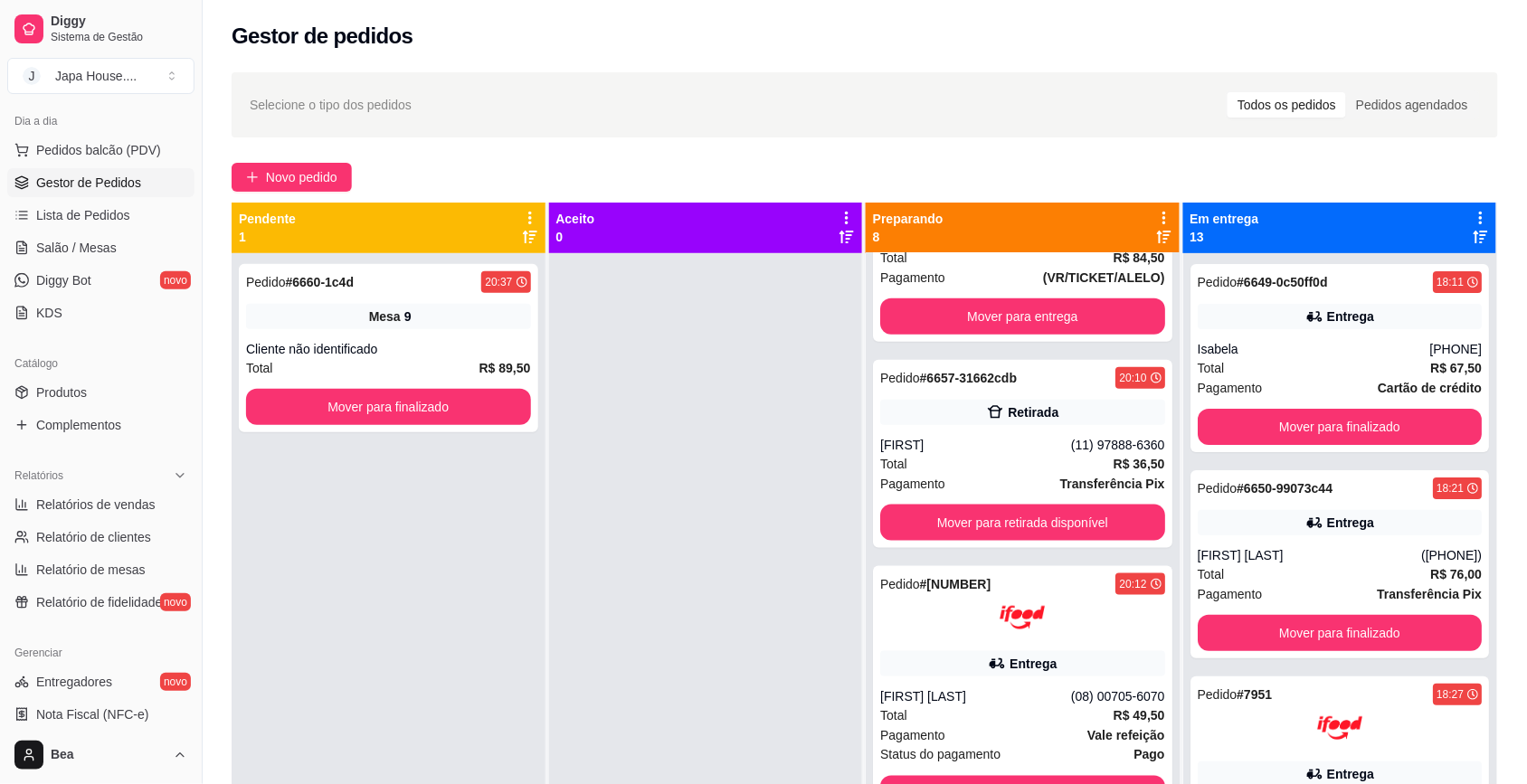 scroll, scrollTop: 524, scrollLeft: 0, axis: vertical 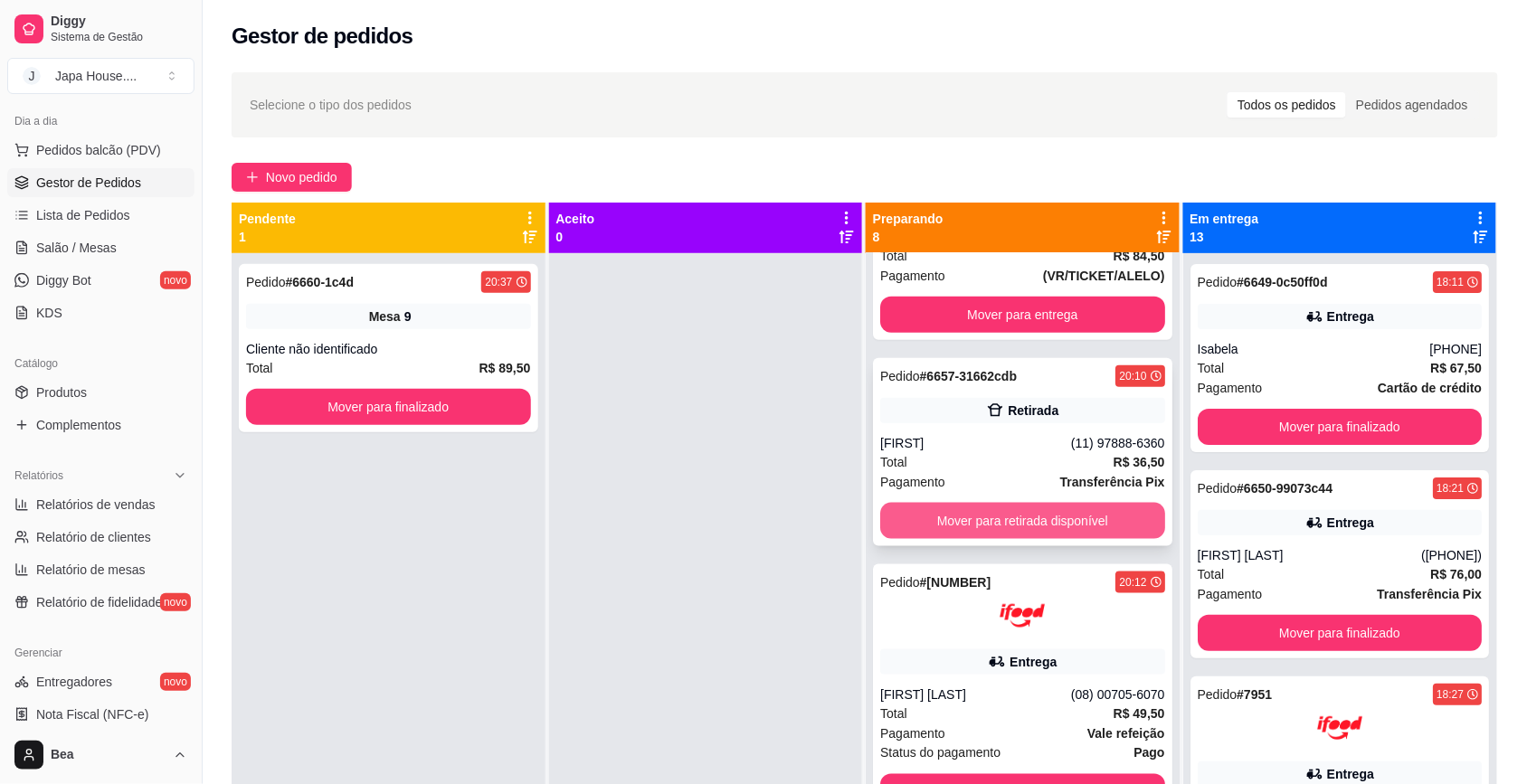 click on "Mover para retirada disponível" at bounding box center (1022, 521) 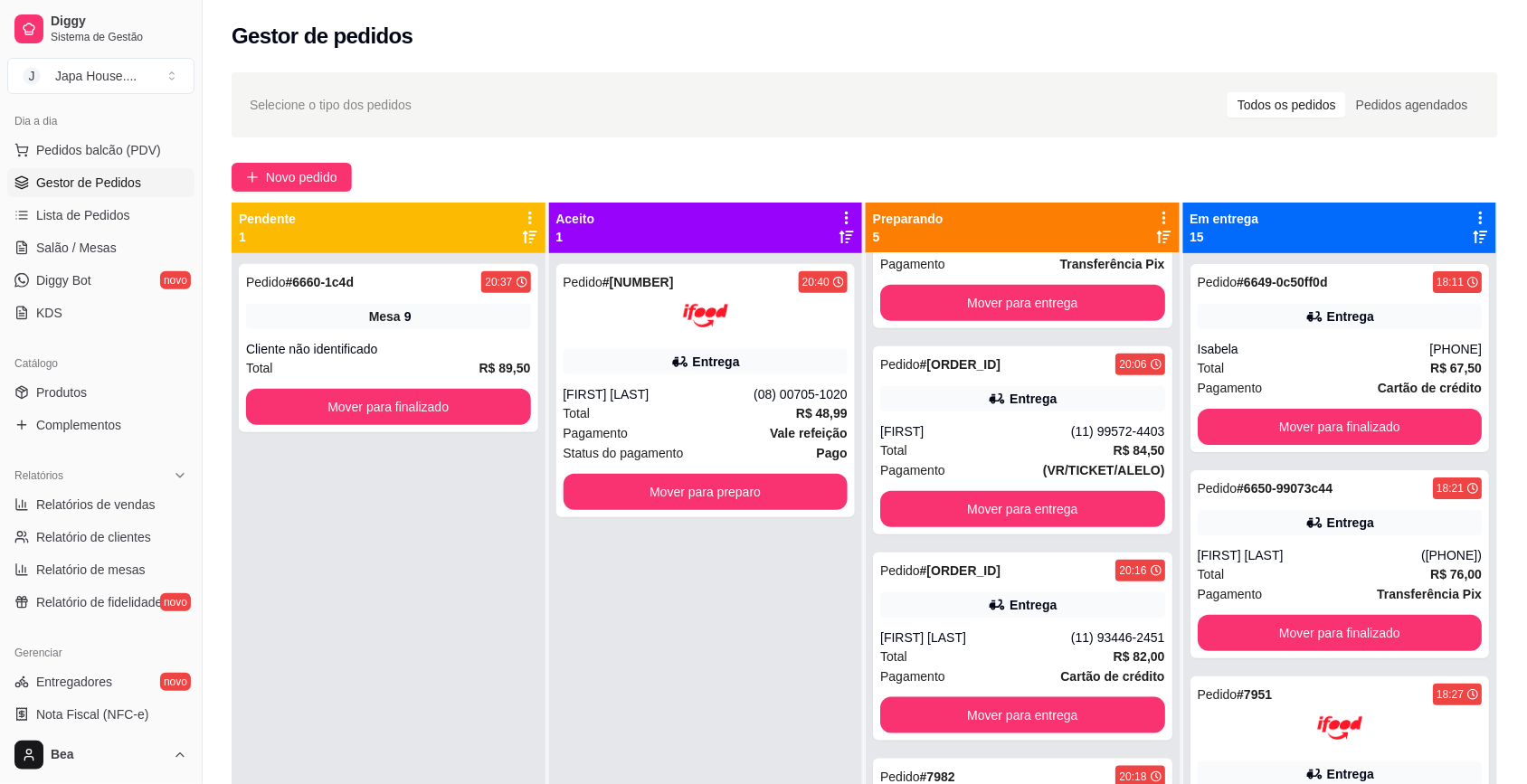 scroll, scrollTop: 331, scrollLeft: 0, axis: vertical 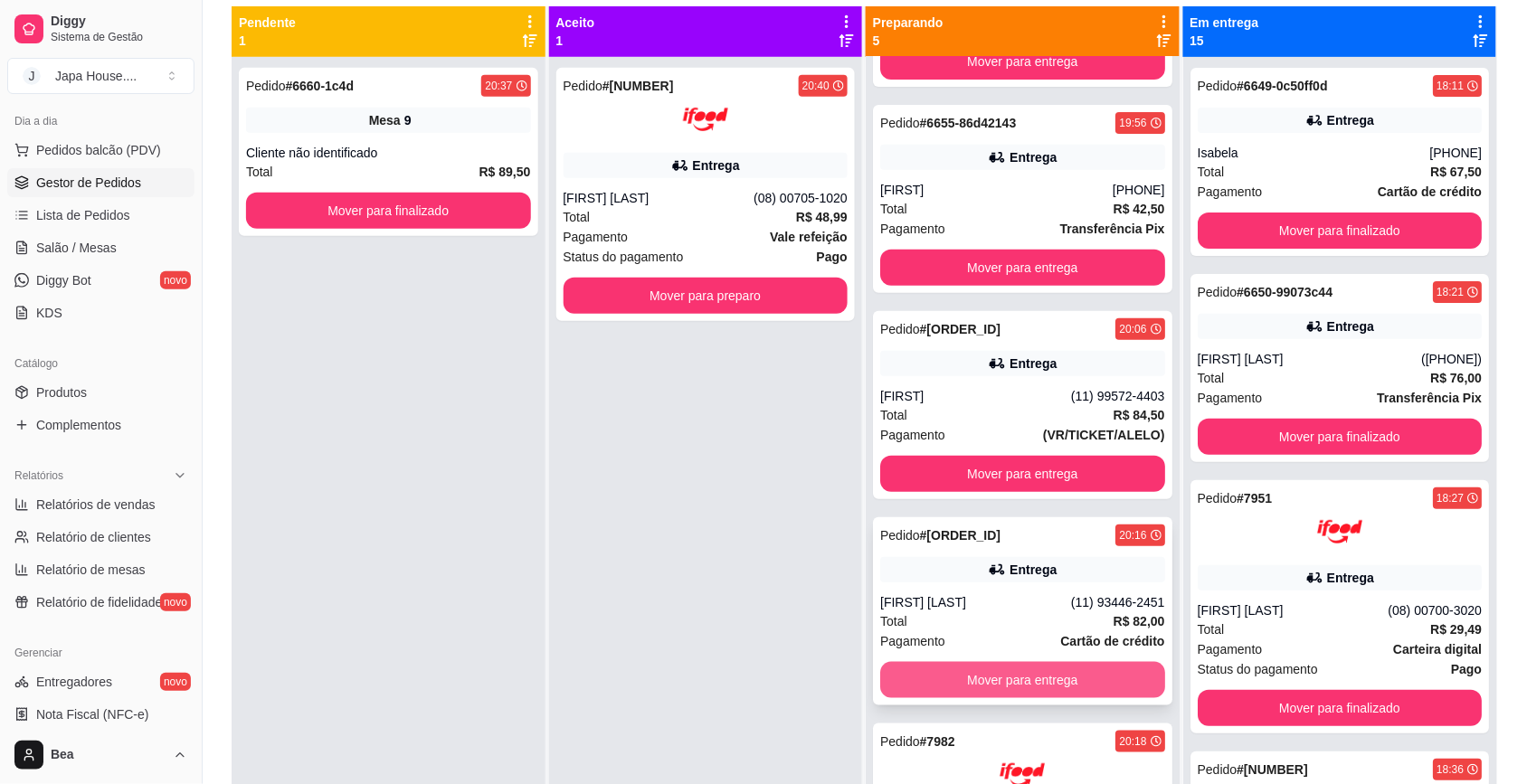 click on "Mover para entrega" at bounding box center [1022, 680] 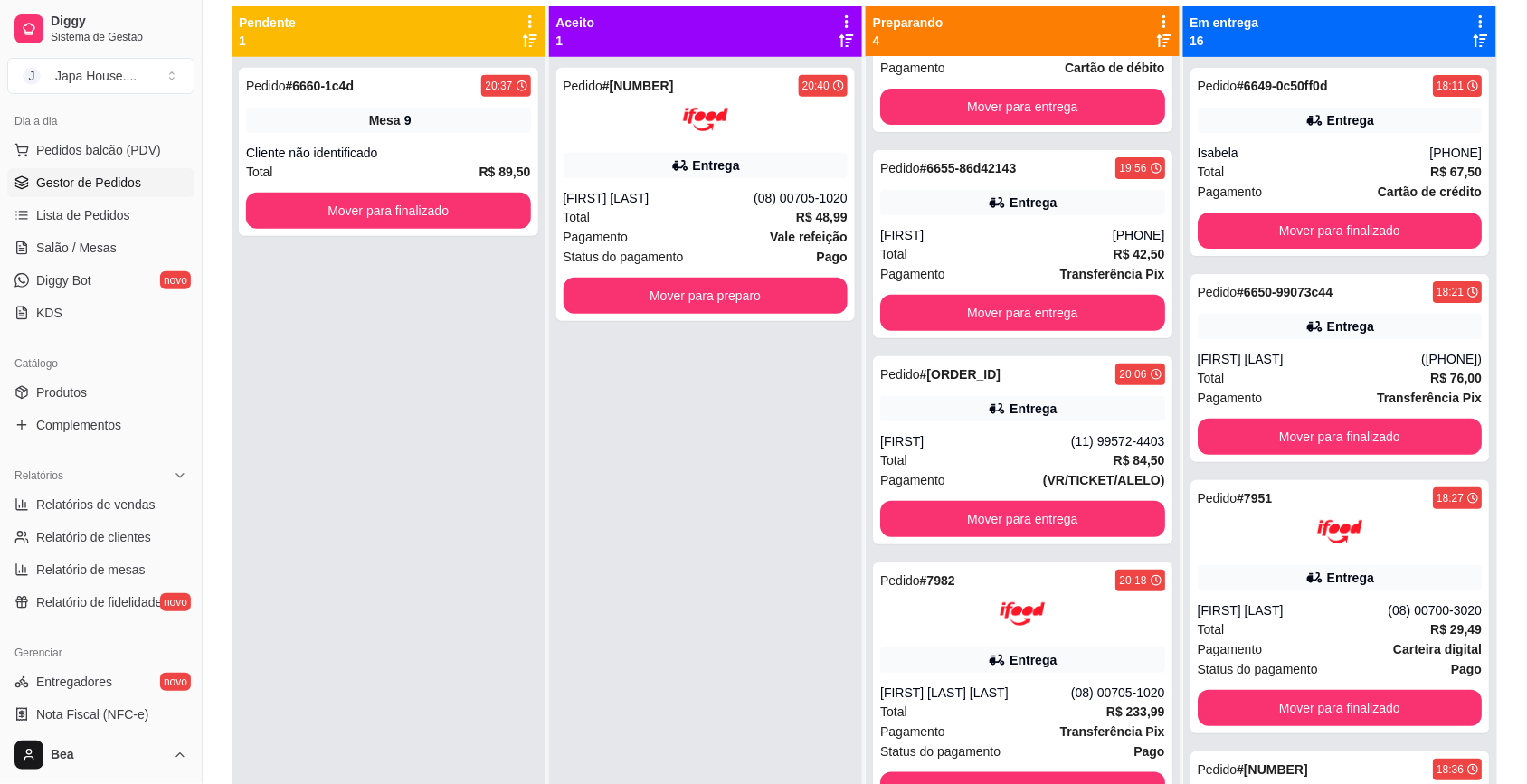 scroll, scrollTop: 124, scrollLeft: 0, axis: vertical 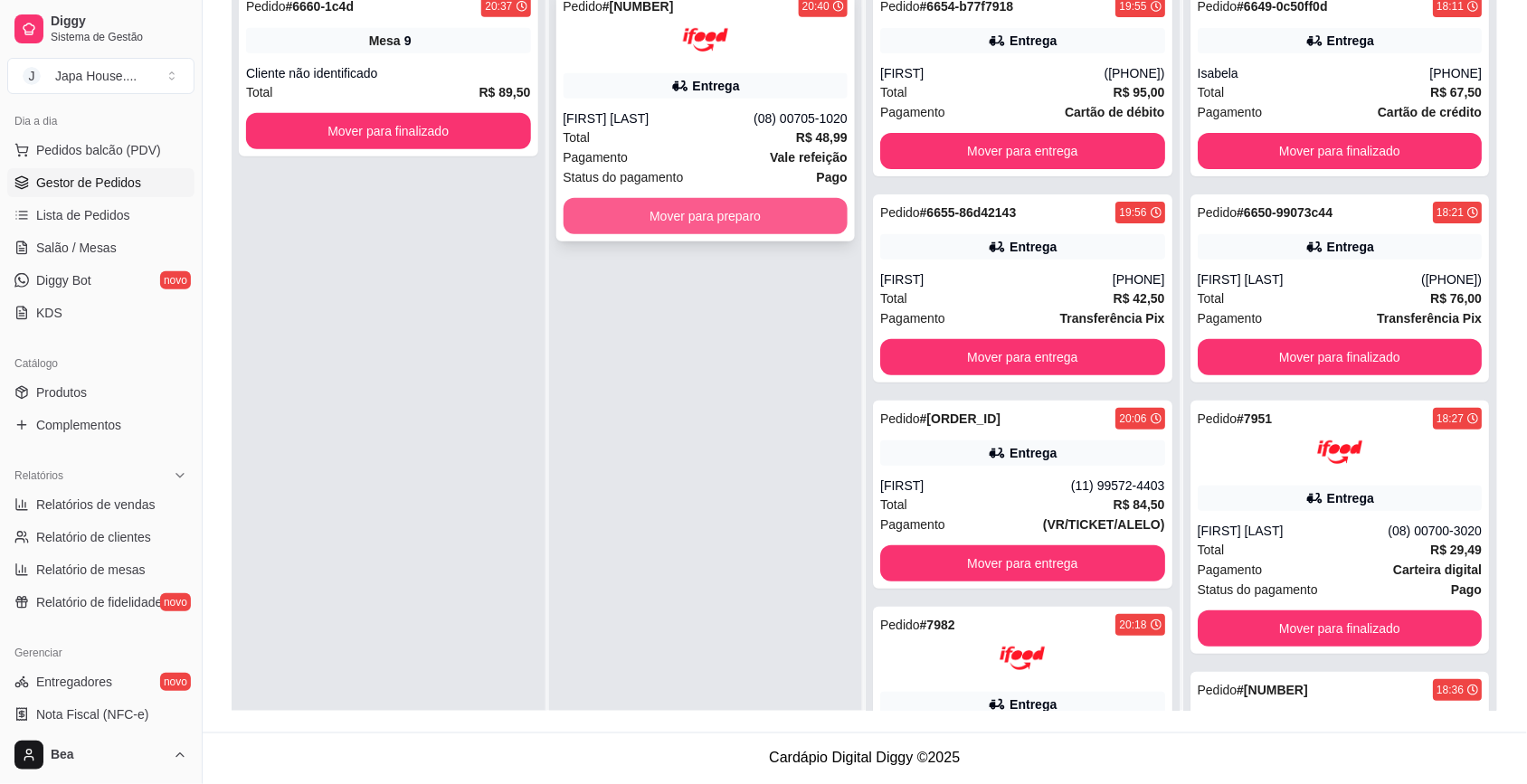 click on "Mover para preparo" at bounding box center [706, 216] 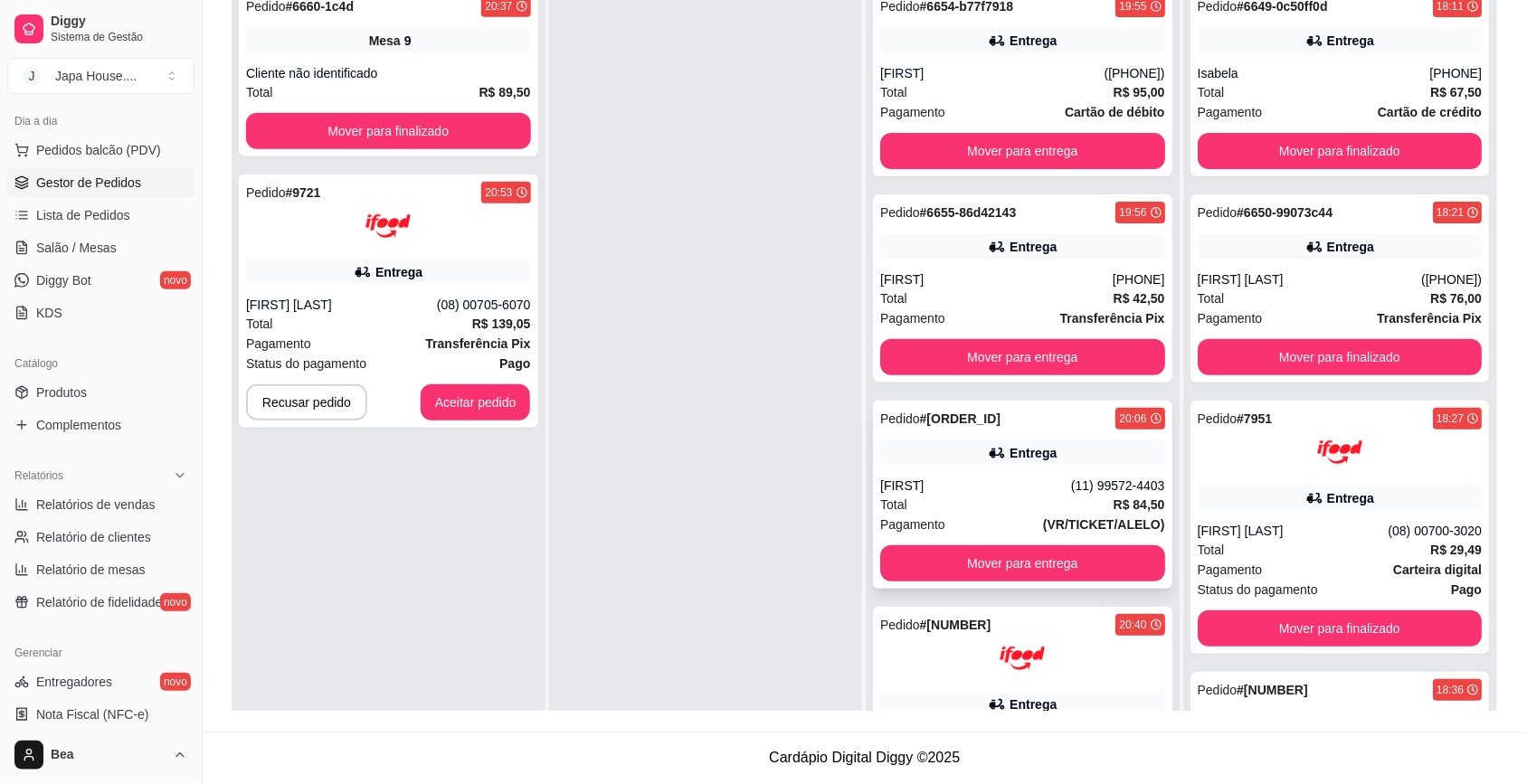 click on "Total R$ 84,50" at bounding box center [1022, 505] 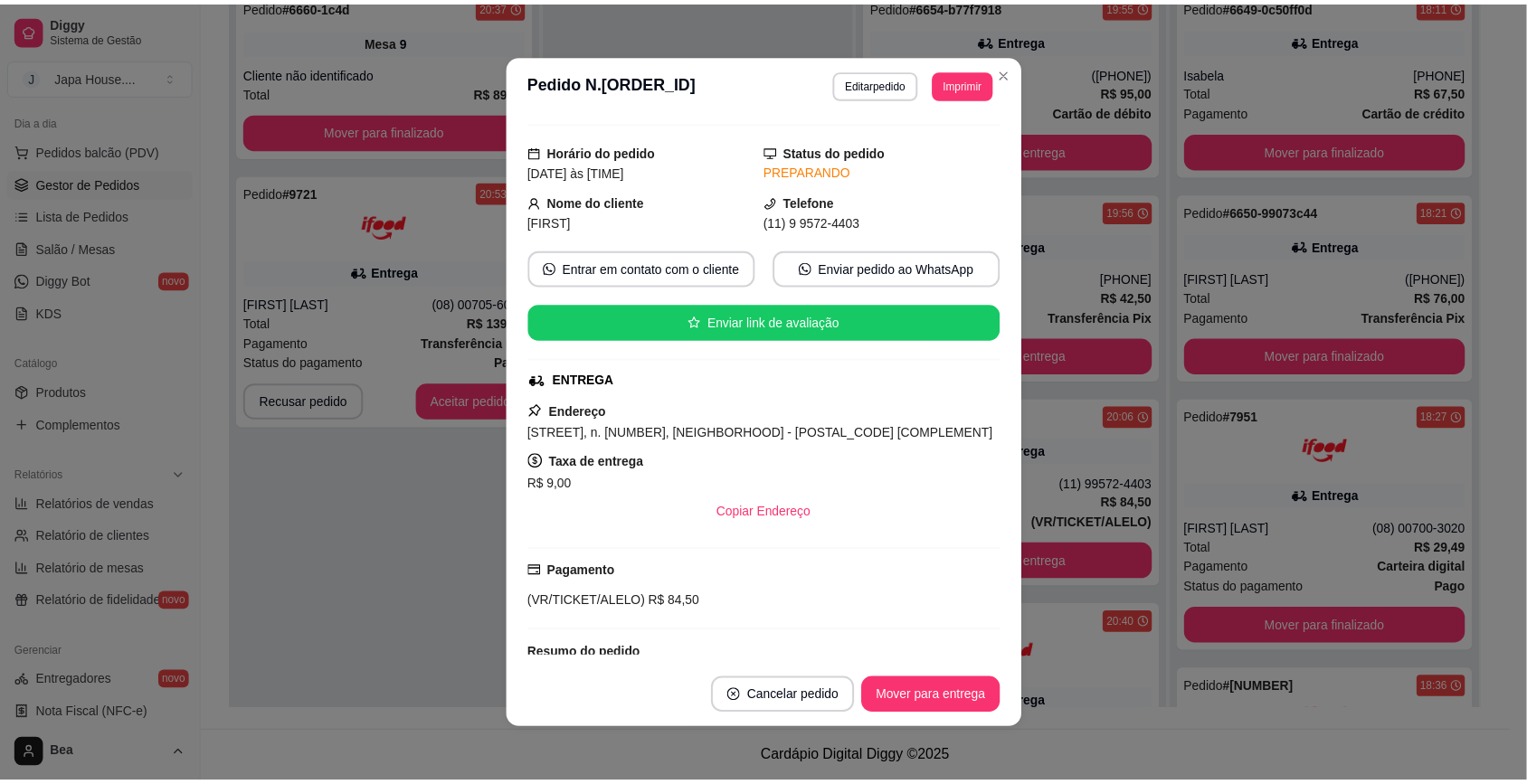 scroll, scrollTop: 170, scrollLeft: 0, axis: vertical 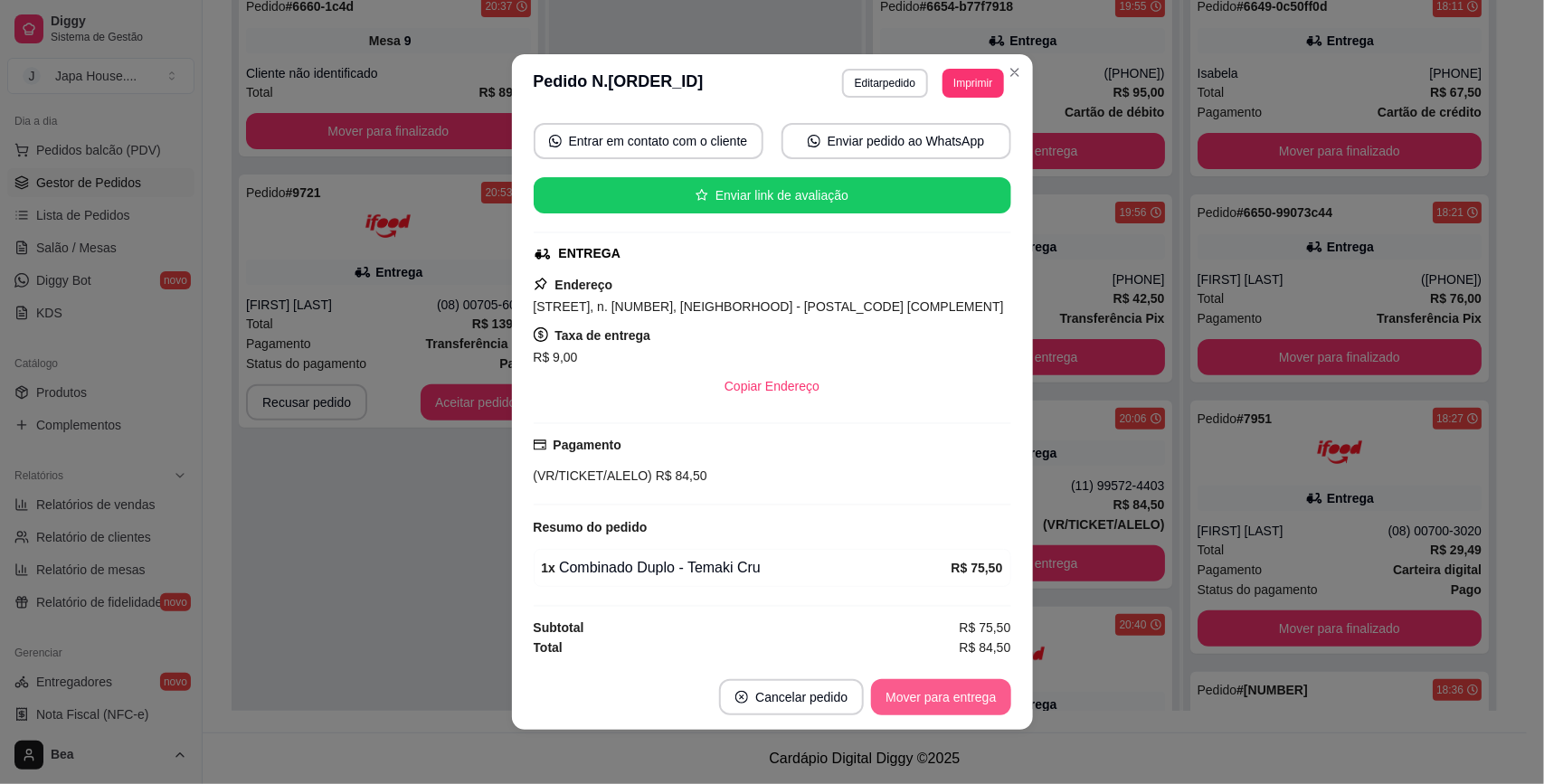 click on "Mover para entrega" at bounding box center (941, 697) 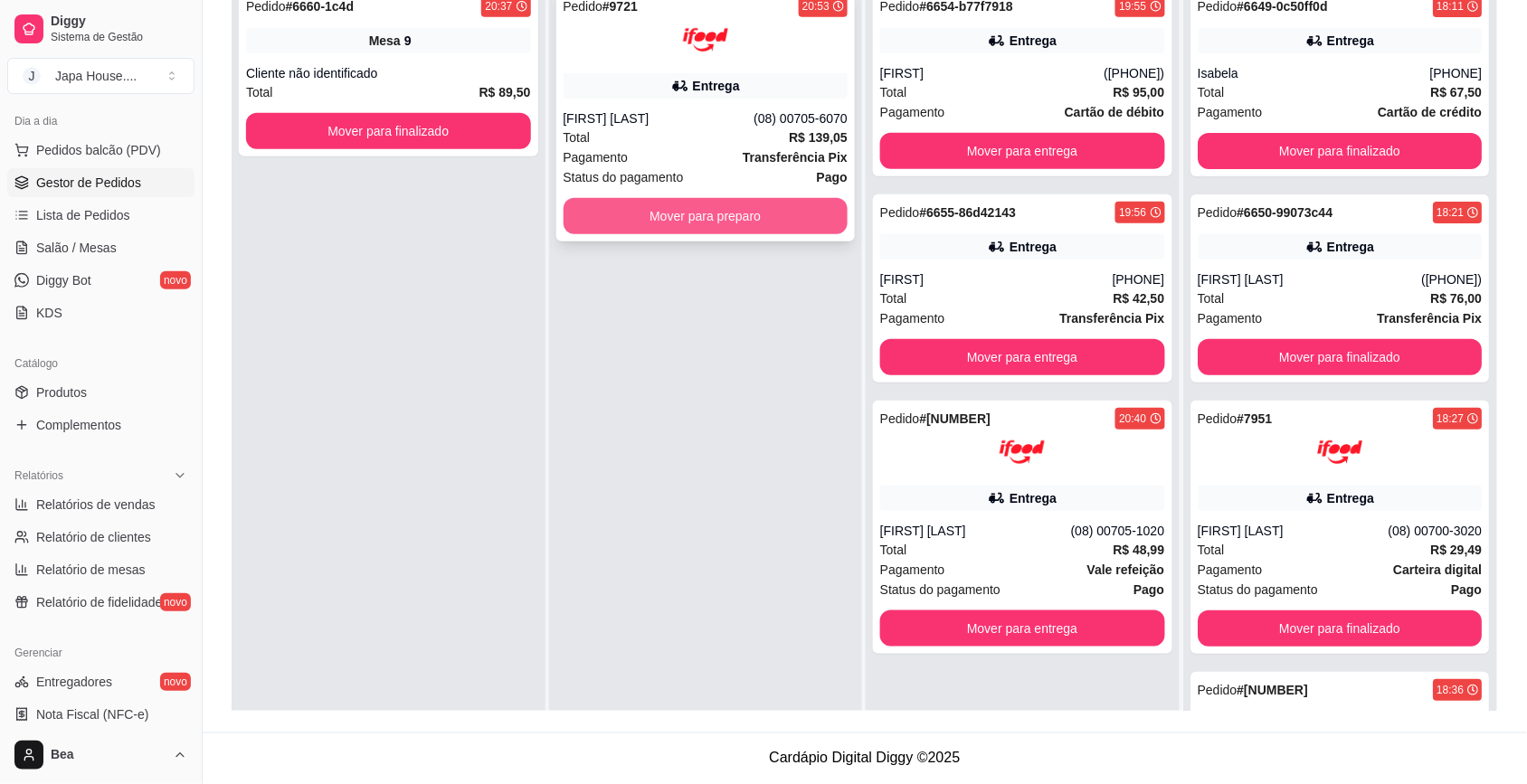 click on "Mover para preparo" at bounding box center [706, 216] 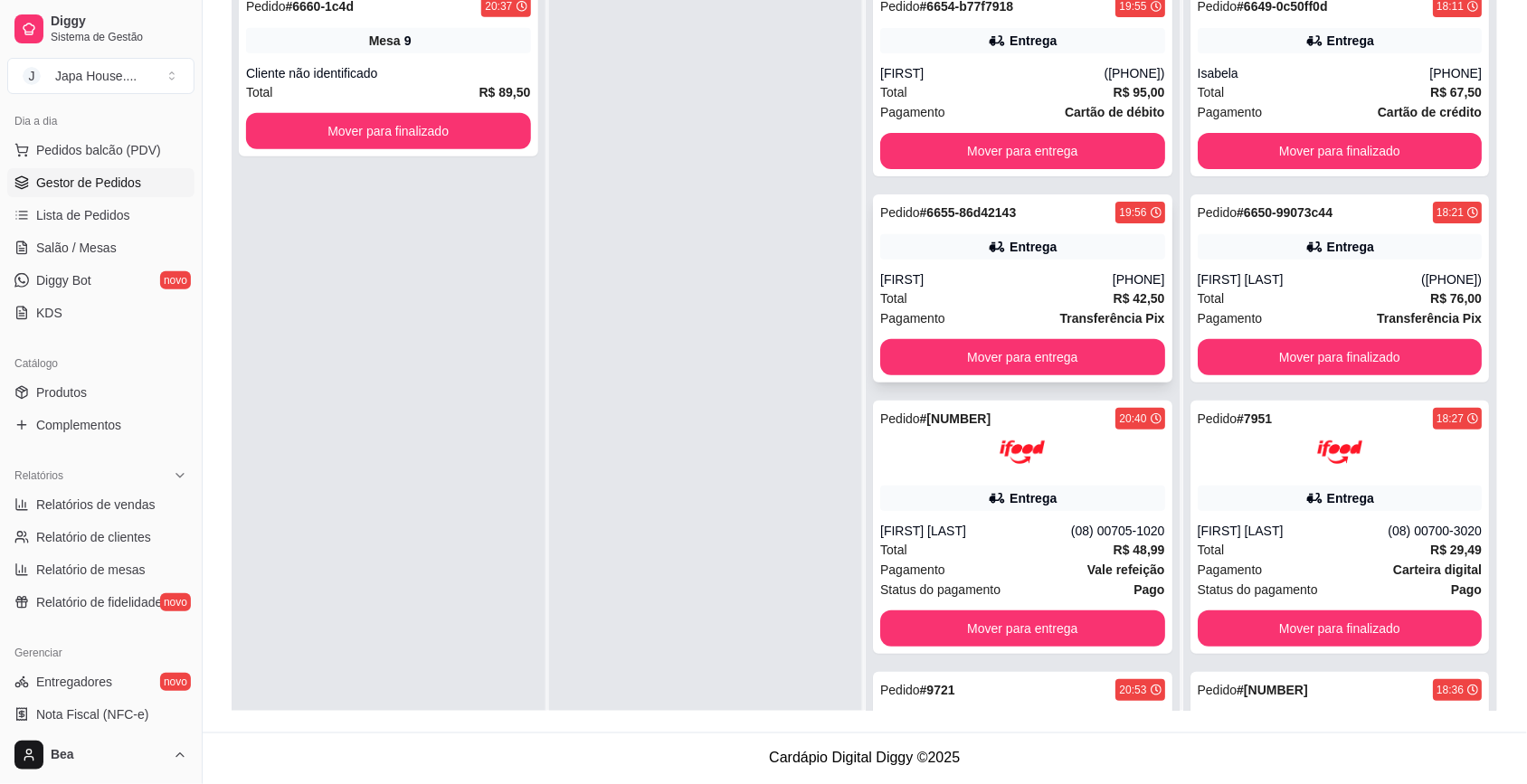 click on "[PHONE]" at bounding box center (1139, 279) 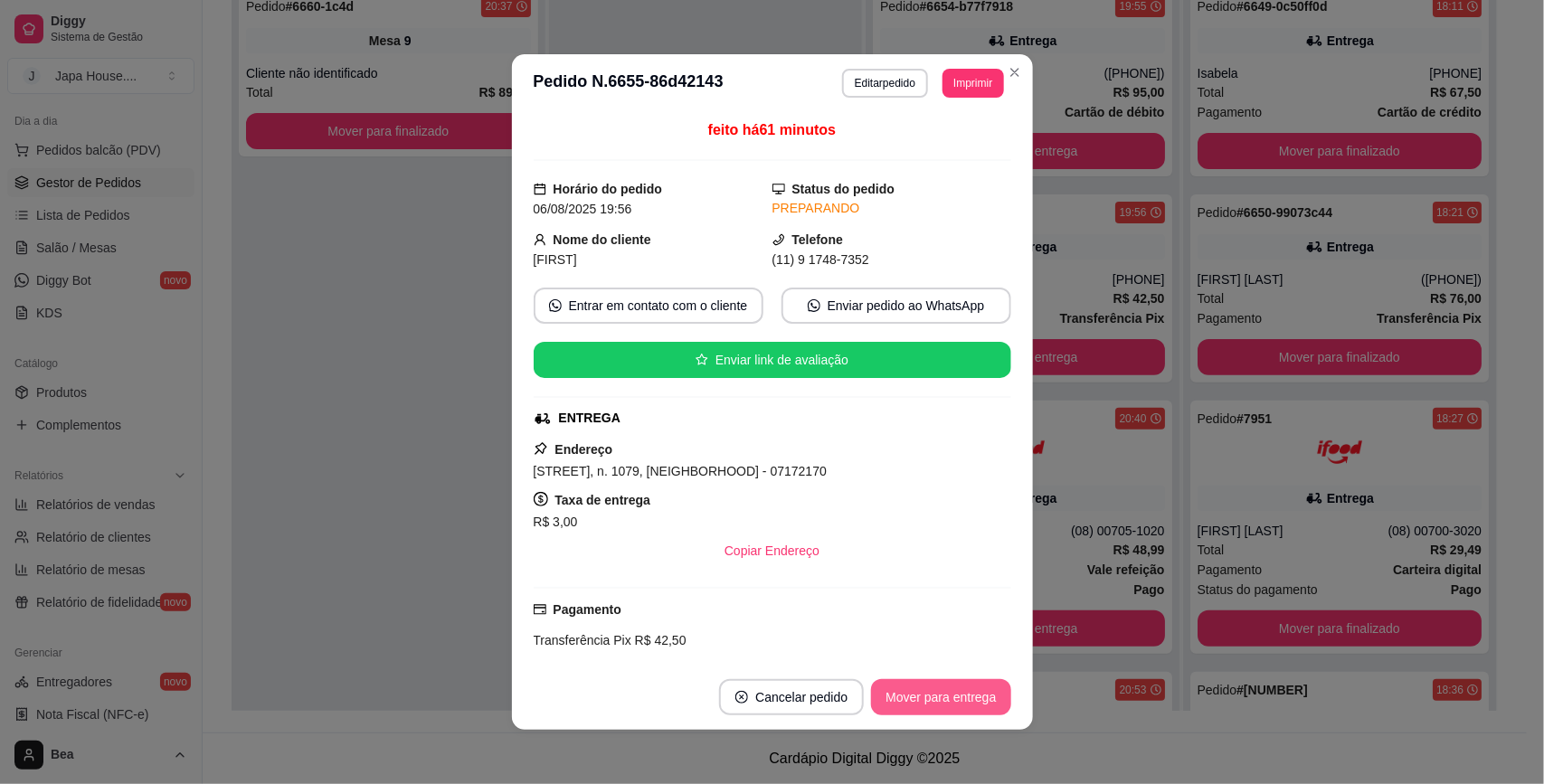 click on "Mover para entrega" at bounding box center [941, 697] 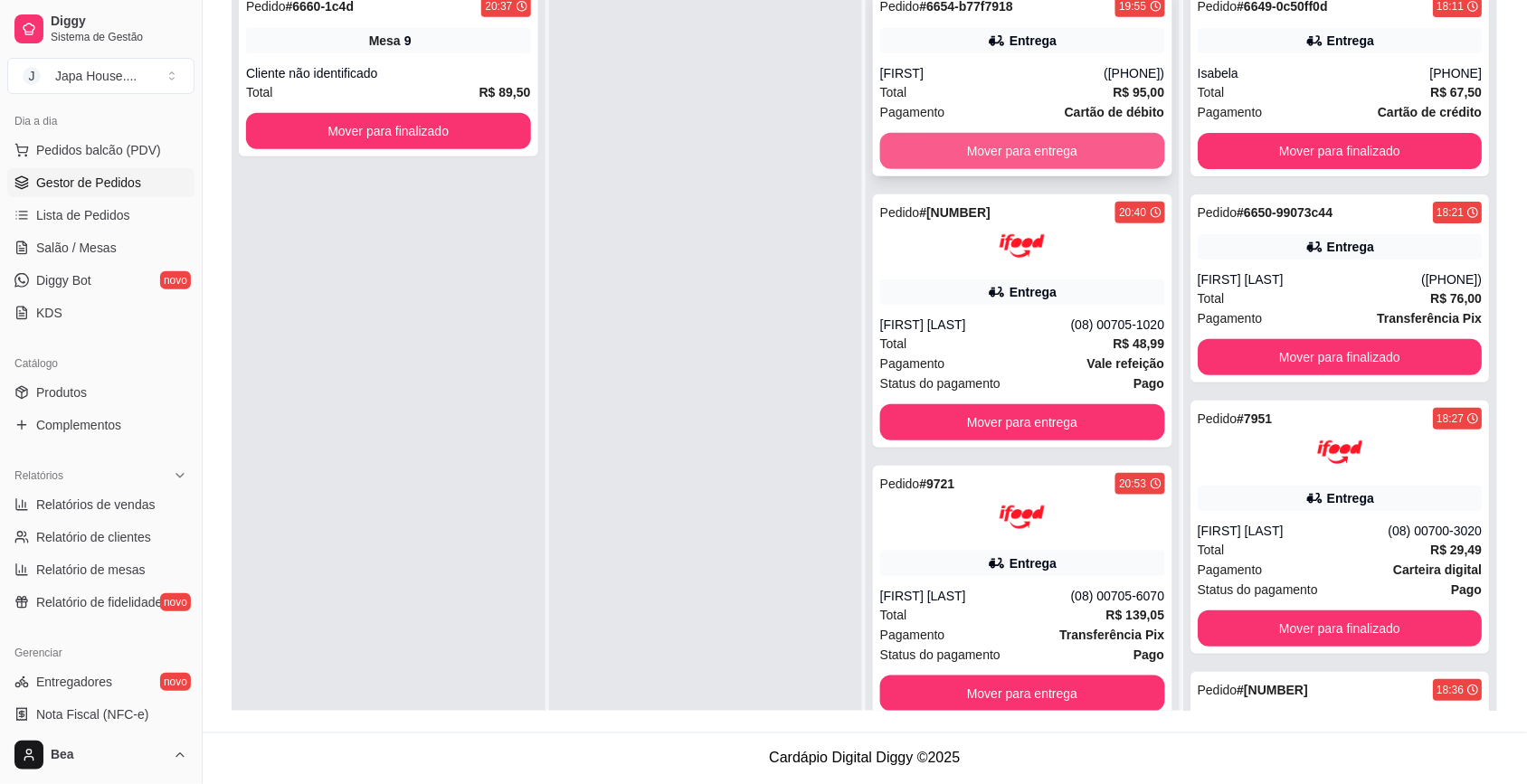 click on "Mover para entrega" at bounding box center [1022, 151] 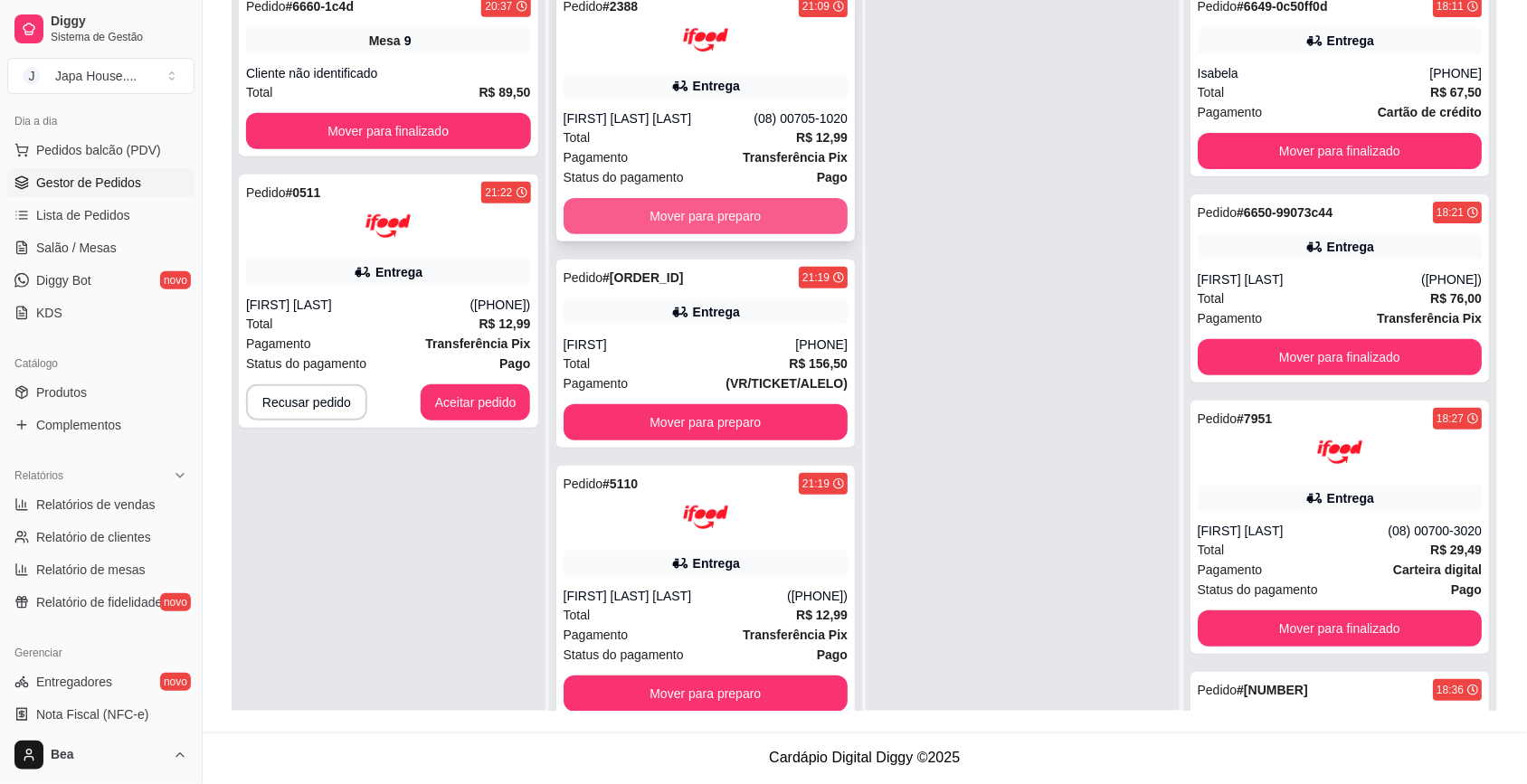 click on "Mover para preparo" at bounding box center (706, 216) 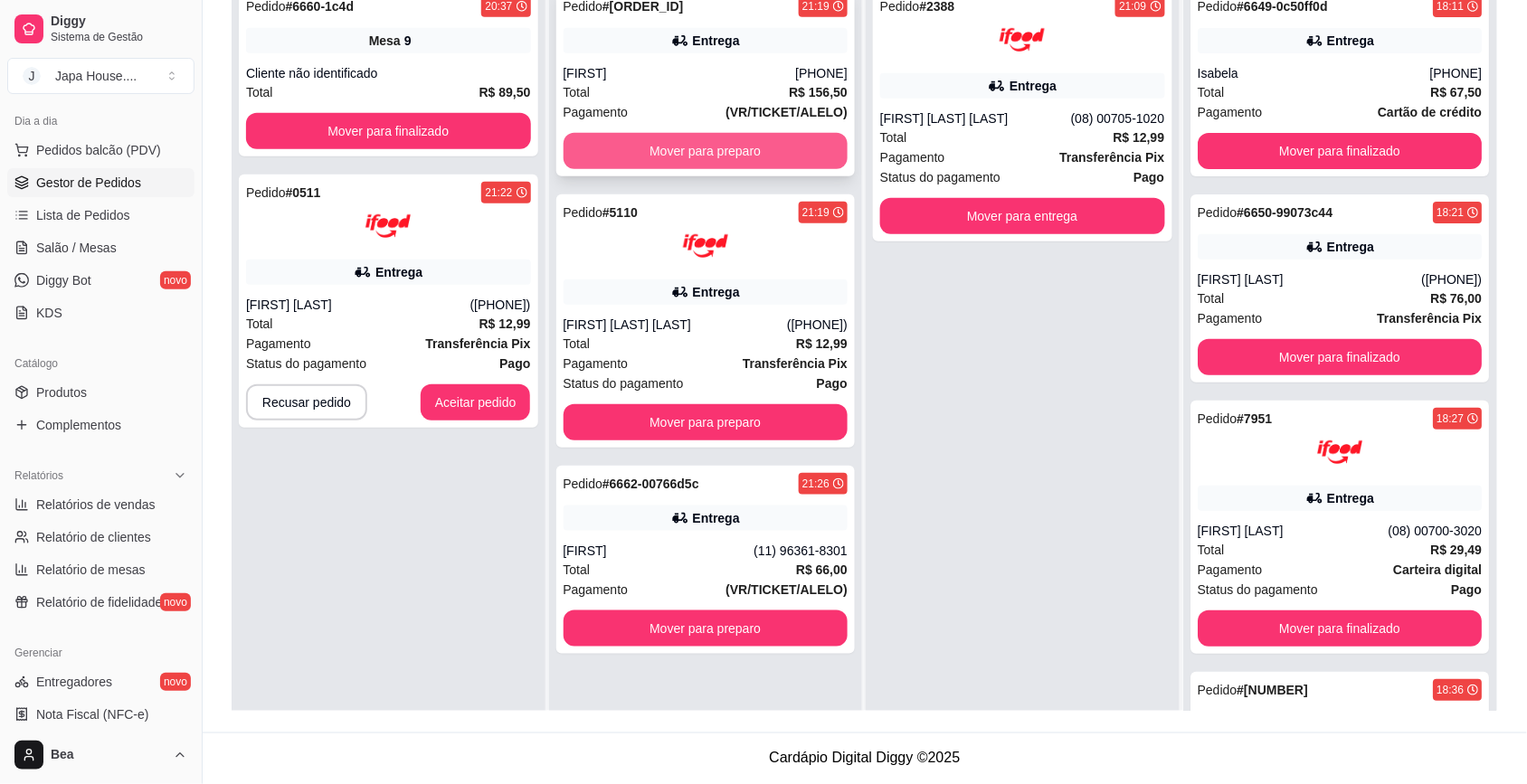 click on "Mover para preparo" at bounding box center (706, 151) 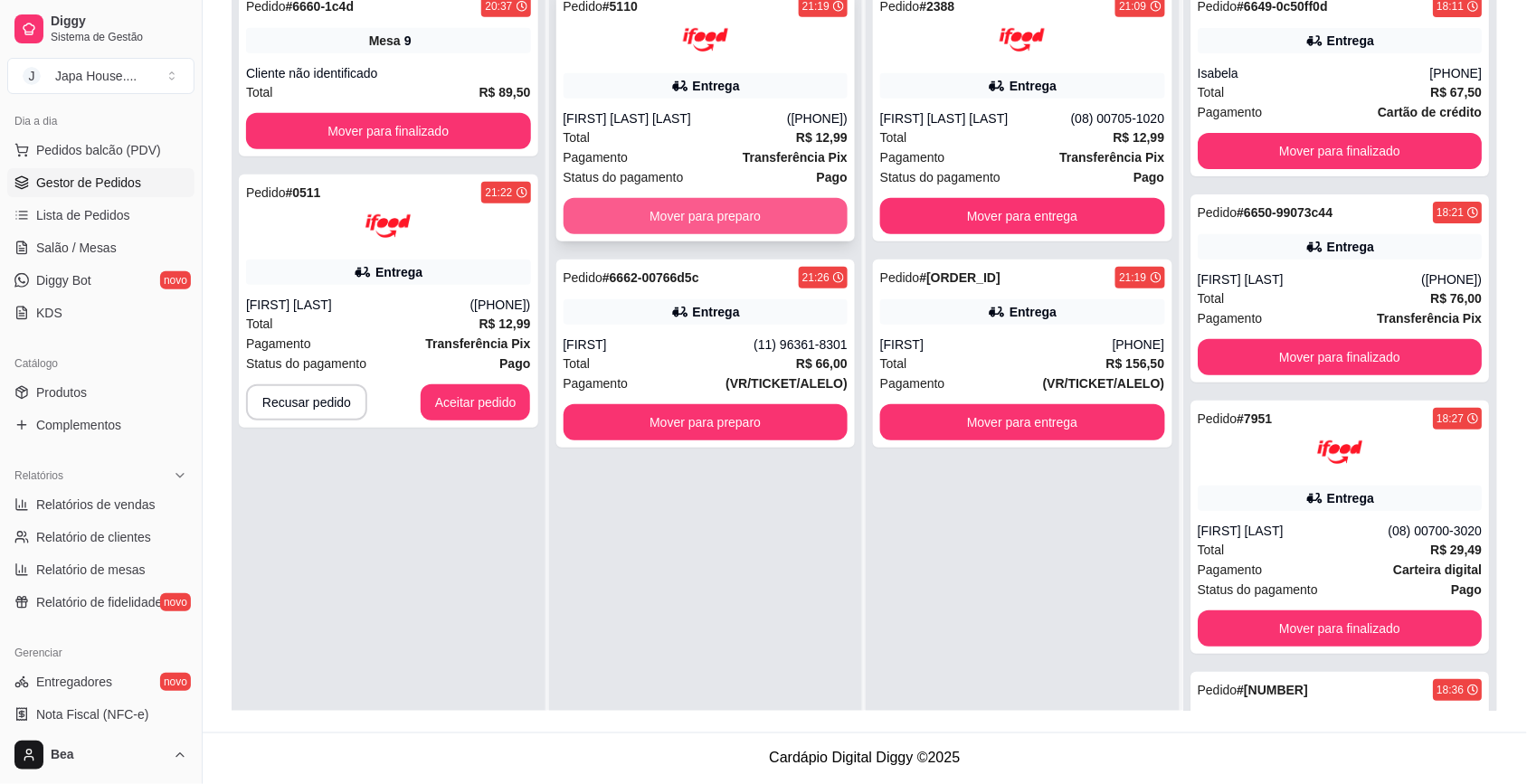 click on "Mover para preparo" at bounding box center (706, 216) 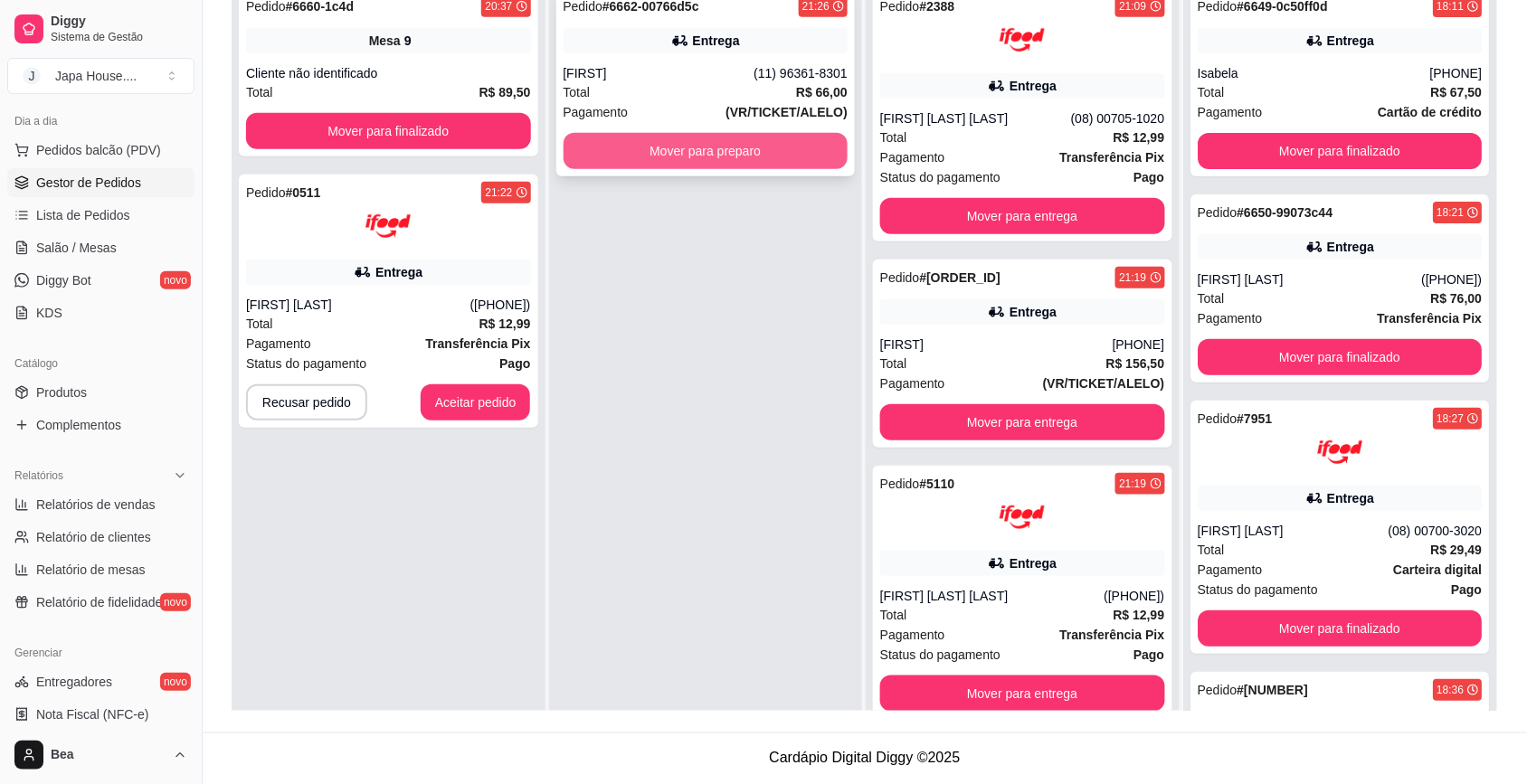 click on "Mover para preparo" at bounding box center (706, 151) 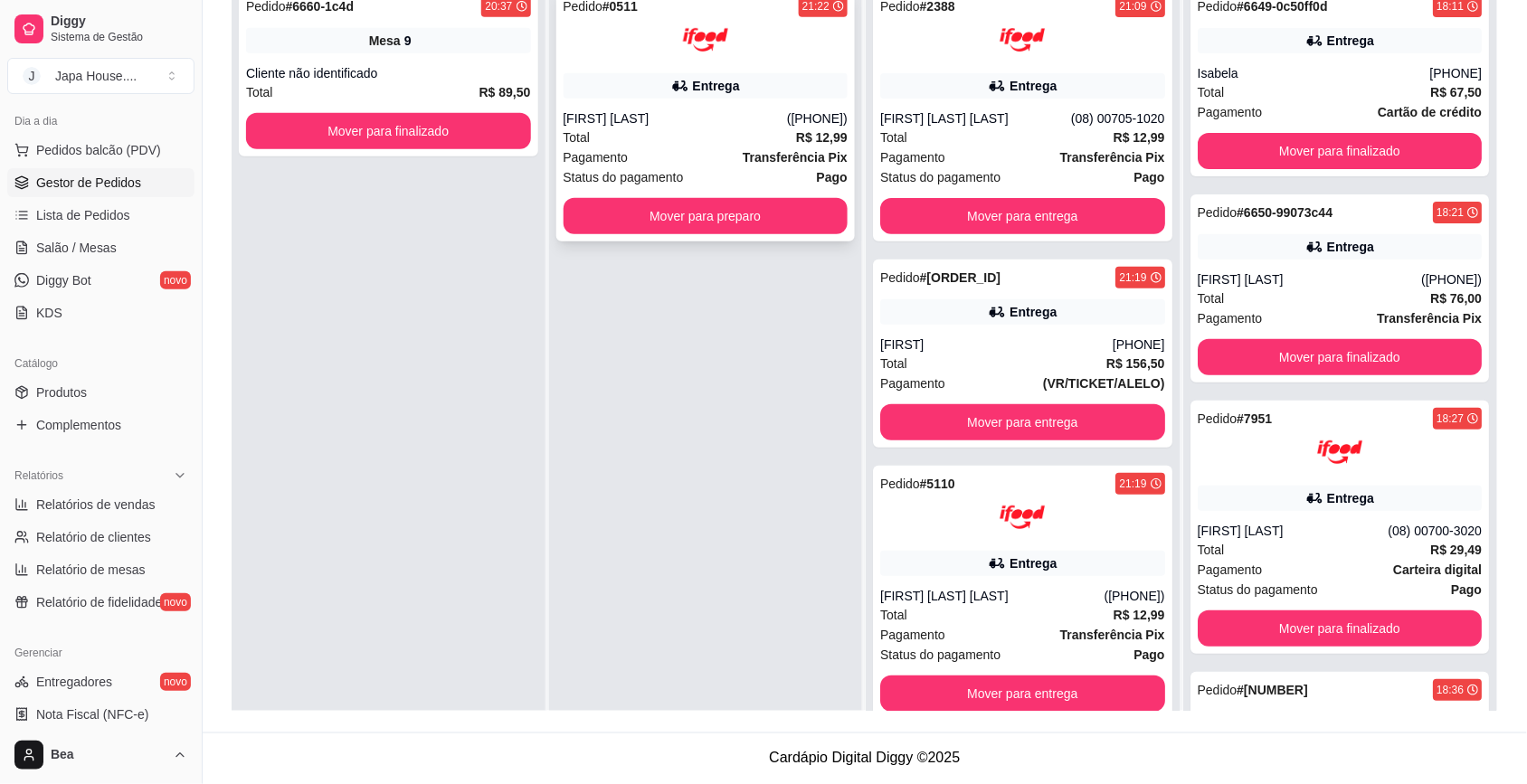 click on "Mover para preparo" at bounding box center [706, 216] 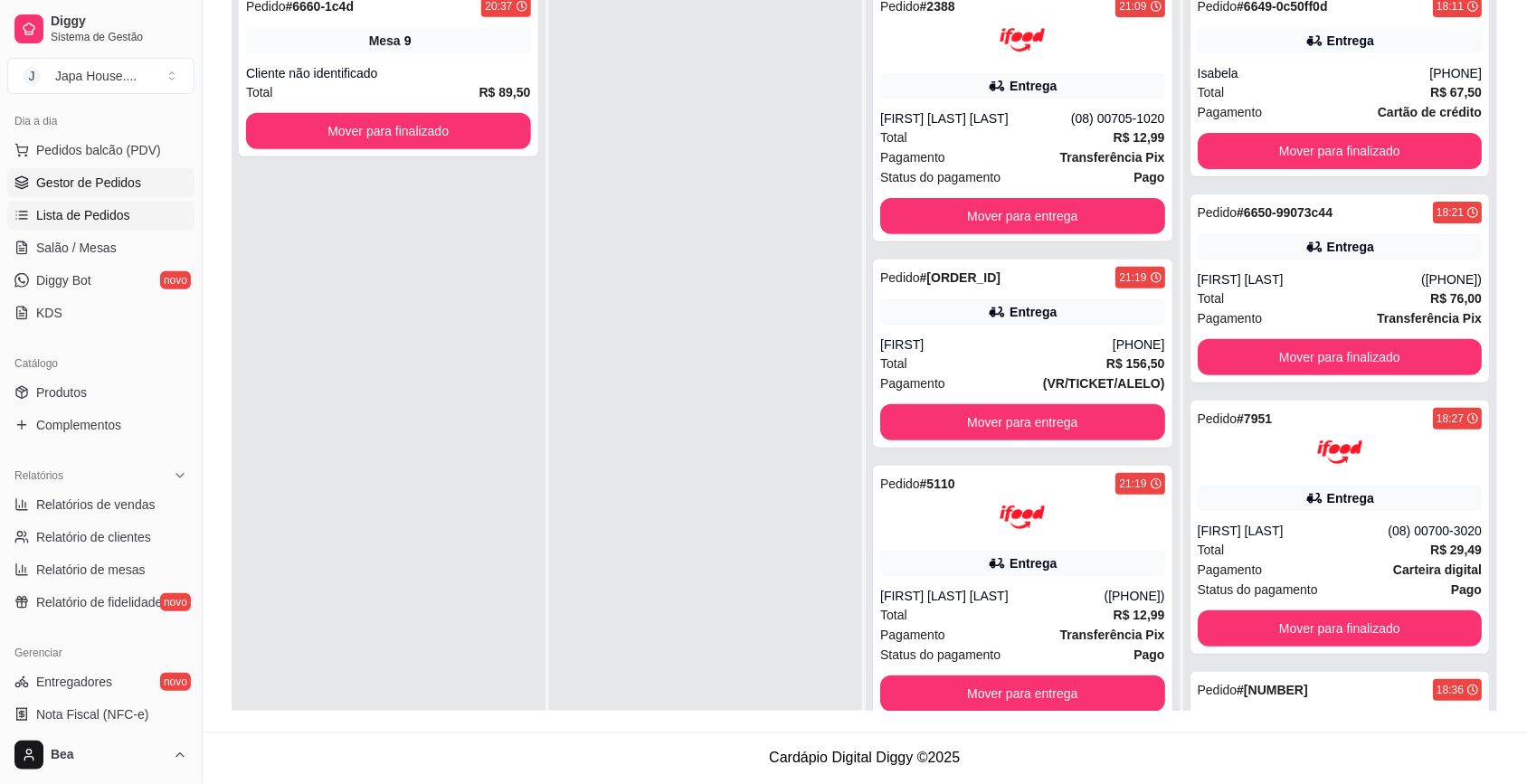 click on "Lista de Pedidos" at bounding box center [83, 215] 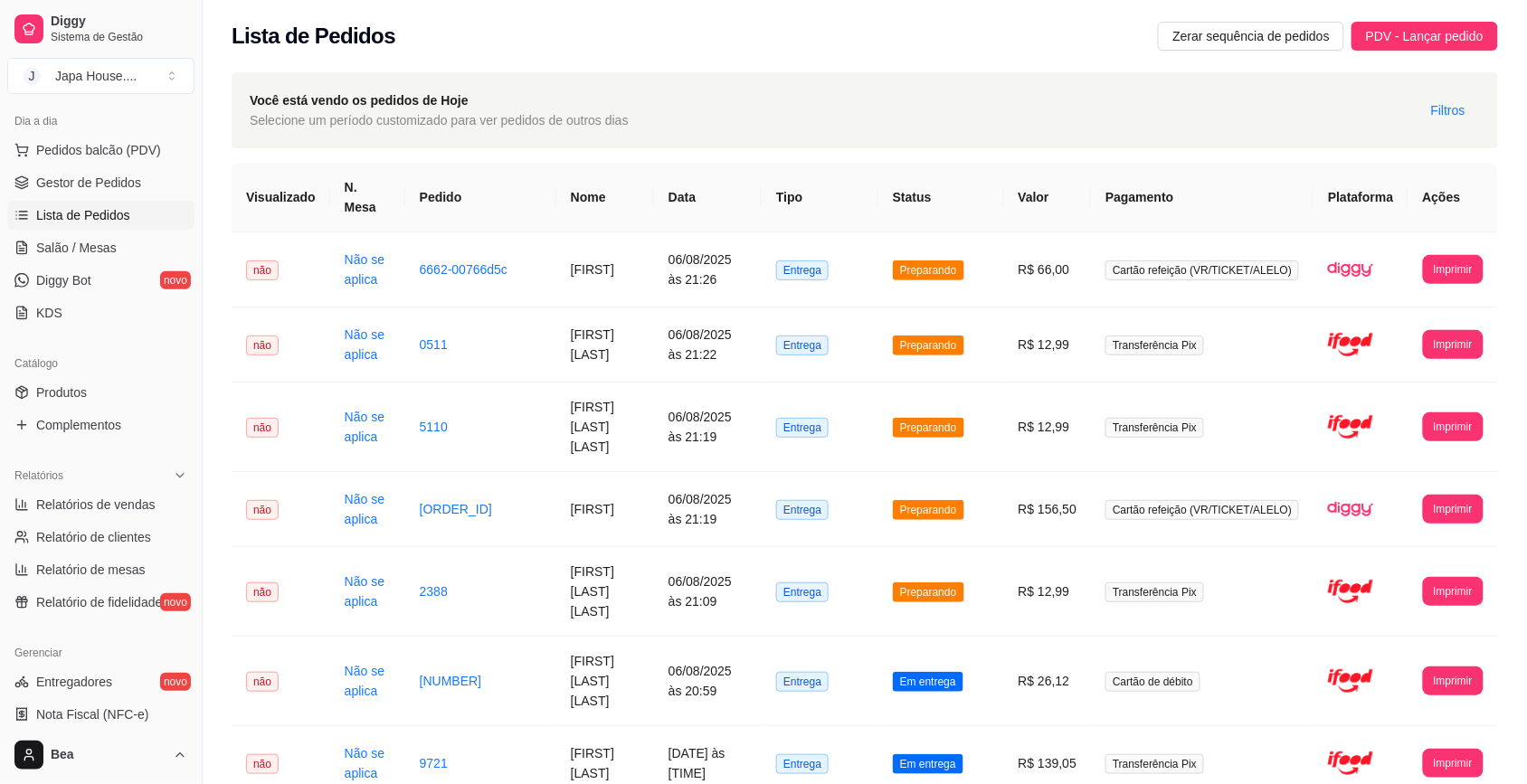 scroll, scrollTop: 1752, scrollLeft: 0, axis: vertical 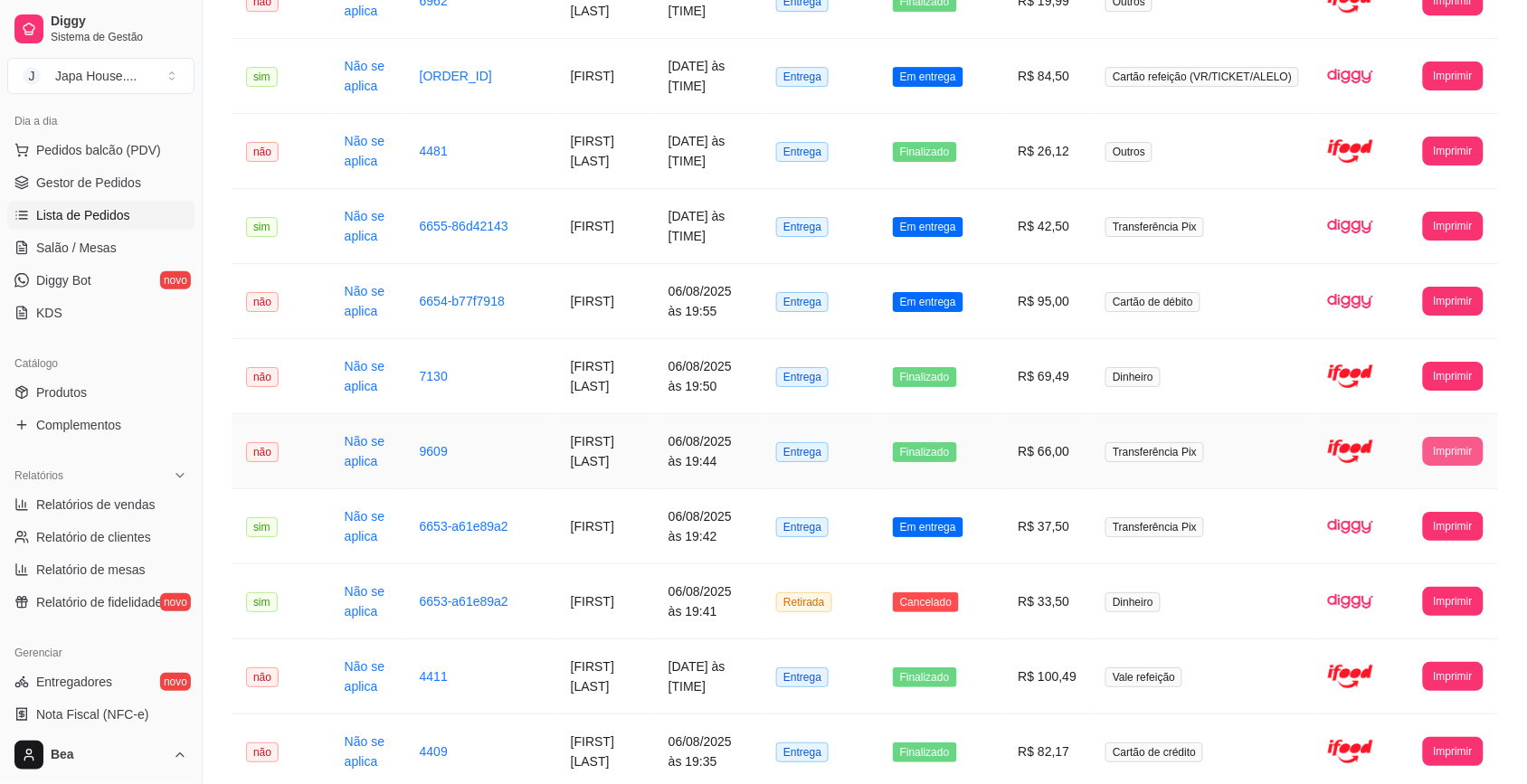 click on "Imprimir" at bounding box center [1453, 451] 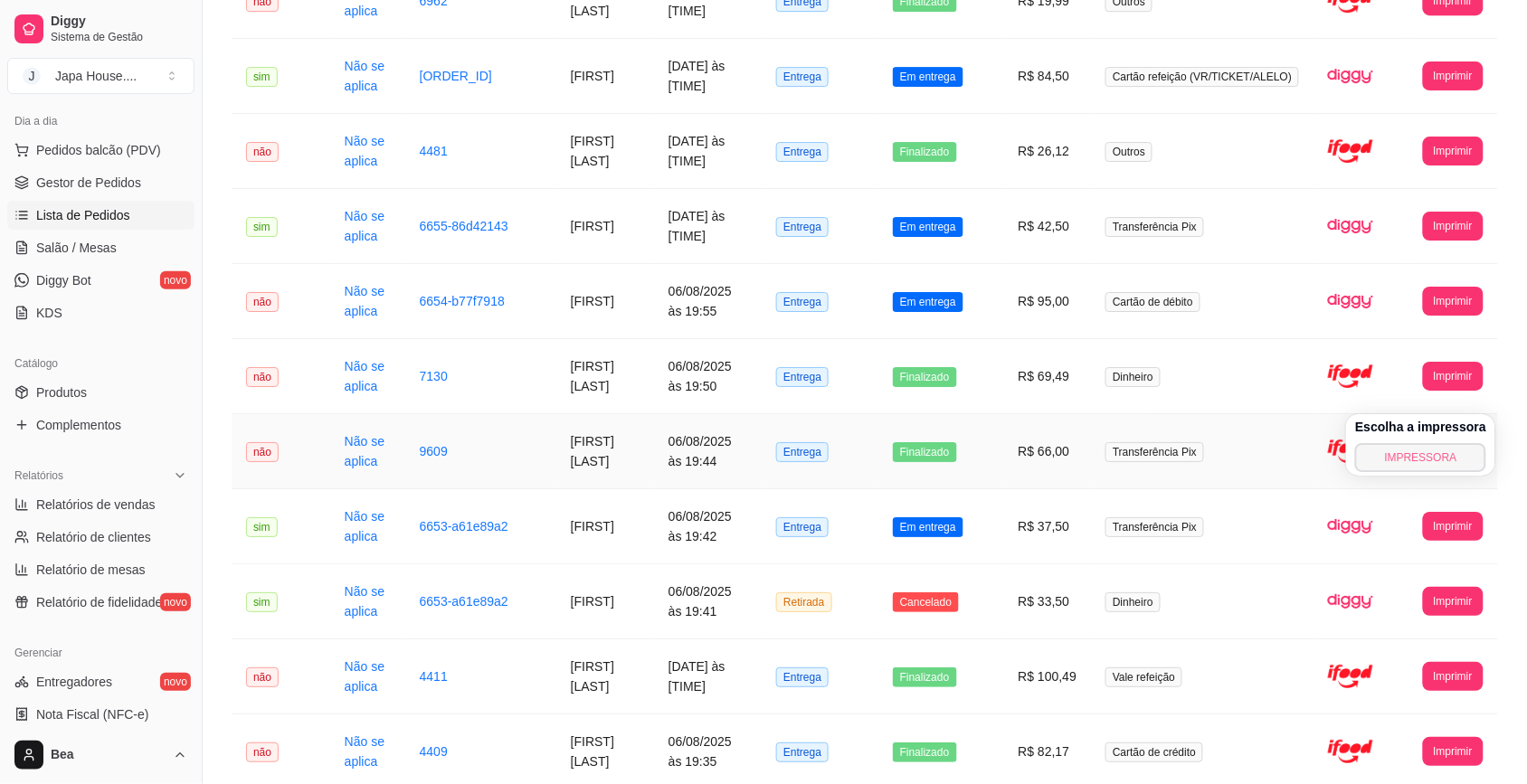 click on "IMPRESSORA" at bounding box center [1420, 458] 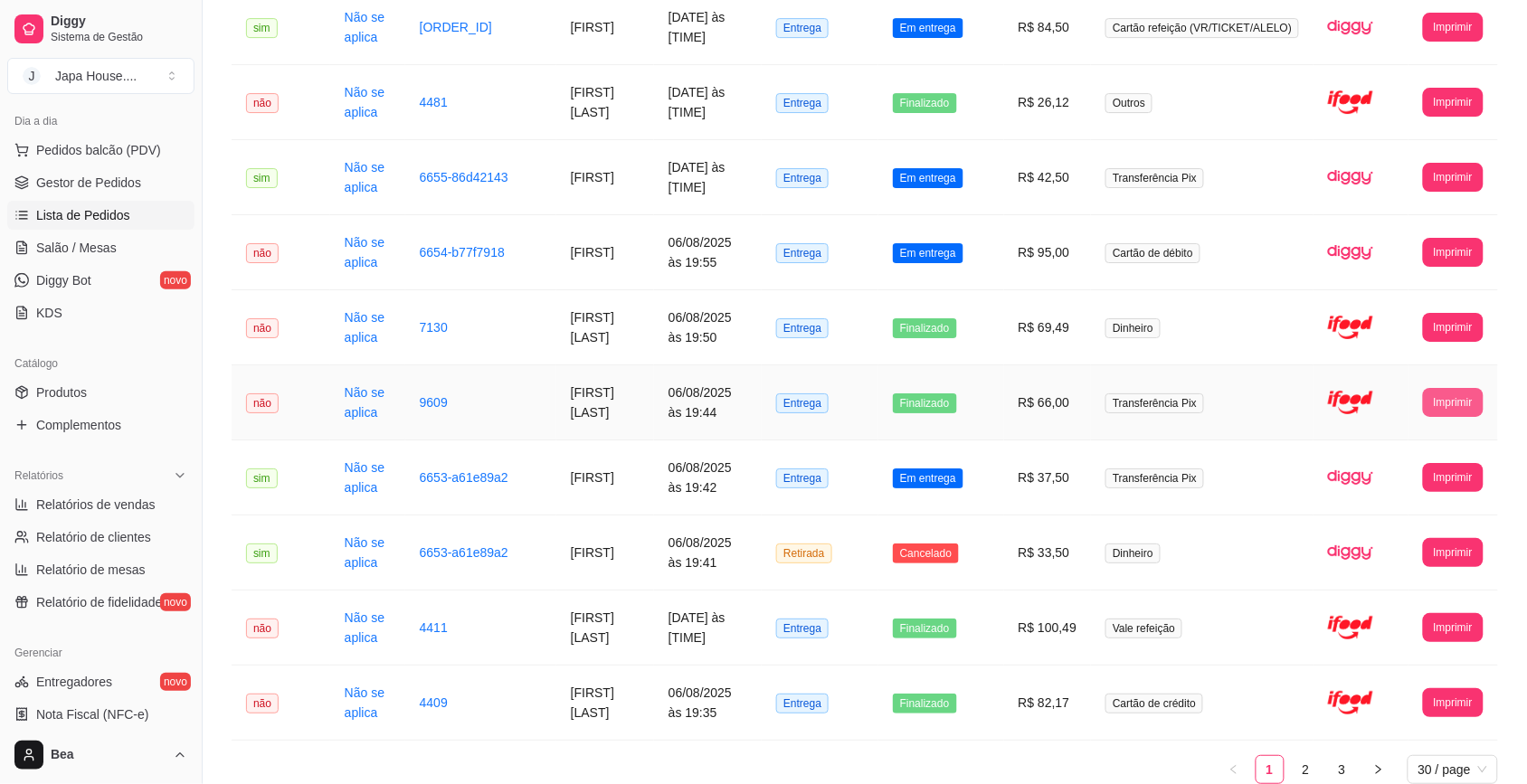 scroll, scrollTop: 1752, scrollLeft: 0, axis: vertical 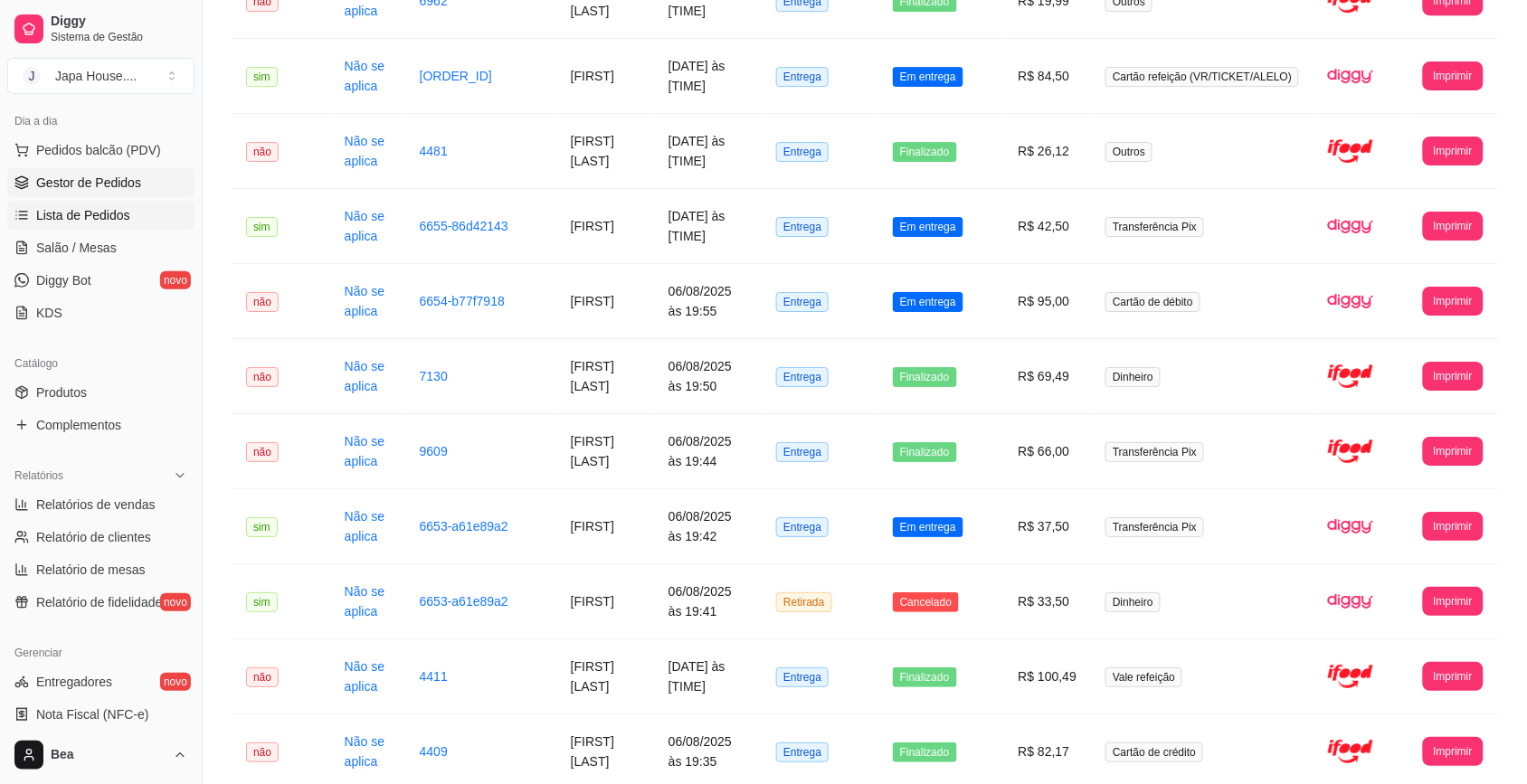 click on "Gestor de Pedidos" at bounding box center [89, 183] 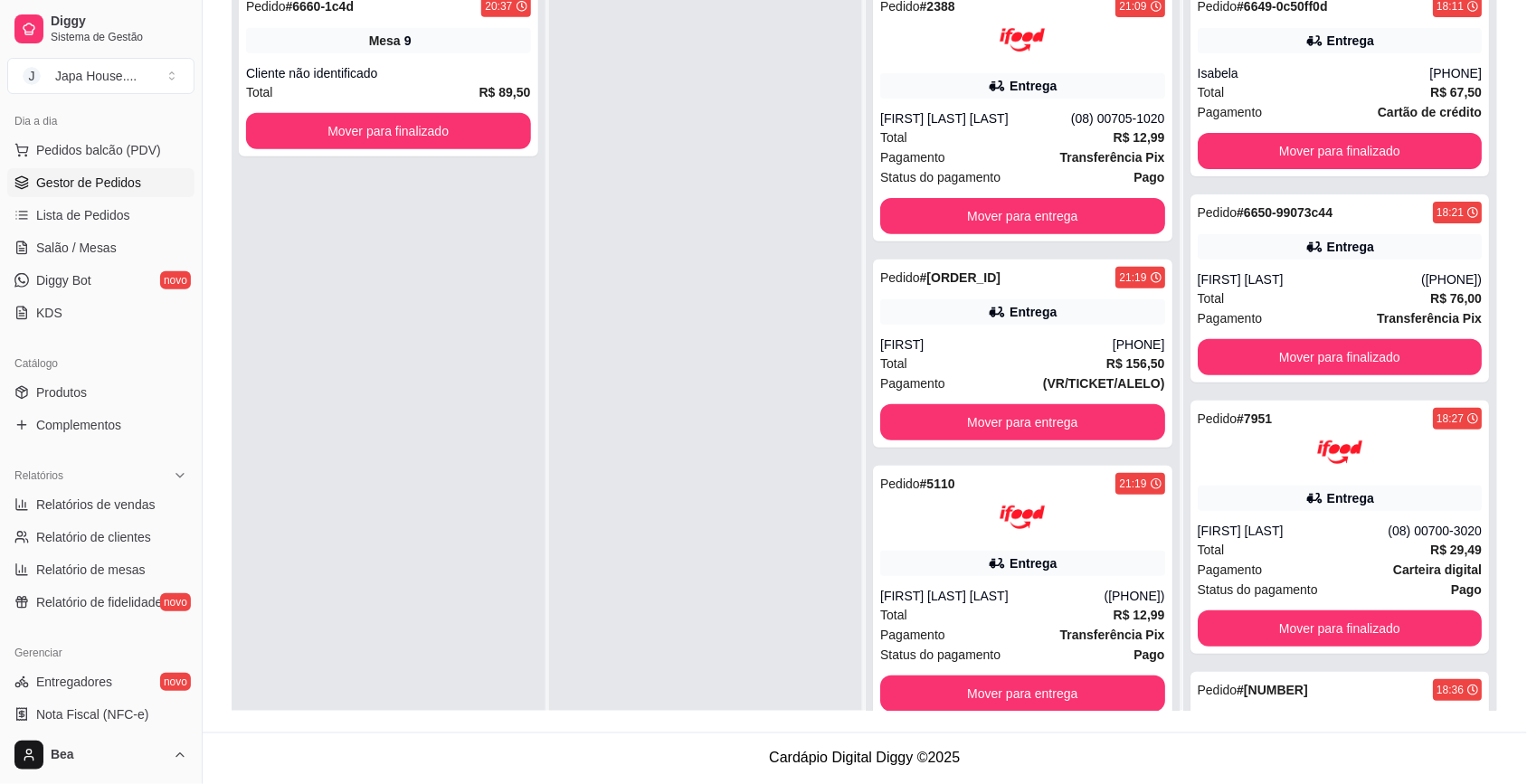 scroll, scrollTop: 0, scrollLeft: 0, axis: both 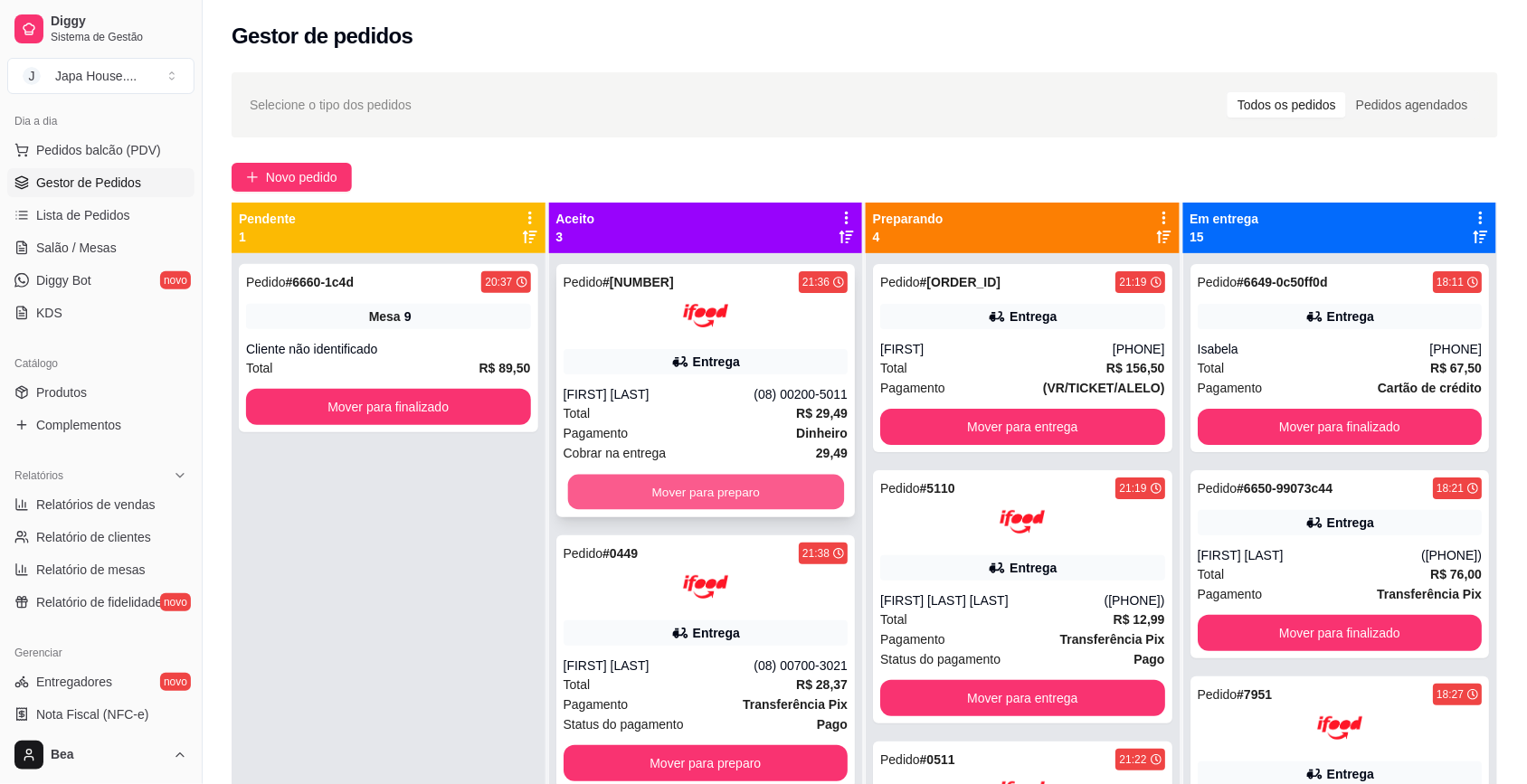 click on "Mover para preparo" at bounding box center (705, 492) 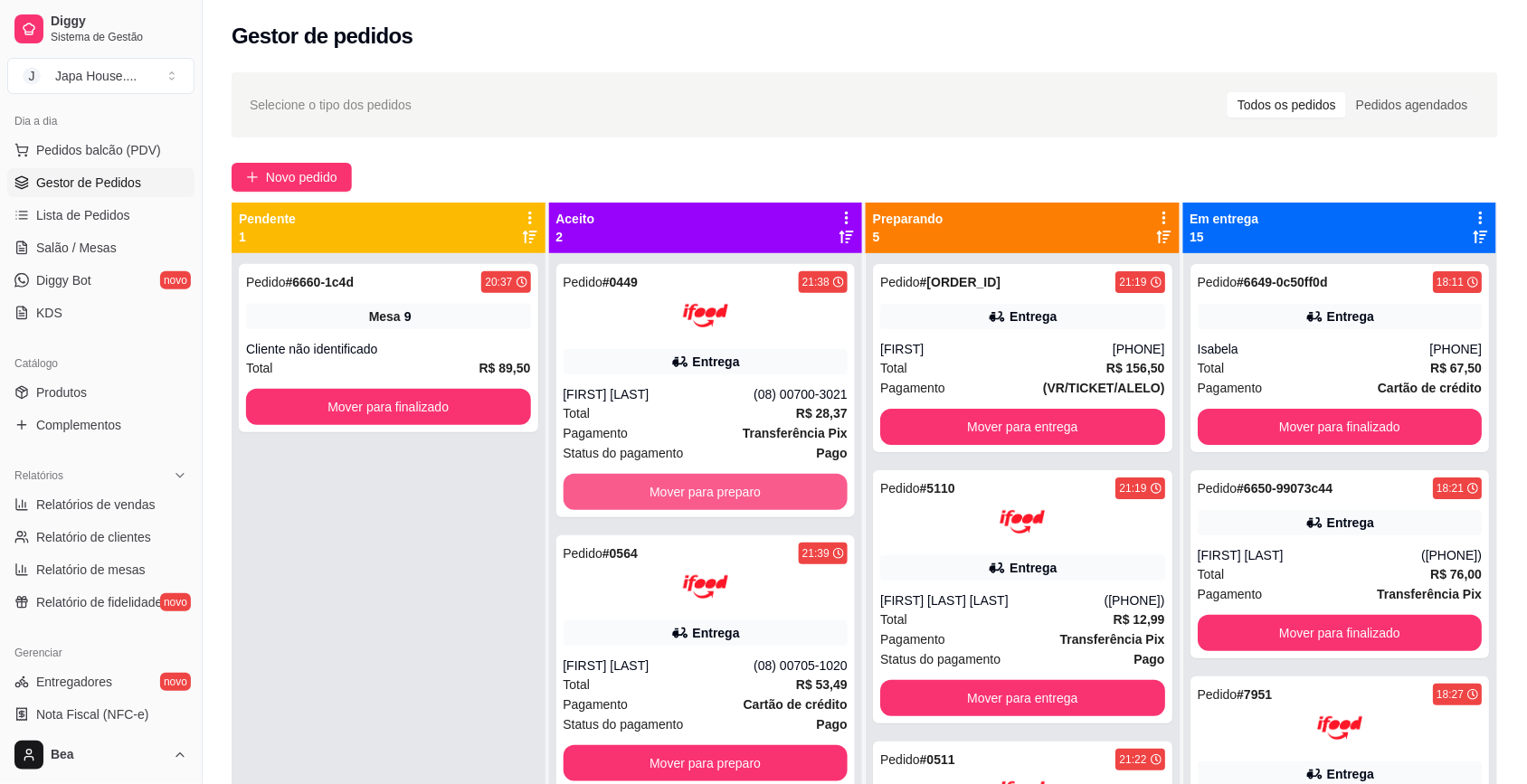 click on "Mover para preparo" at bounding box center [706, 492] 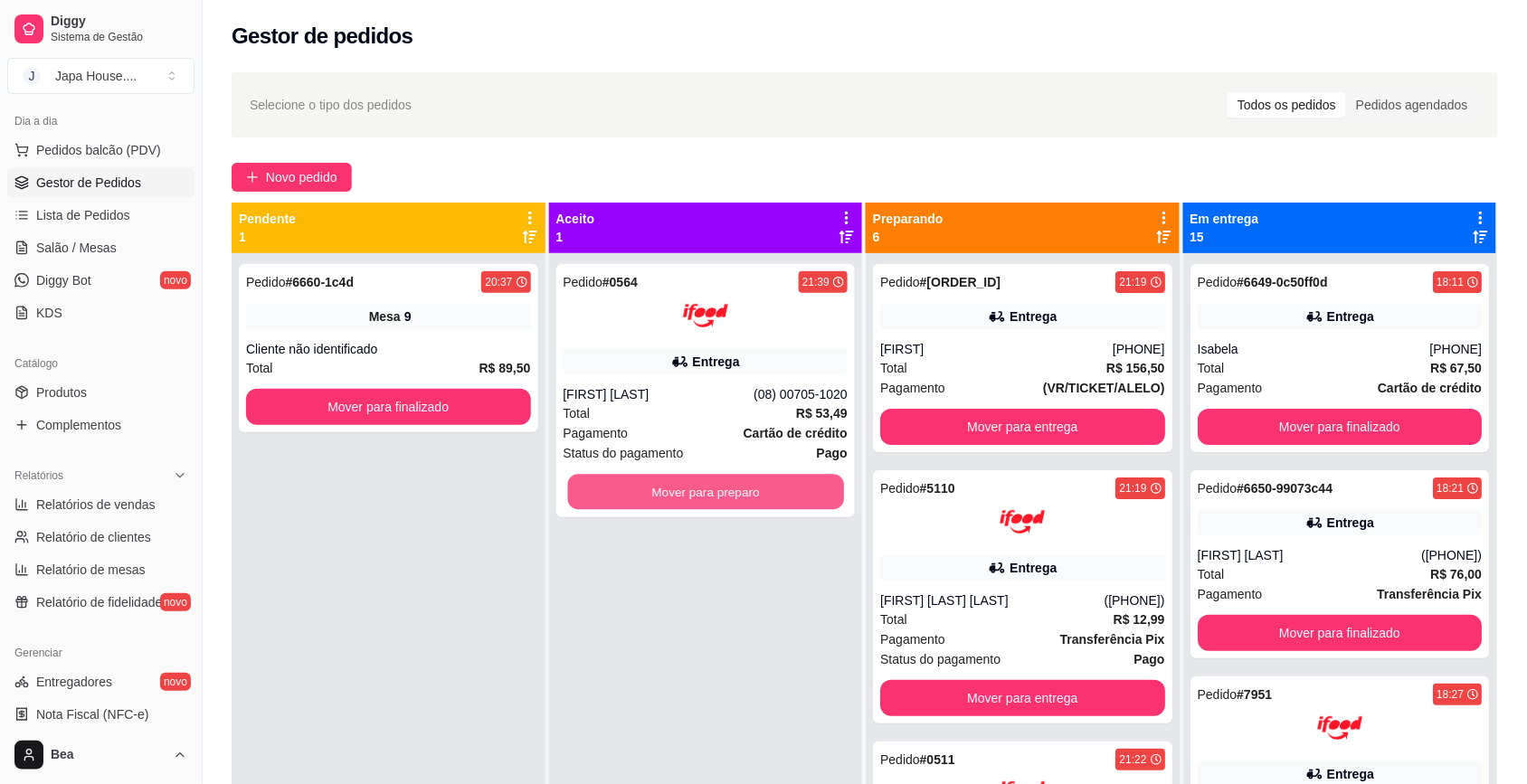 click on "Mover para preparo" at bounding box center [705, 492] 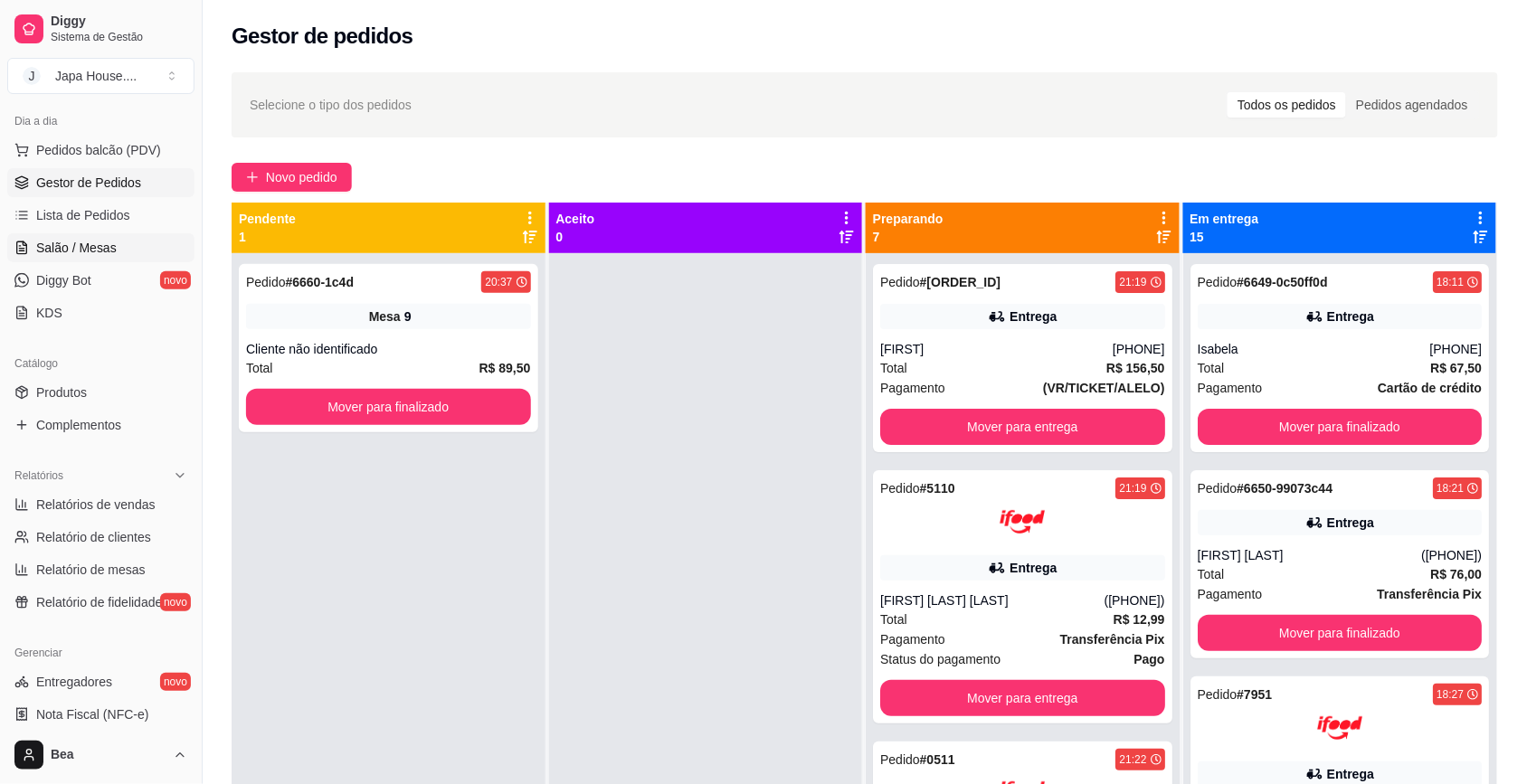 click on "Salão / Mesas" at bounding box center (76, 248) 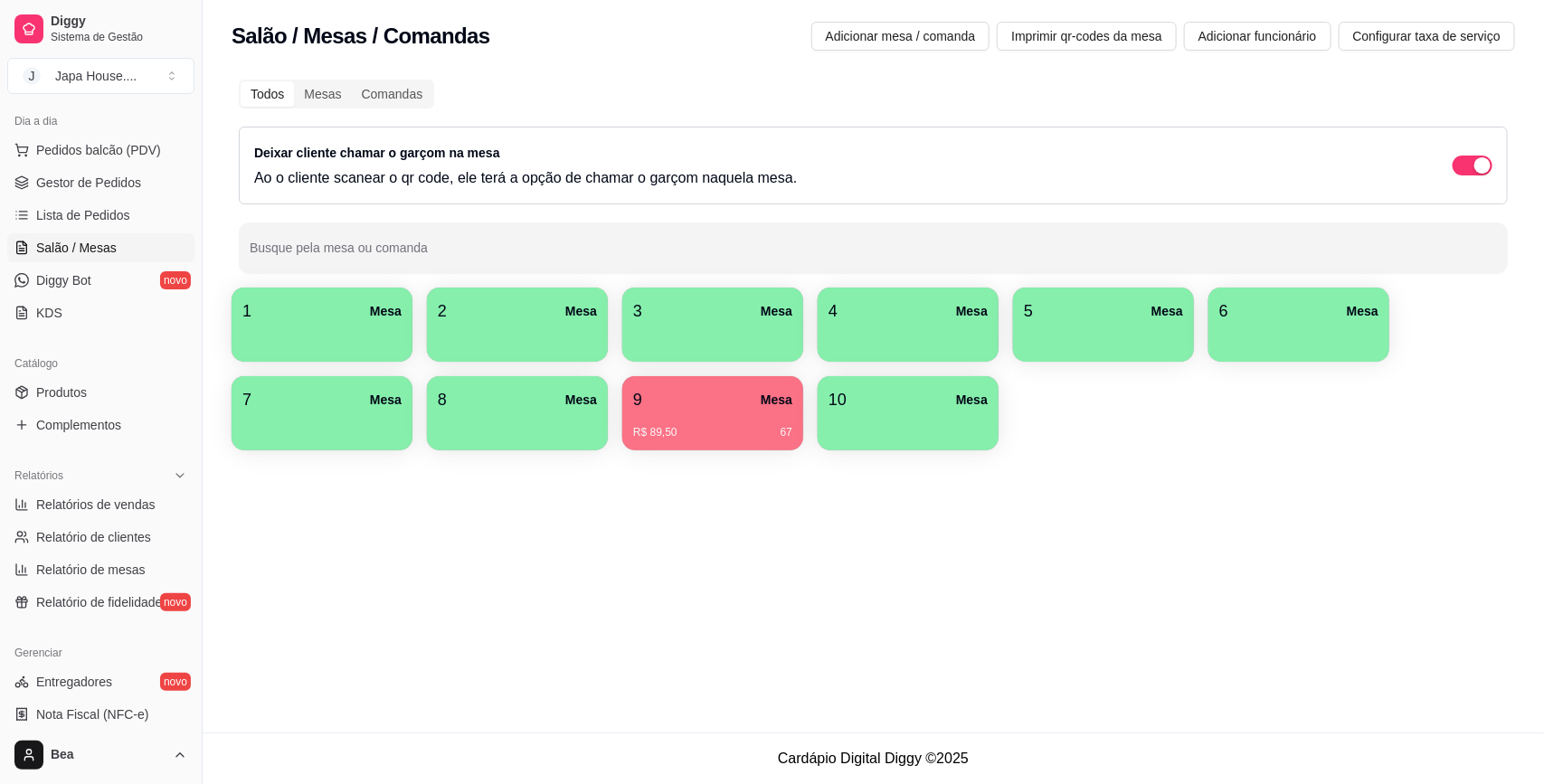 click on "R$ 89,50" at bounding box center (655, 432) 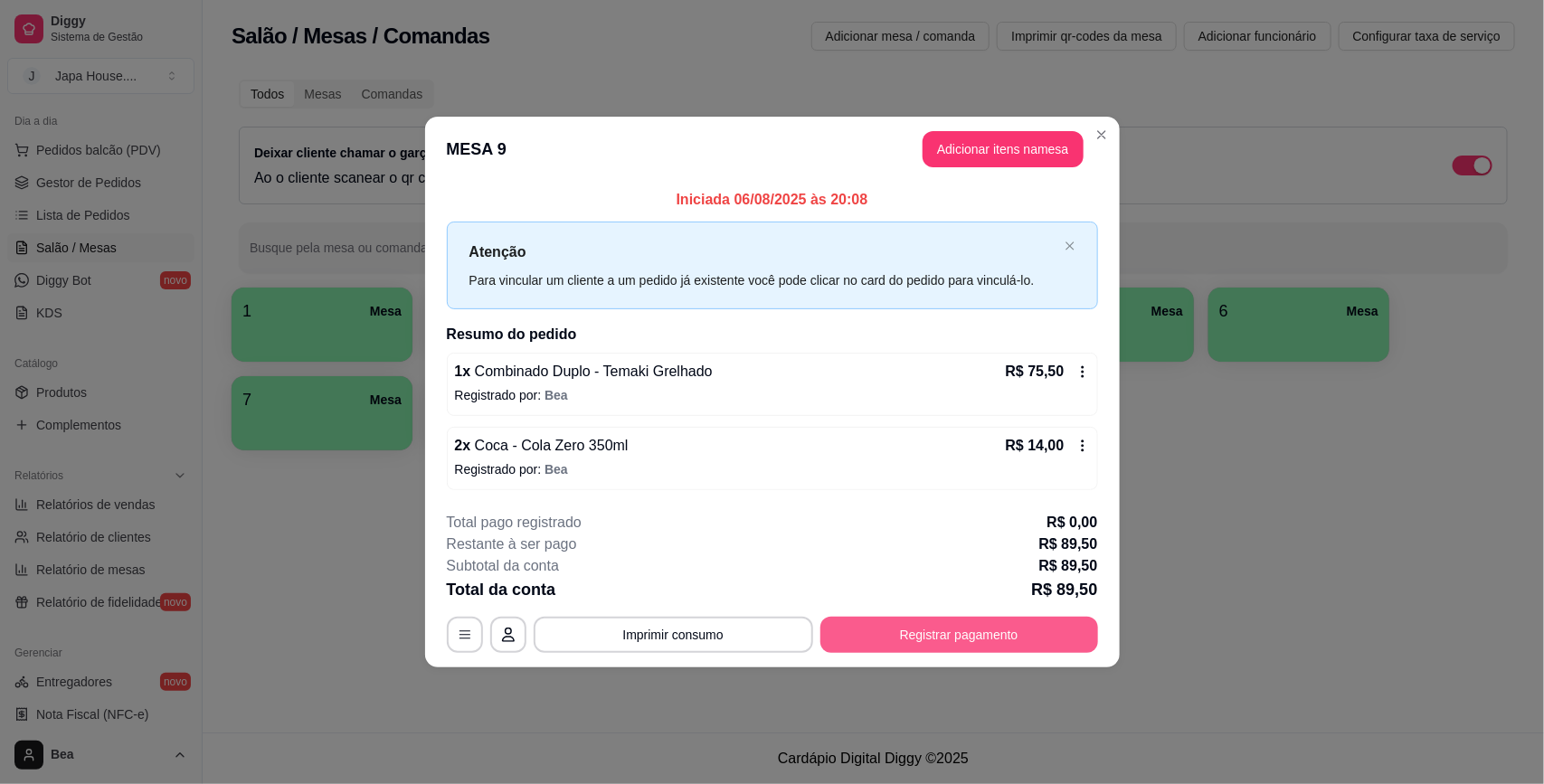 click on "Registrar pagamento" at bounding box center [959, 635] 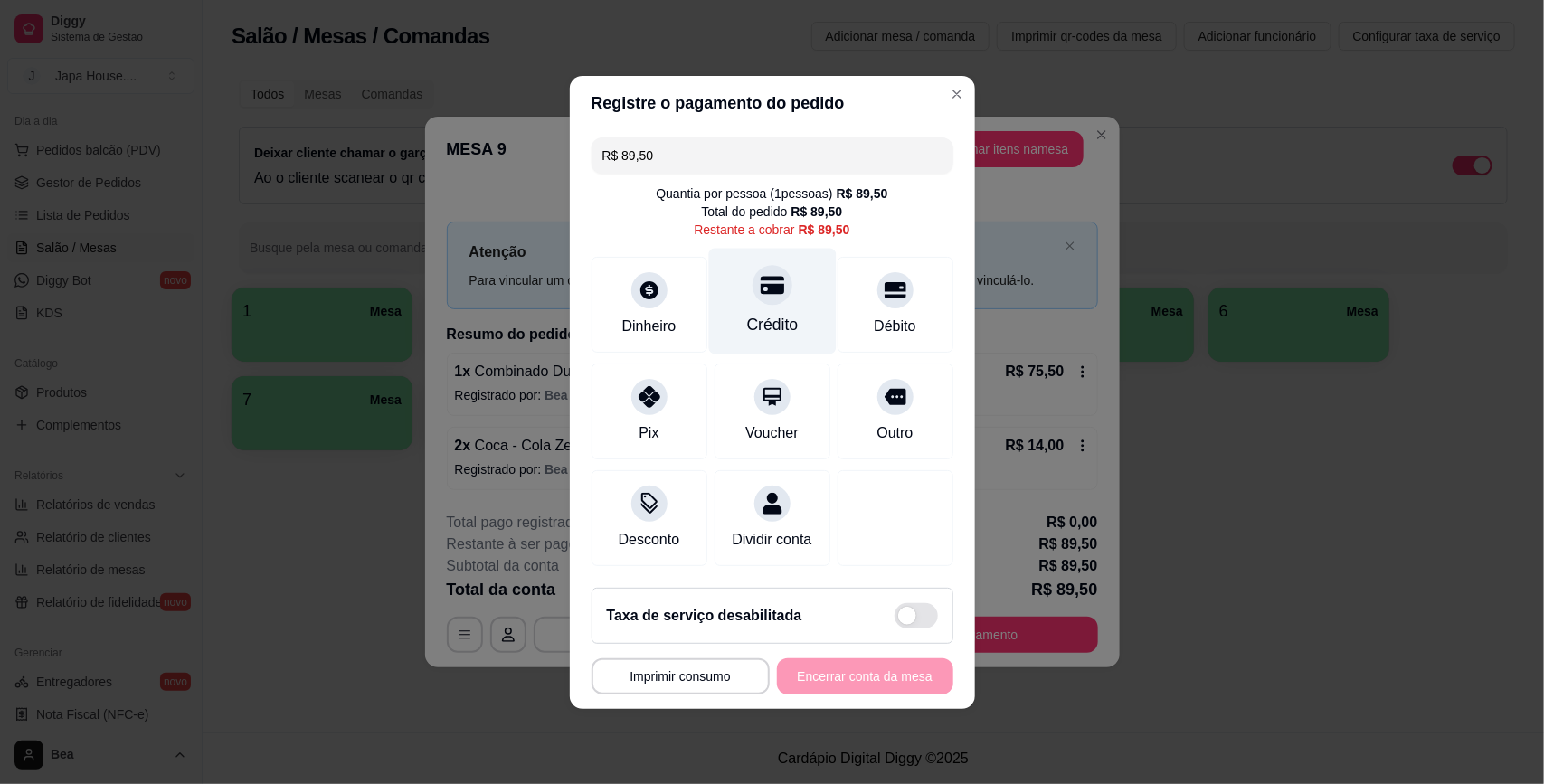 click on "Crédito" at bounding box center (772, 300) 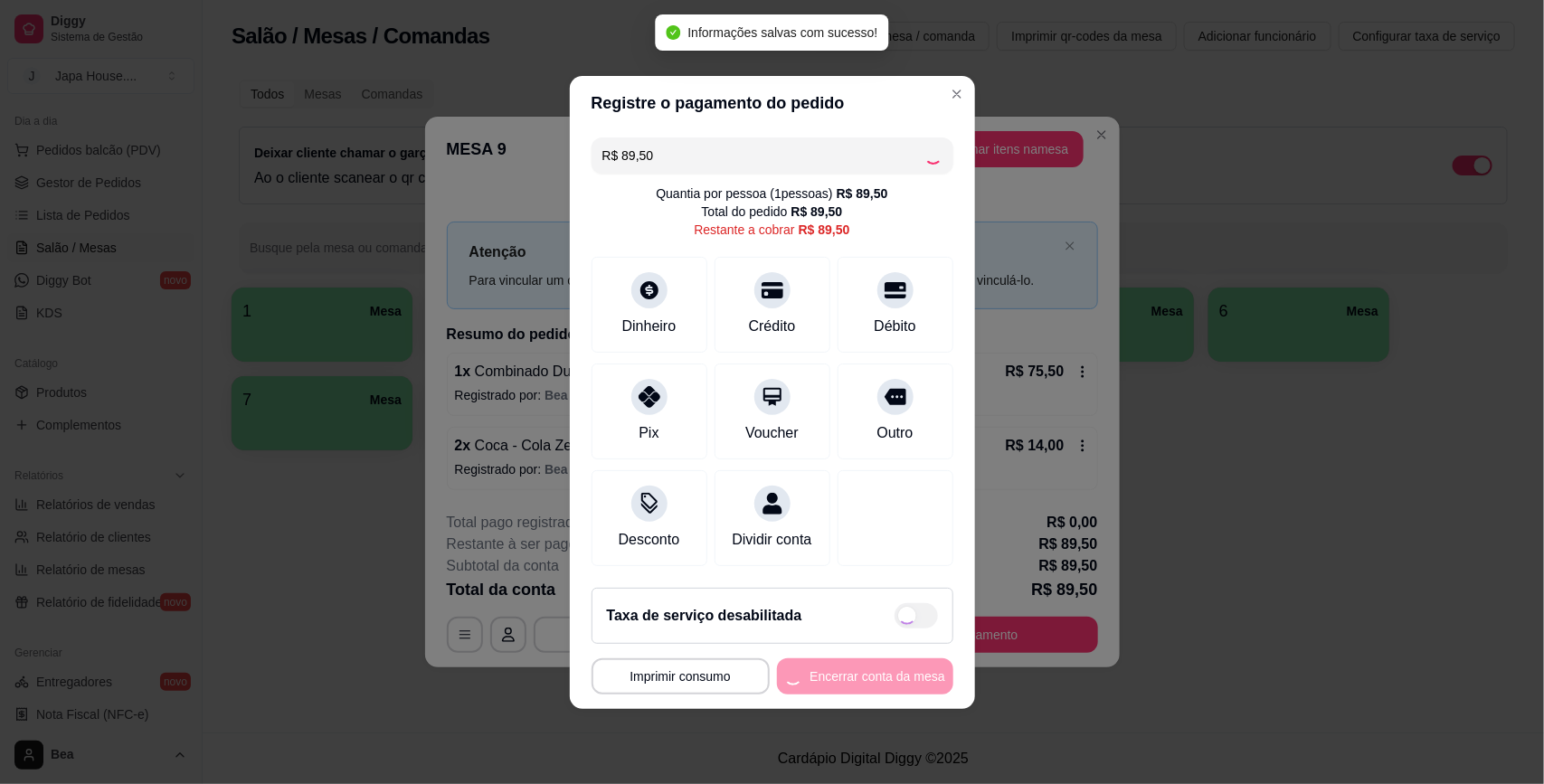 type on "R$ 0,00" 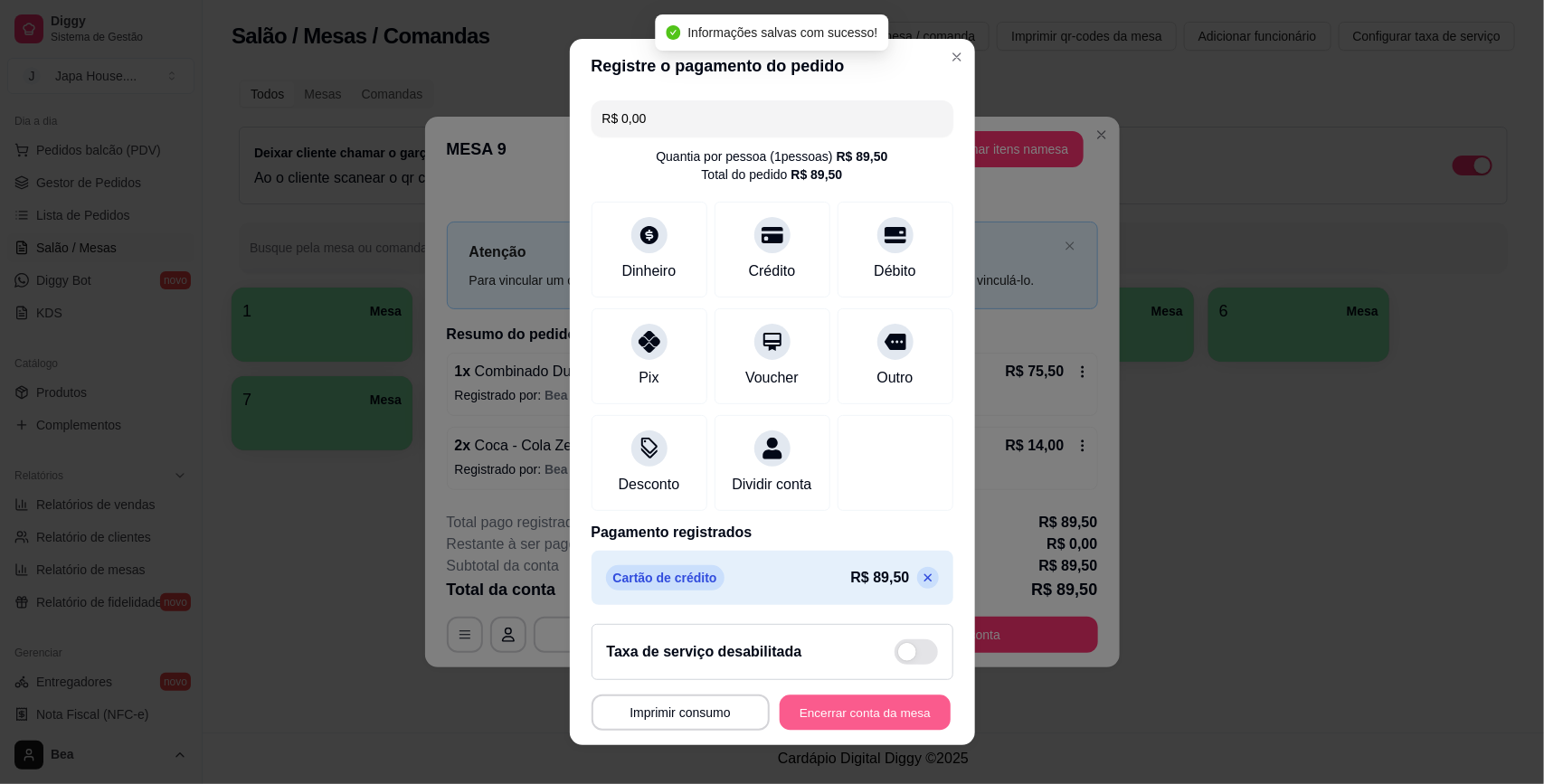 click on "Encerrar conta da mesa" at bounding box center [865, 712] 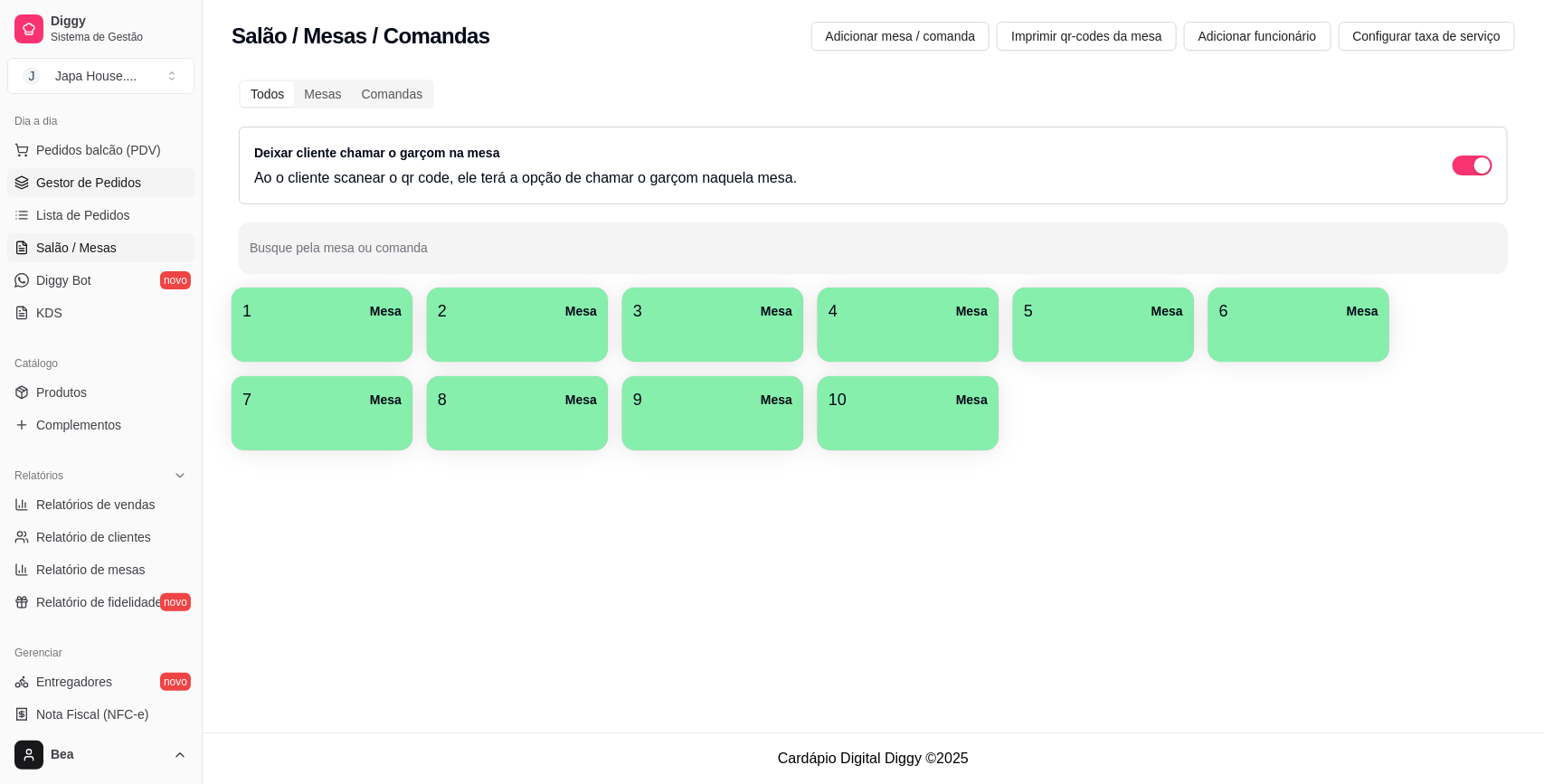 click on "Gestor de Pedidos" at bounding box center (89, 183) 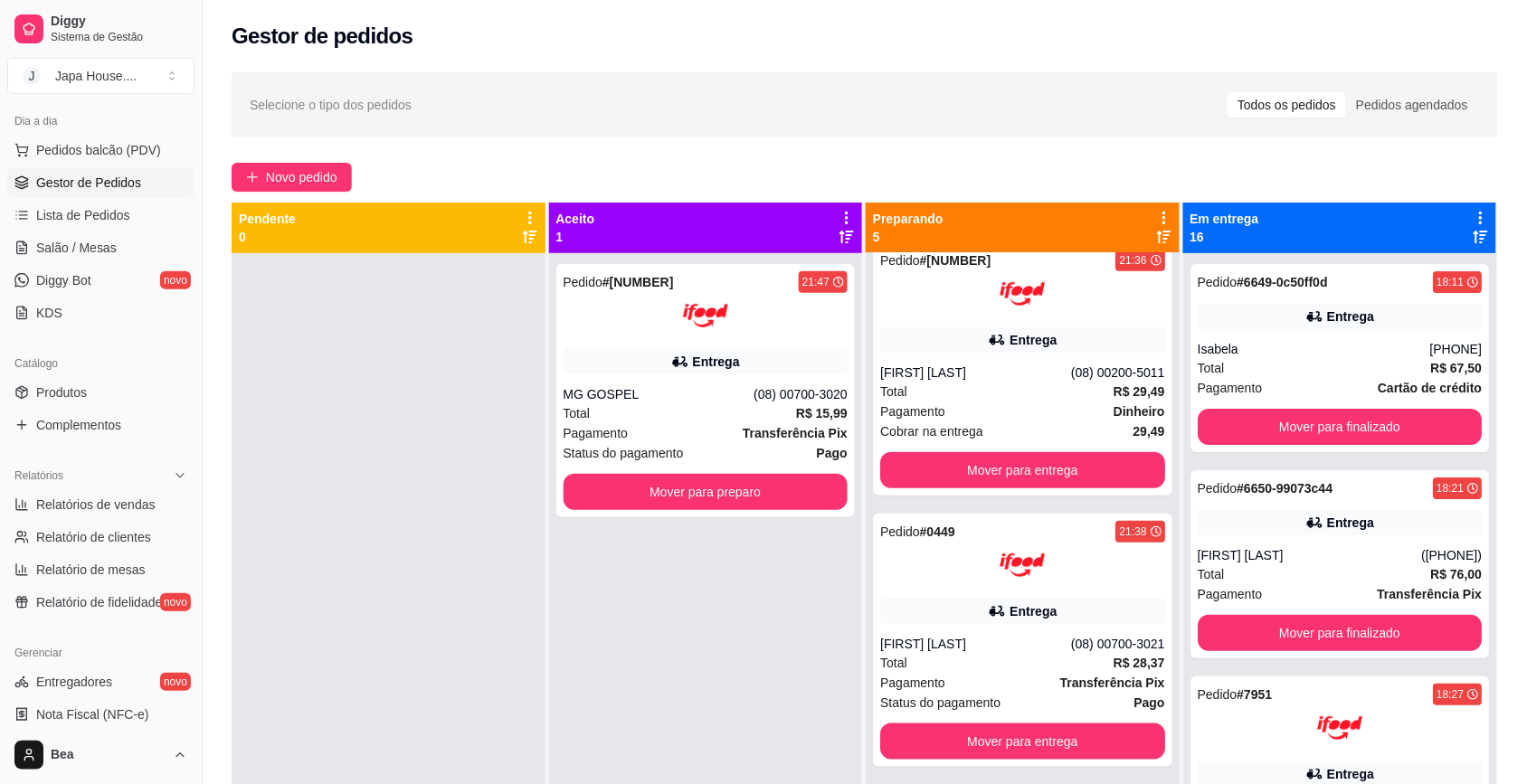 scroll, scrollTop: 461, scrollLeft: 0, axis: vertical 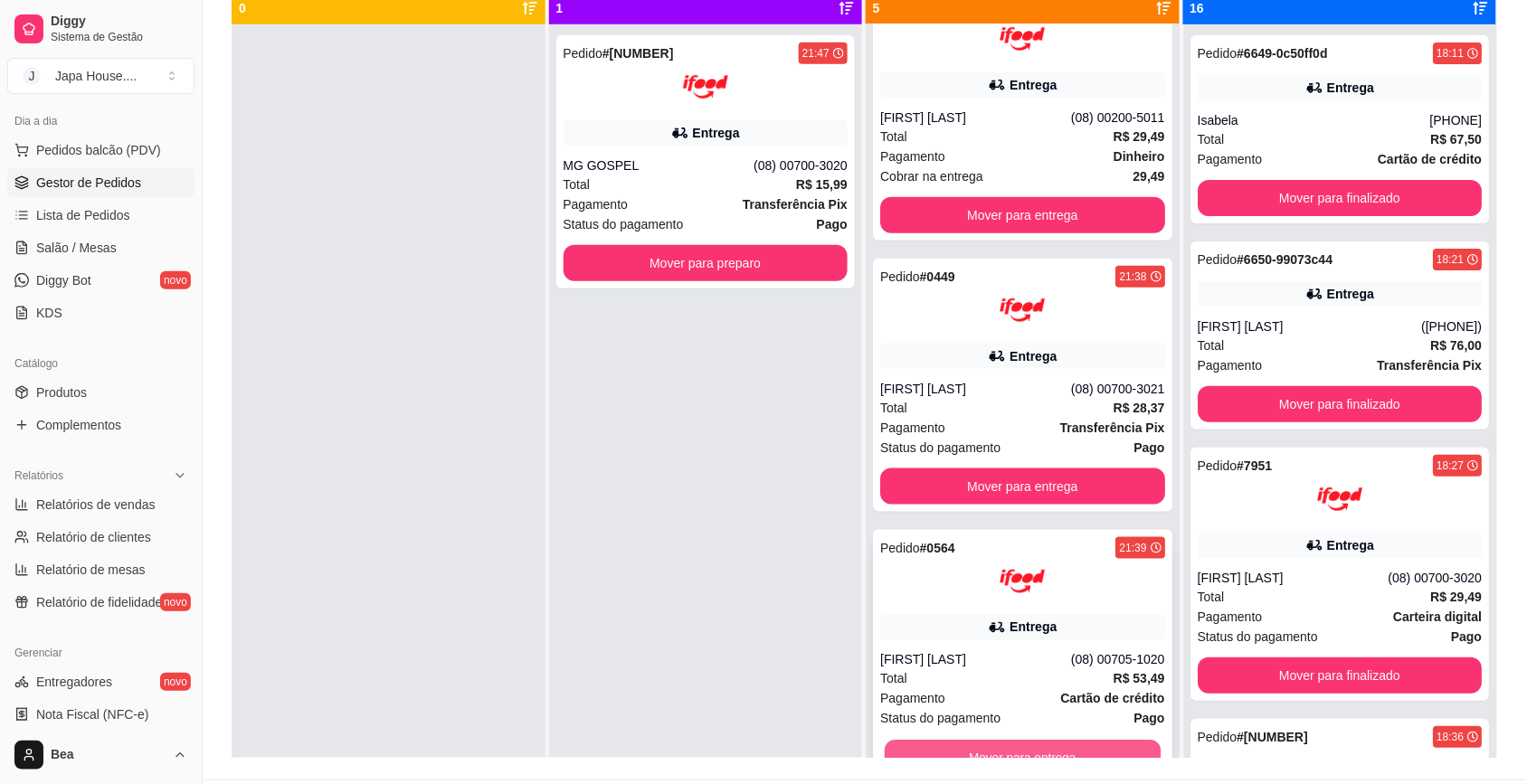 click on "Mover para entrega" at bounding box center [1022, 758] 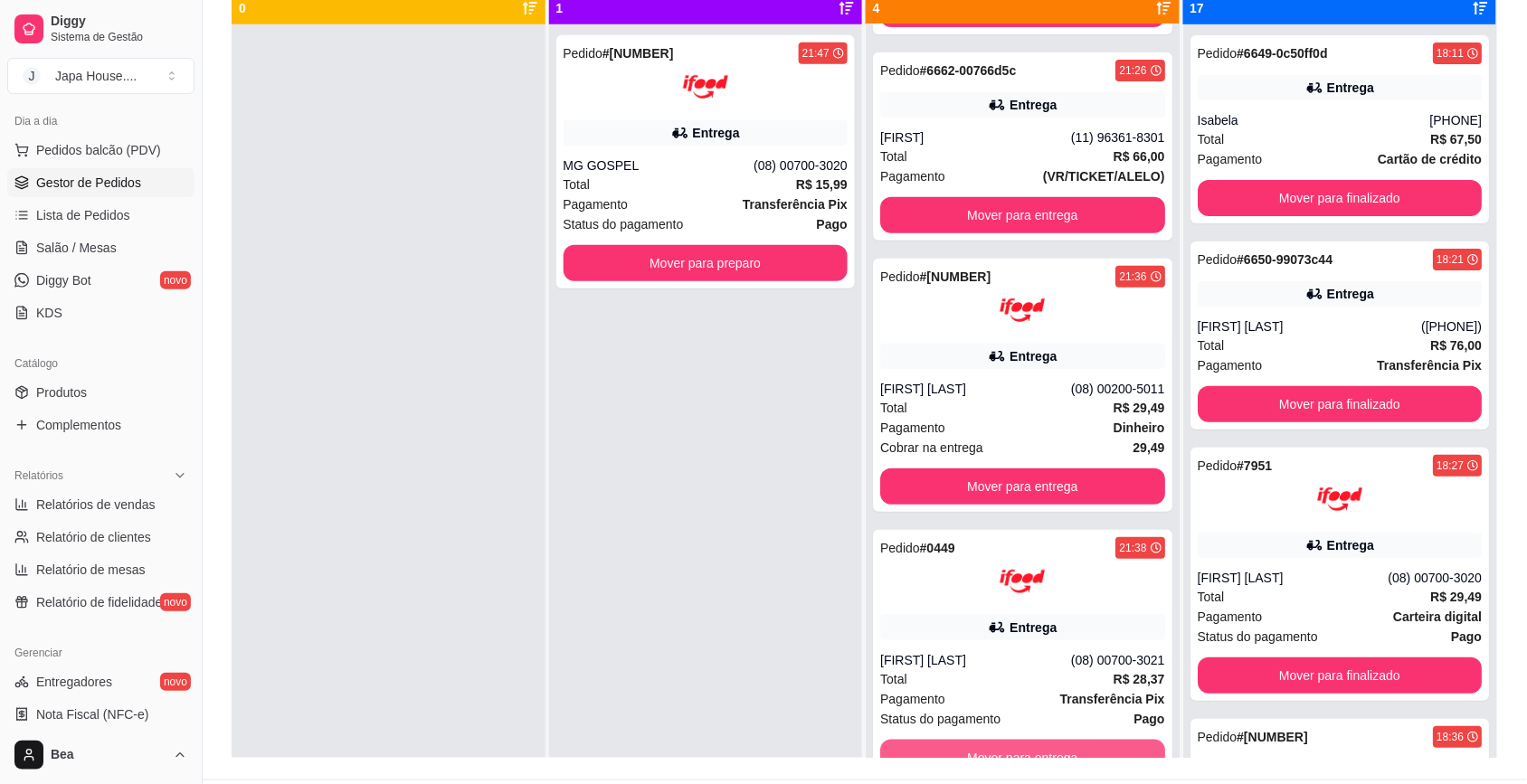 scroll, scrollTop: 190, scrollLeft: 0, axis: vertical 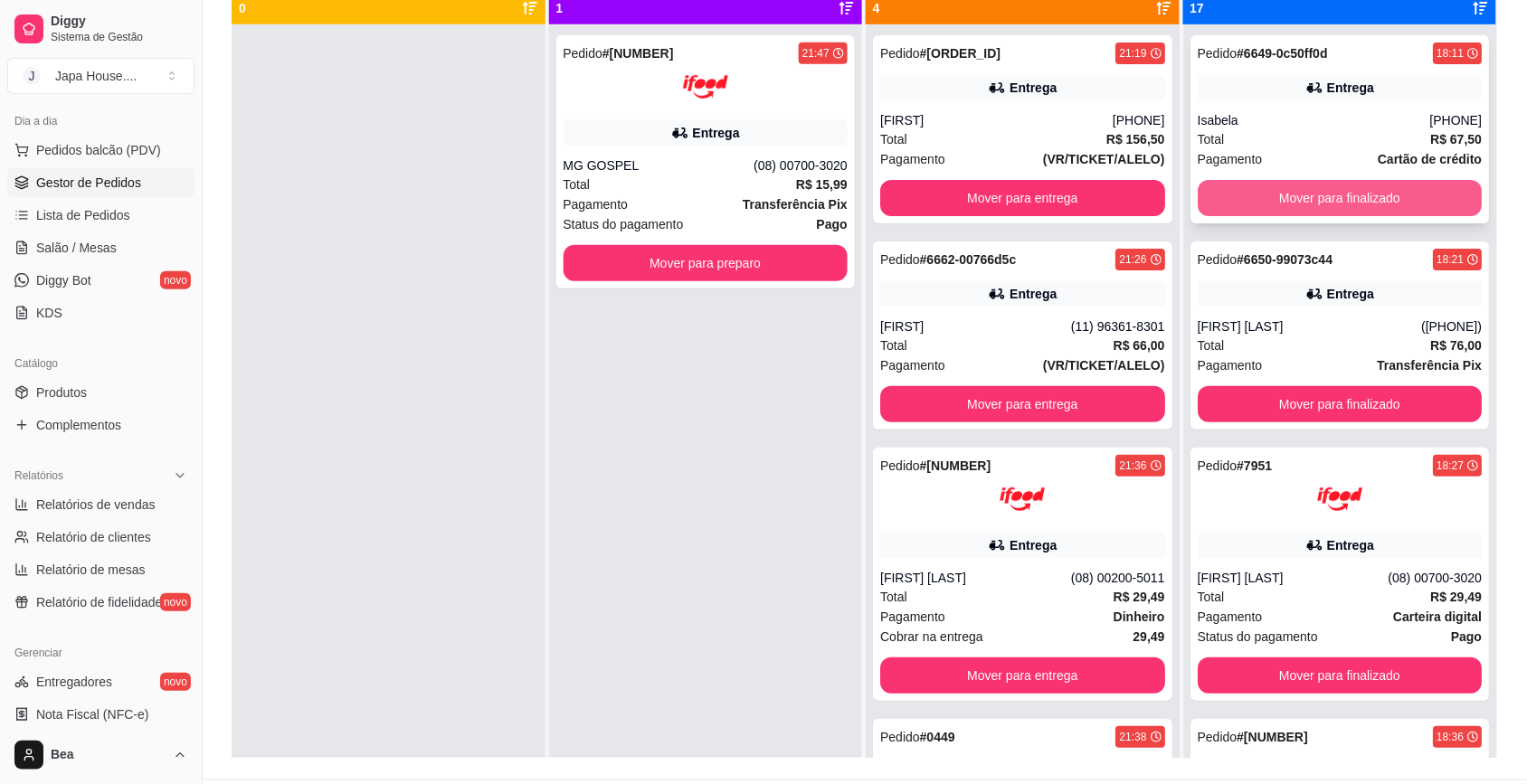 click on "Mover para finalizado" at bounding box center (1340, 198) 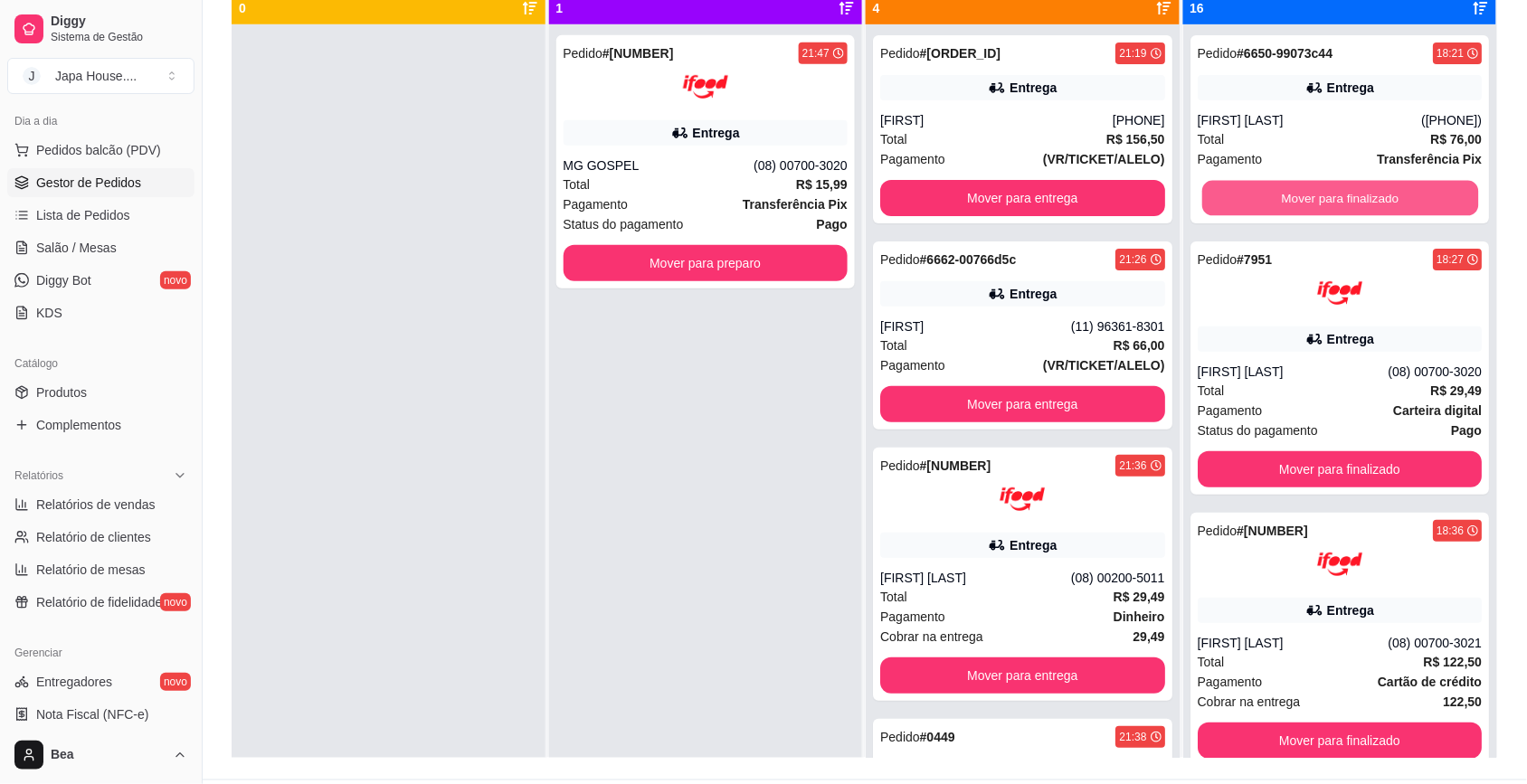 click on "Mover para finalizado" at bounding box center [1339, 198] 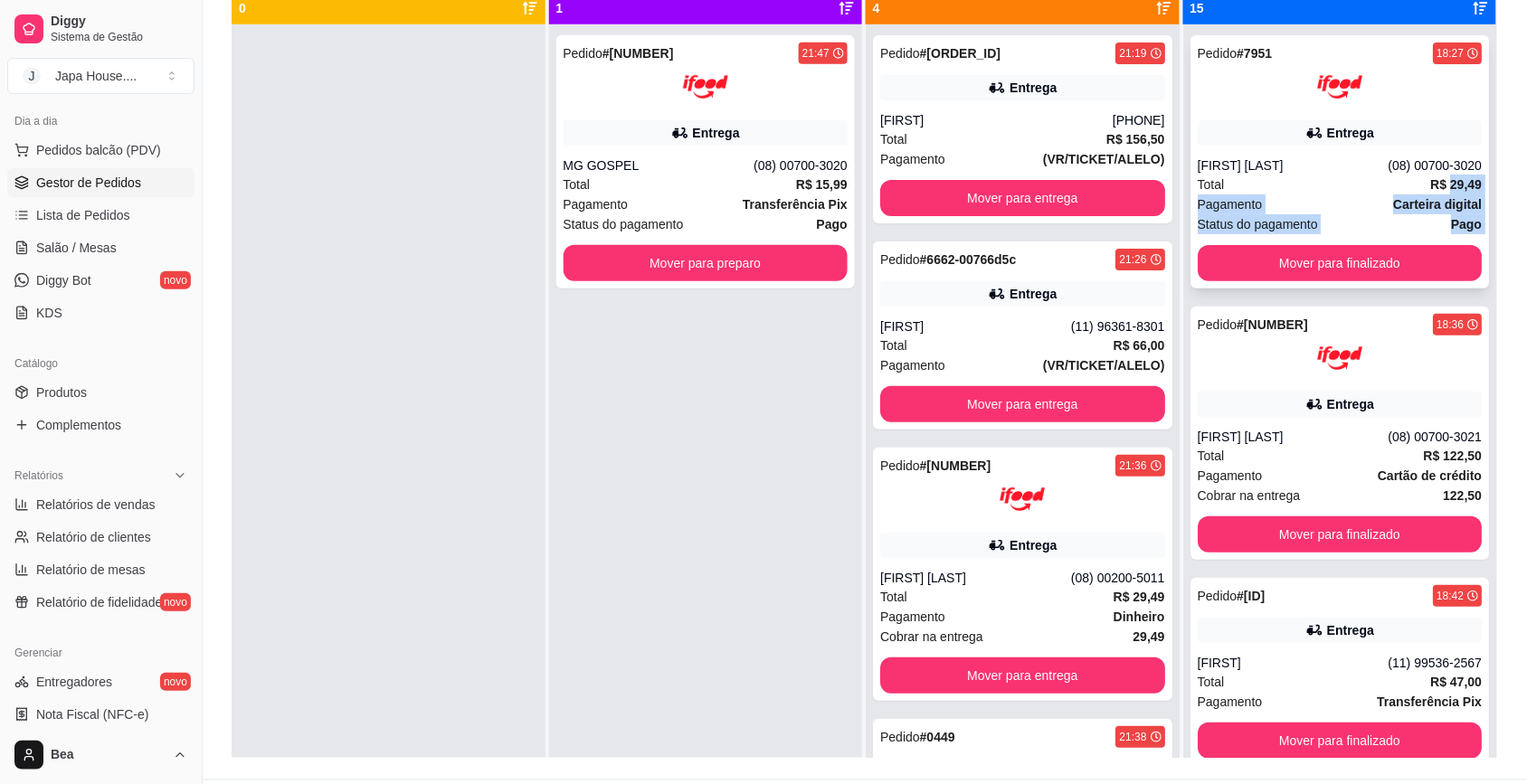 drag, startPoint x: 1418, startPoint y: 191, endPoint x: 1425, endPoint y: 222, distance: 31.780497 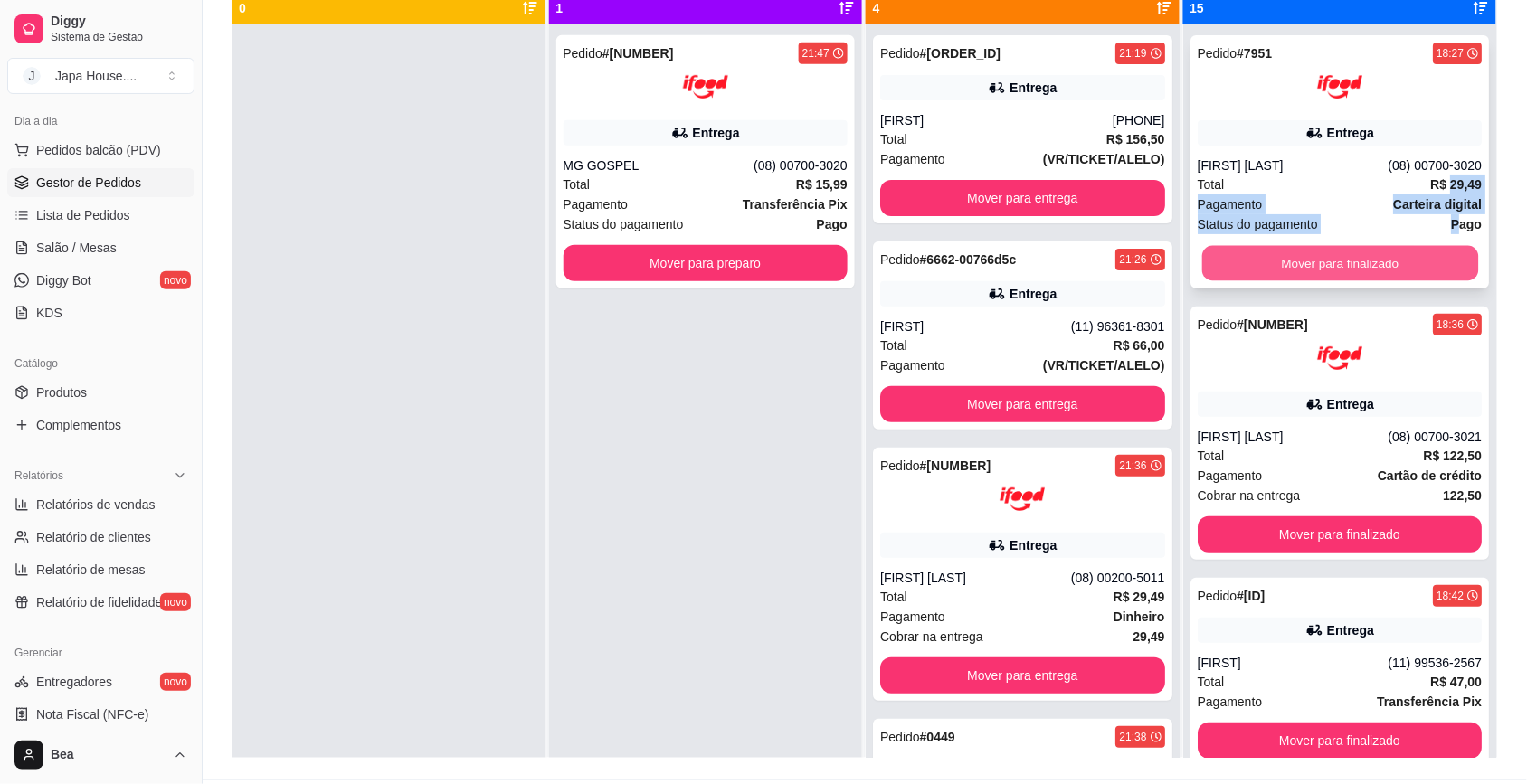 click on "Mover para finalizado" at bounding box center [1339, 263] 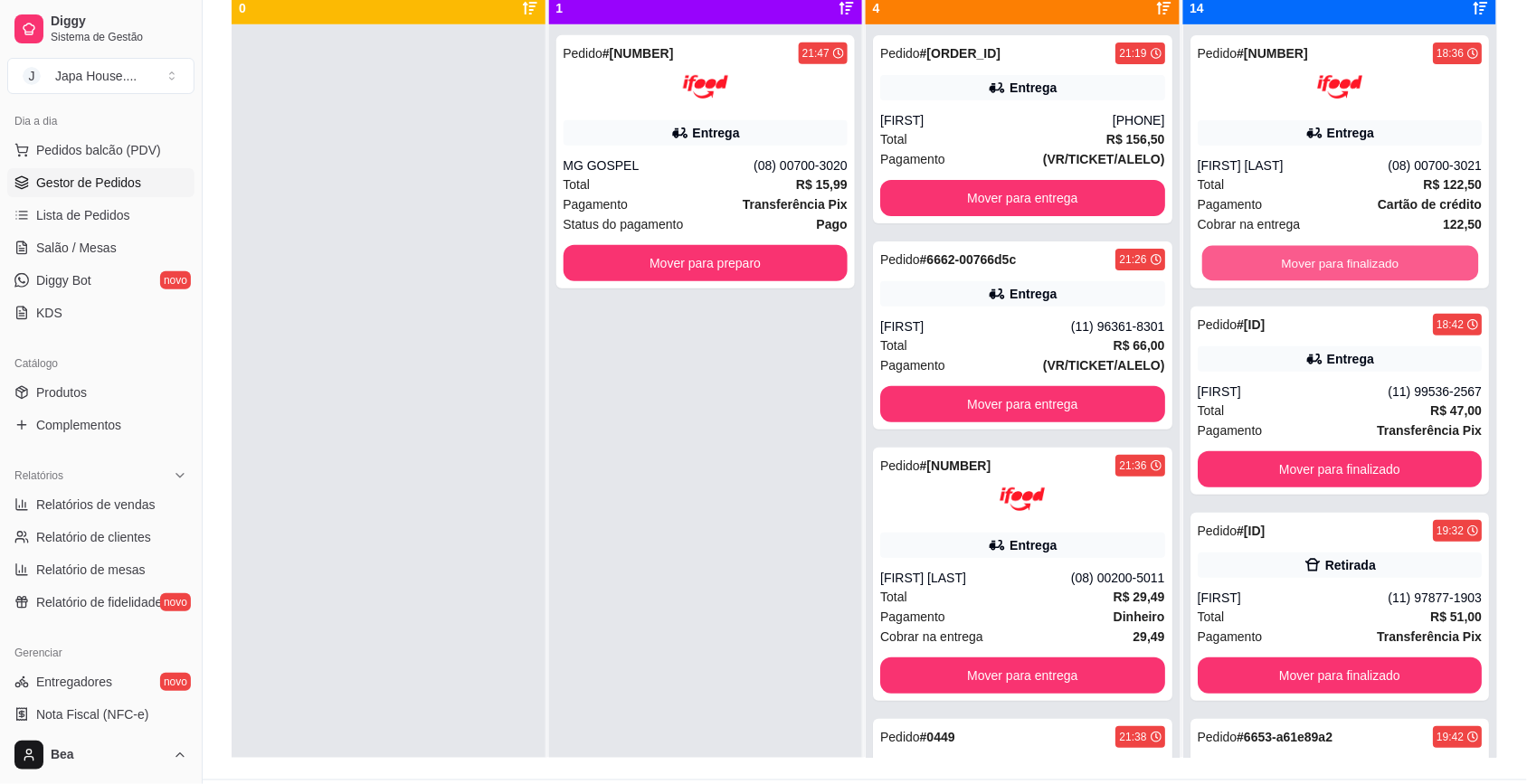 click on "Mover para finalizado" at bounding box center [1339, 263] 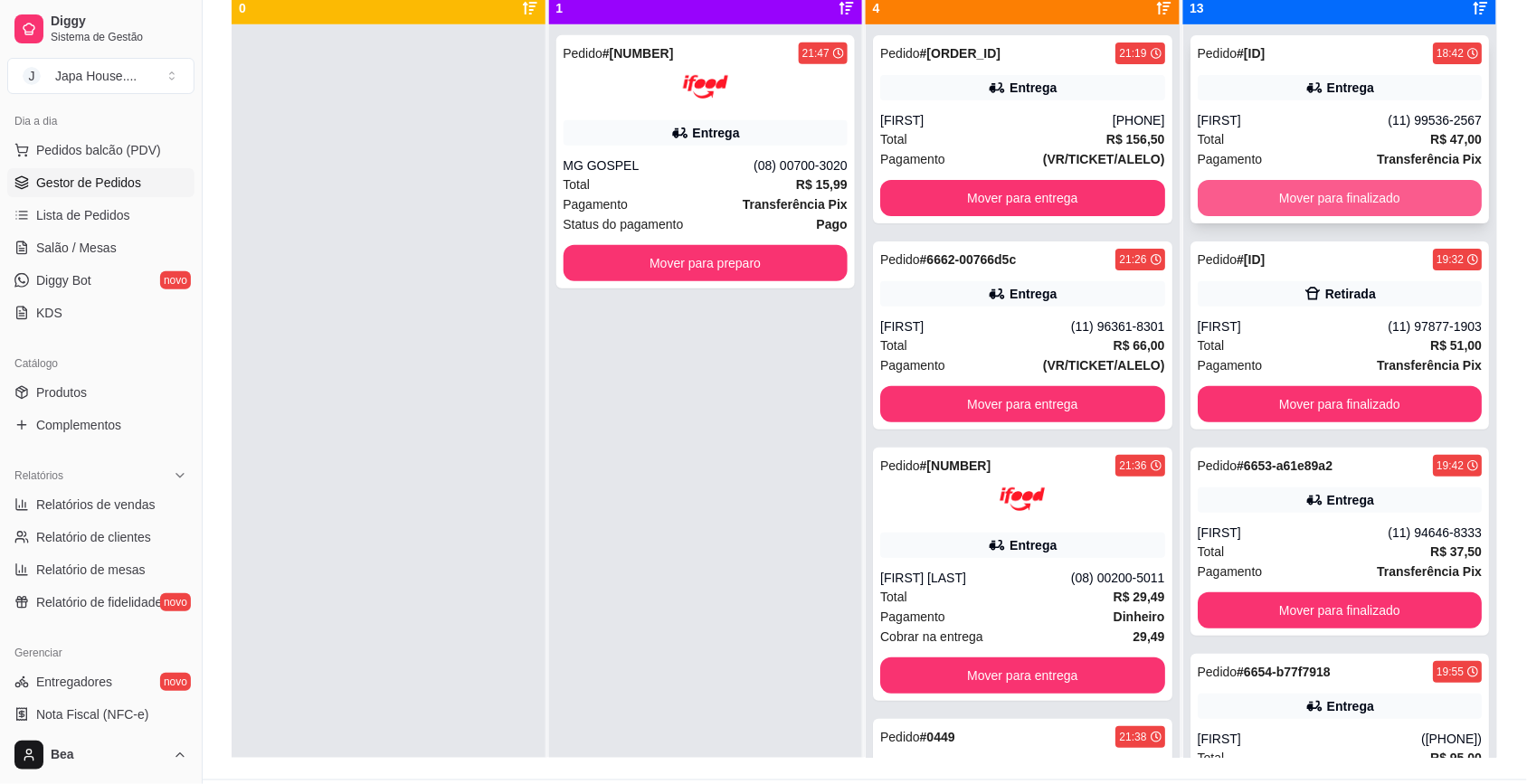 click on "Mover para finalizado" at bounding box center (1340, 198) 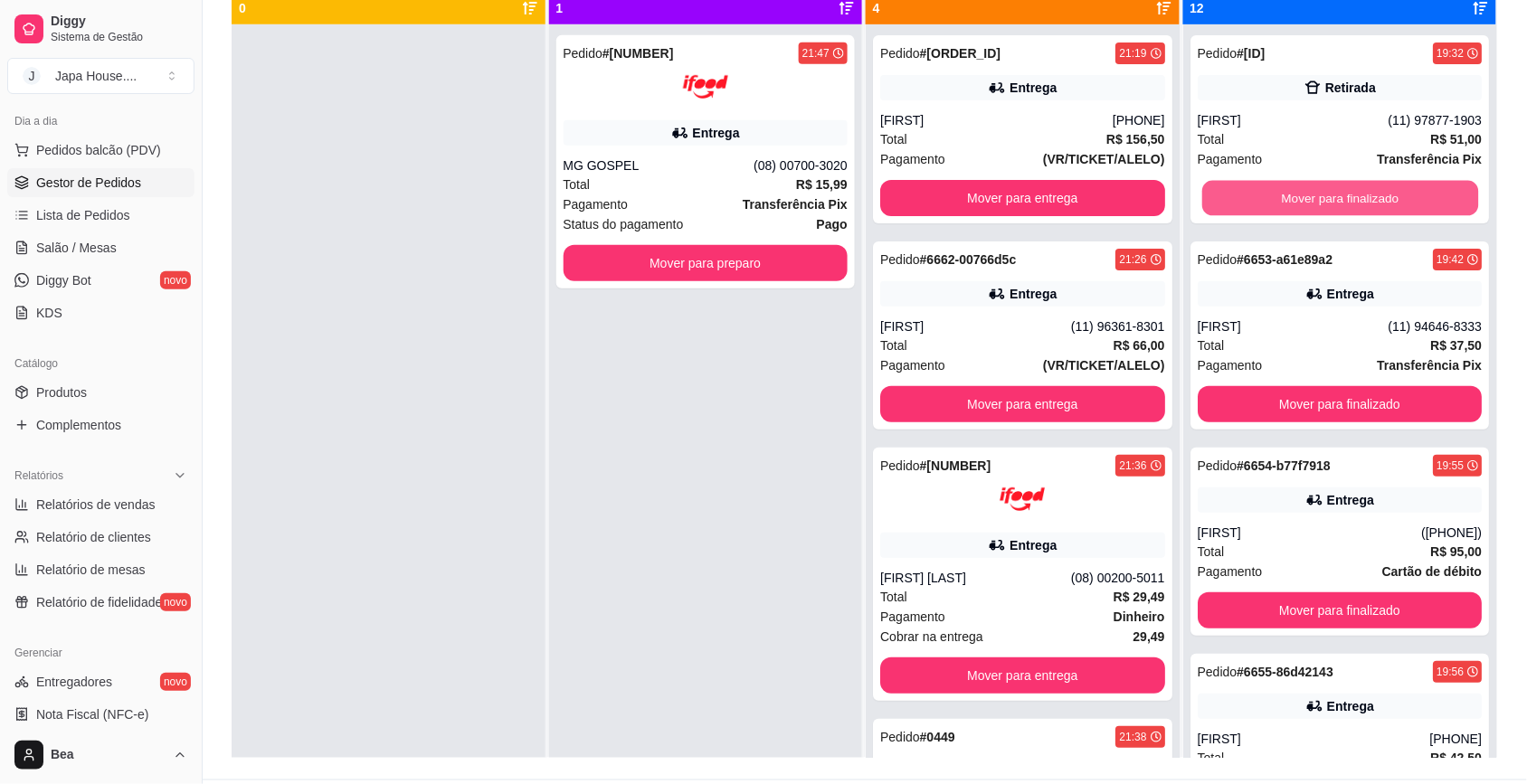 click on "Mover para finalizado" at bounding box center [1339, 198] 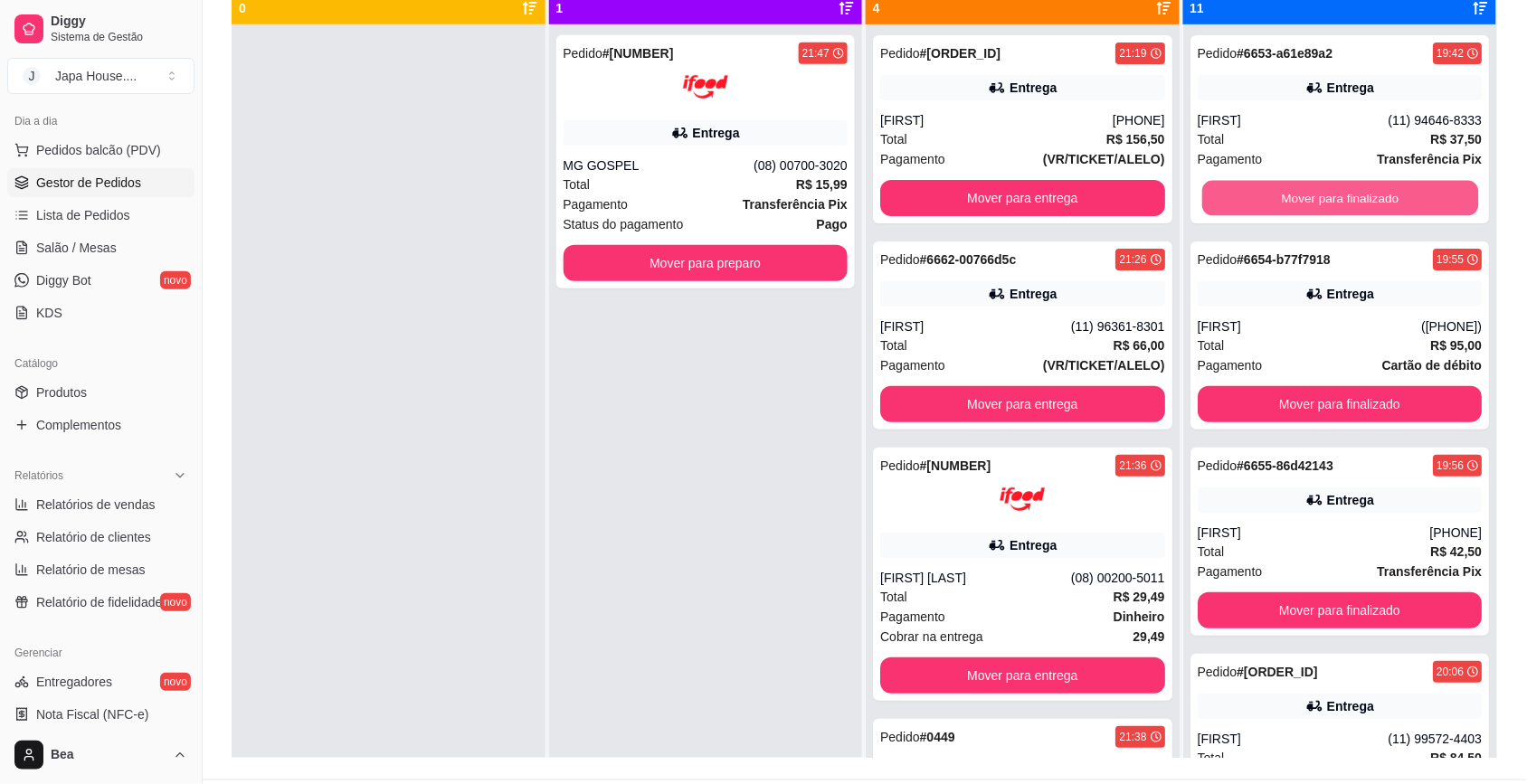 click on "Mover para finalizado" at bounding box center [1339, 198] 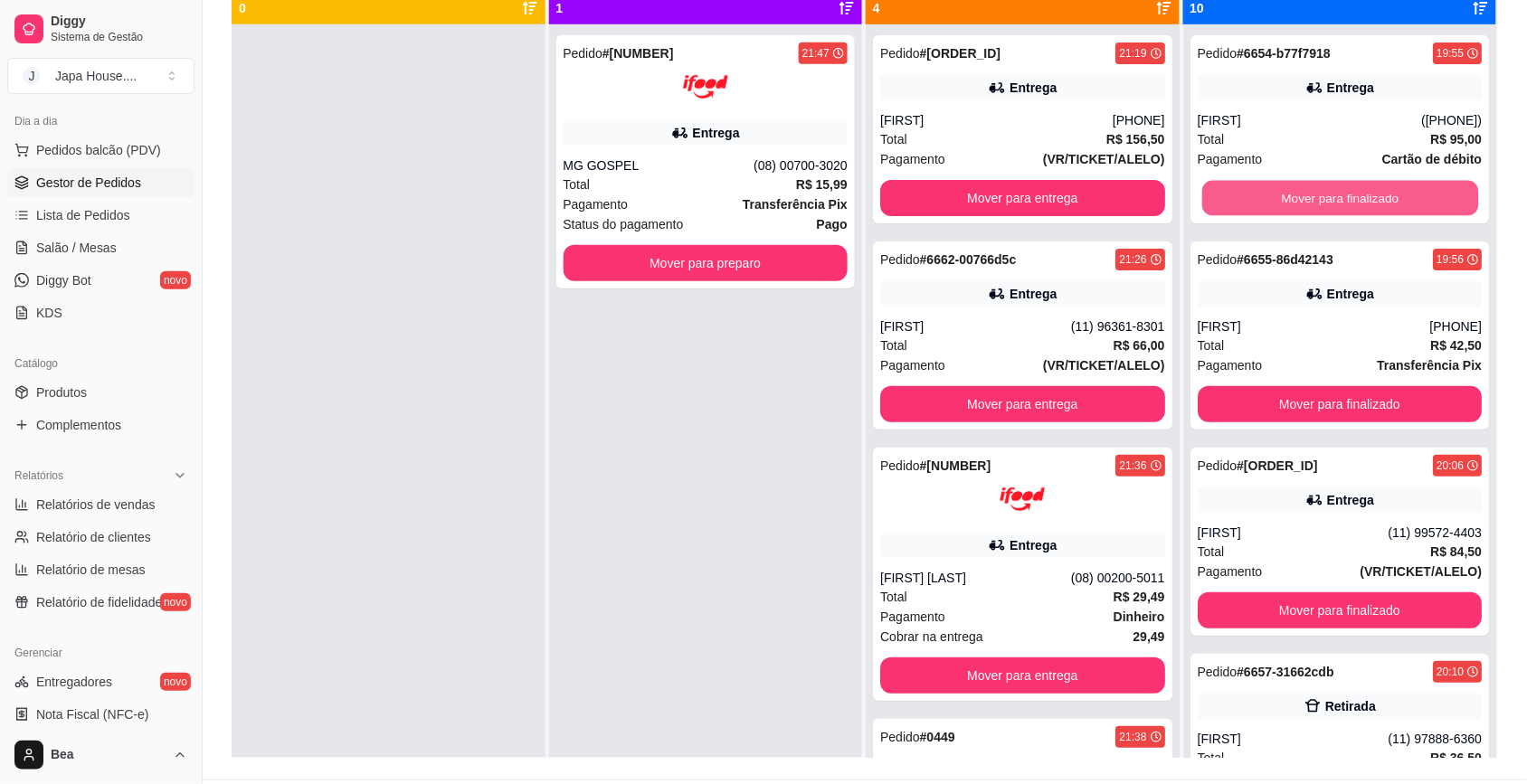 click on "Mover para finalizado" at bounding box center (1339, 198) 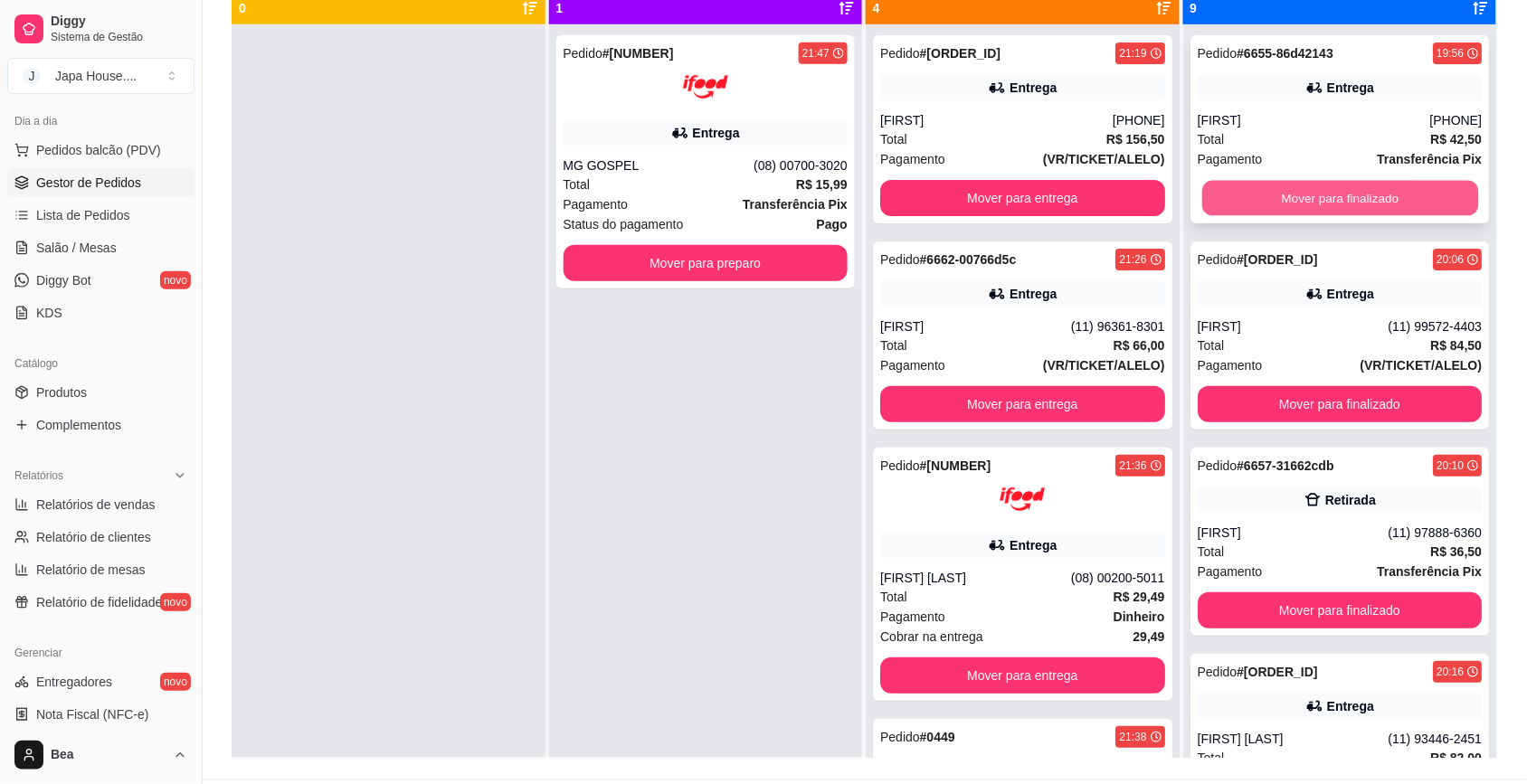 click on "Mover para finalizado" at bounding box center [1339, 198] 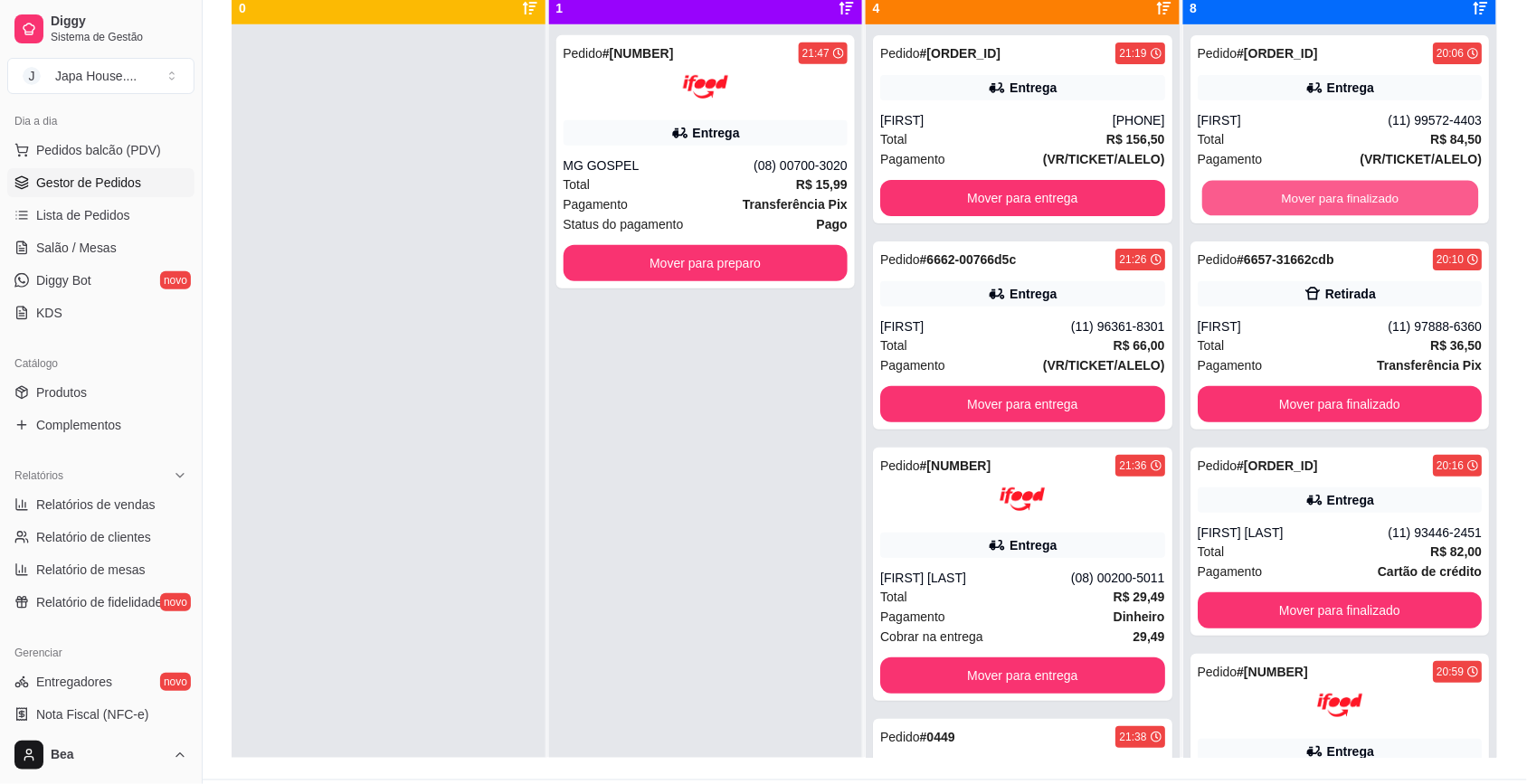 click on "Mover para finalizado" at bounding box center [1339, 198] 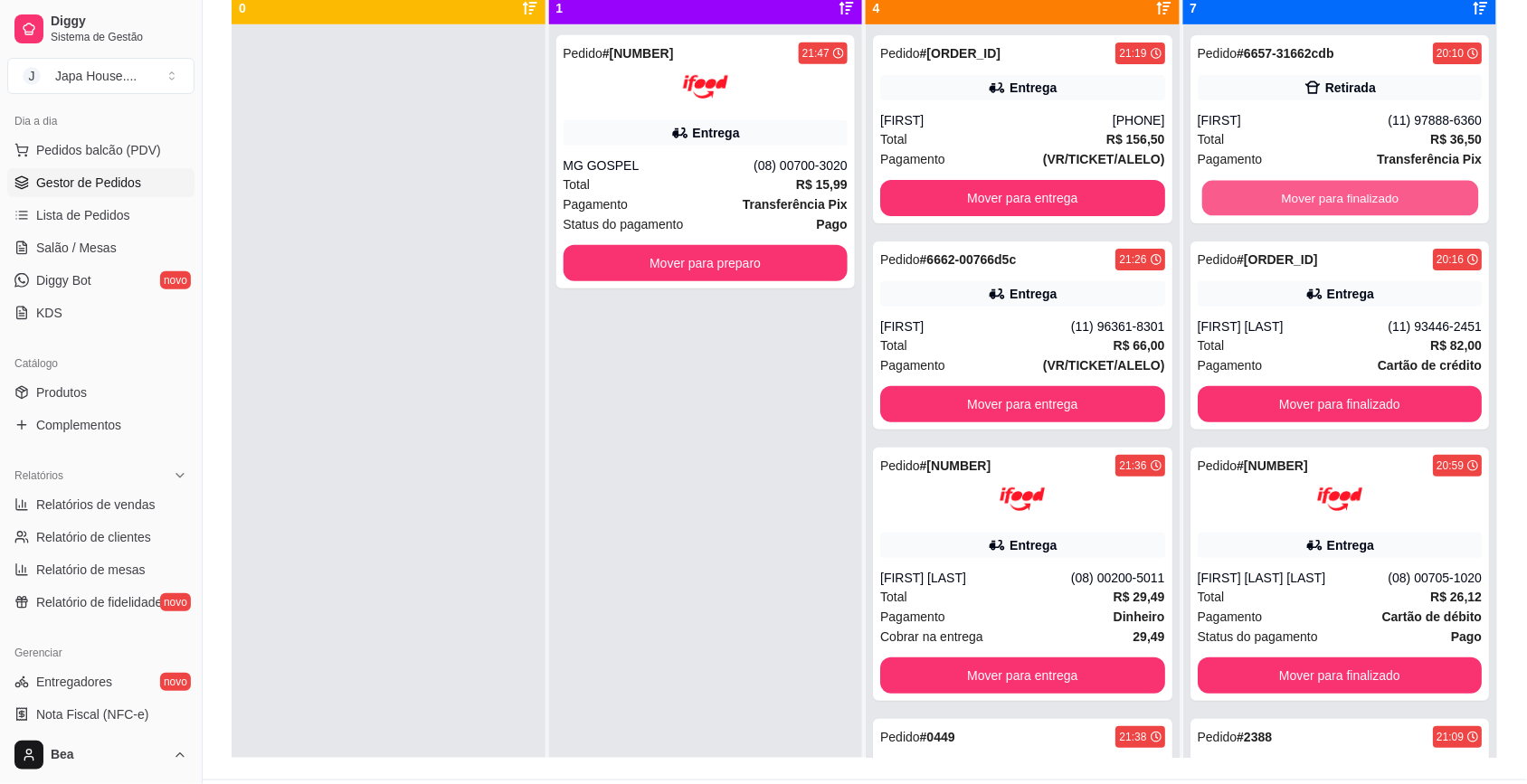 click on "Mover para finalizado" at bounding box center (1339, 198) 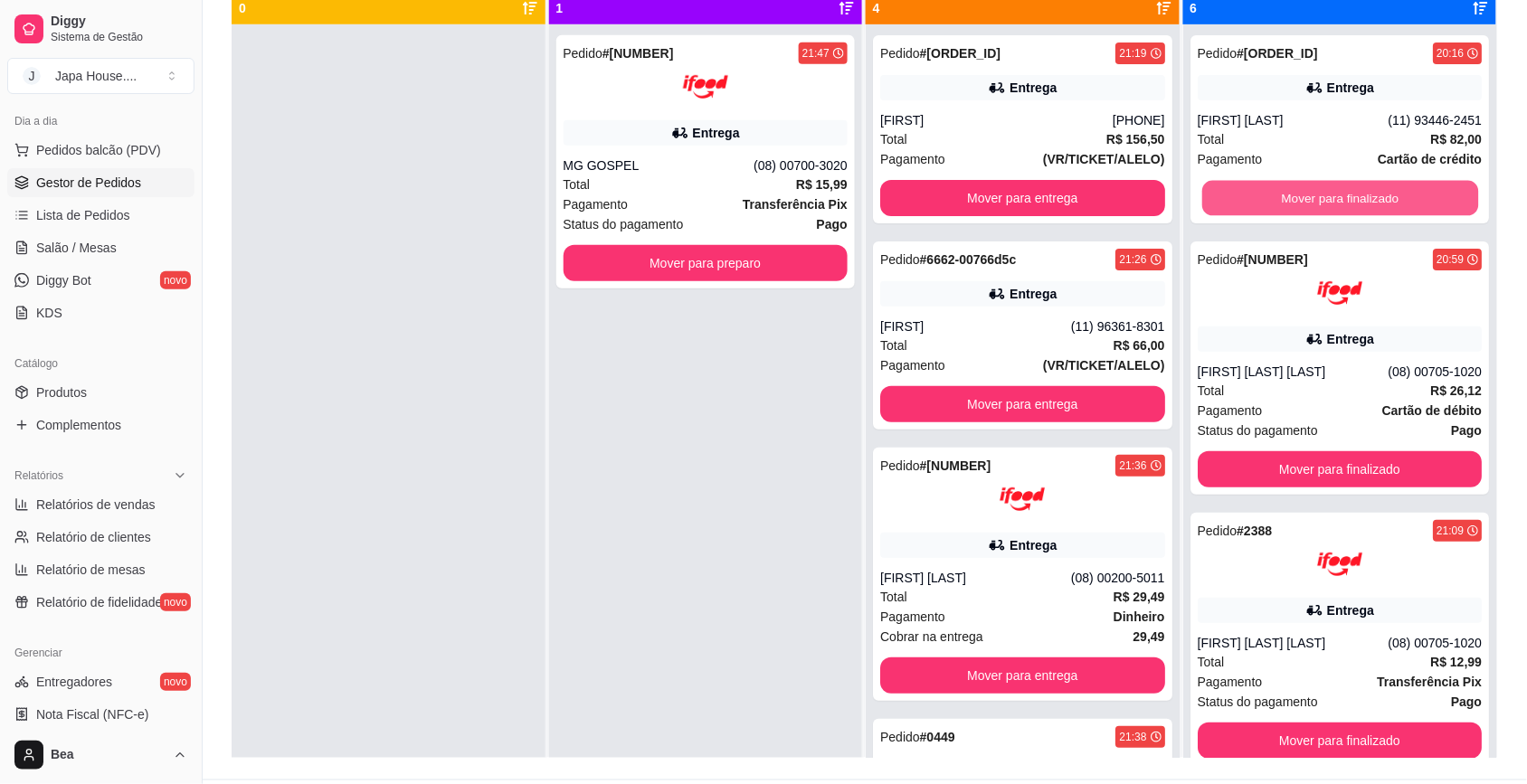 click on "Mover para finalizado" at bounding box center (1339, 198) 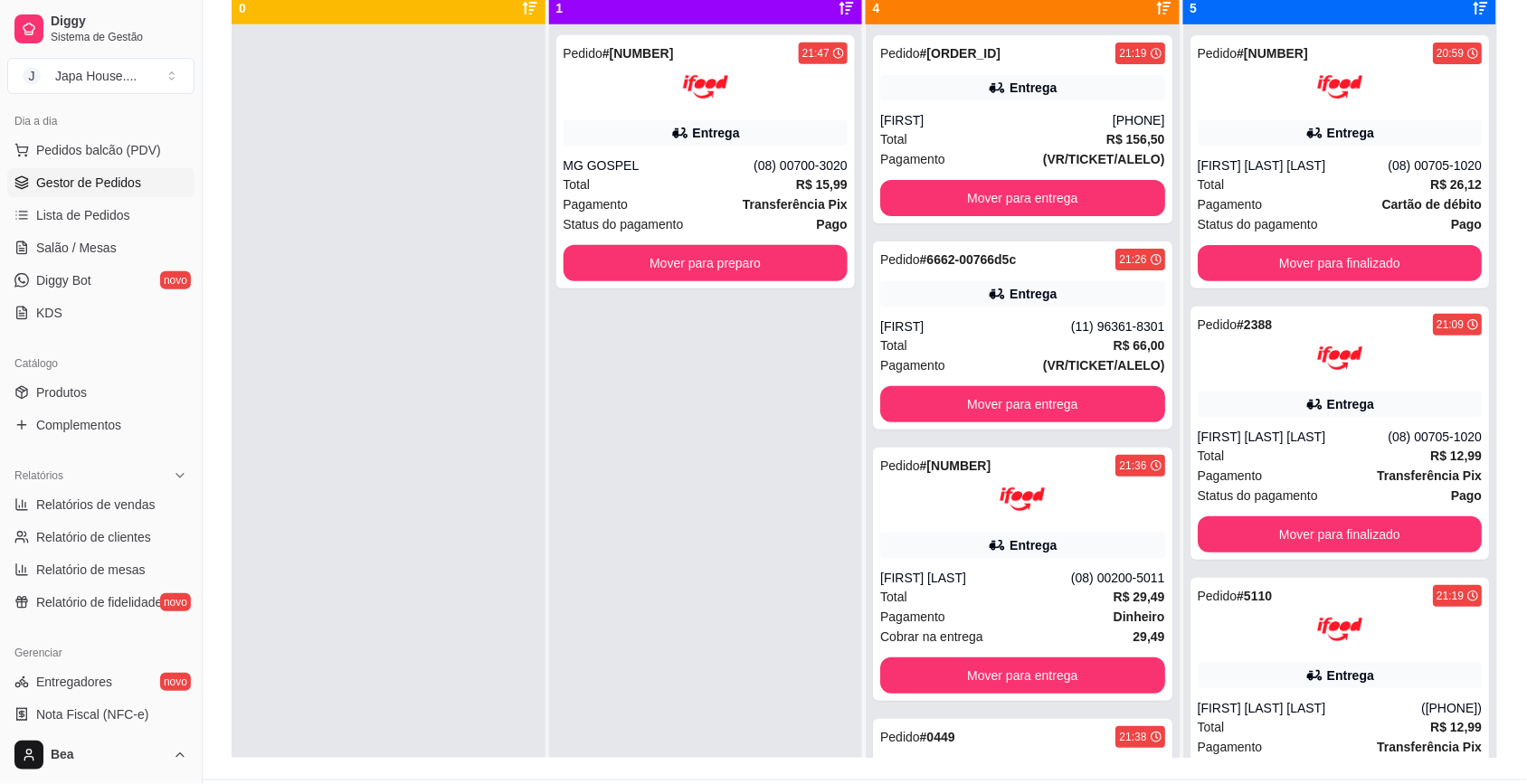 click on "Cartão de débito" at bounding box center (1432, 204) 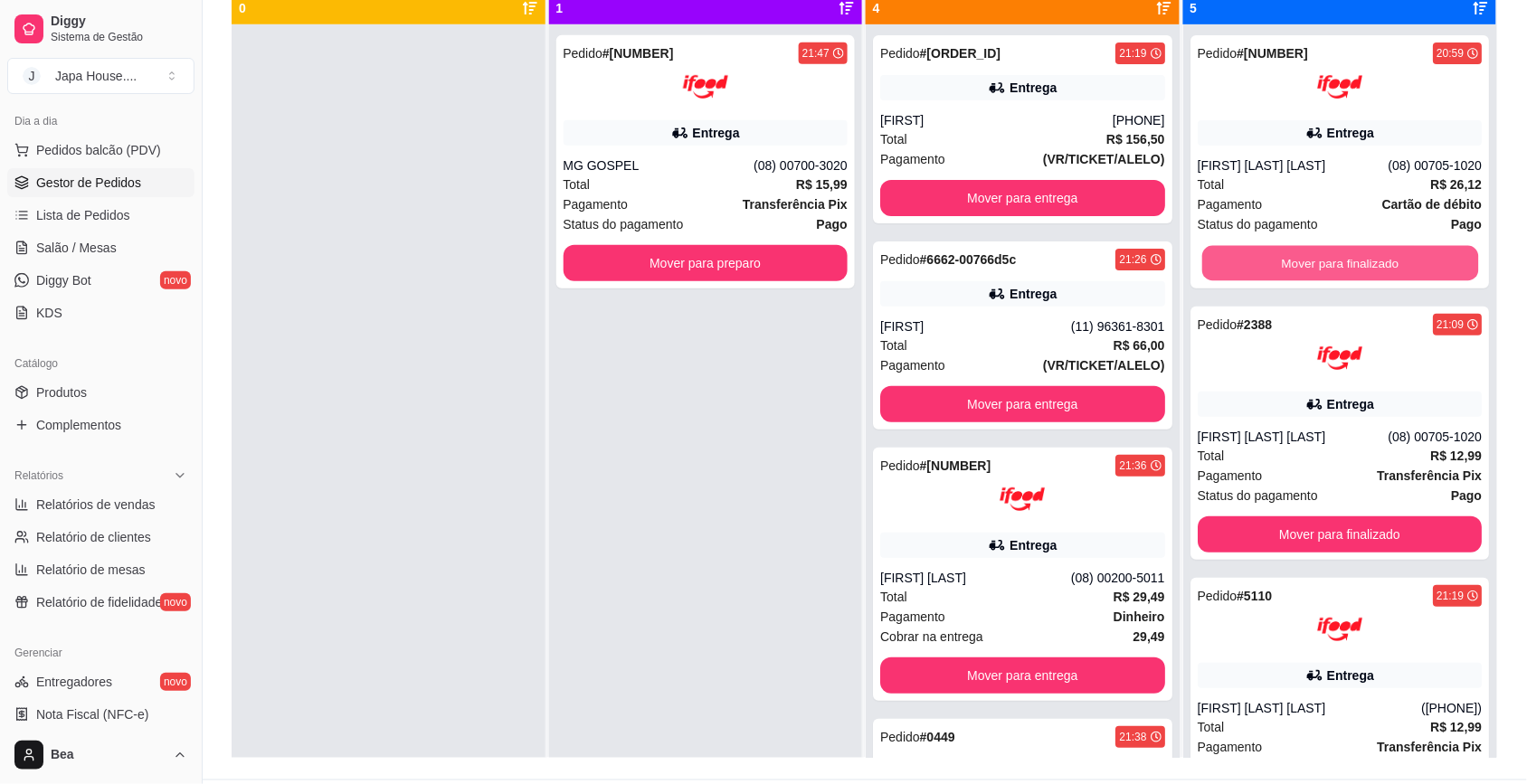 click on "Mover para finalizado" at bounding box center (1339, 263) 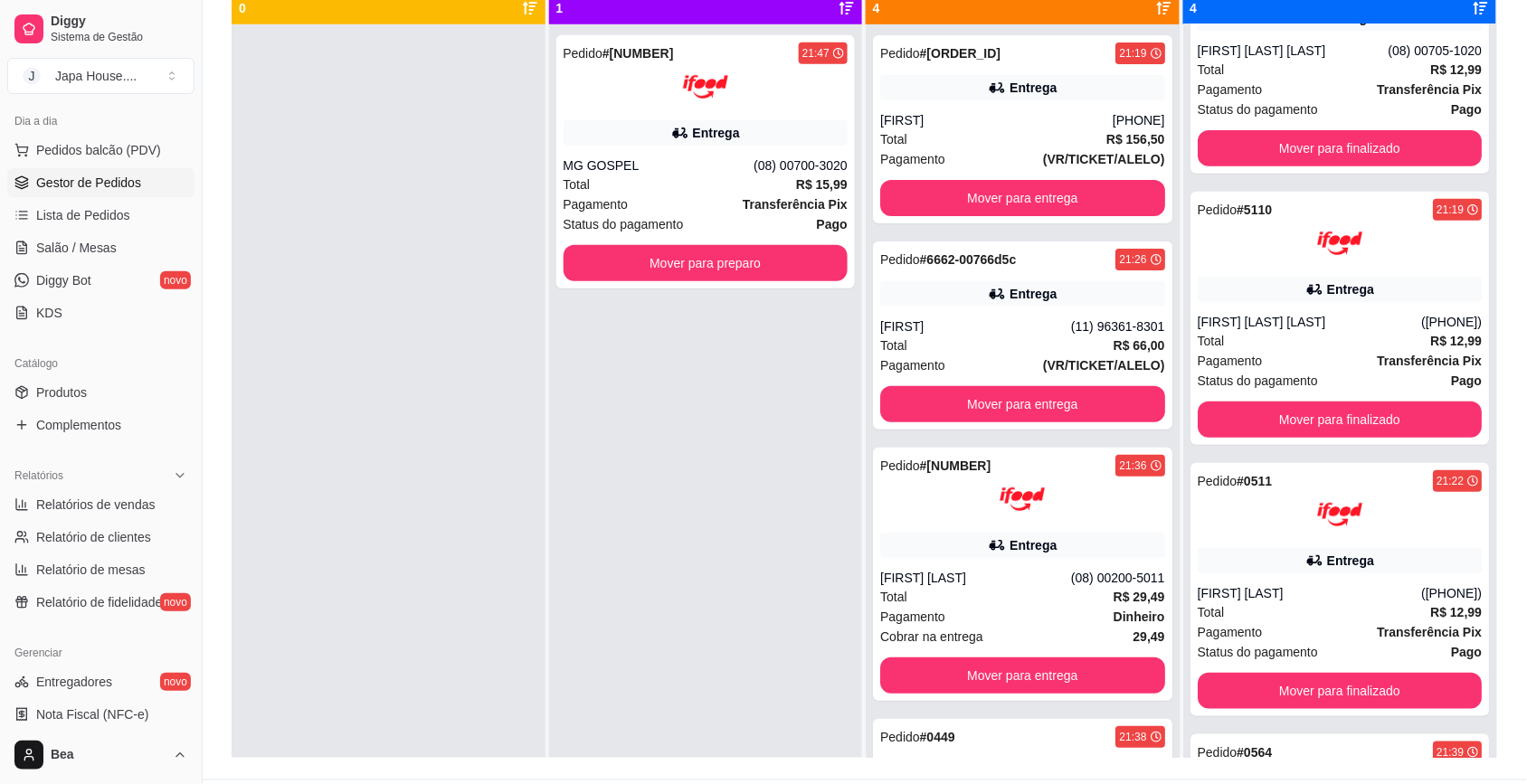 scroll, scrollTop: 0, scrollLeft: 0, axis: both 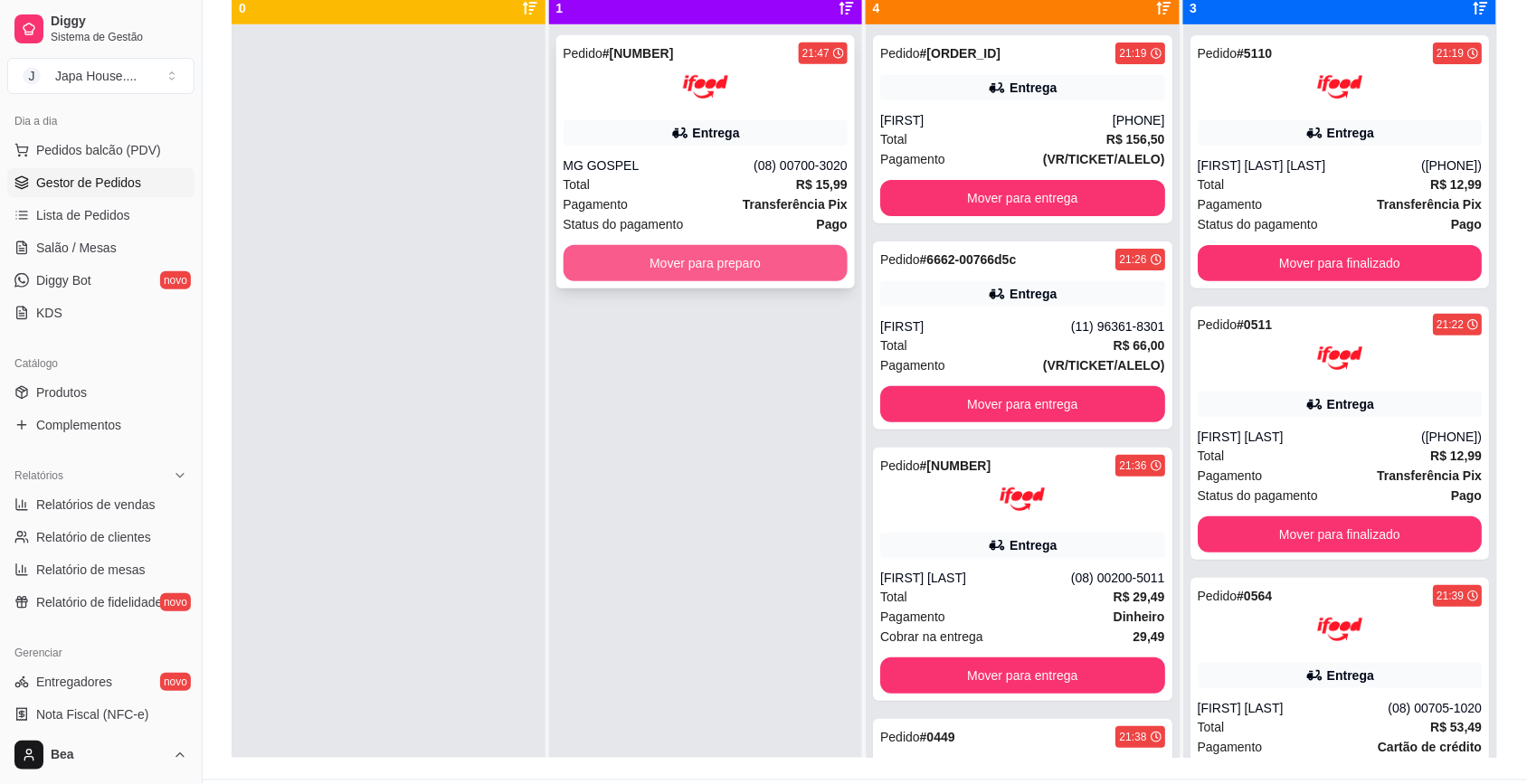 click on "Mover para preparo" at bounding box center (706, 263) 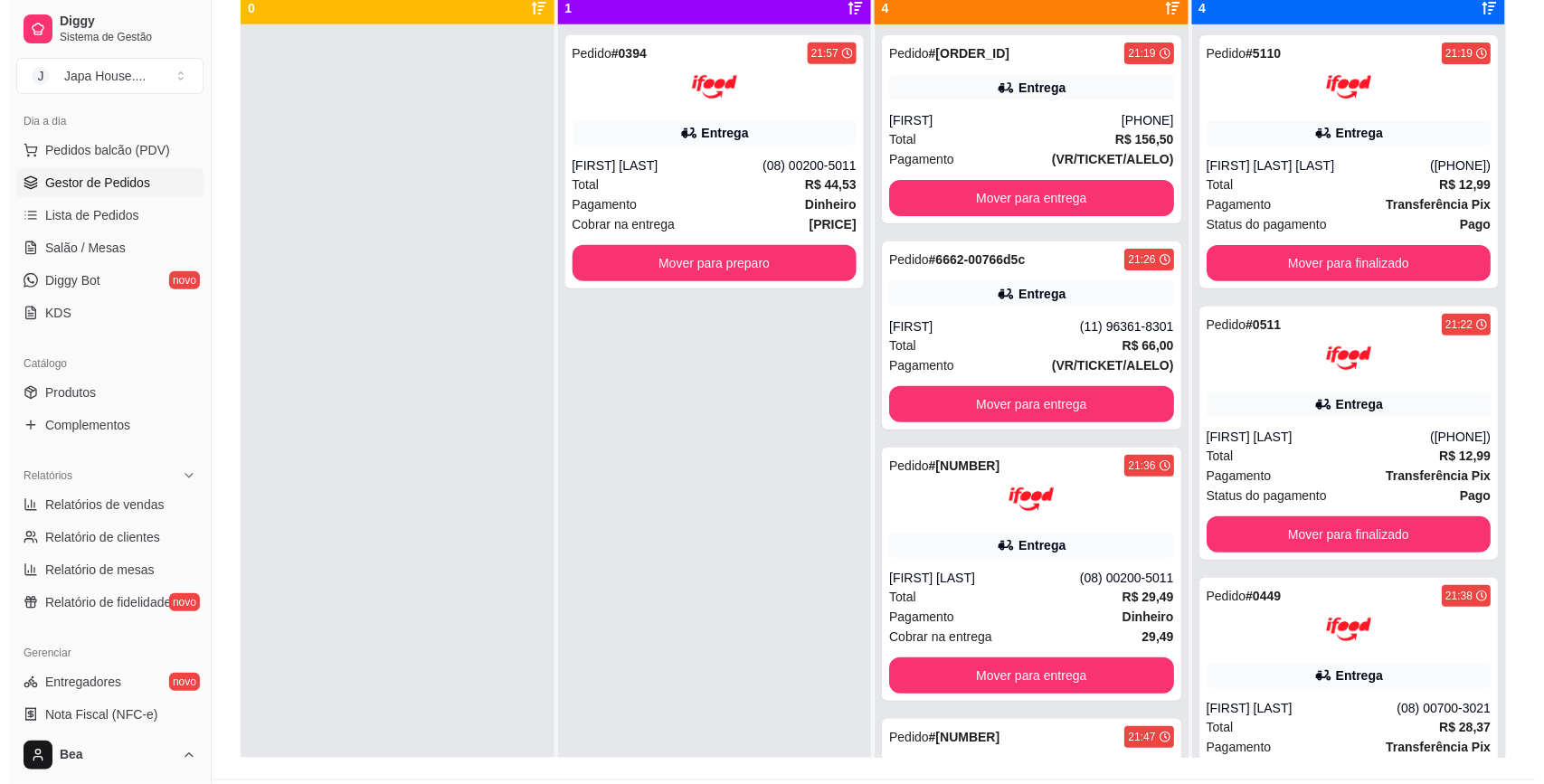 scroll, scrollTop: 5, scrollLeft: 0, axis: vertical 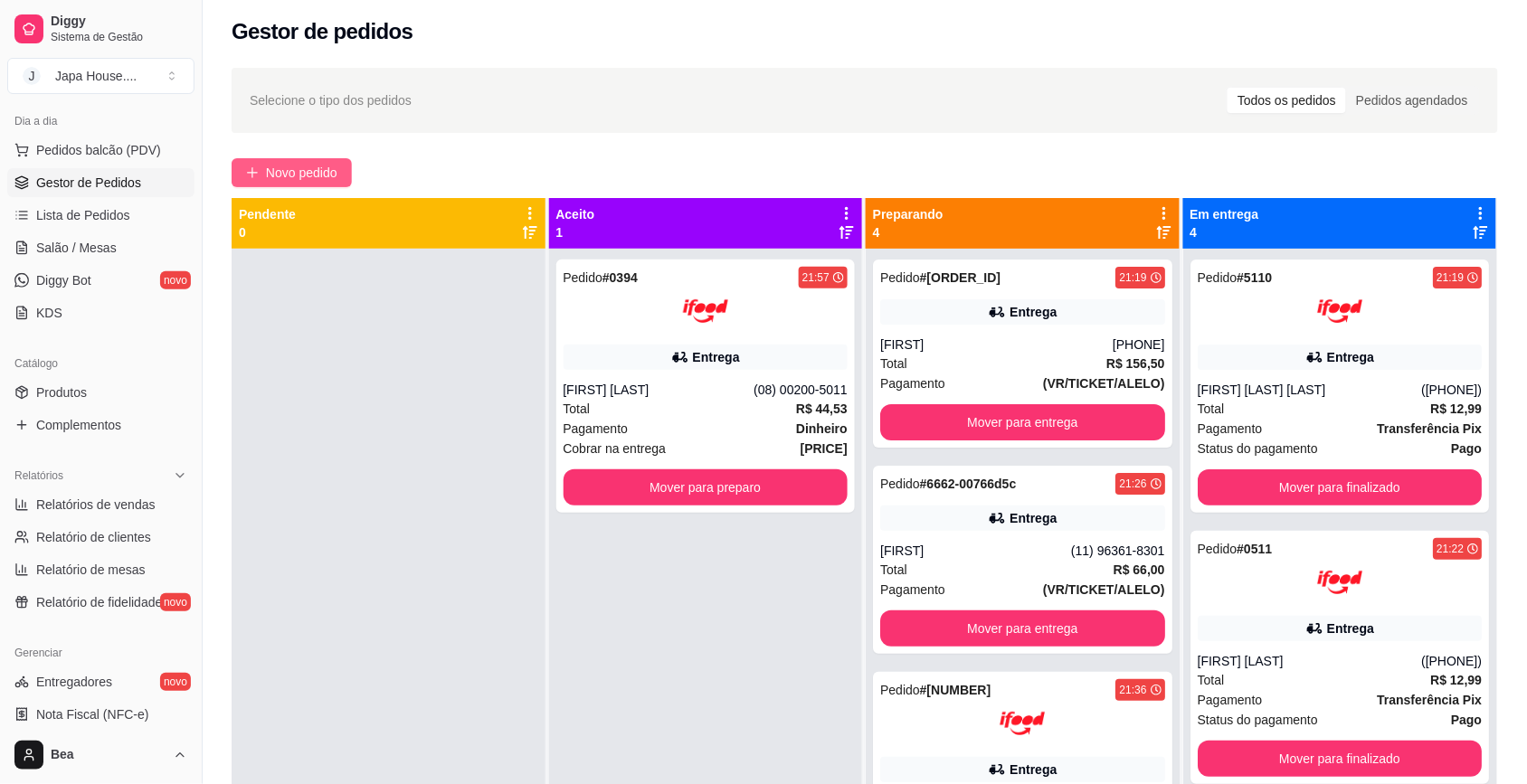 click on "Novo pedido" at bounding box center [291, 173] 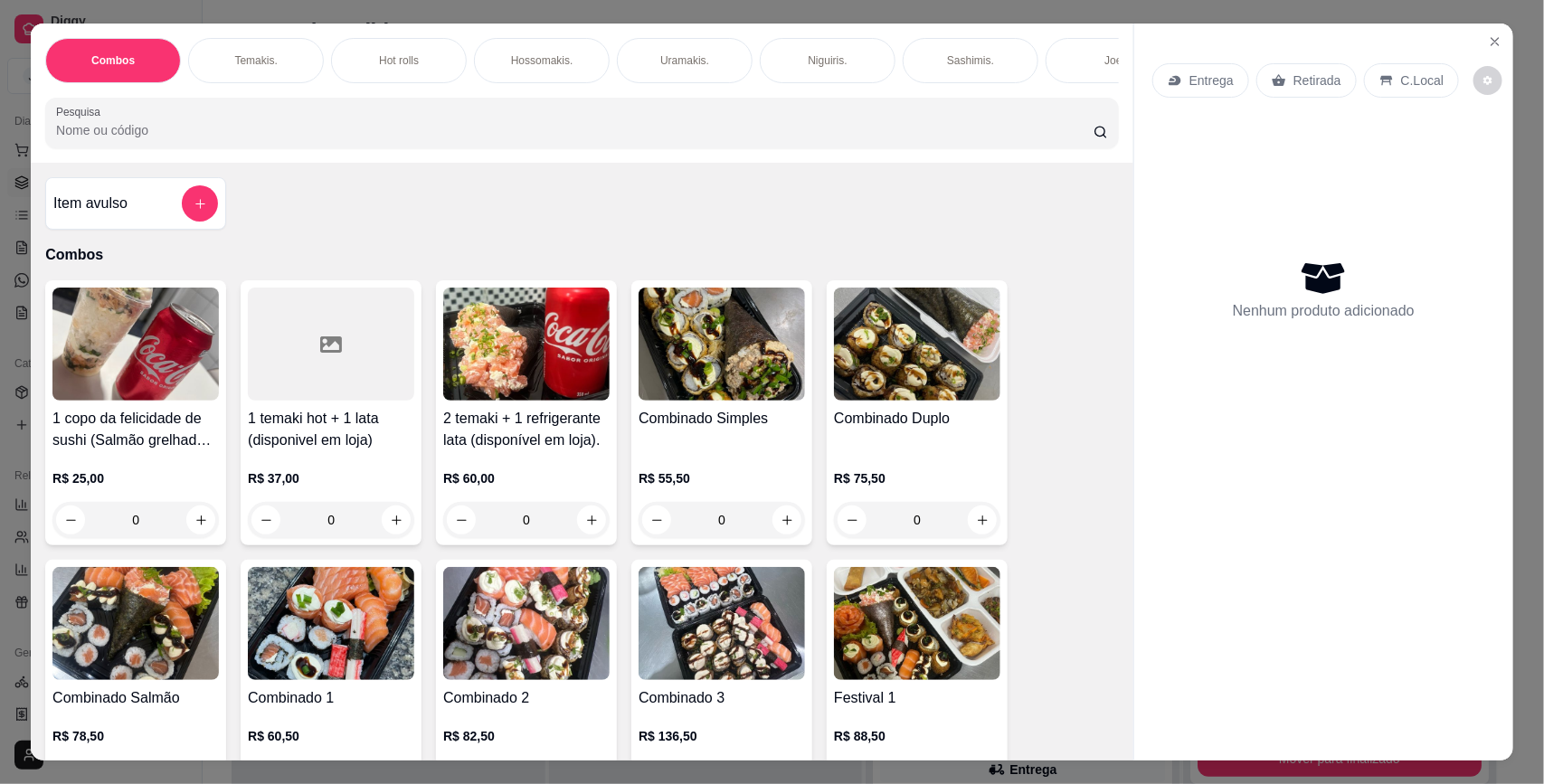 scroll, scrollTop: 0, scrollLeft: 938, axis: horizontal 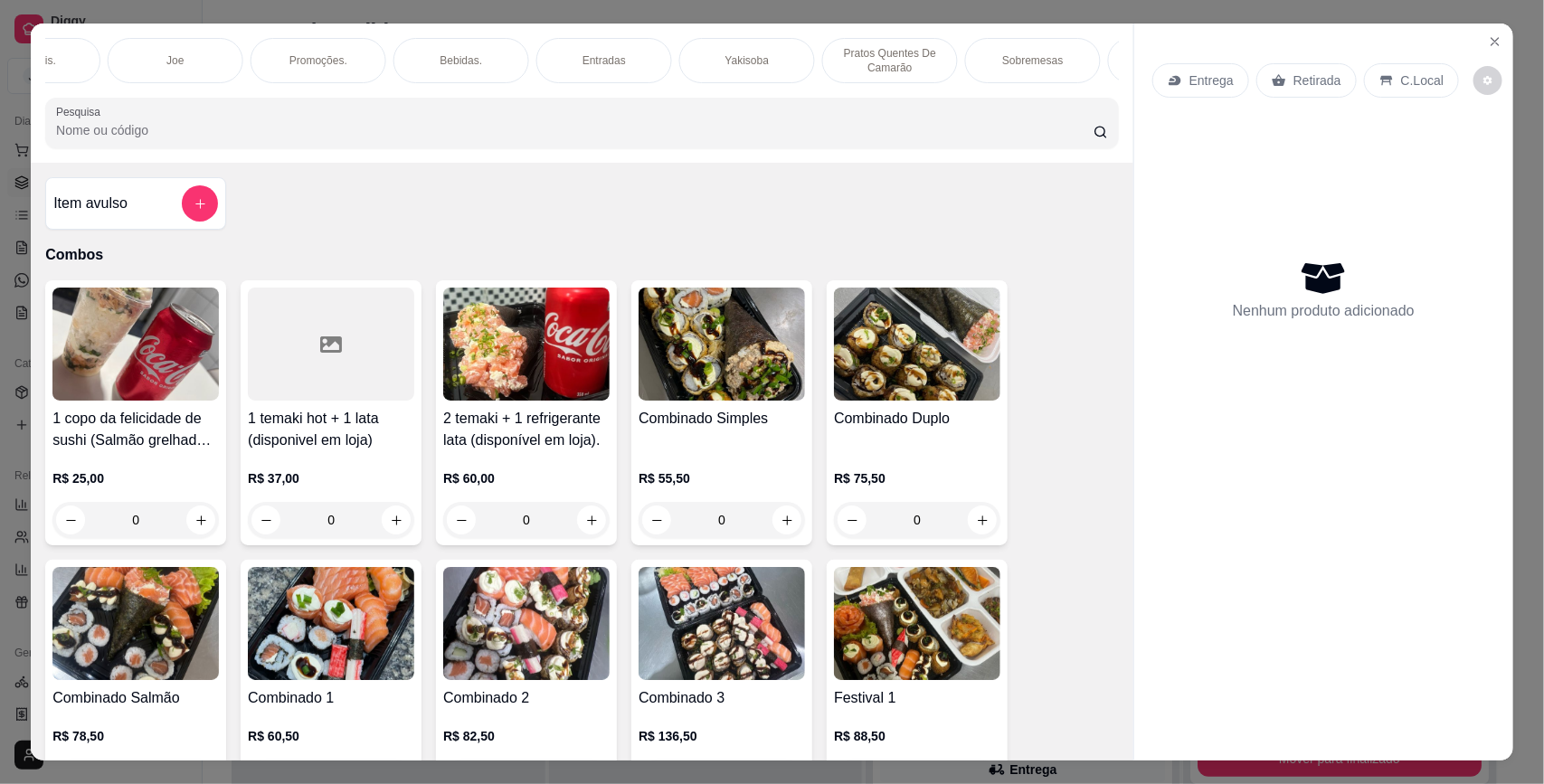 click on "Yakisoba" at bounding box center [747, 61] 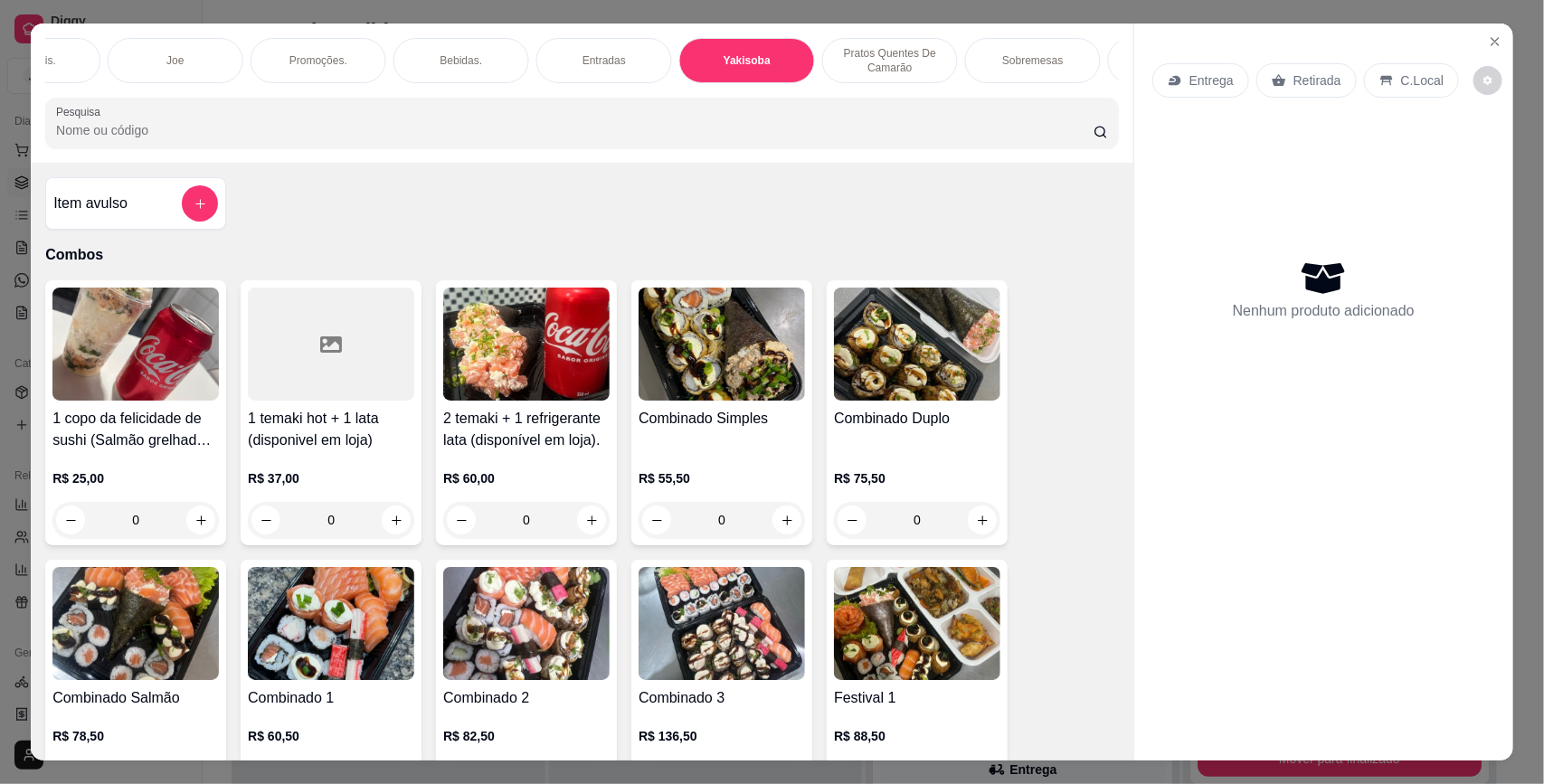 scroll, scrollTop: 5291, scrollLeft: 0, axis: vertical 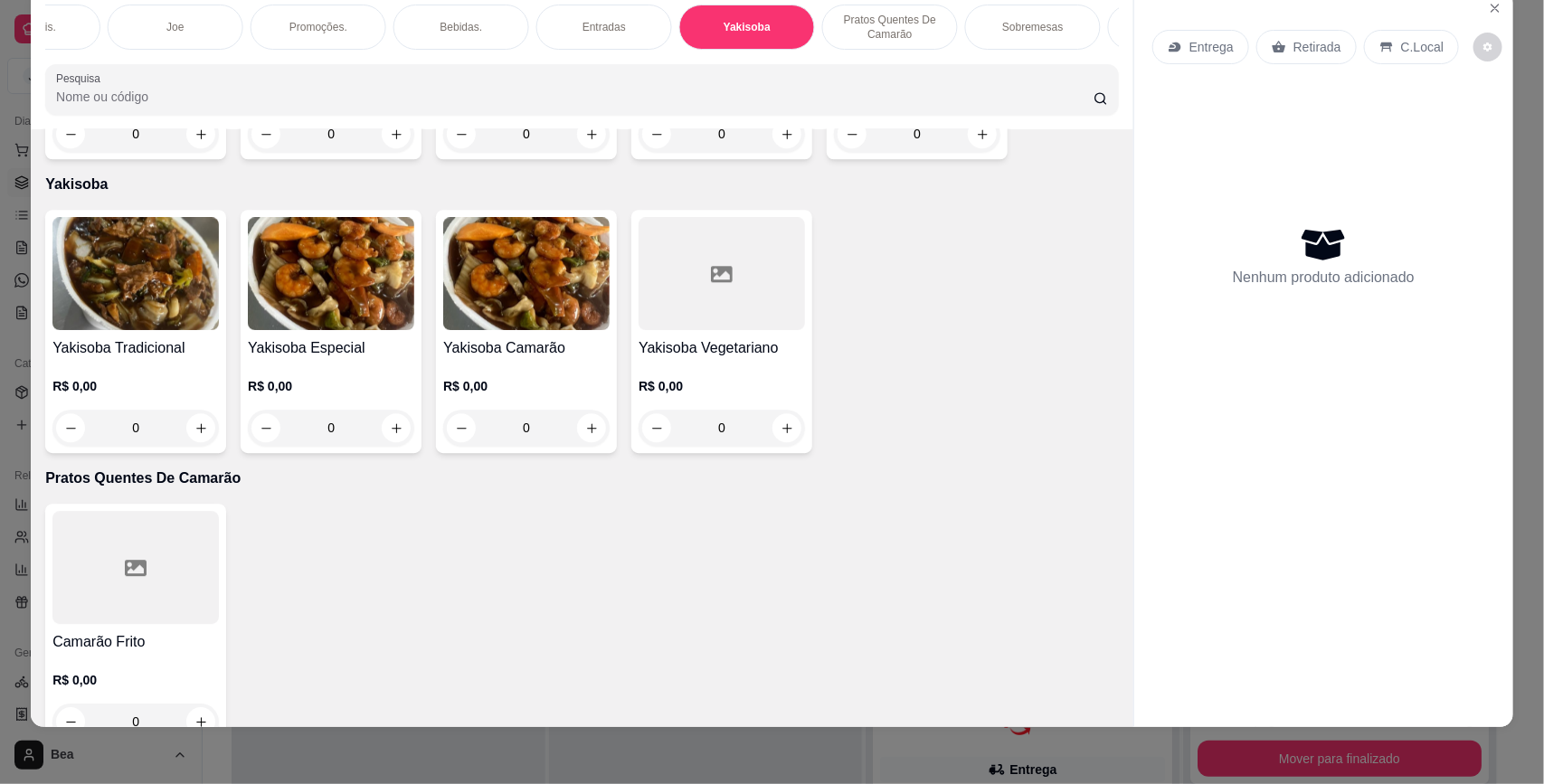 click on "0" at bounding box center [136, 428] 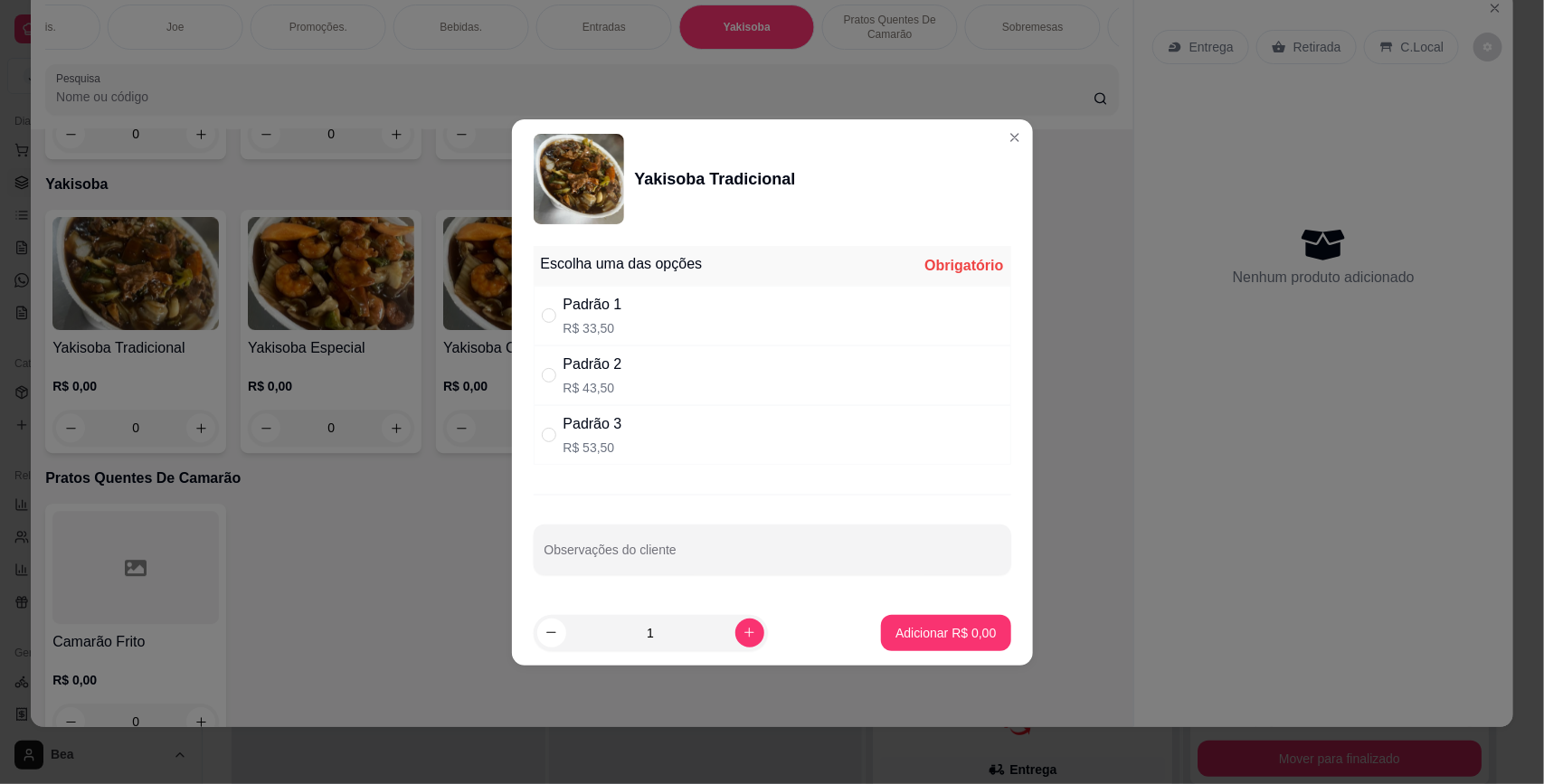 click on "Padrão 3 R$ 53,50" at bounding box center (772, 435) 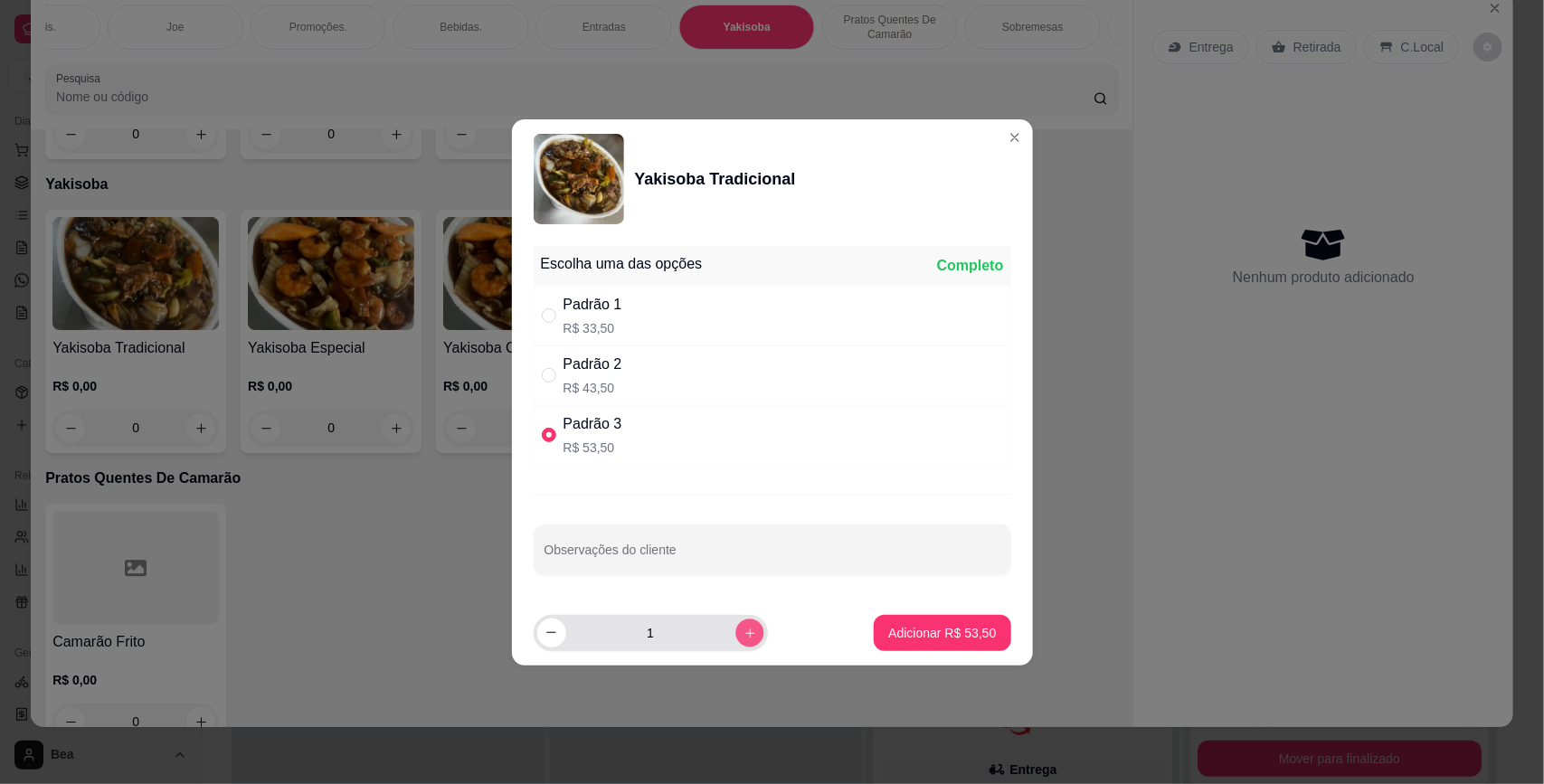 click at bounding box center (749, 632) 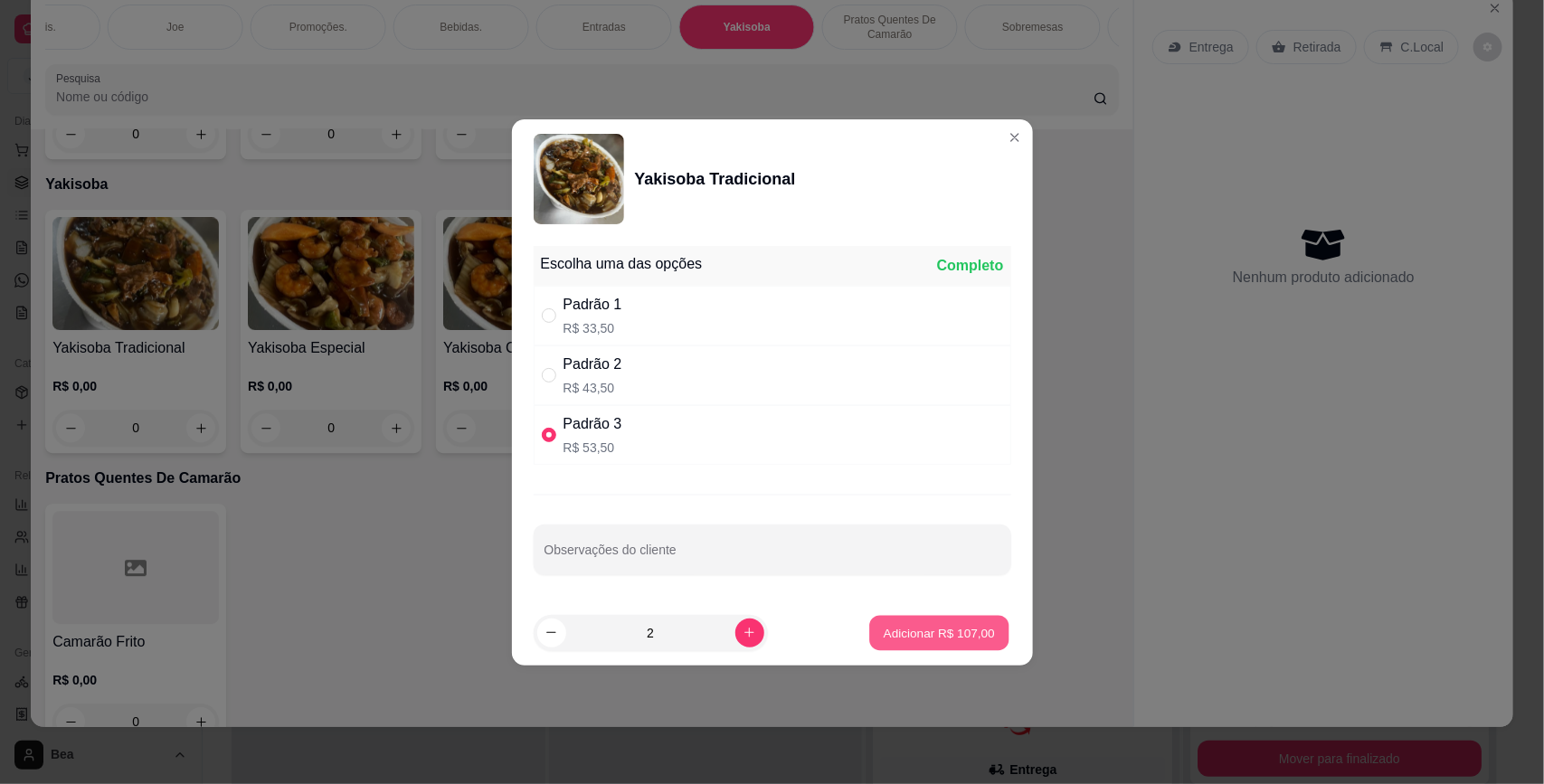 click on "Adicionar   R$ 107,00" at bounding box center (939, 632) 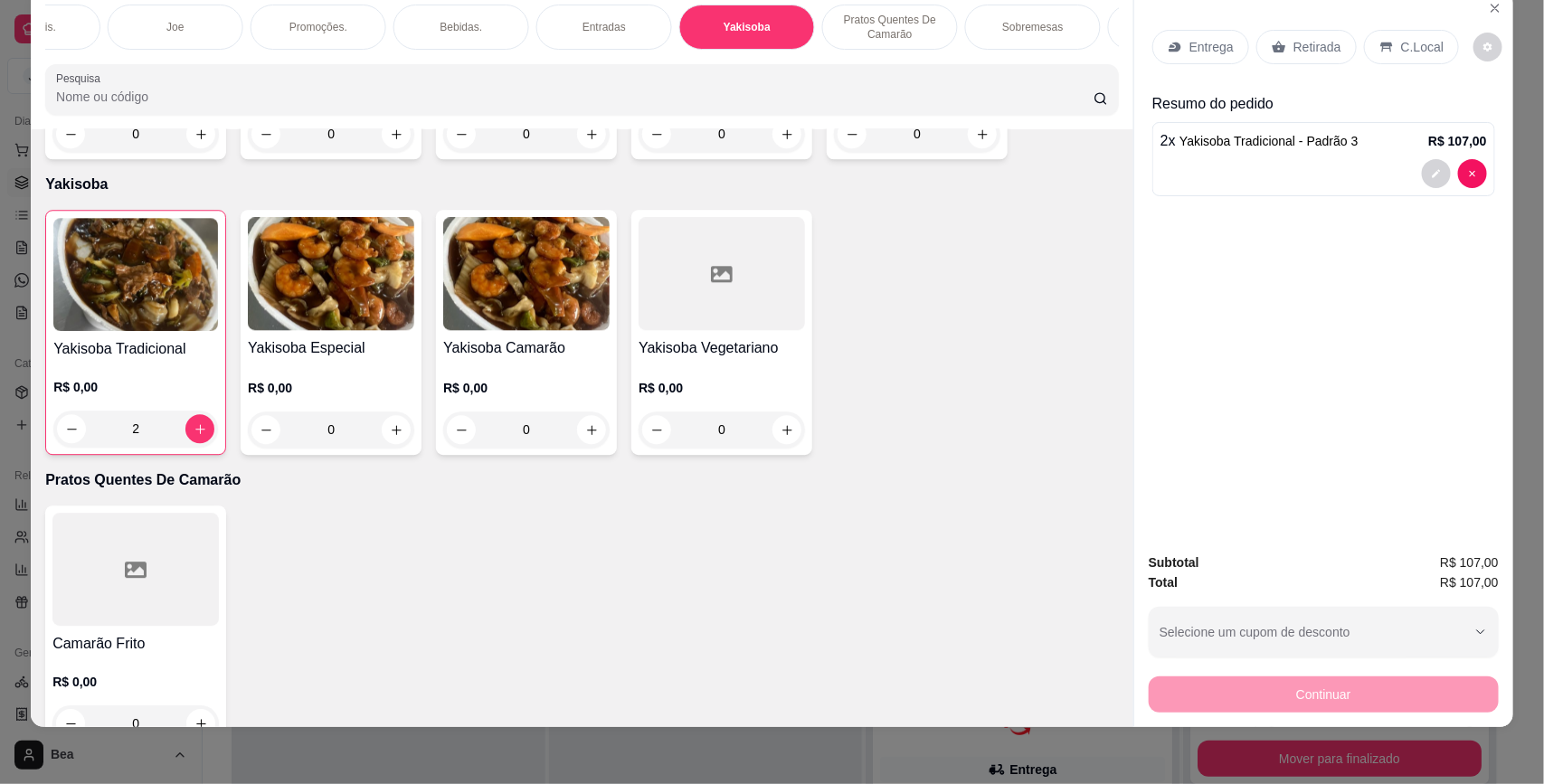 click on "Entradas" at bounding box center [604, 27] 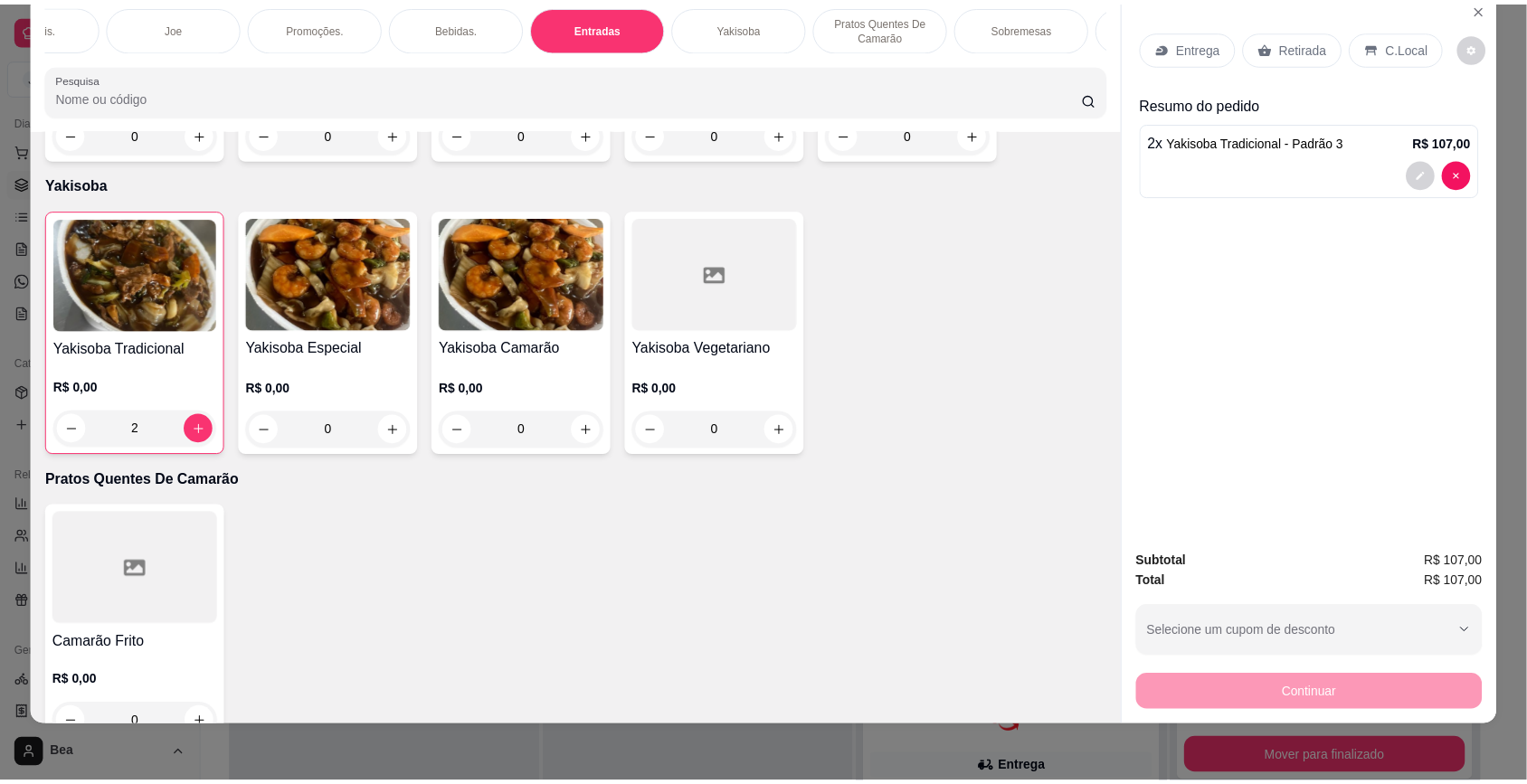 scroll, scrollTop: 4975, scrollLeft: 0, axis: vertical 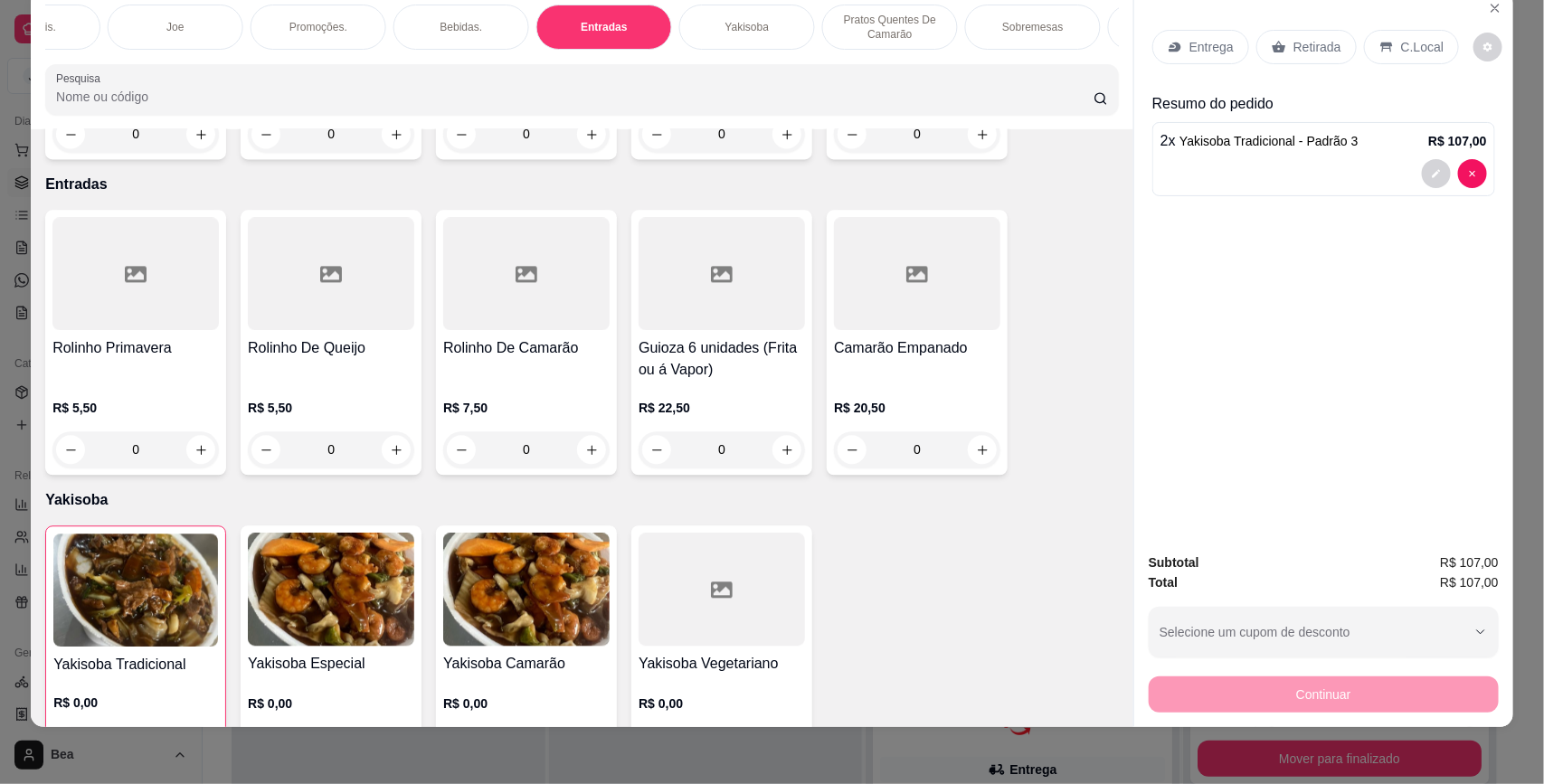 click on "0" at bounding box center (331, 449) 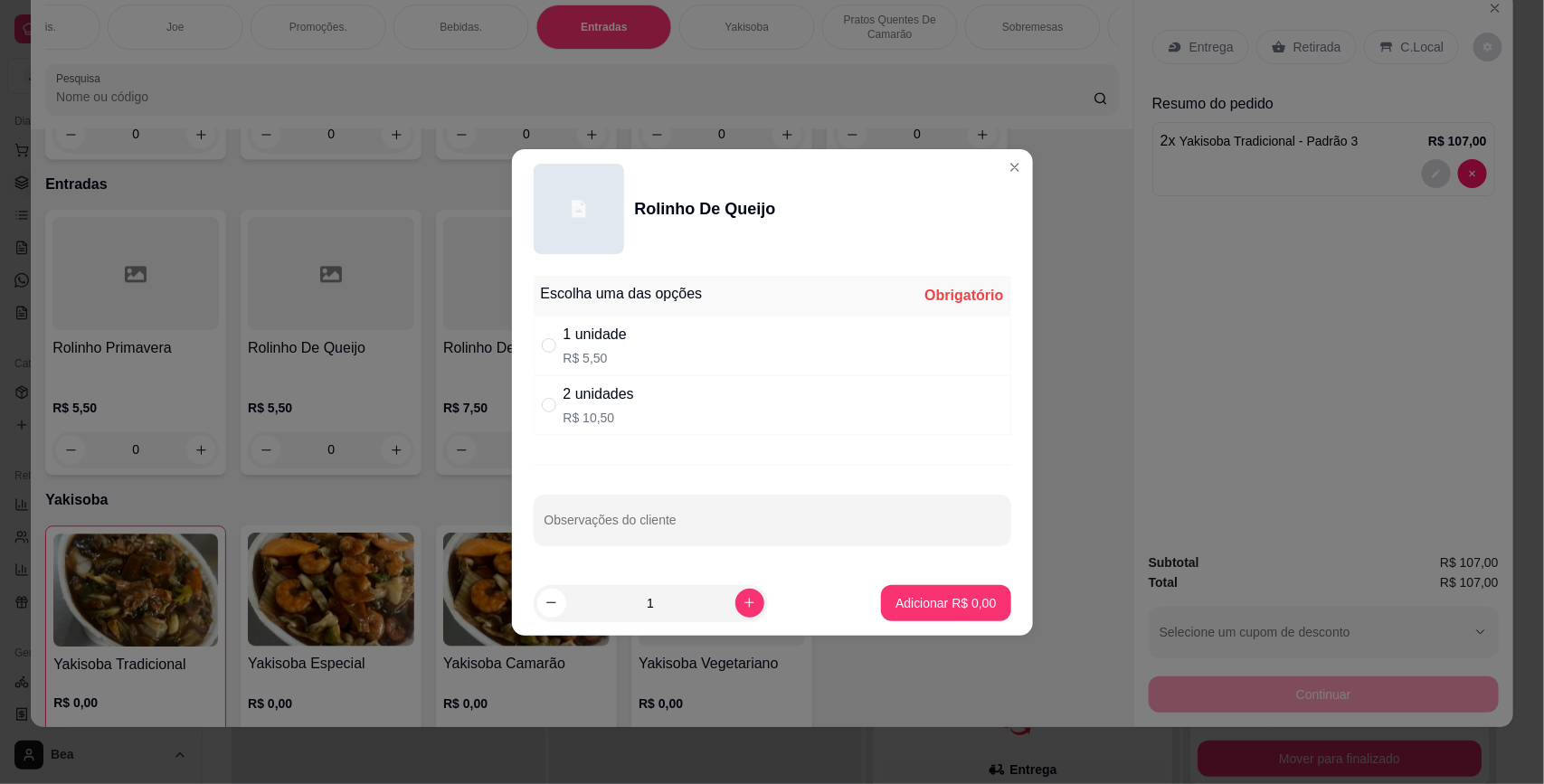 click on "2 unidades R$ 10,50" at bounding box center [772, 405] 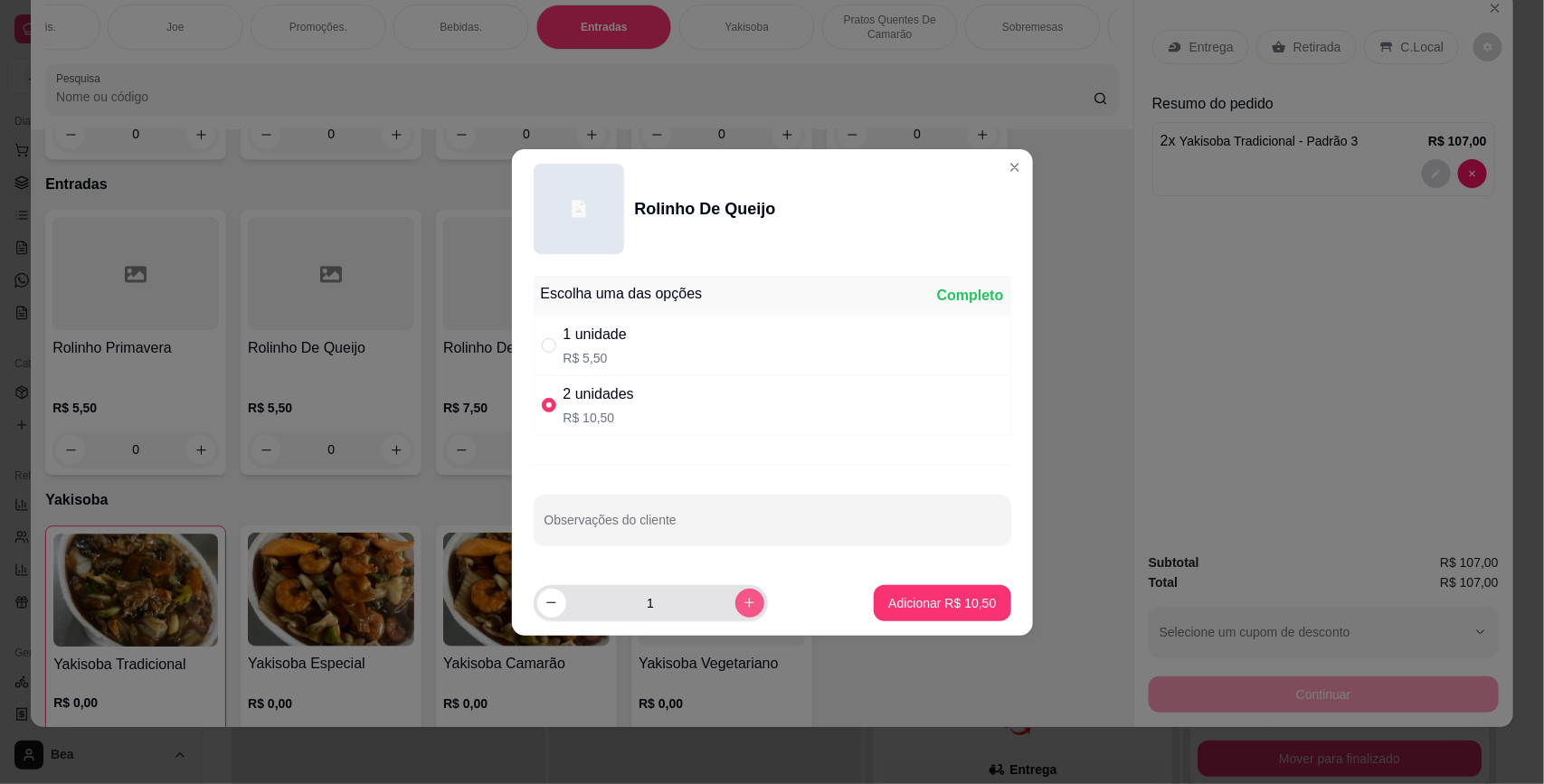 click at bounding box center (750, 603) 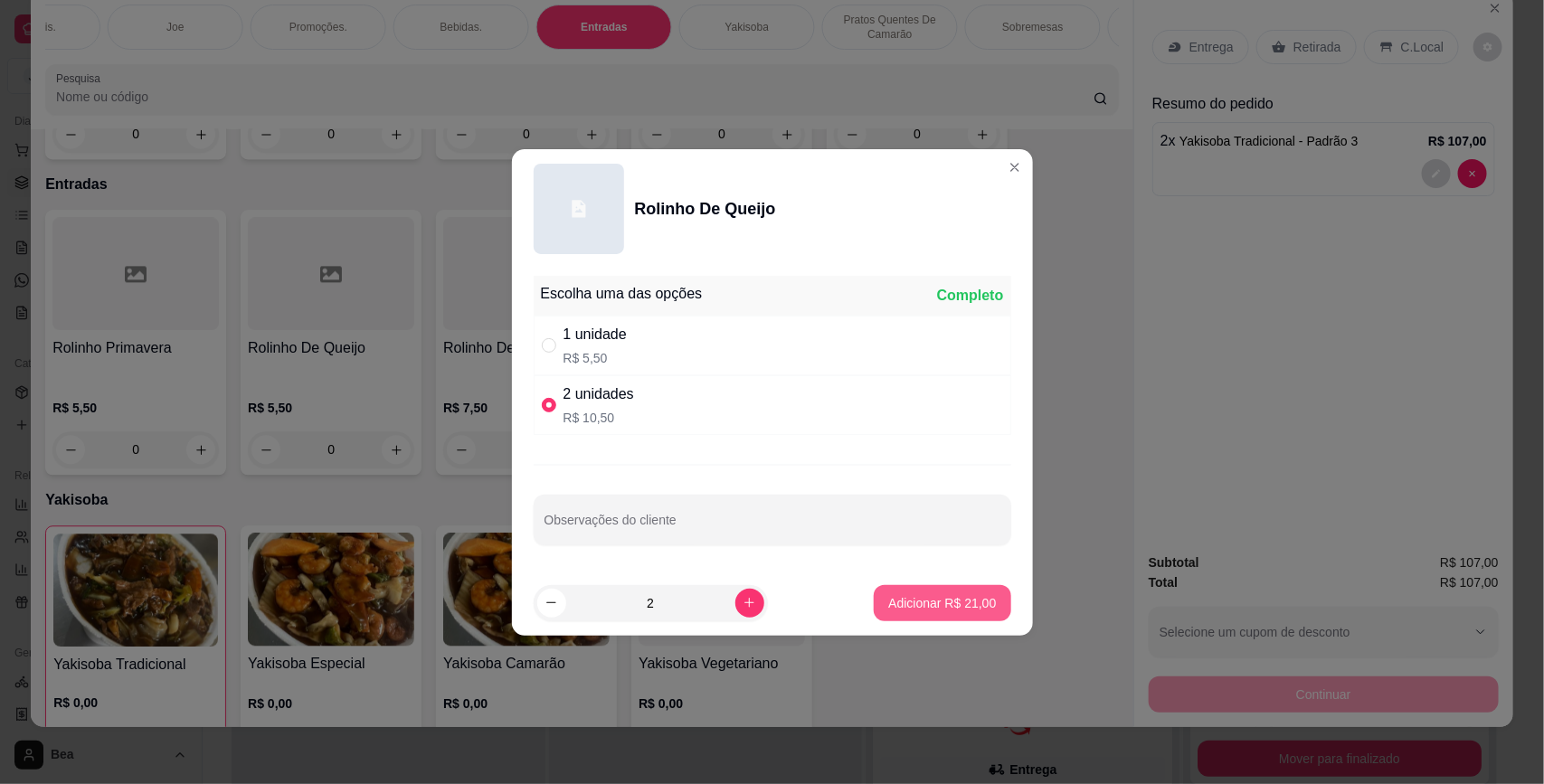 click on "Adicionar   R$ 21,00" at bounding box center (942, 603) 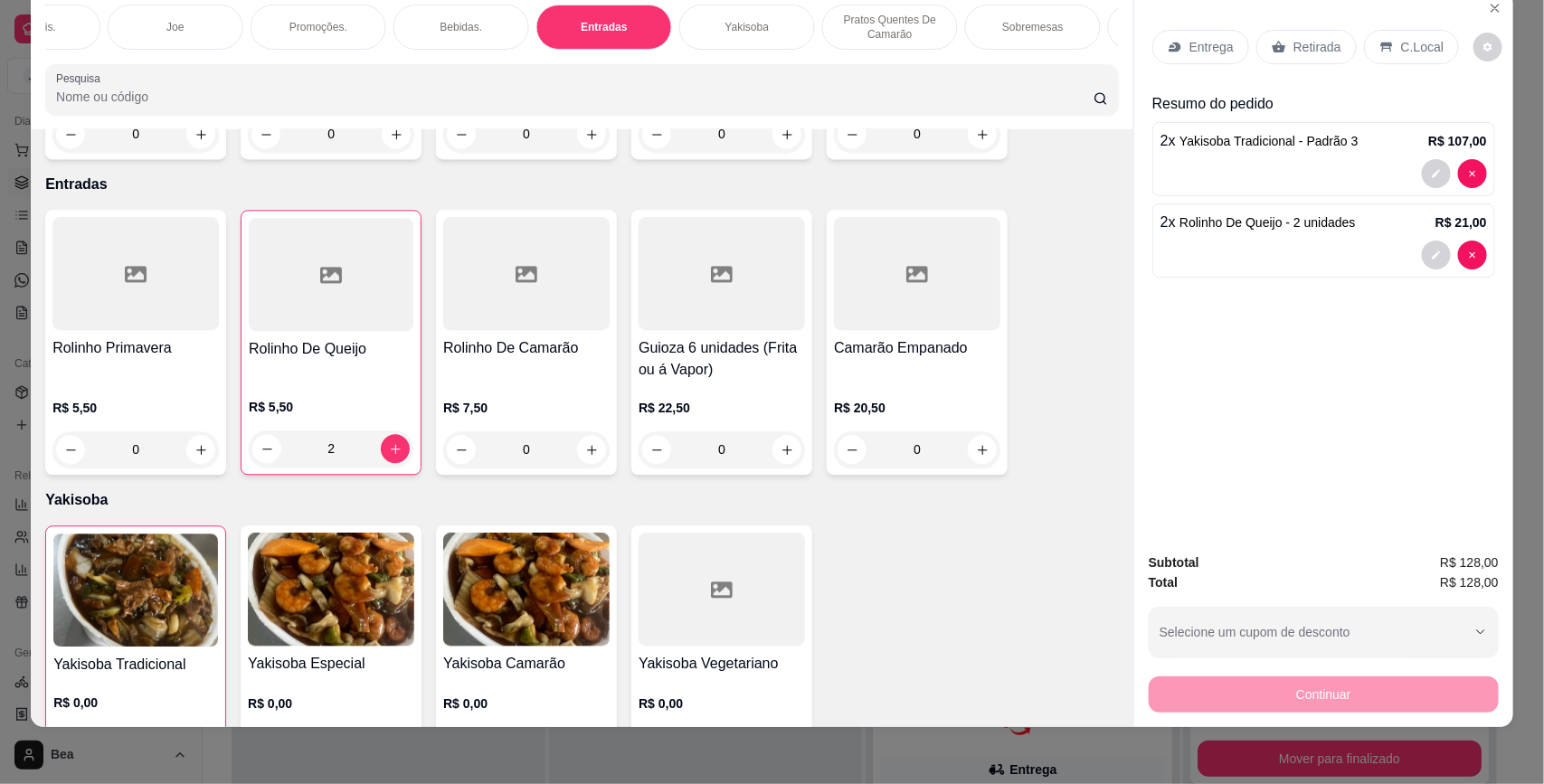 click on "Retirada" at bounding box center [1306, 47] 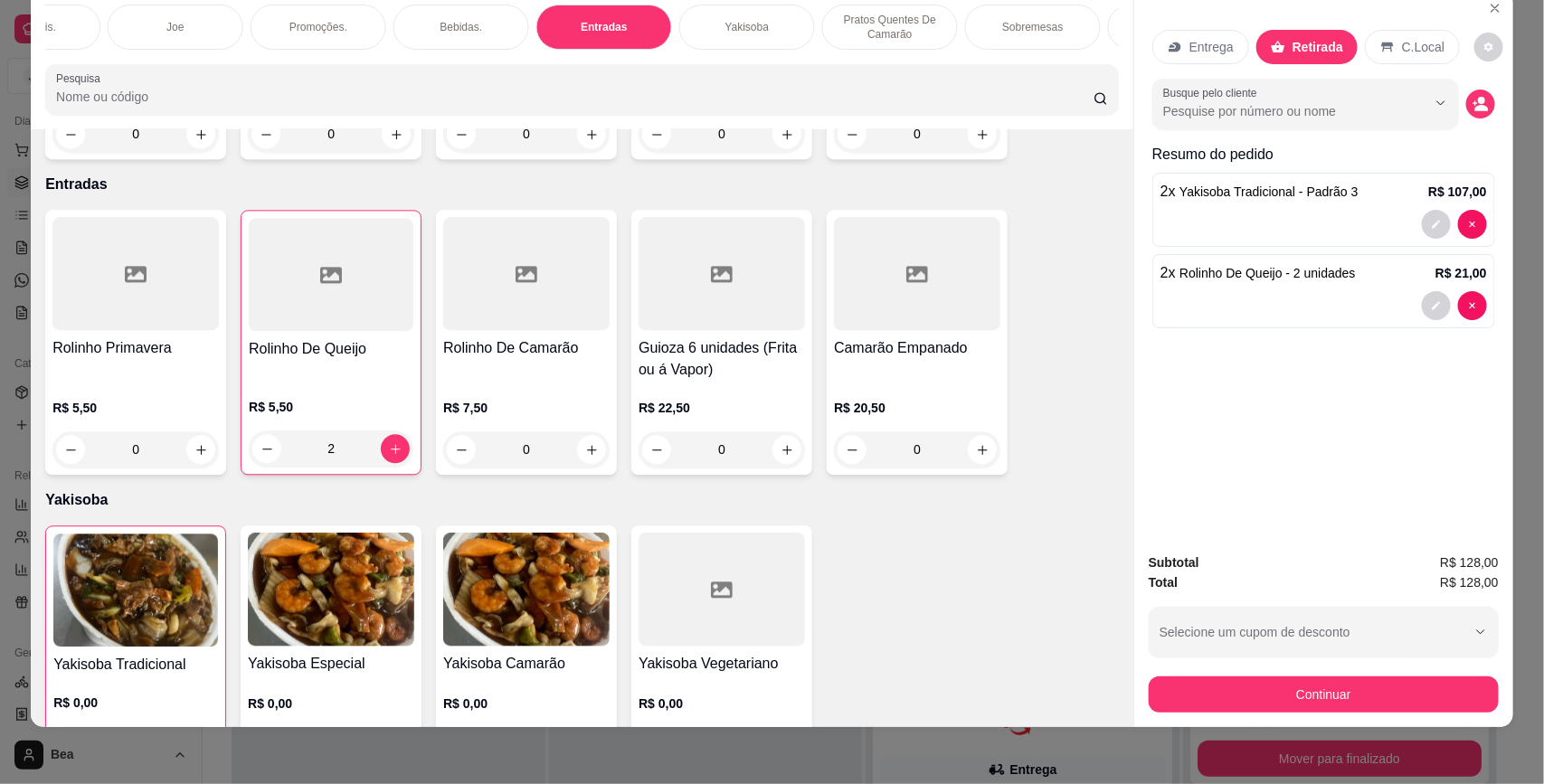 click on "Continuar" at bounding box center (1323, 694) 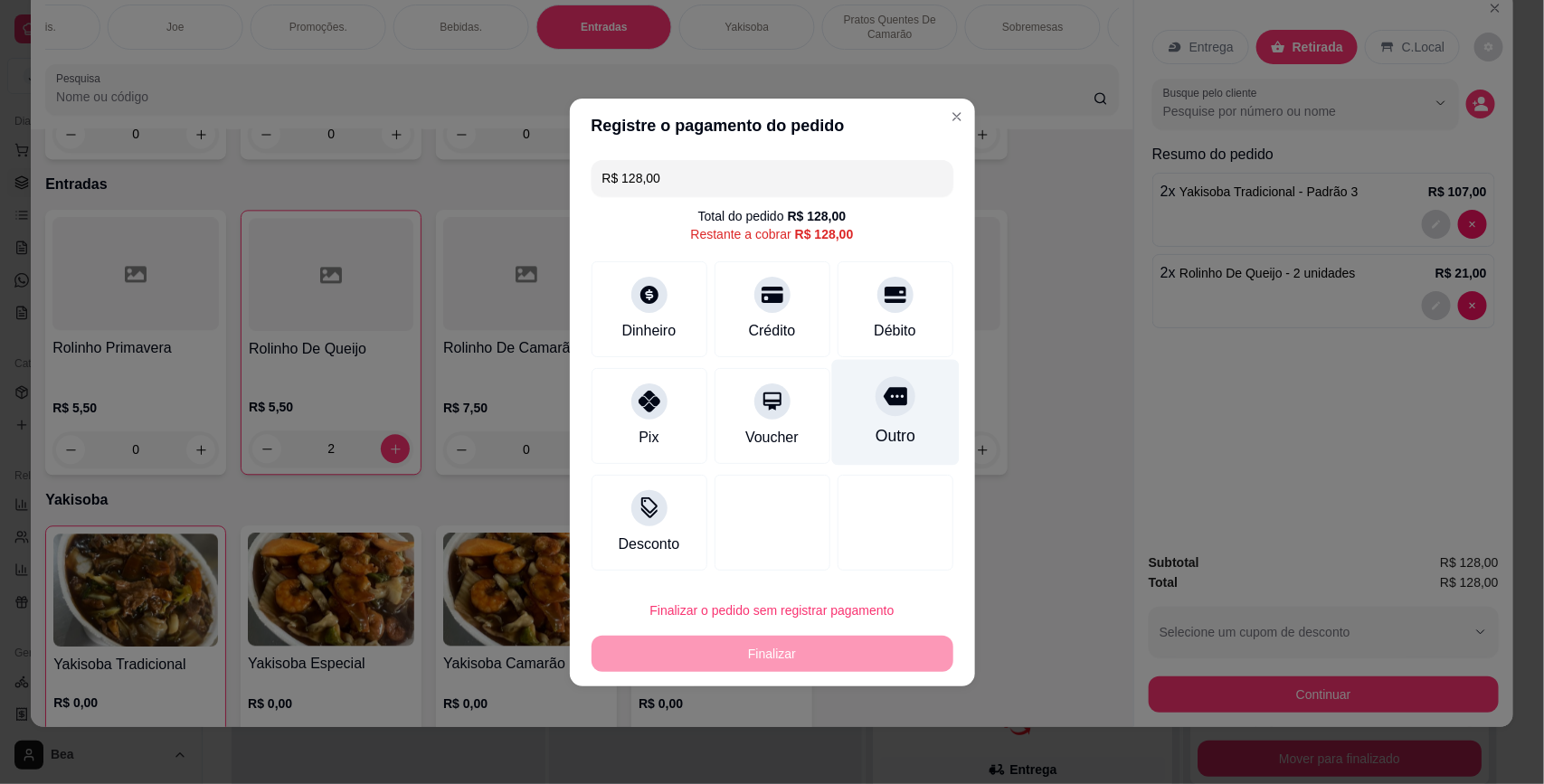 click 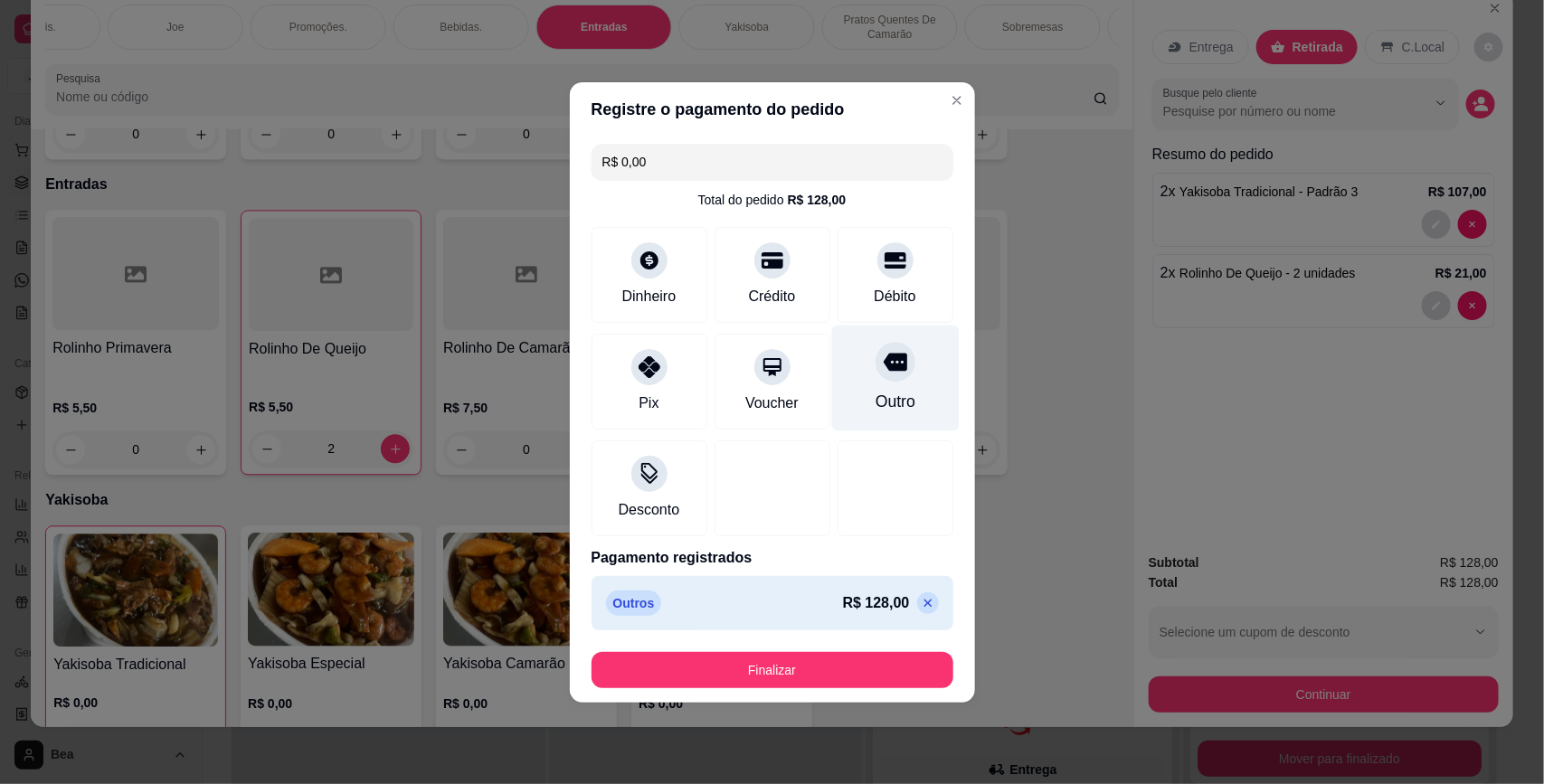 type on "R$ 0,00" 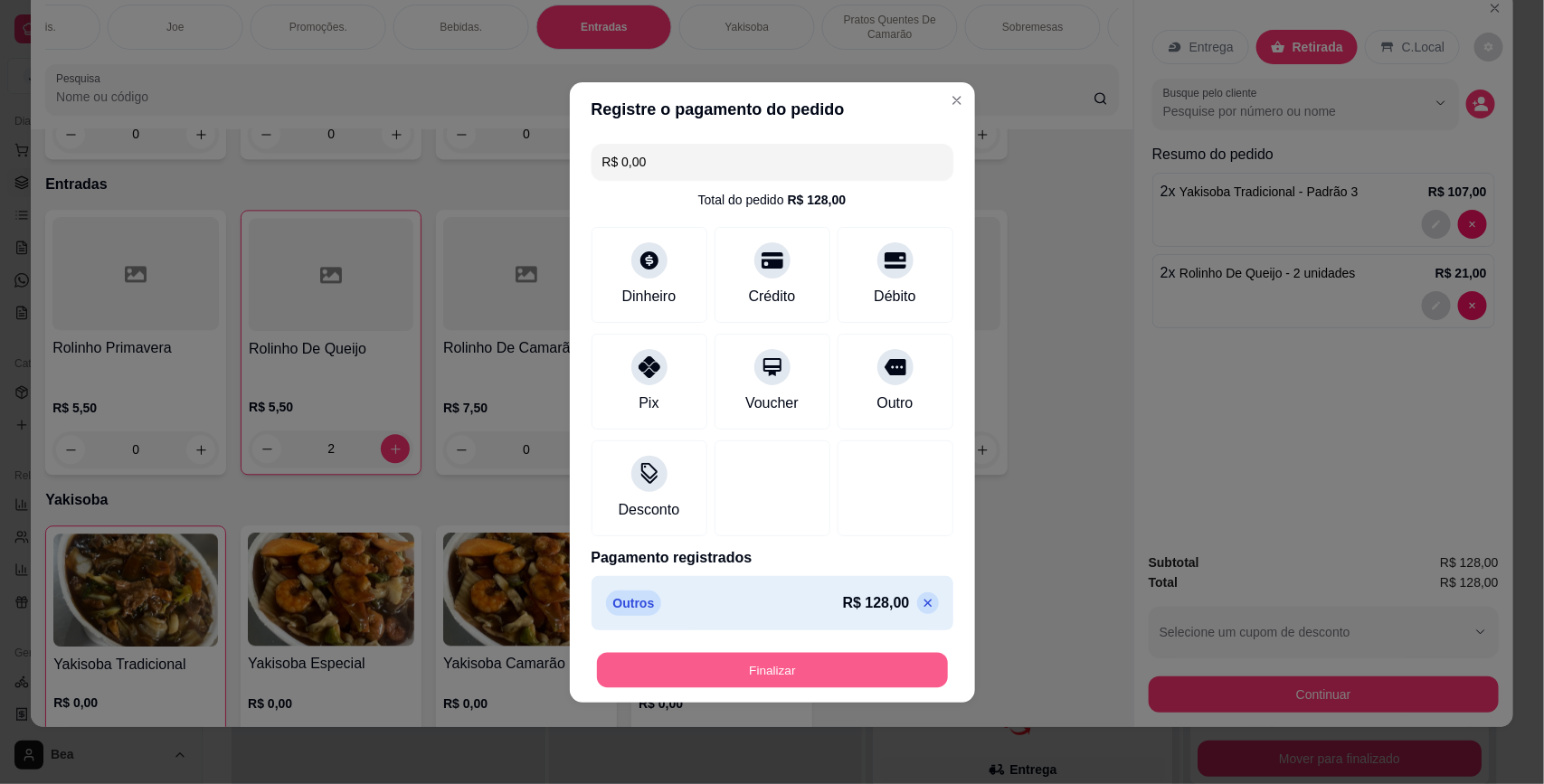 click on "Finalizar" at bounding box center (772, 669) 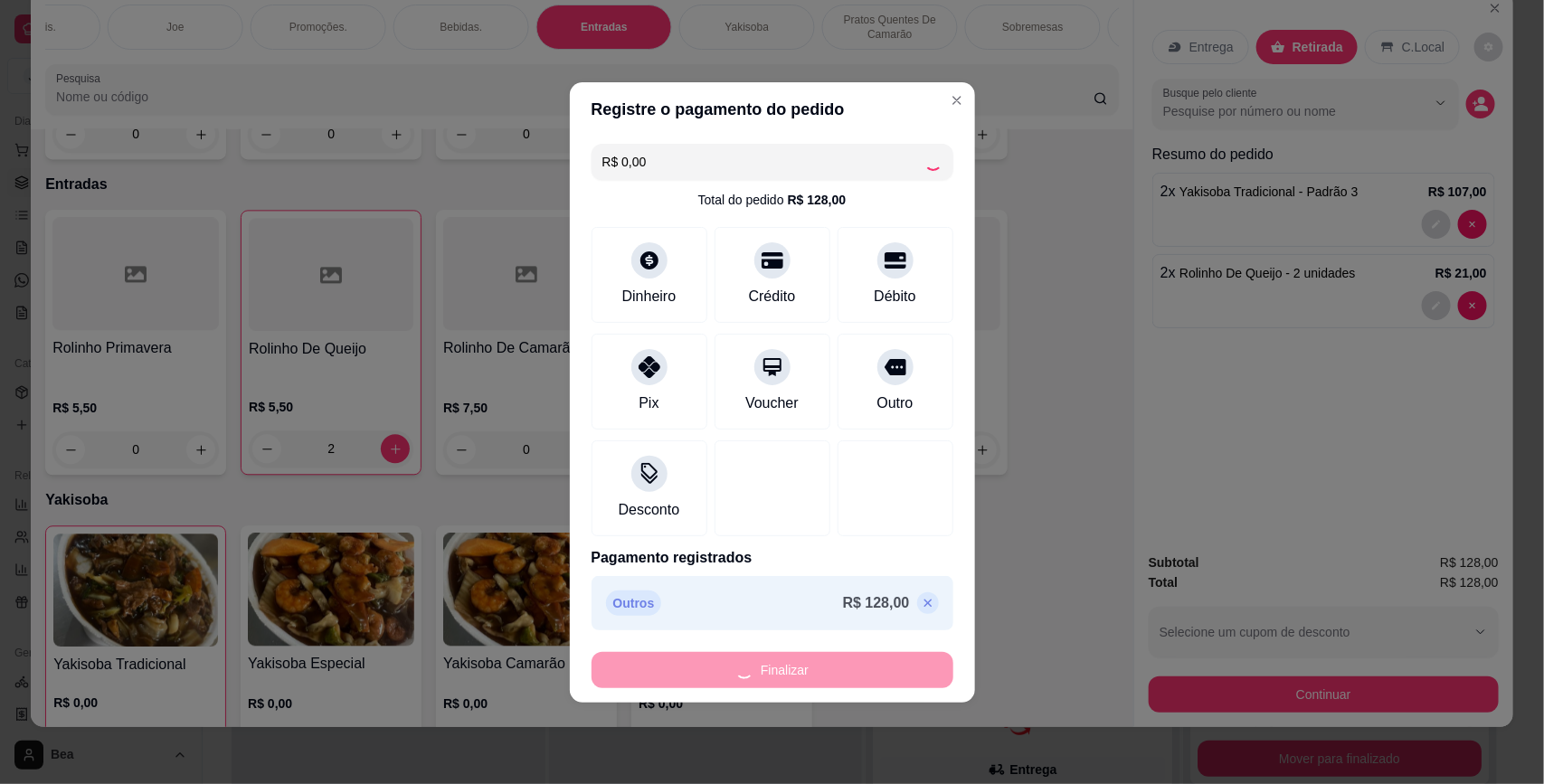 type on "0" 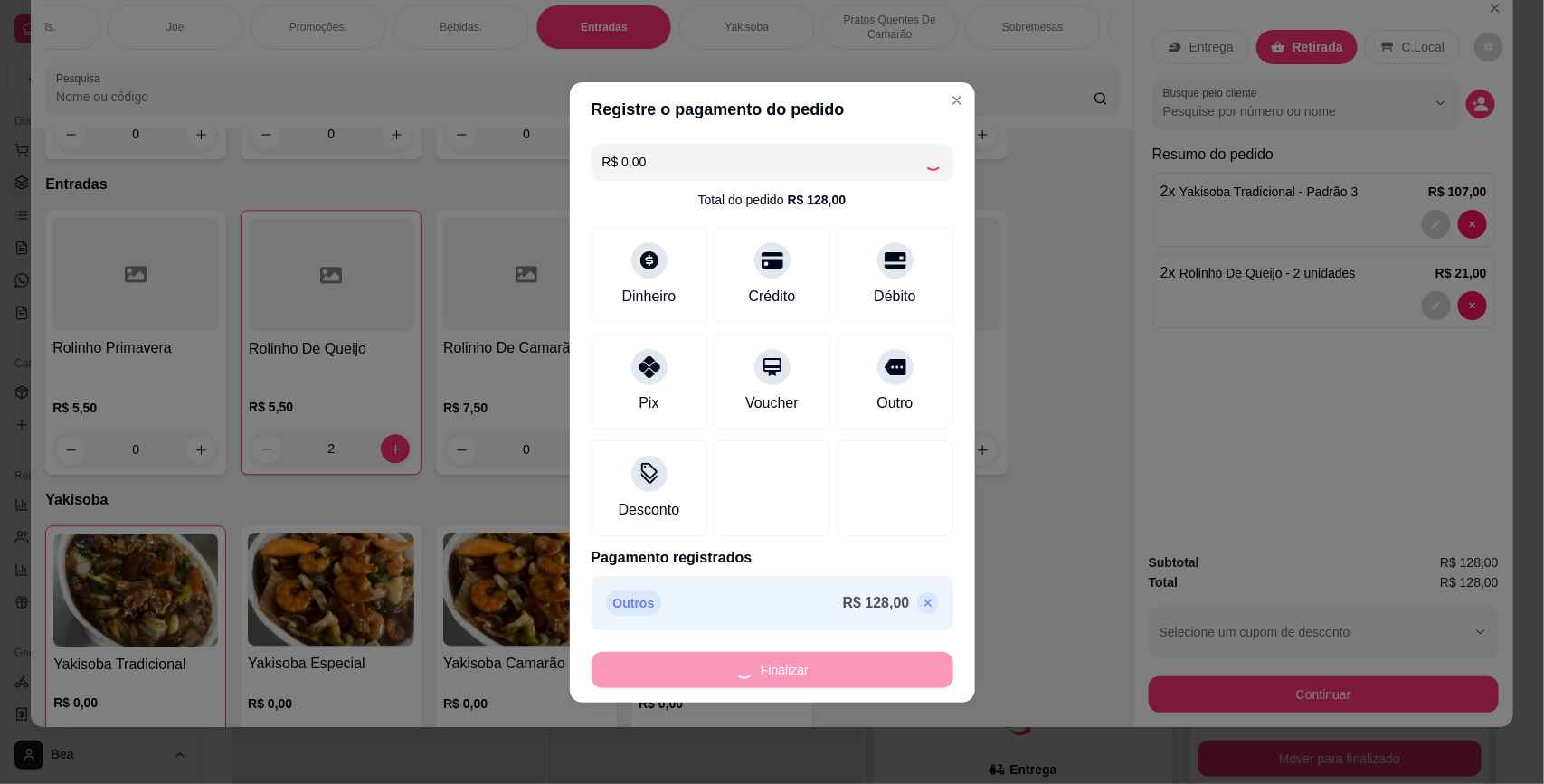 type on "0" 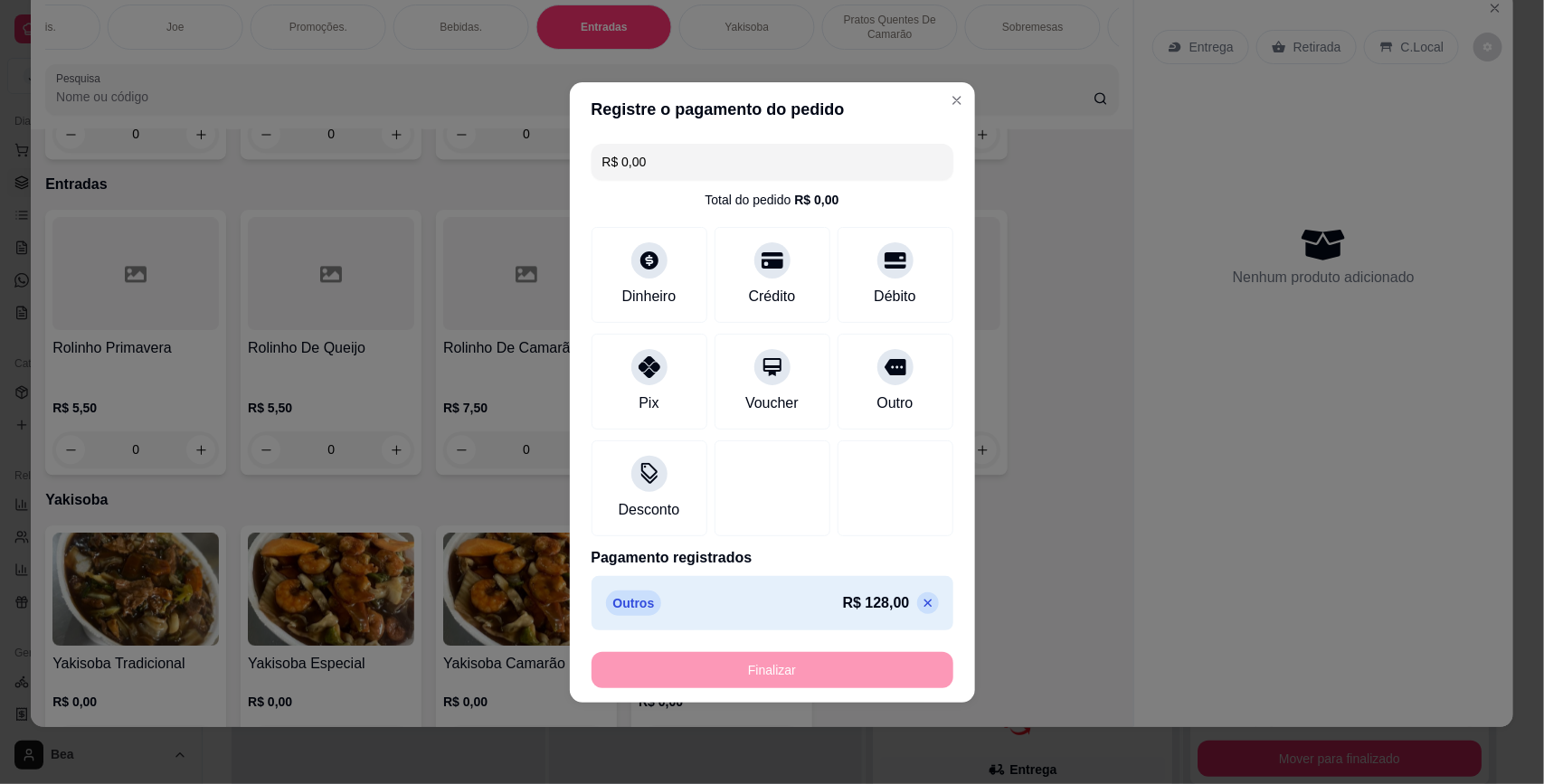 type on "-R$ 128,00" 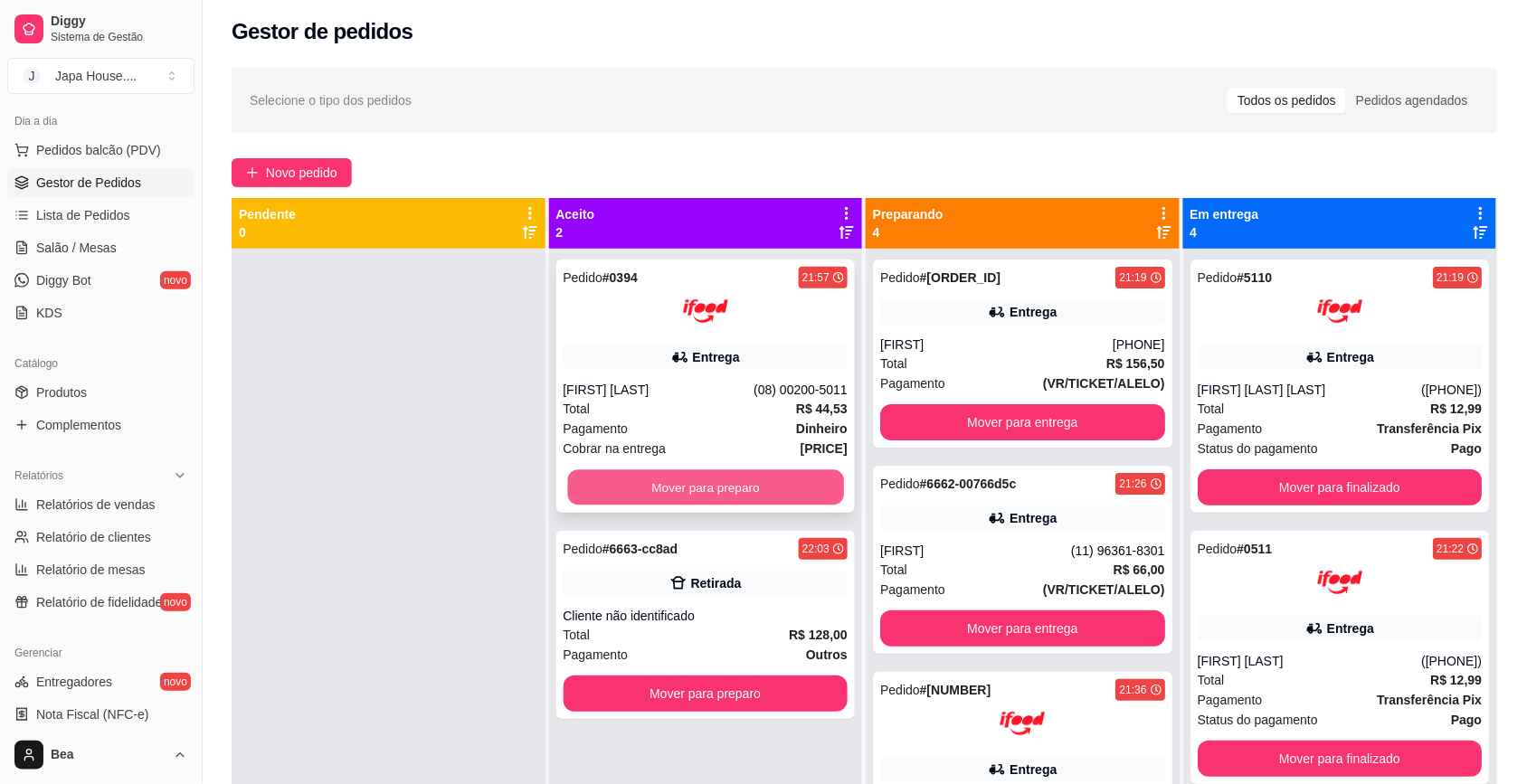 click on "Mover para preparo" at bounding box center [705, 487] 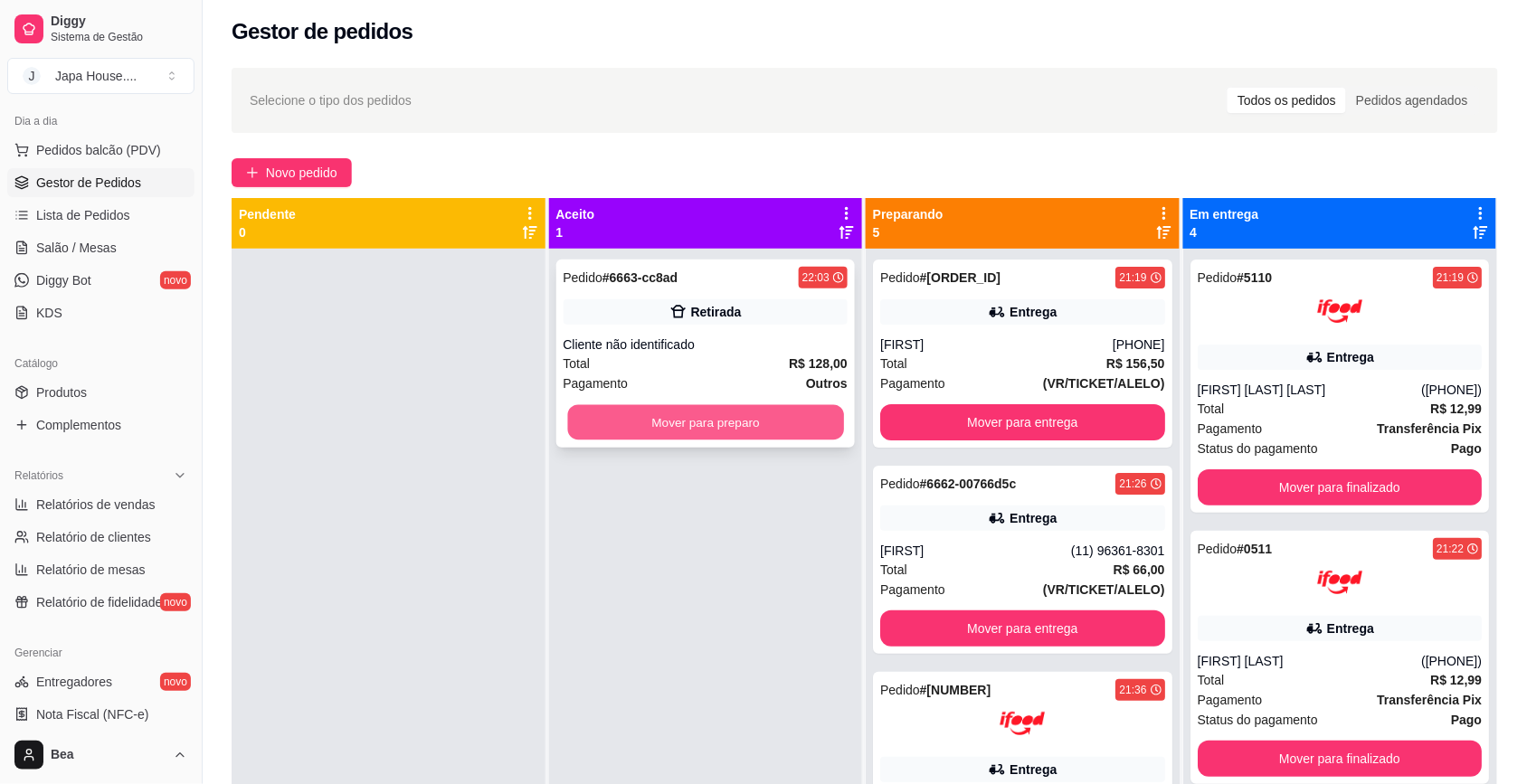 click on "Mover para preparo" at bounding box center [705, 422] 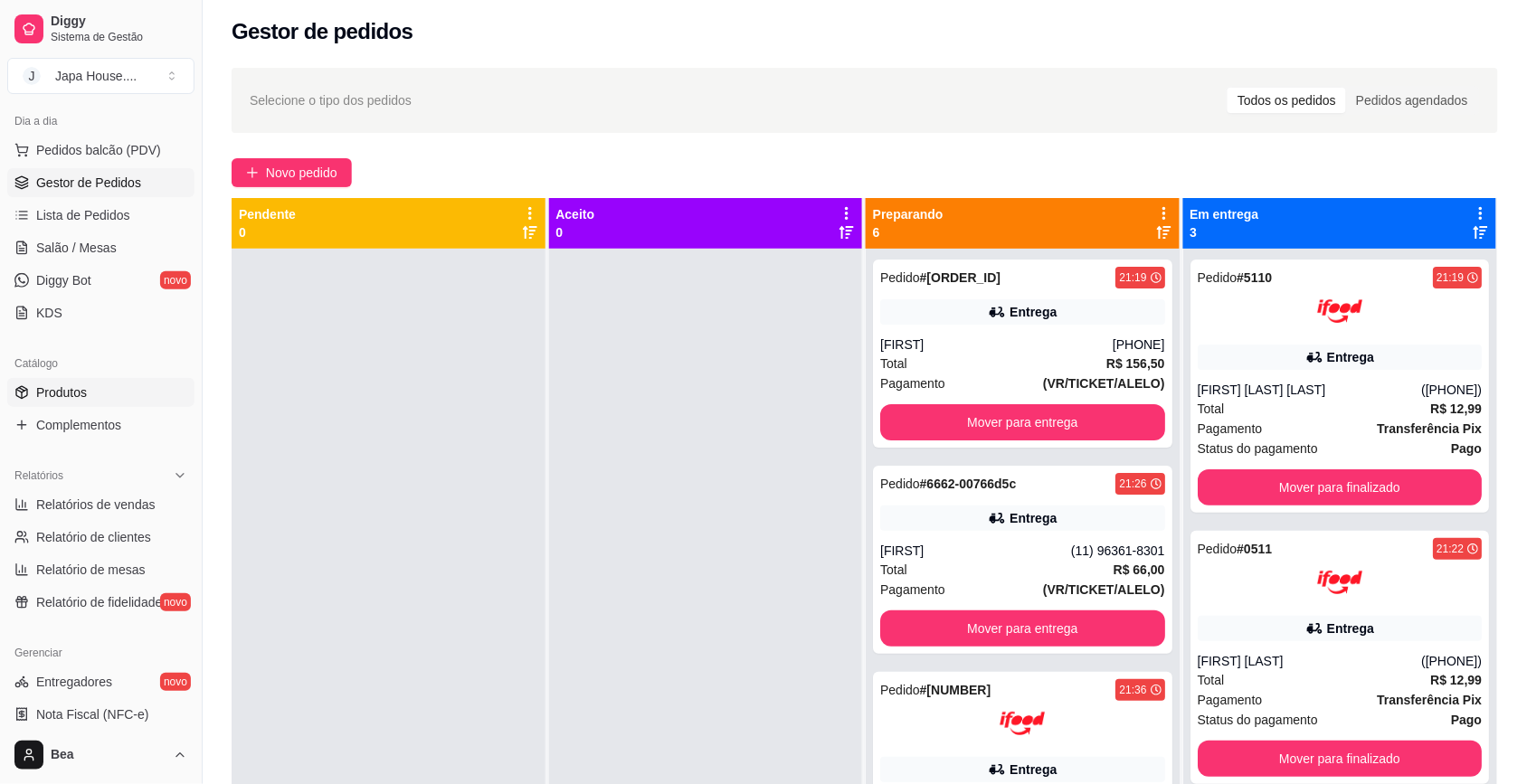 click on "Produtos" at bounding box center (100, 392) 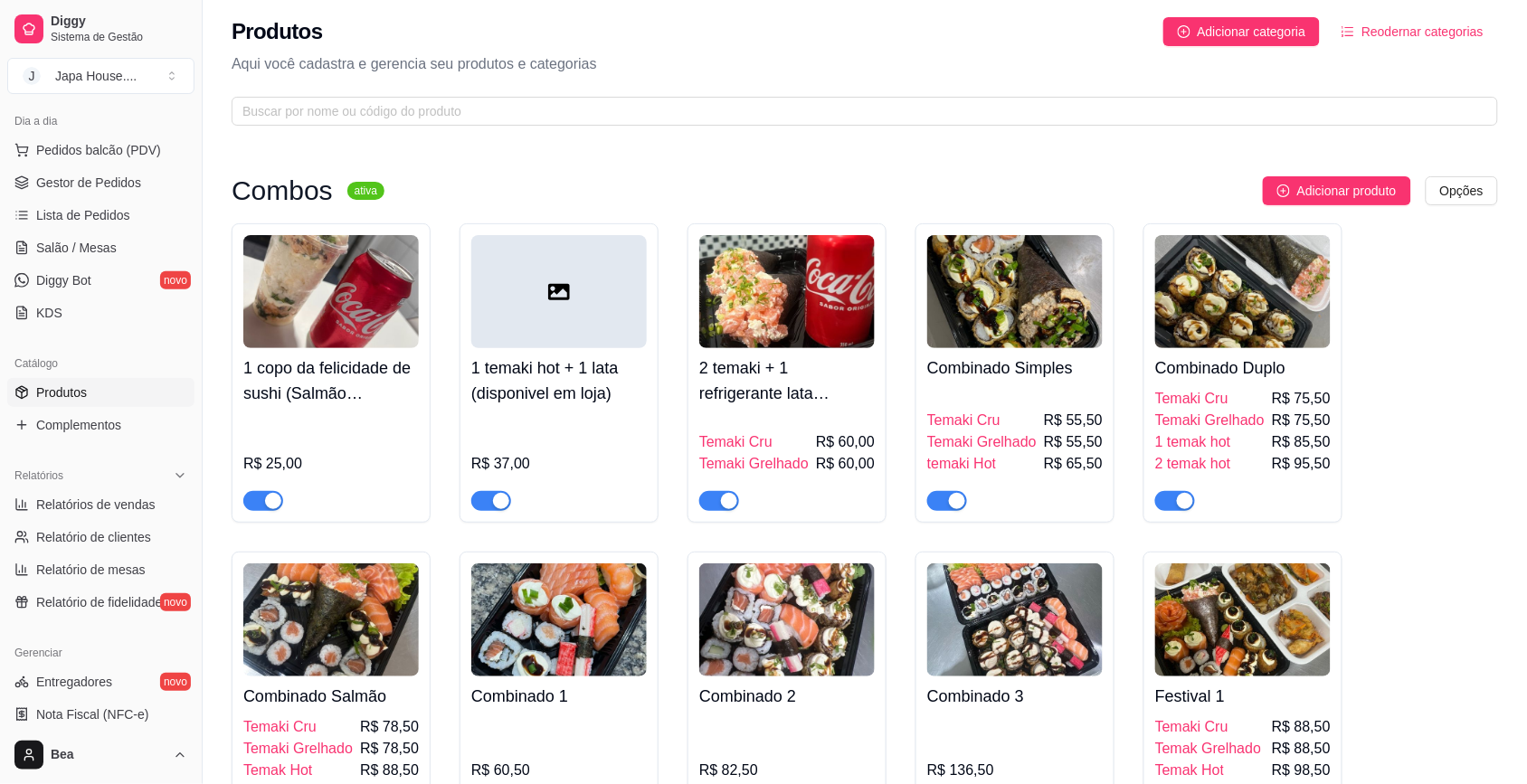 scroll, scrollTop: 0, scrollLeft: 0, axis: both 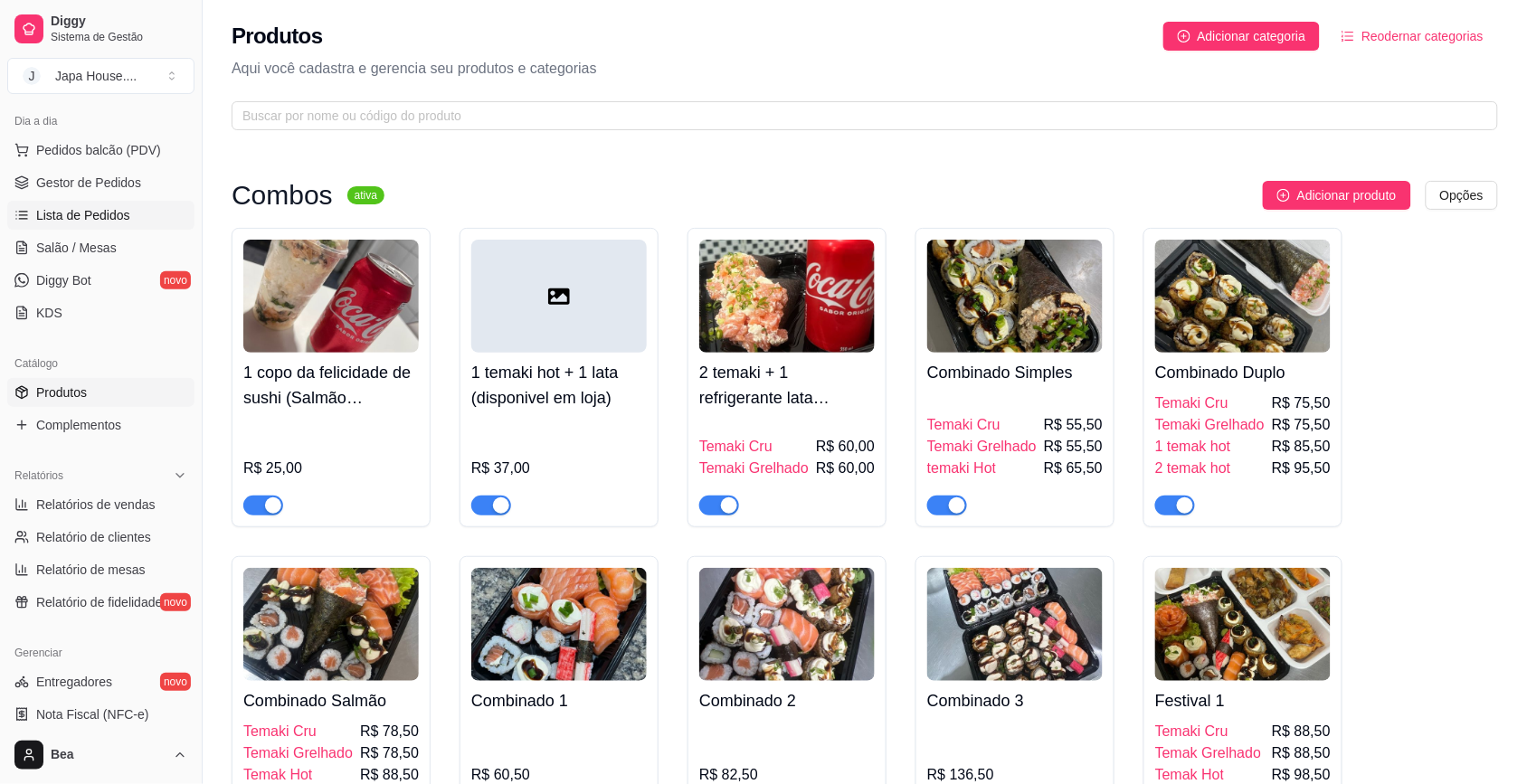 click on "Lista de Pedidos" at bounding box center (83, 215) 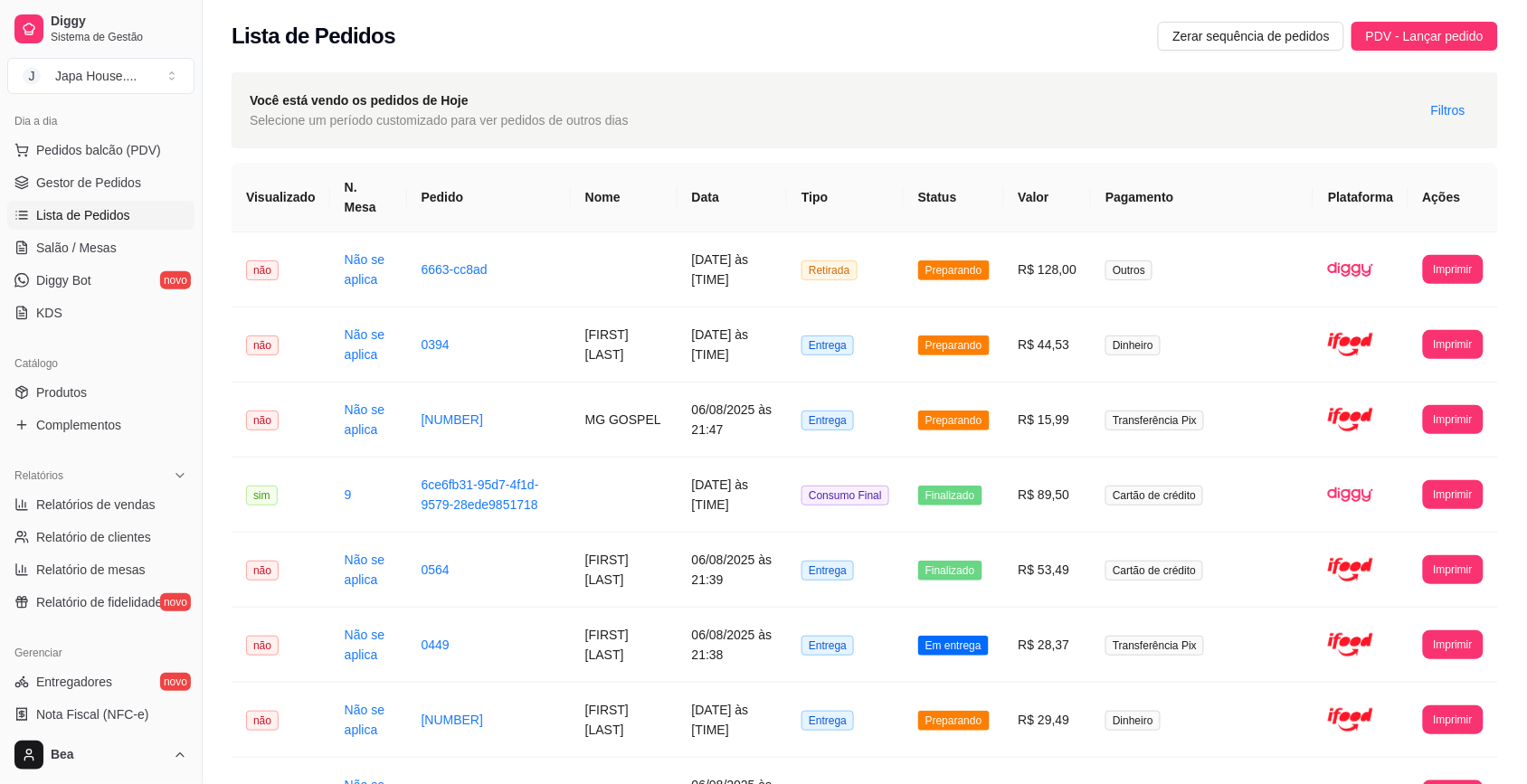 scroll, scrollTop: 751, scrollLeft: 0, axis: vertical 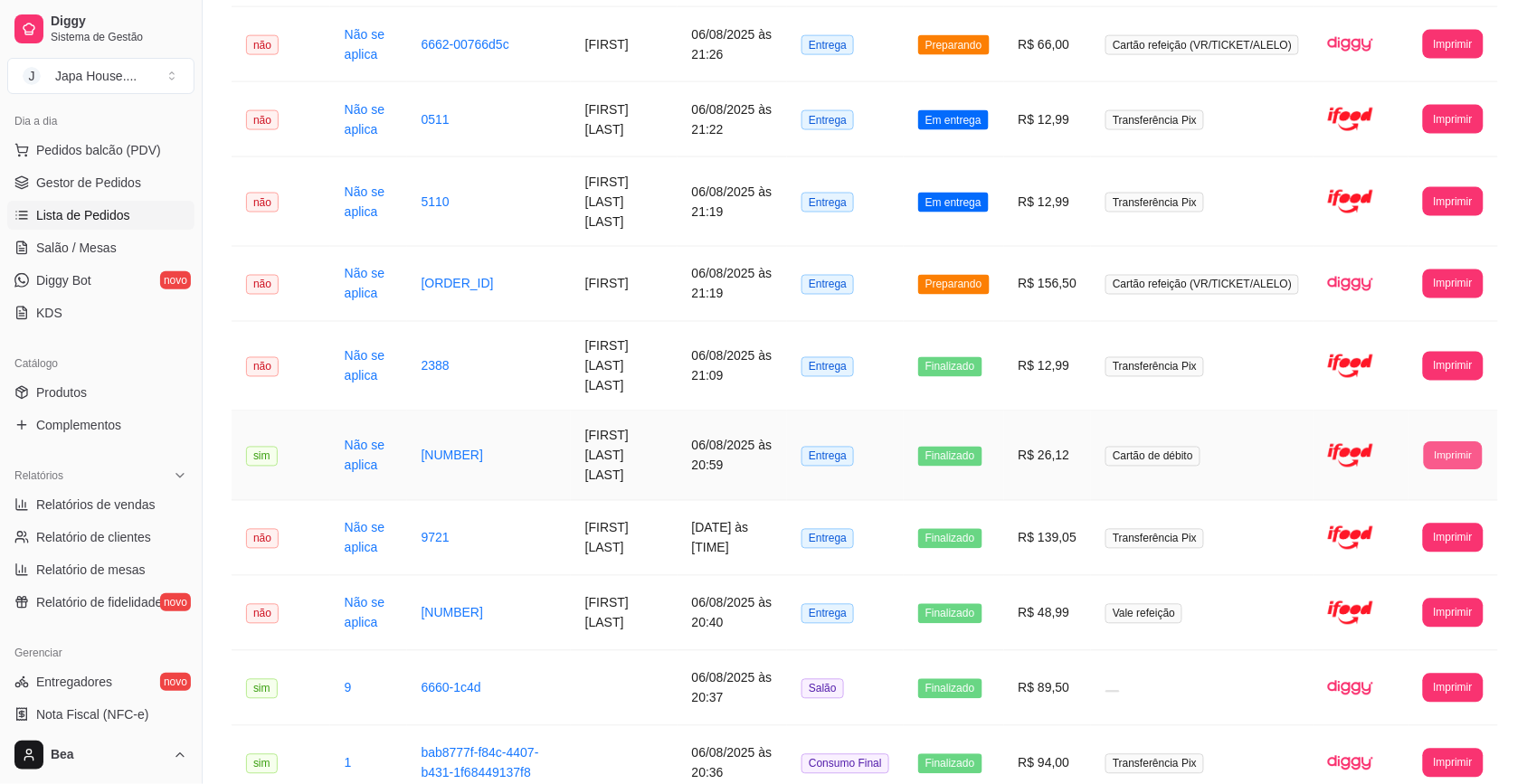 click on "Imprimir" at bounding box center [1453, 455] 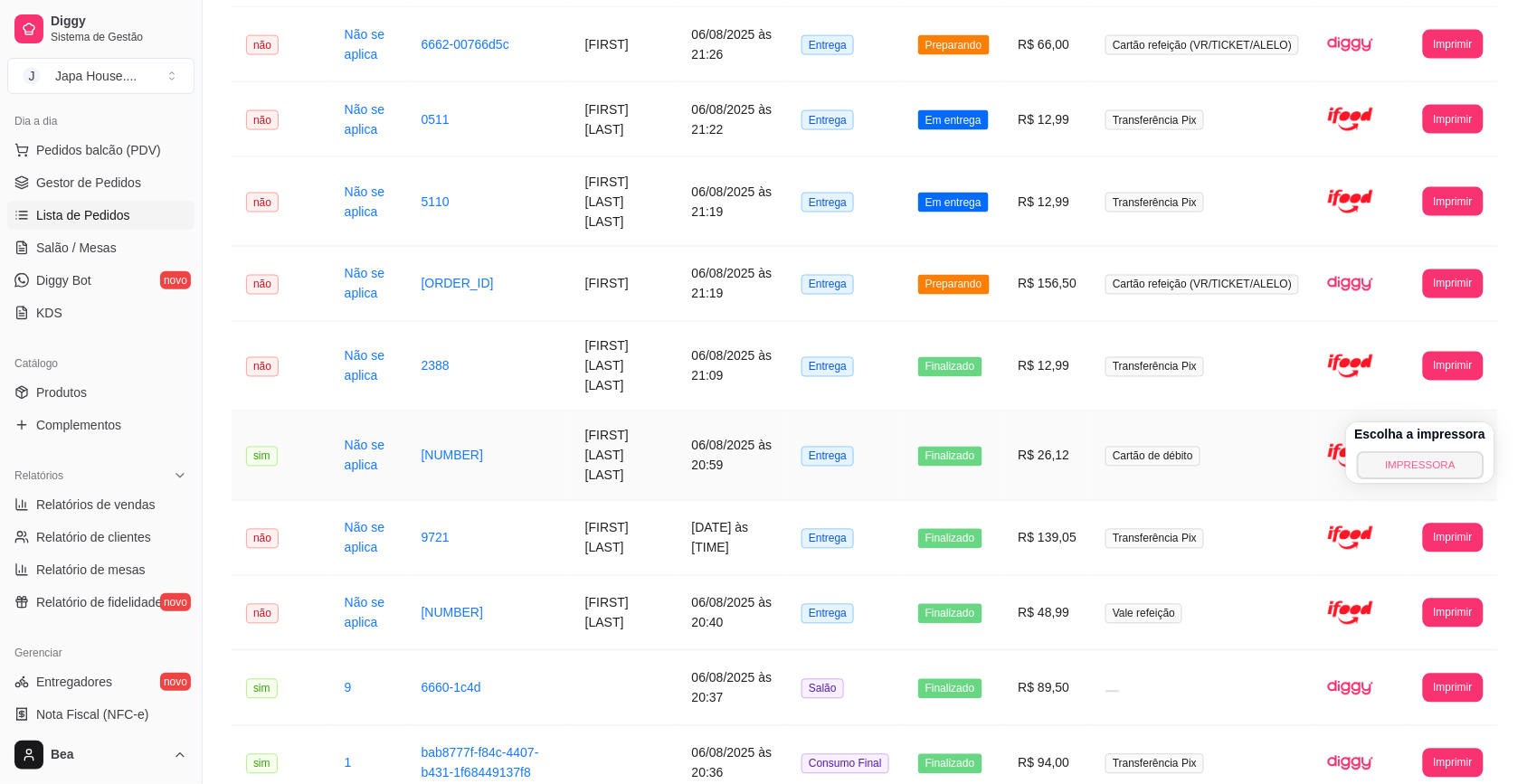 click on "IMPRESSORA" at bounding box center [1420, 465] 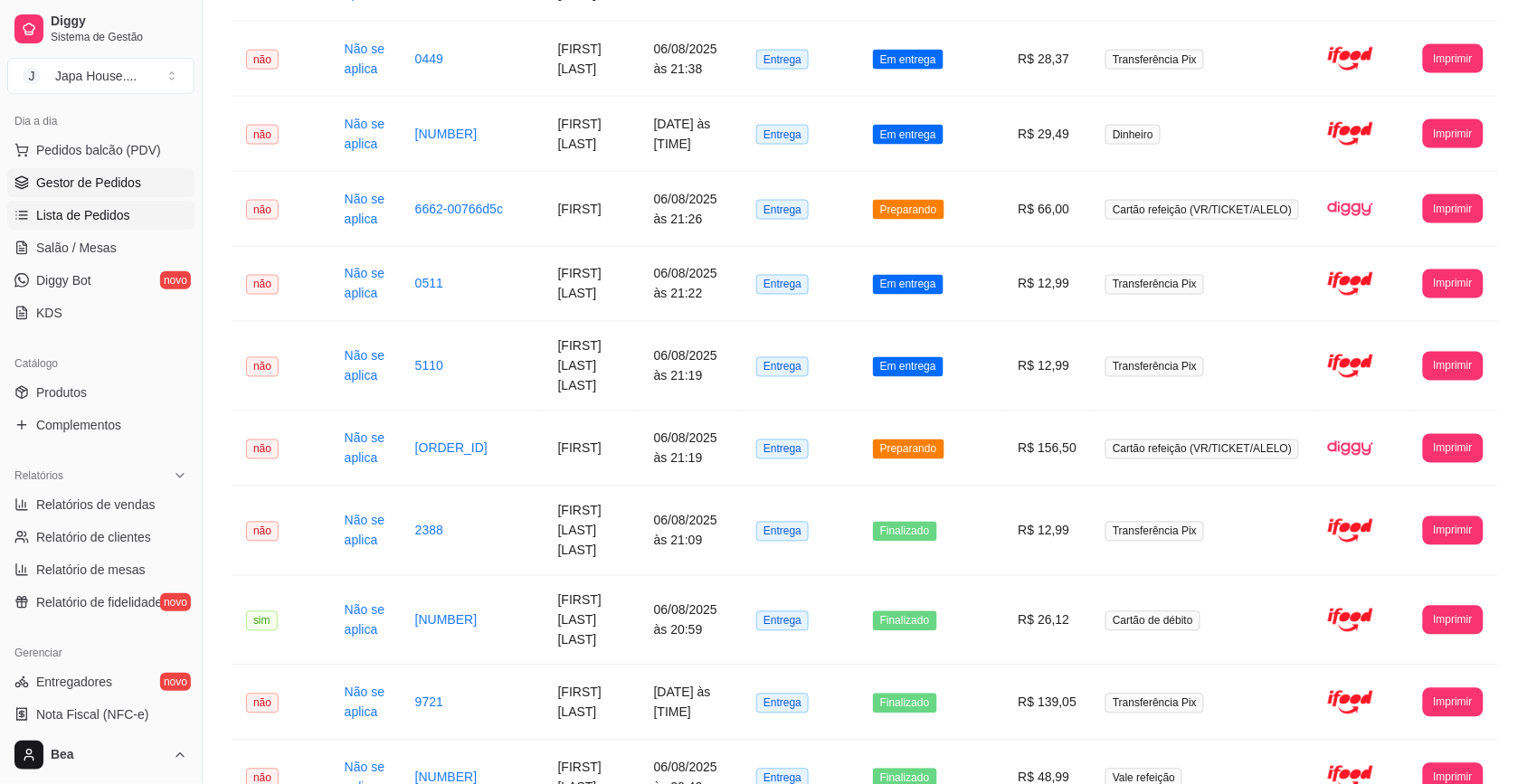 scroll, scrollTop: 921, scrollLeft: 0, axis: vertical 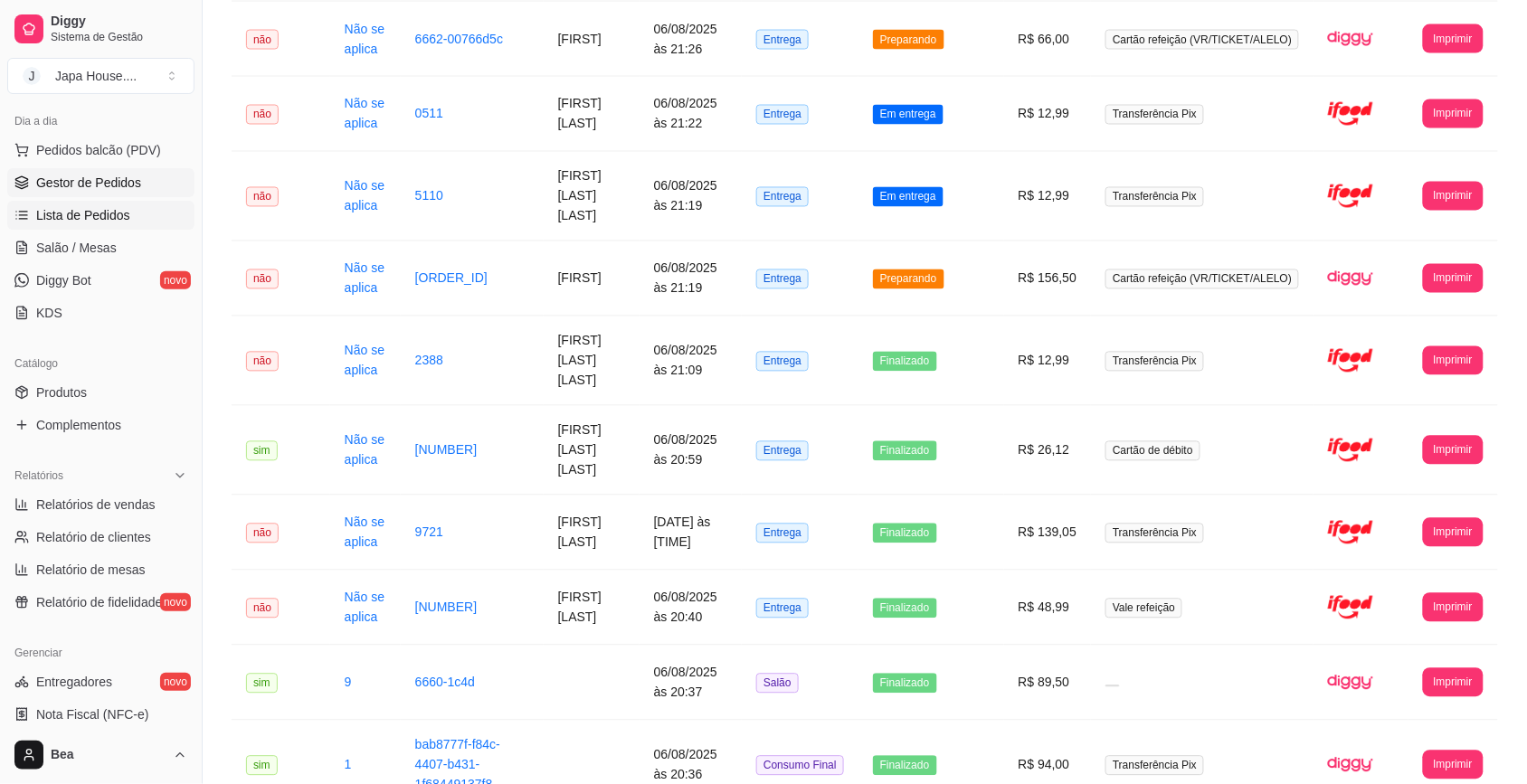 click on "Gestor de Pedidos" at bounding box center (89, 183) 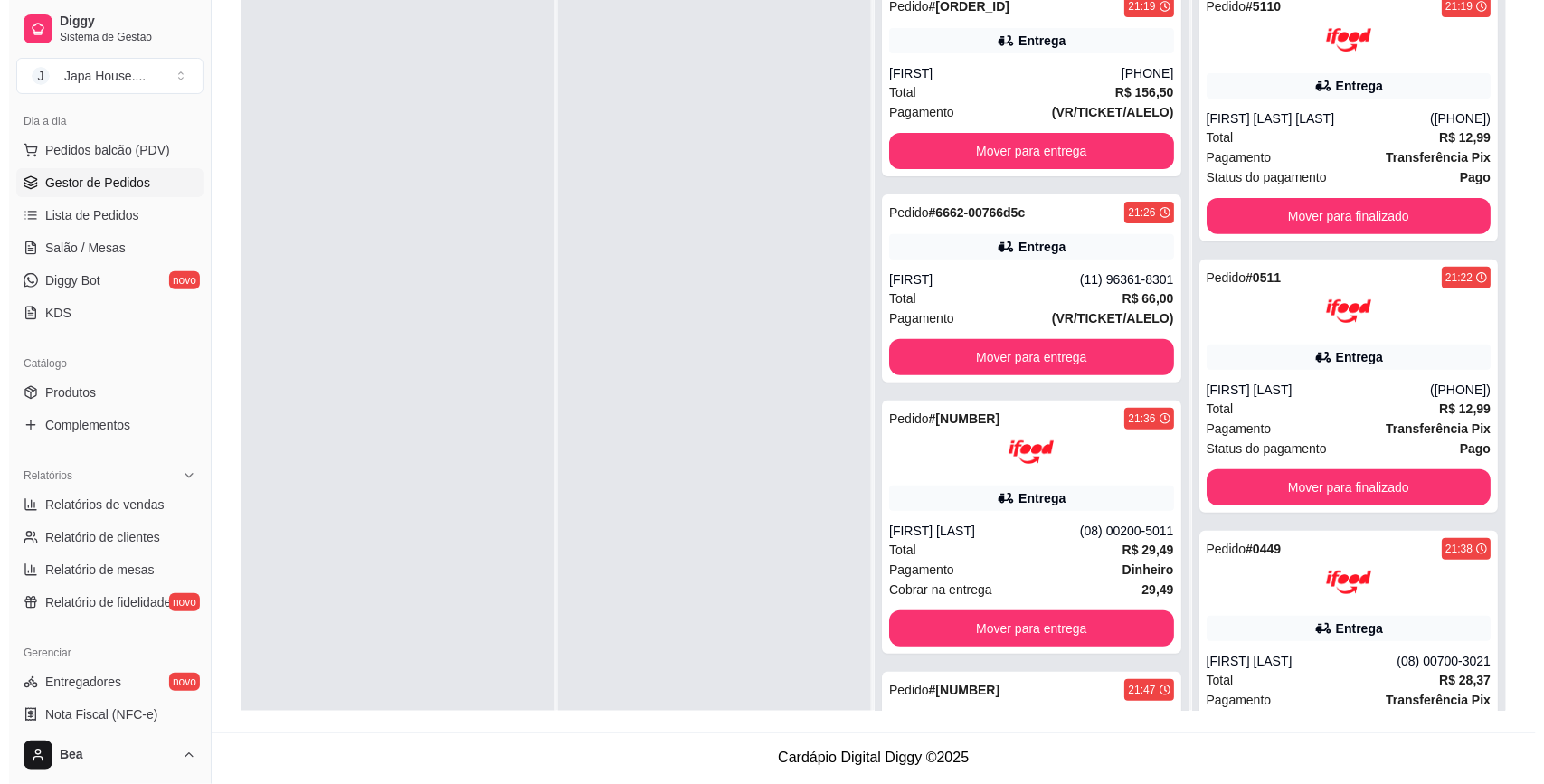 scroll, scrollTop: 0, scrollLeft: 0, axis: both 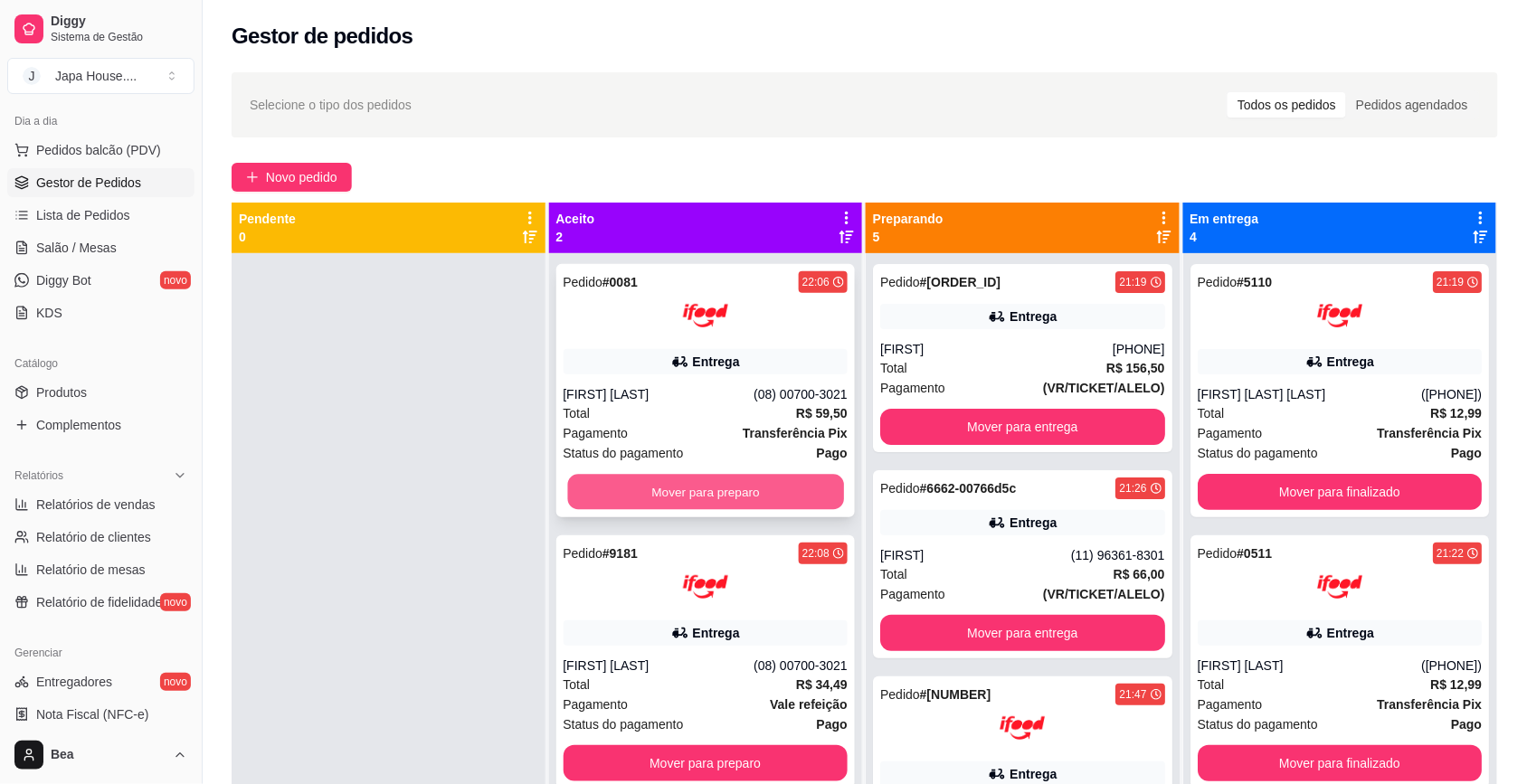 click on "Mover para preparo" at bounding box center (705, 492) 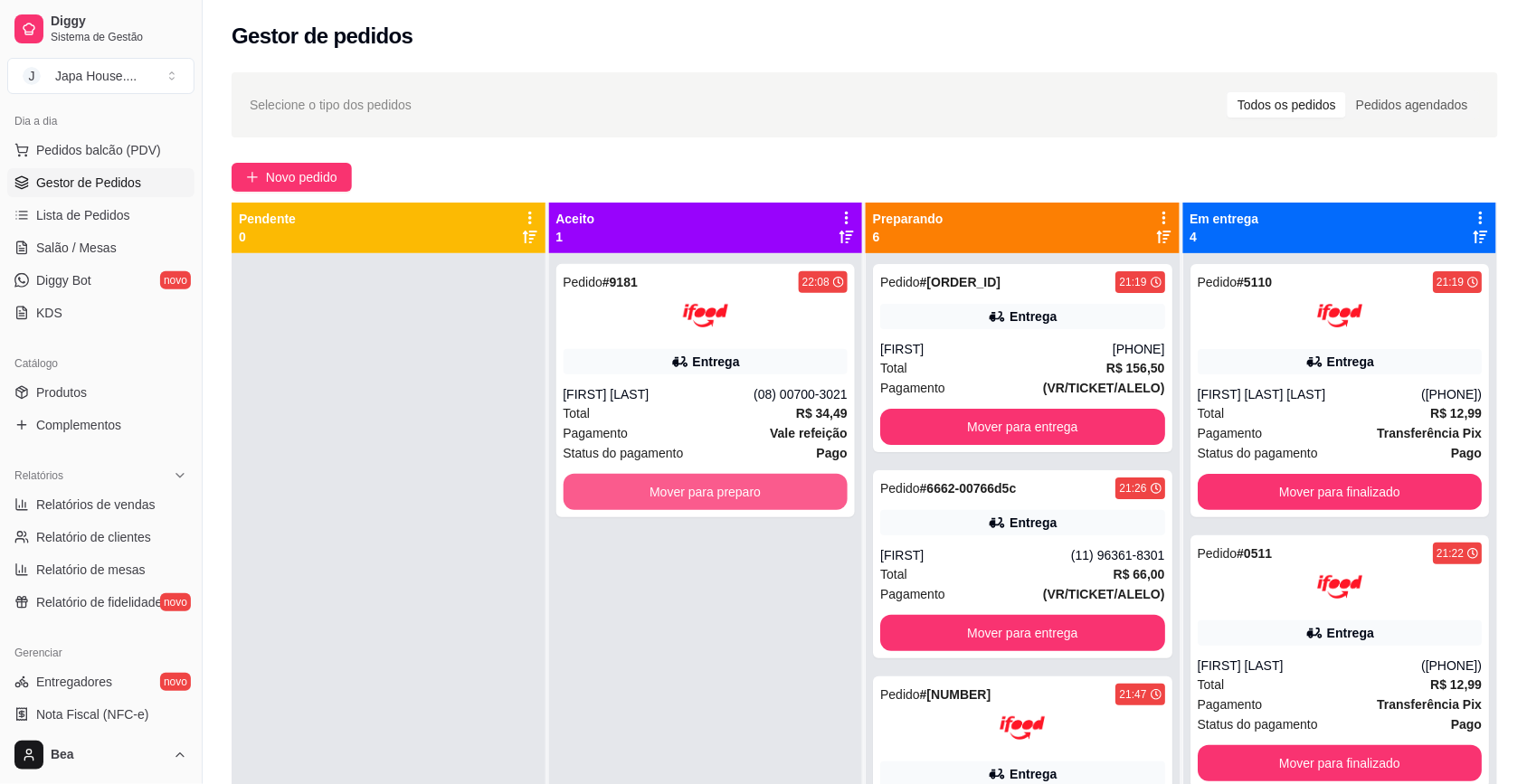 click on "Mover para preparo" at bounding box center (706, 492) 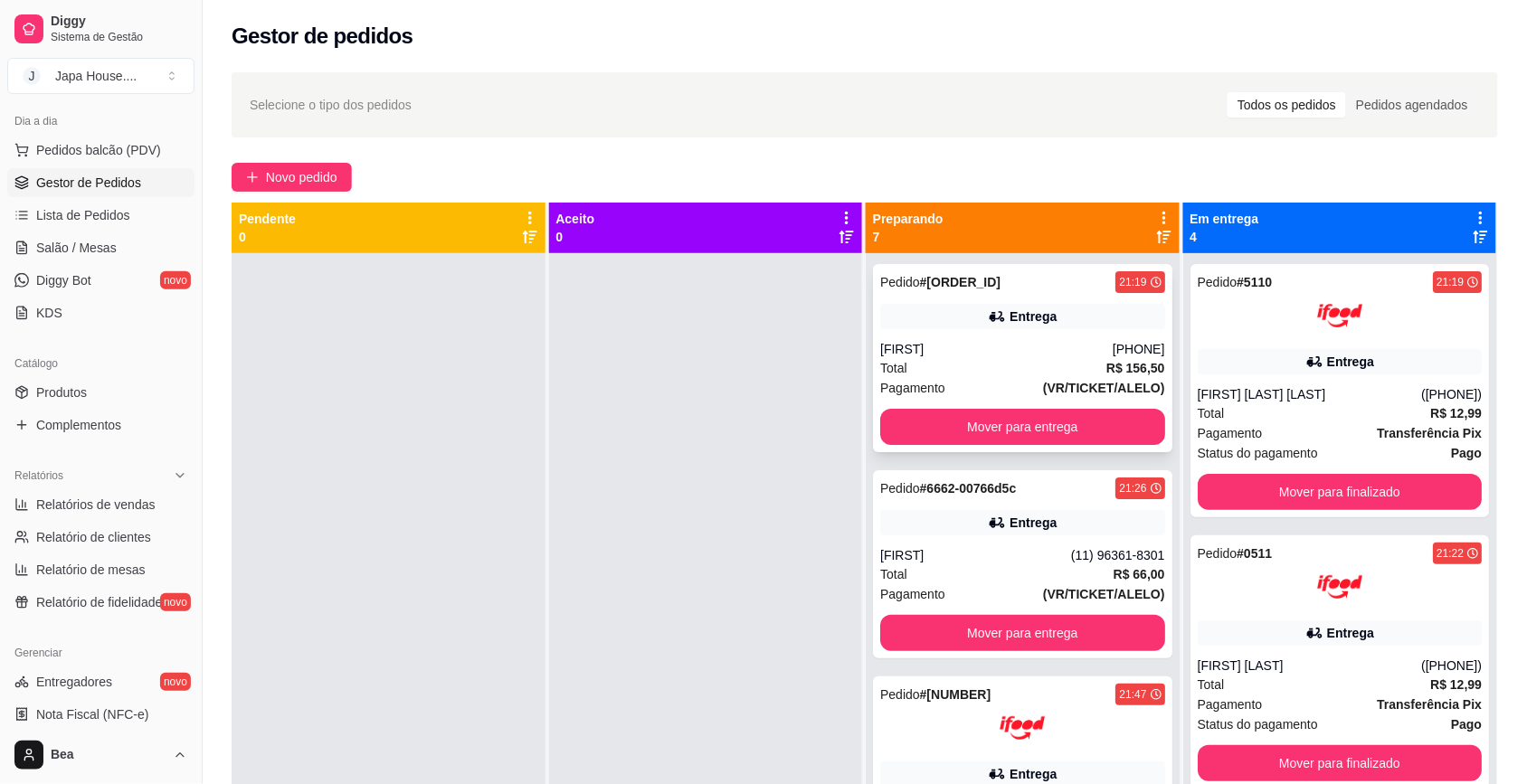 click on "(VR/TICKET/ALELO)" at bounding box center (1104, 388) 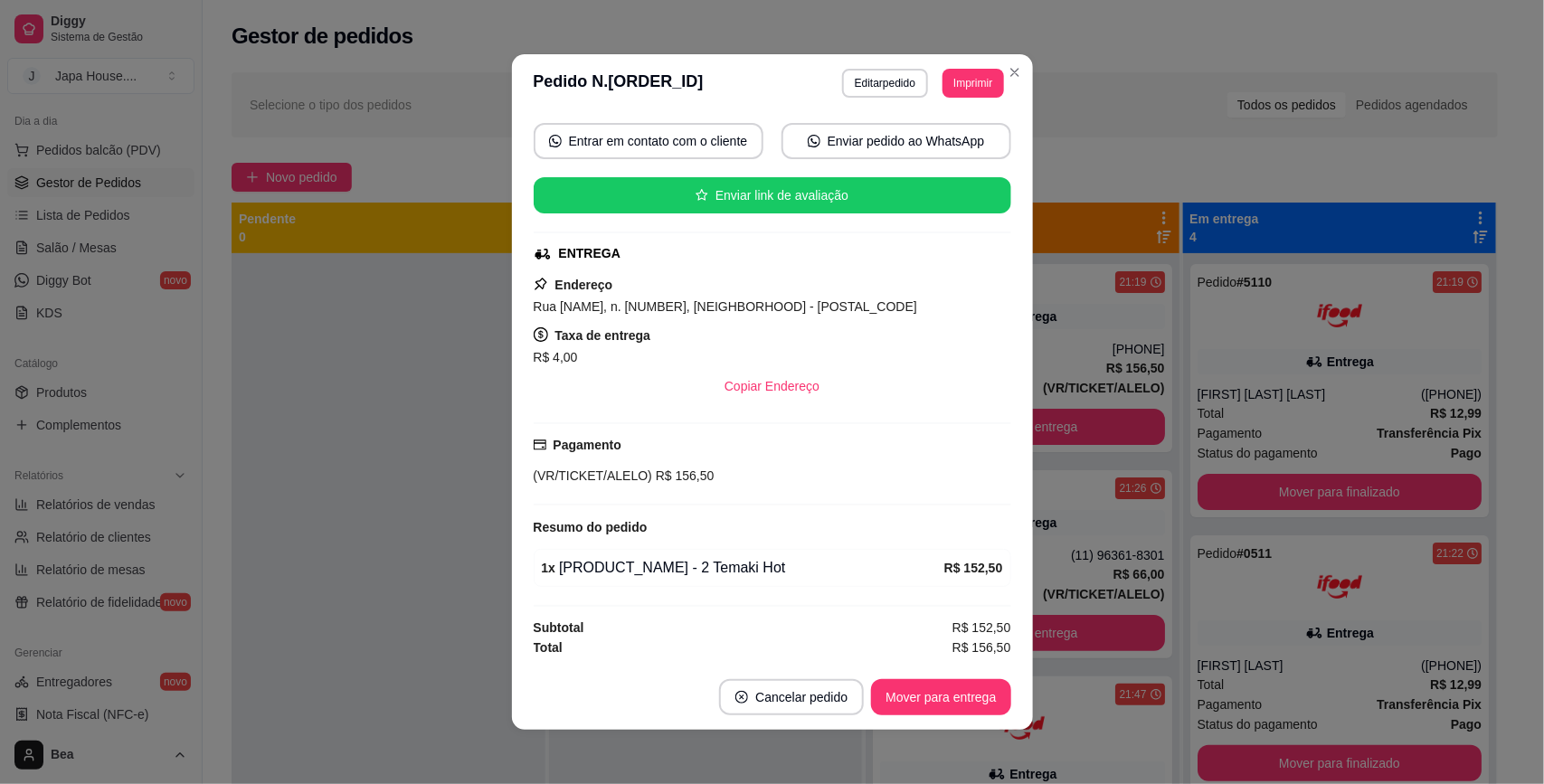 scroll, scrollTop: 149, scrollLeft: 0, axis: vertical 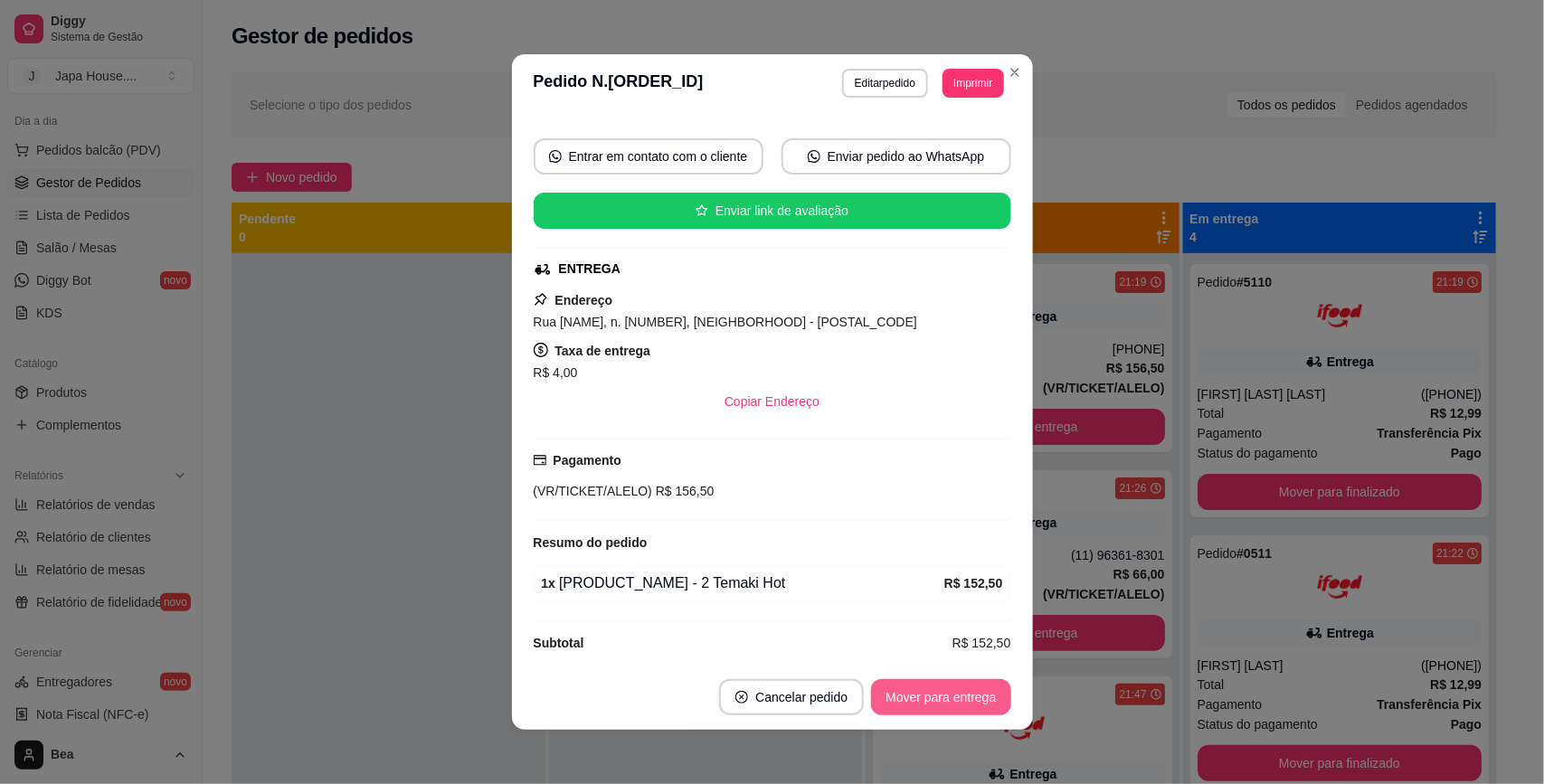 click on "Mover para entrega" at bounding box center (941, 697) 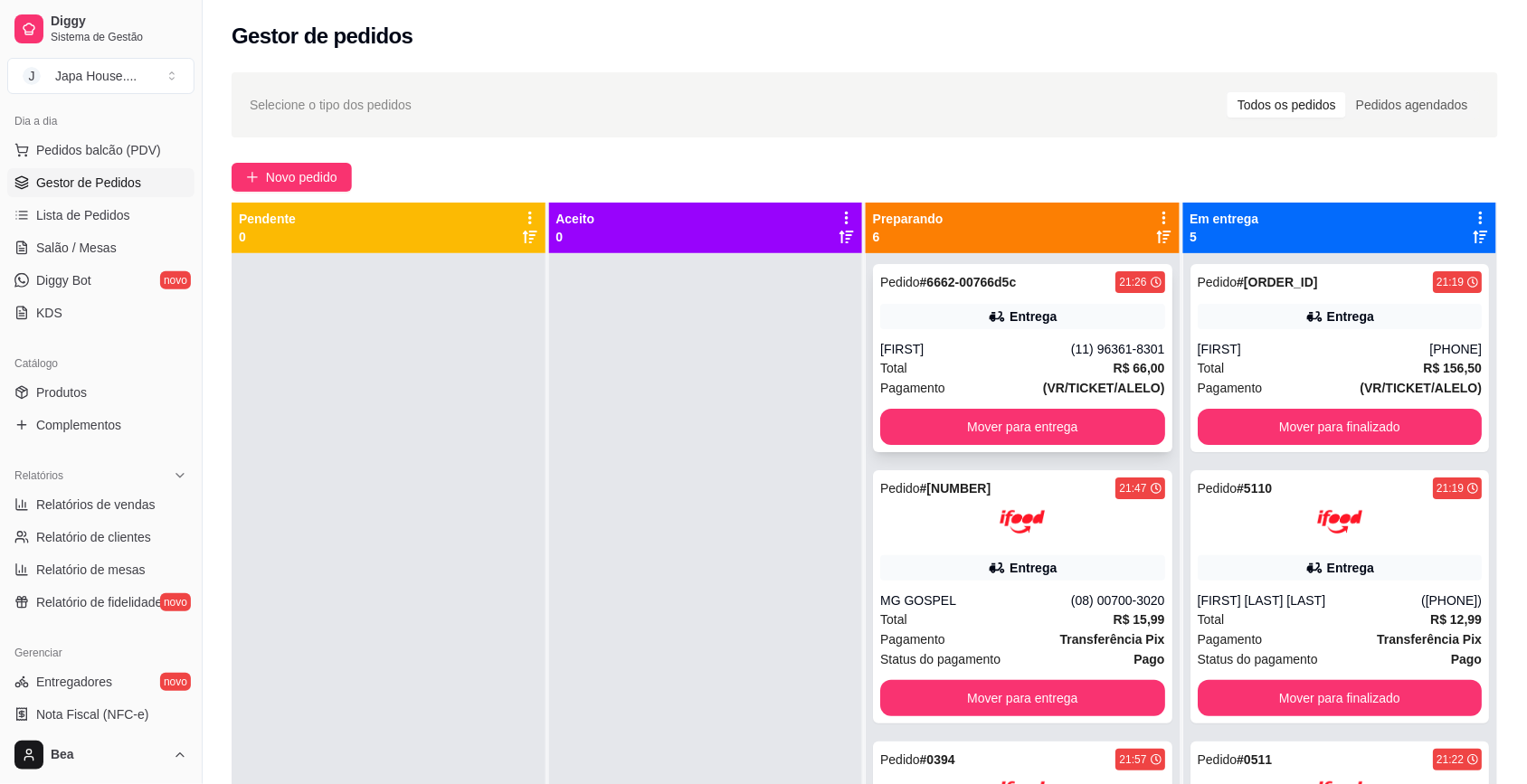 click on "Total R$ 66,00" at bounding box center (1022, 368) 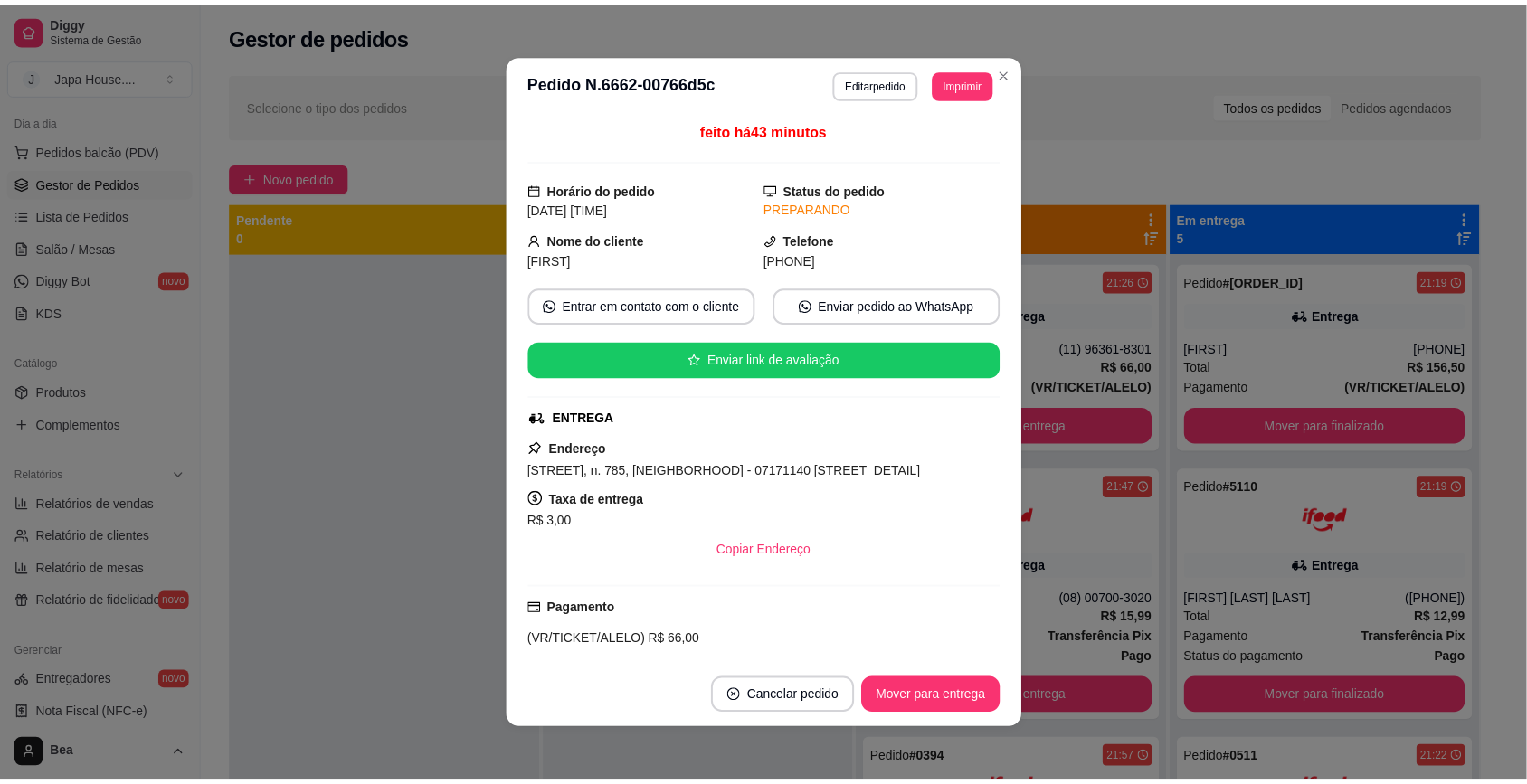 scroll, scrollTop: 250, scrollLeft: 0, axis: vertical 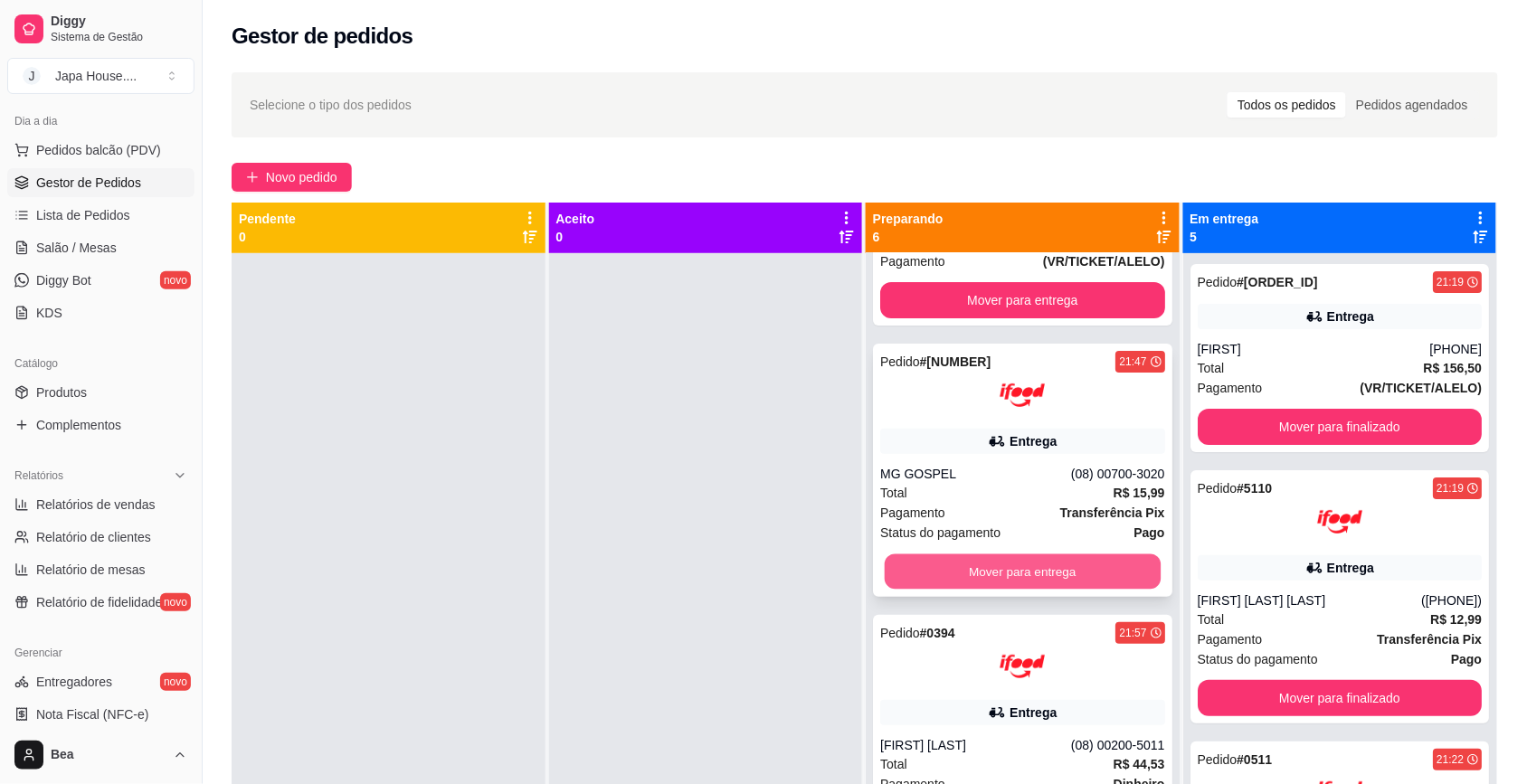 click on "Mover para entrega" at bounding box center [1022, 571] 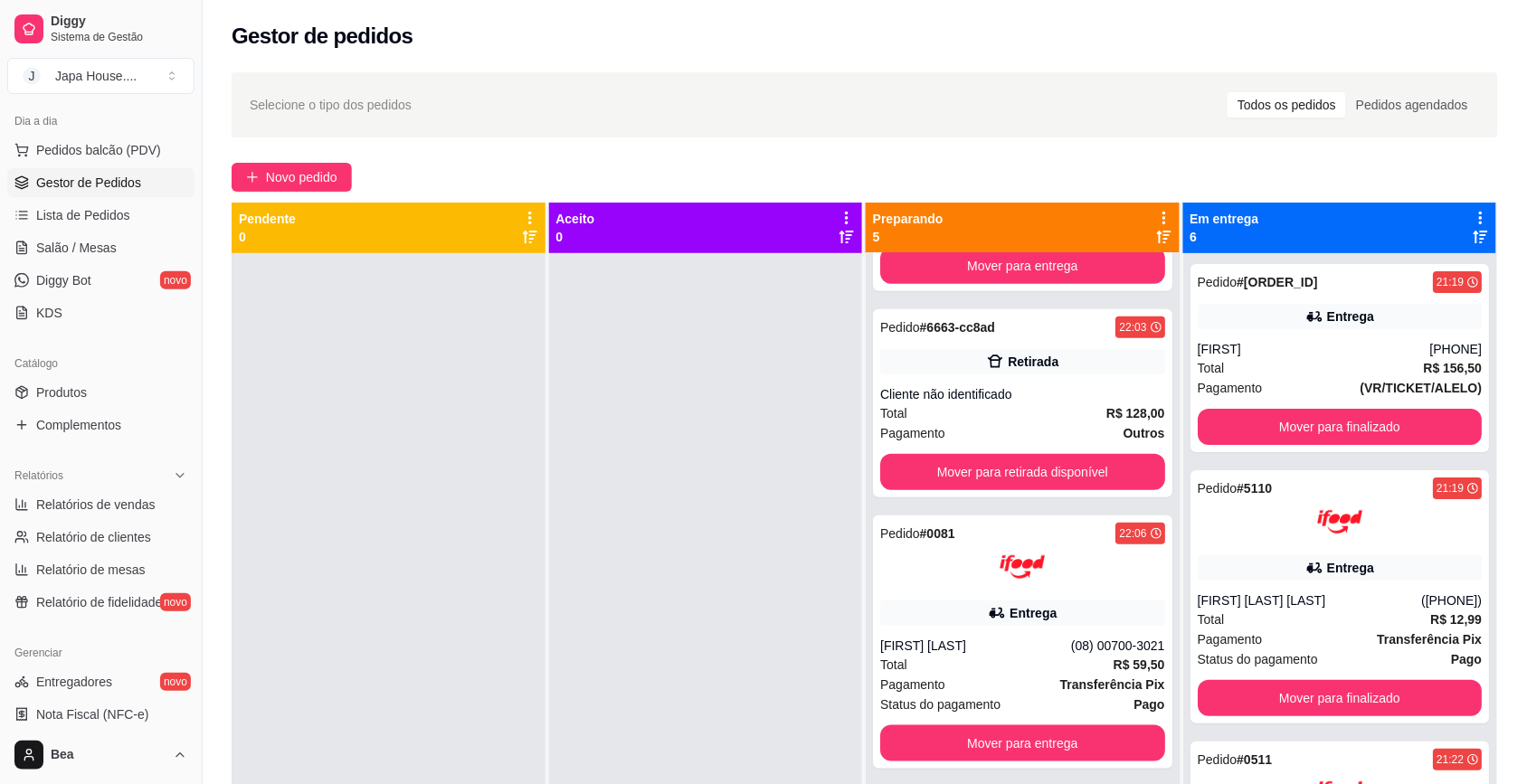 scroll, scrollTop: 461, scrollLeft: 0, axis: vertical 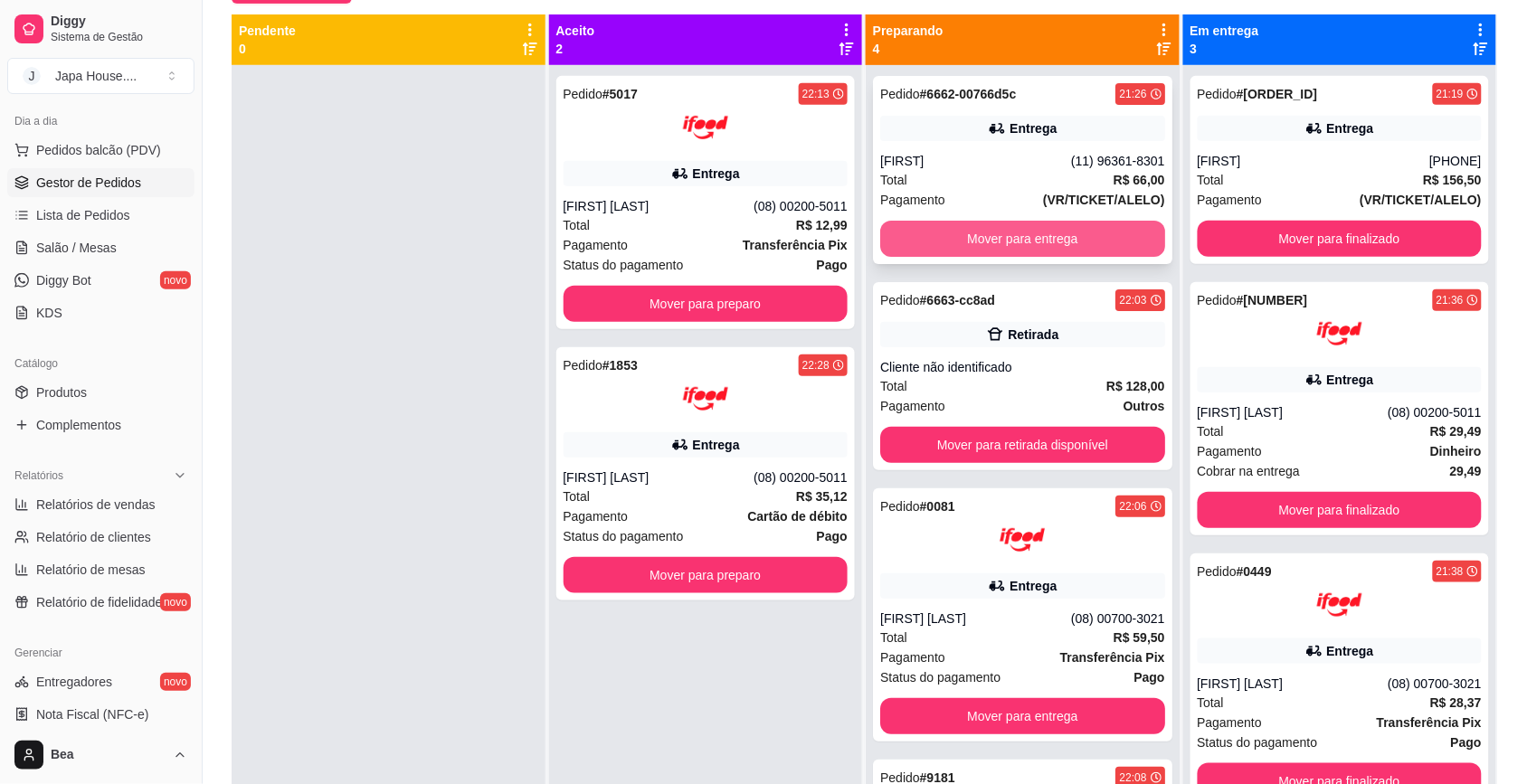 click on "Mover para entrega" at bounding box center (1022, 239) 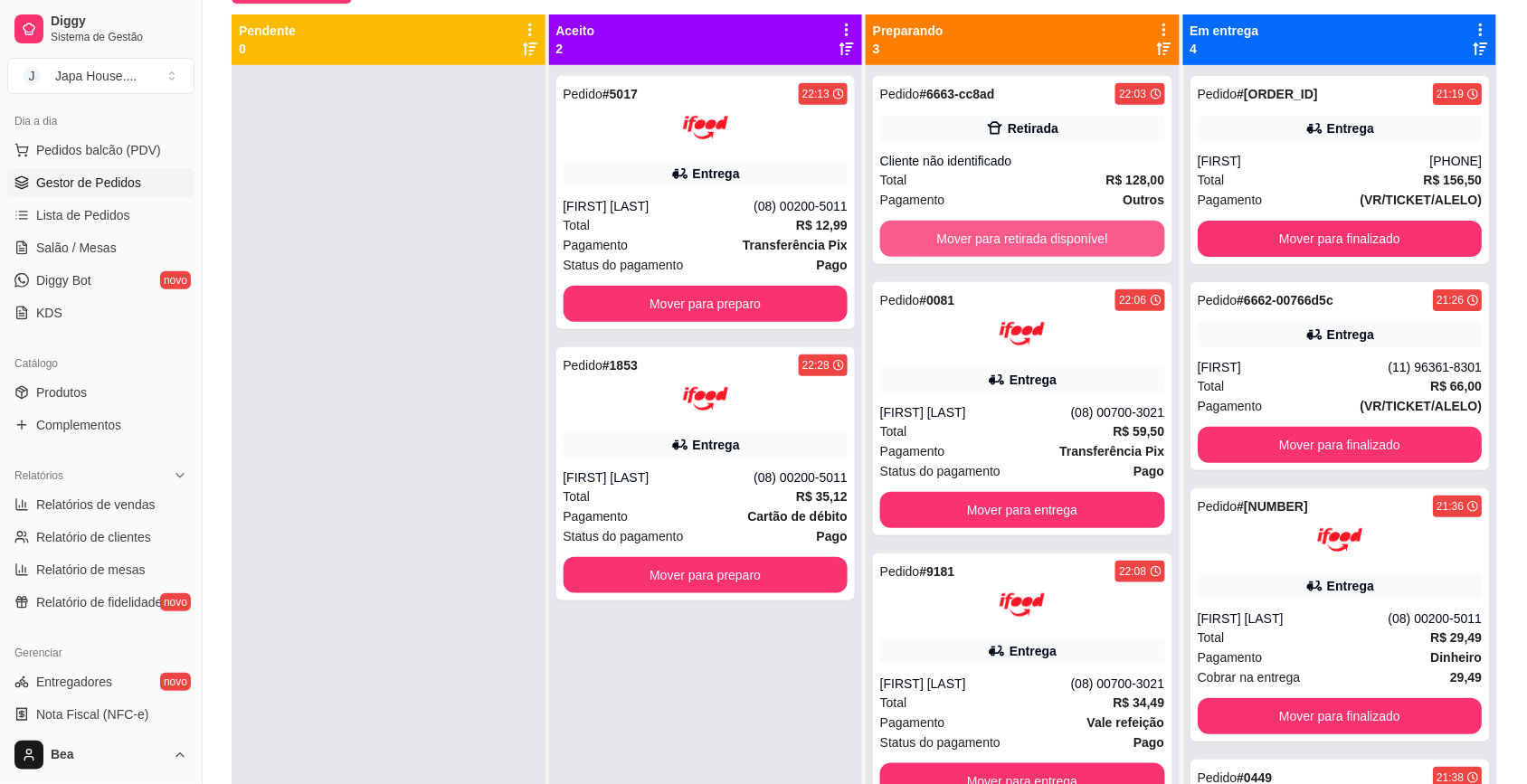 click on "Mover para retirada disponível" at bounding box center [1022, 239] 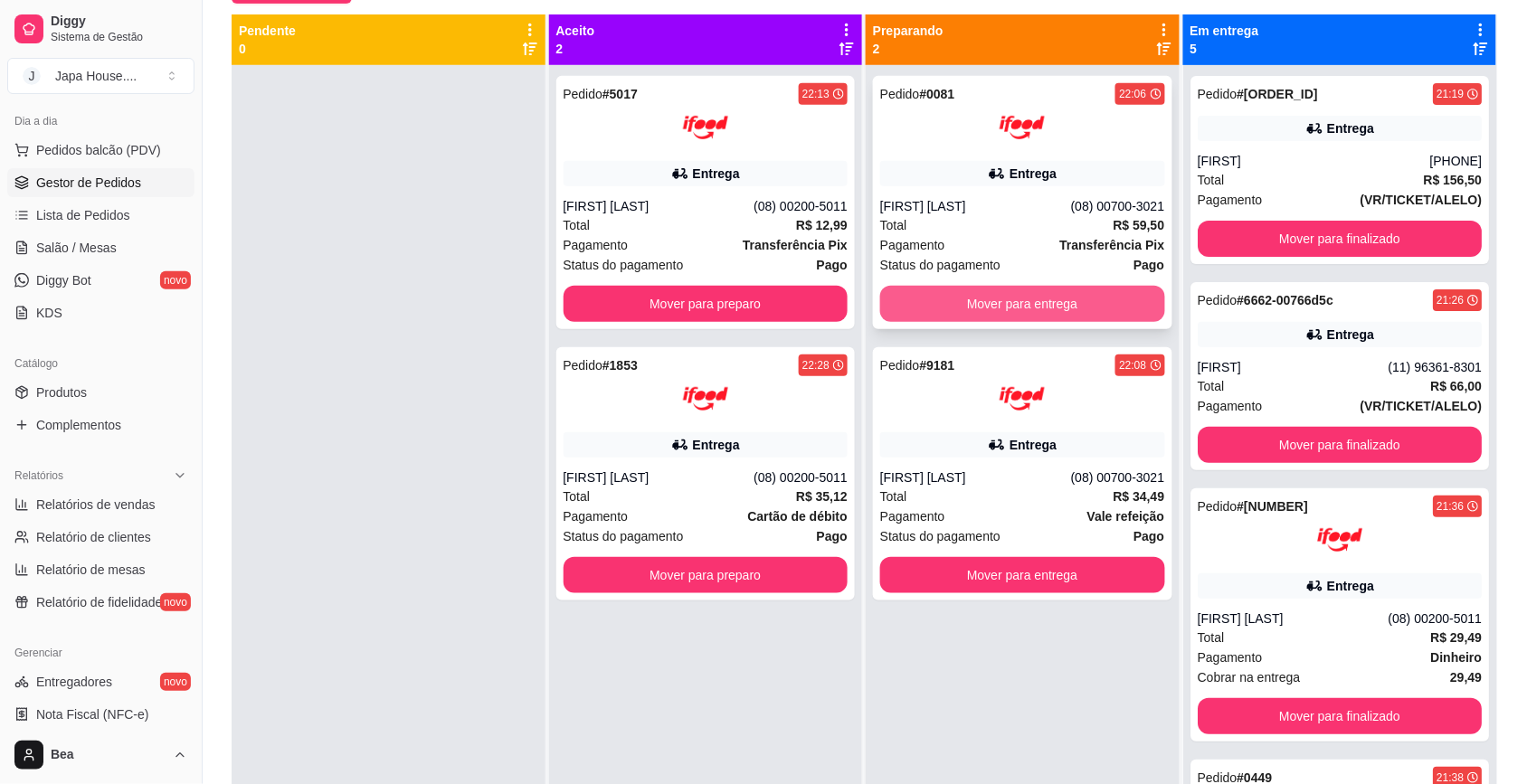 click on "Mover para entrega" at bounding box center (1022, 304) 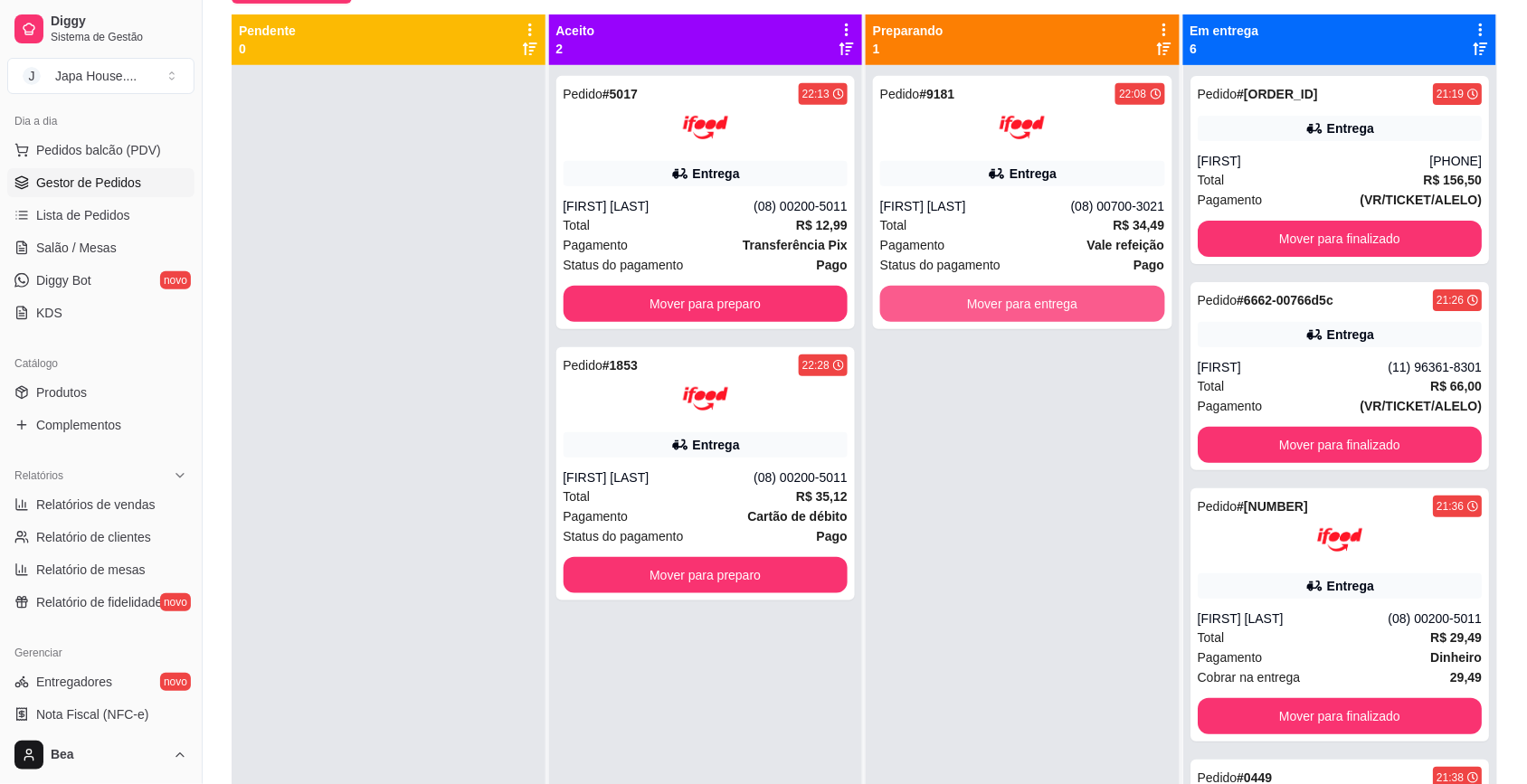 click on "Mover para entrega" at bounding box center [1022, 304] 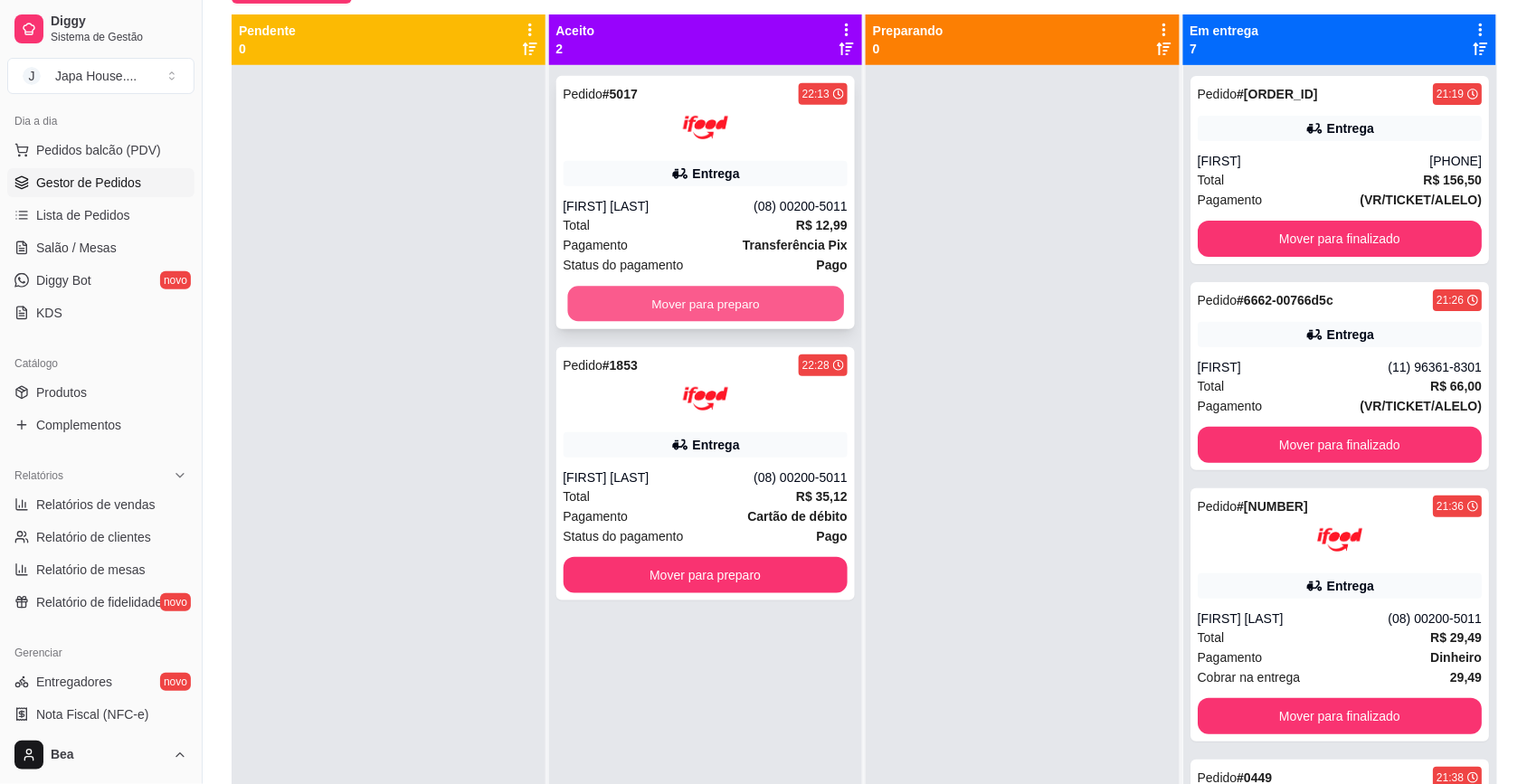 click on "Mover para preparo" at bounding box center [705, 304] 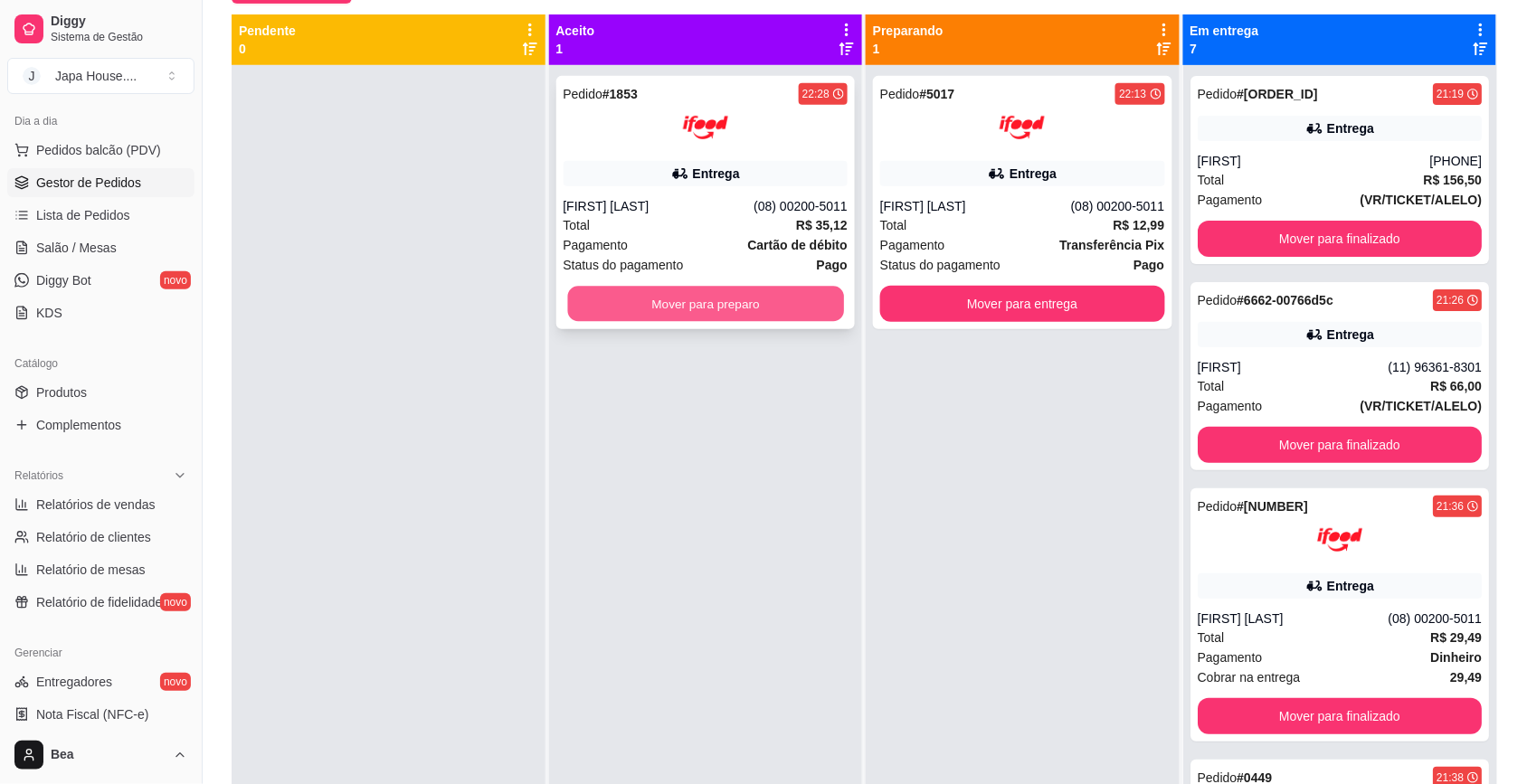 click on "Mover para preparo" at bounding box center (705, 304) 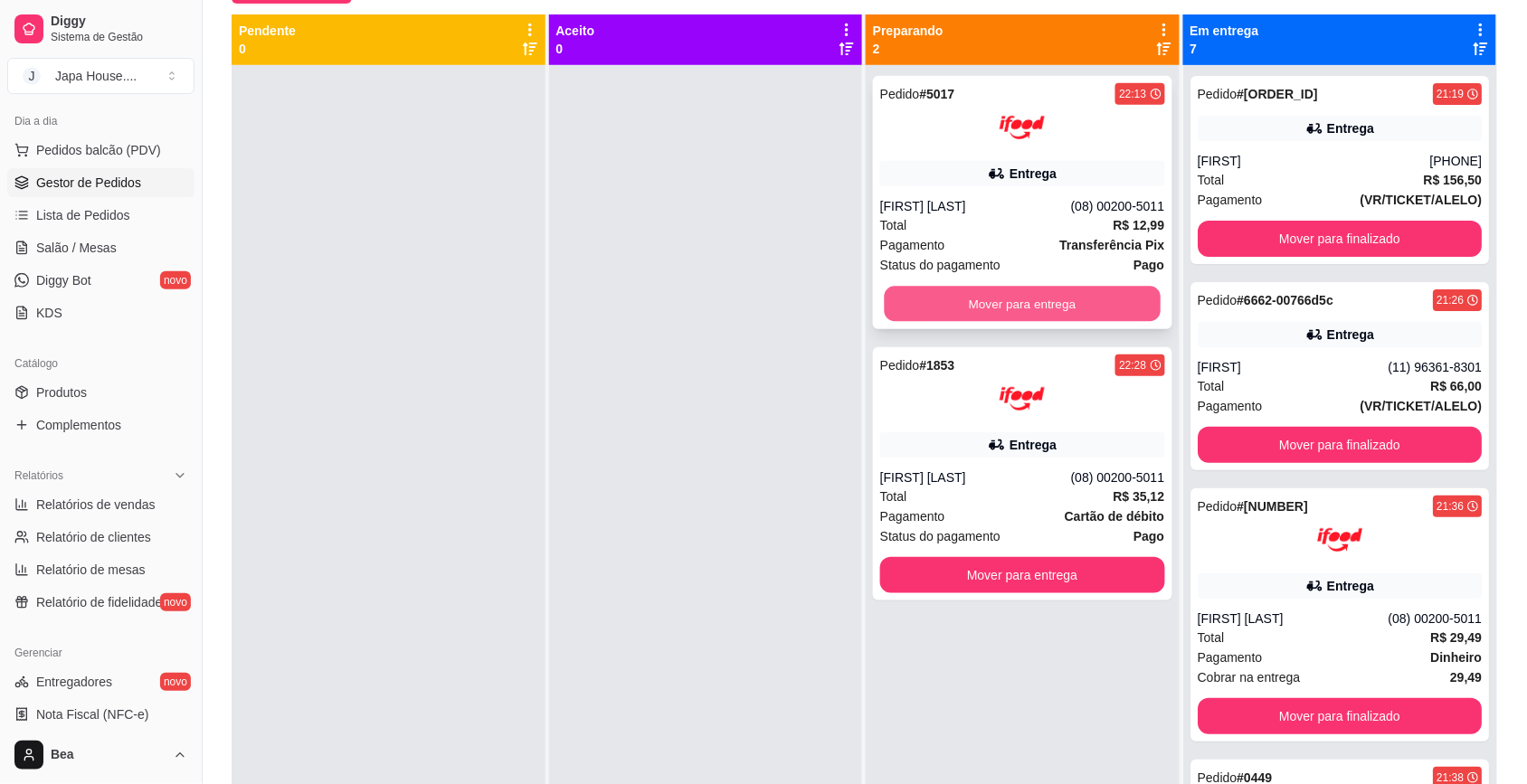 click on "Mover para entrega" at bounding box center [1022, 304] 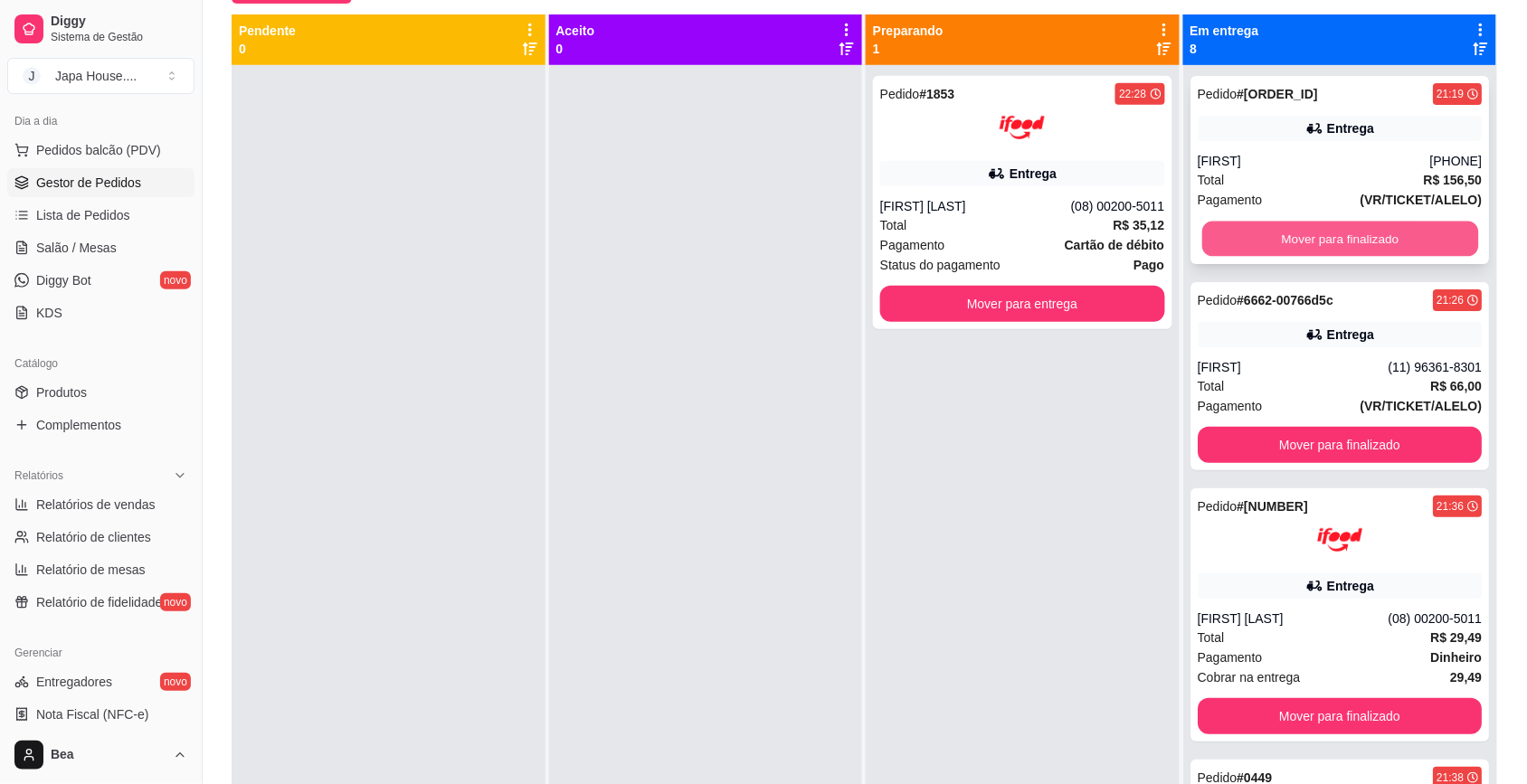 click on "Mover para finalizado" at bounding box center (1339, 239) 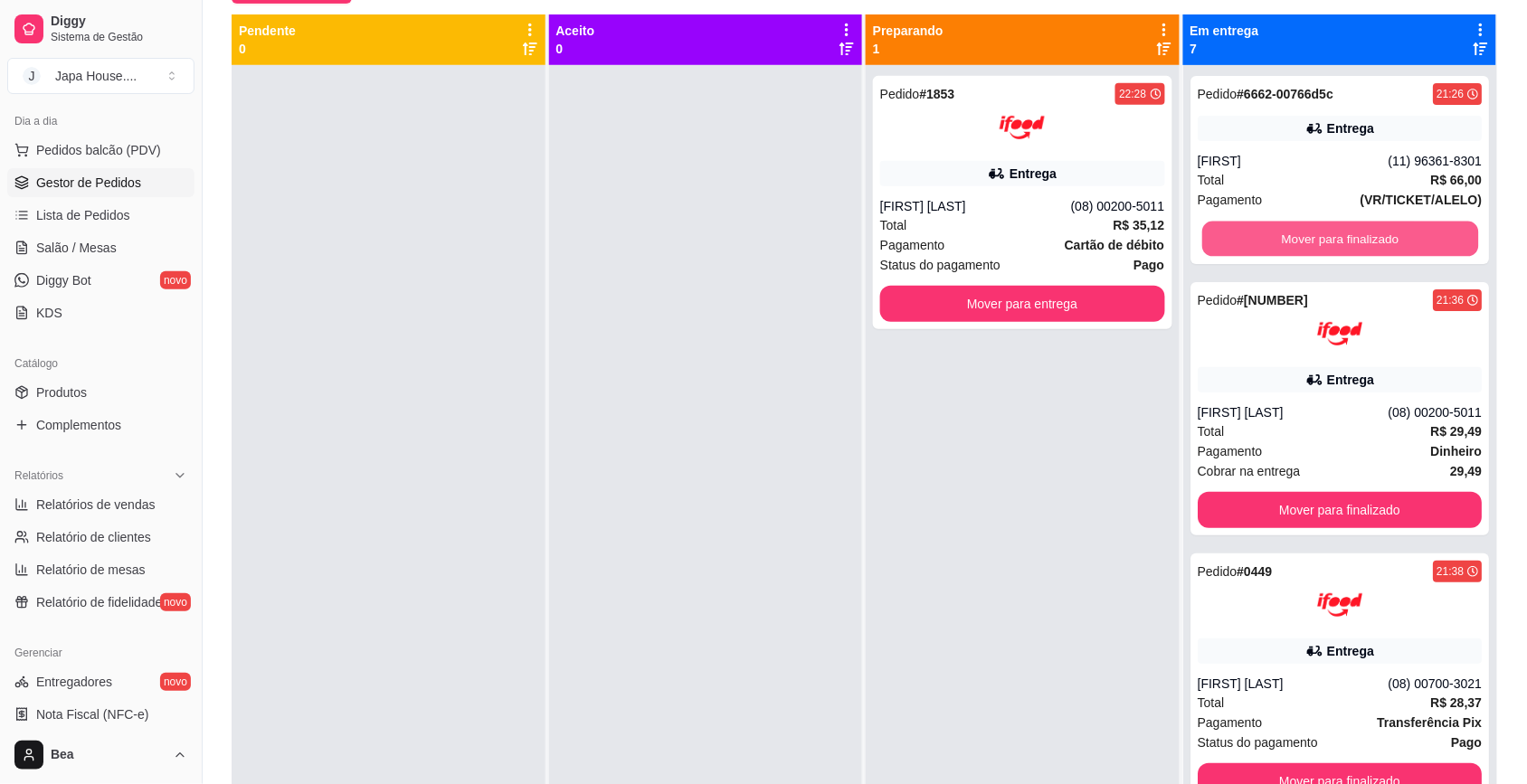 click on "Mover para finalizado" at bounding box center (1339, 239) 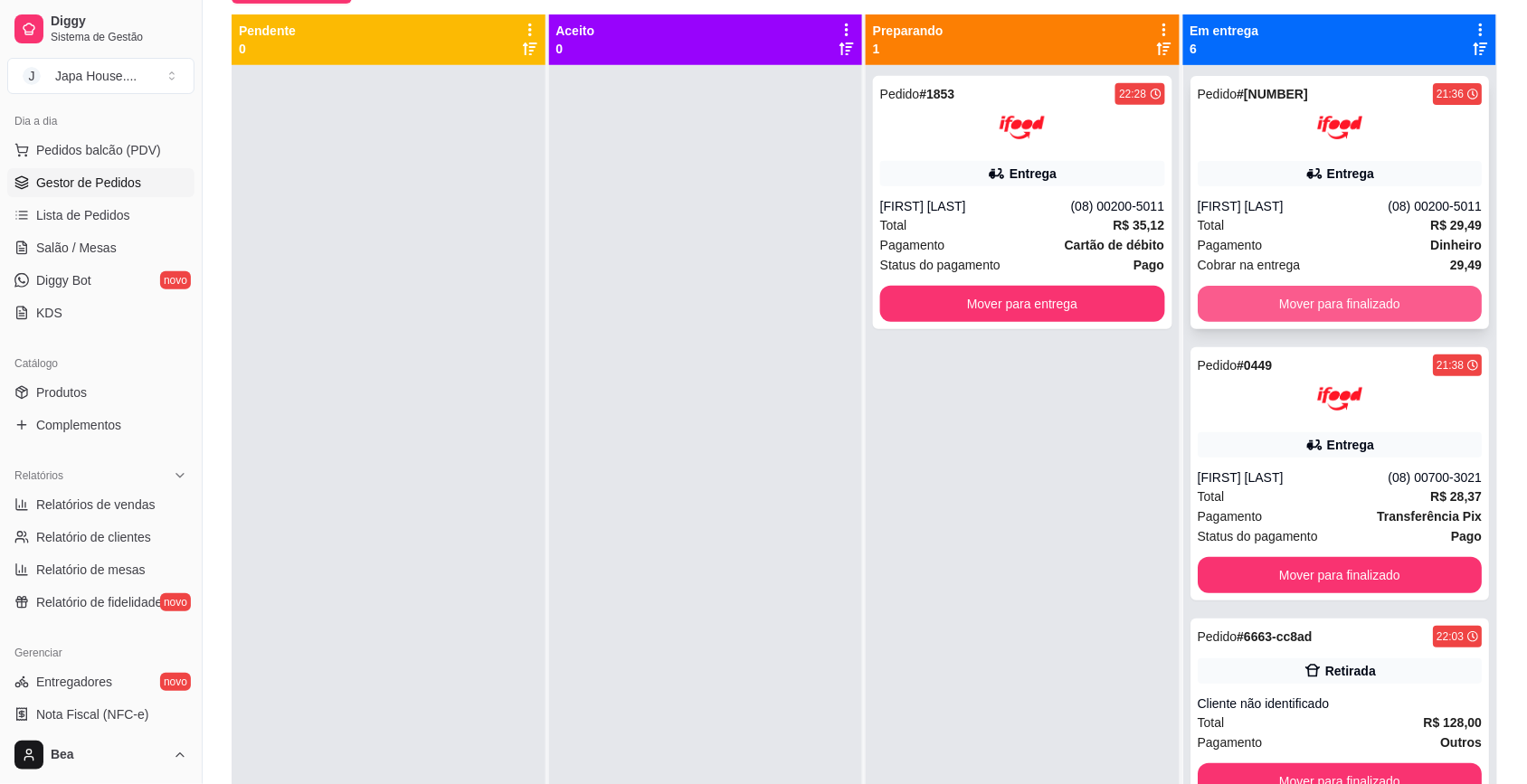 click on "Mover para finalizado" at bounding box center [1340, 304] 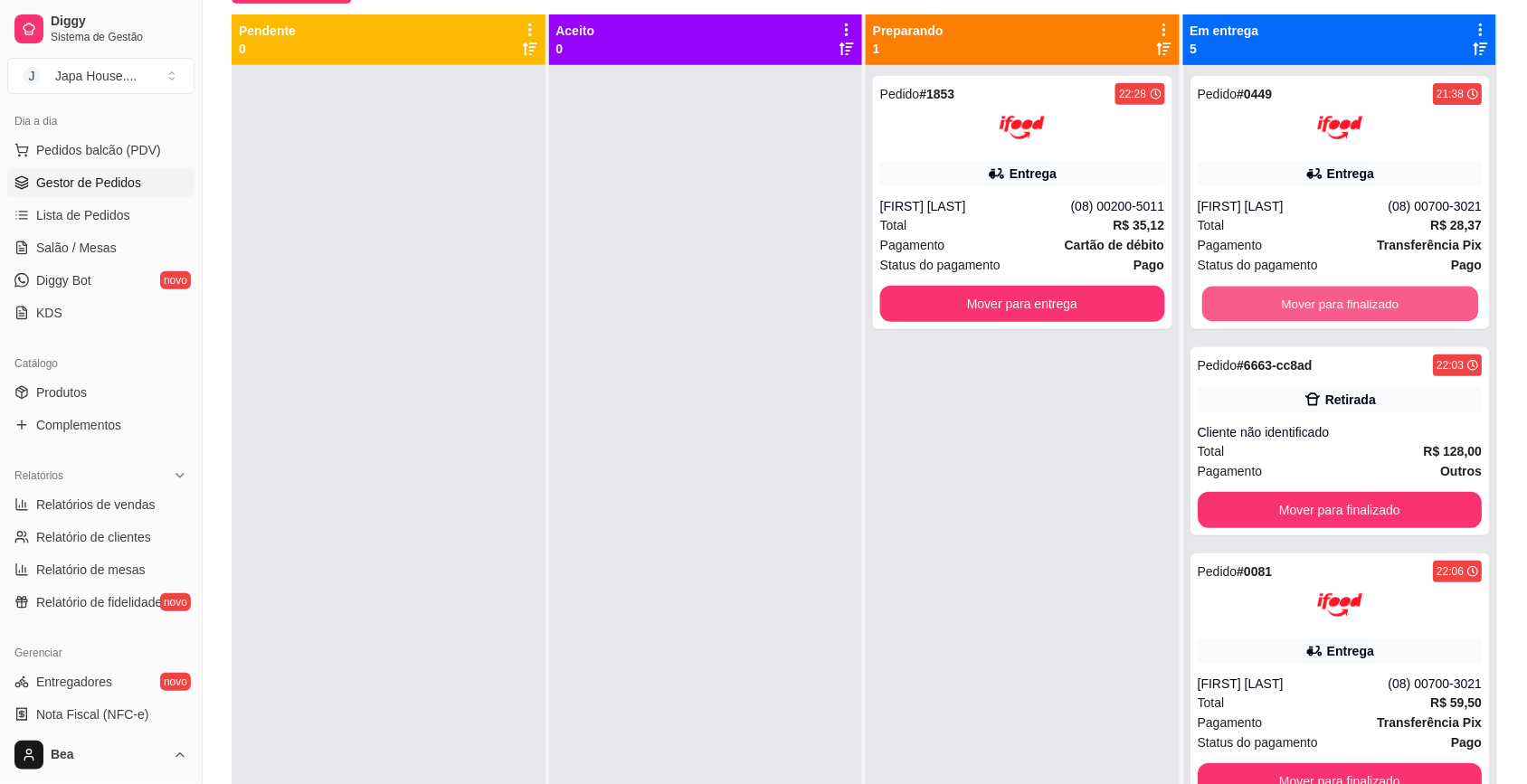 click on "Mover para finalizado" at bounding box center [1339, 304] 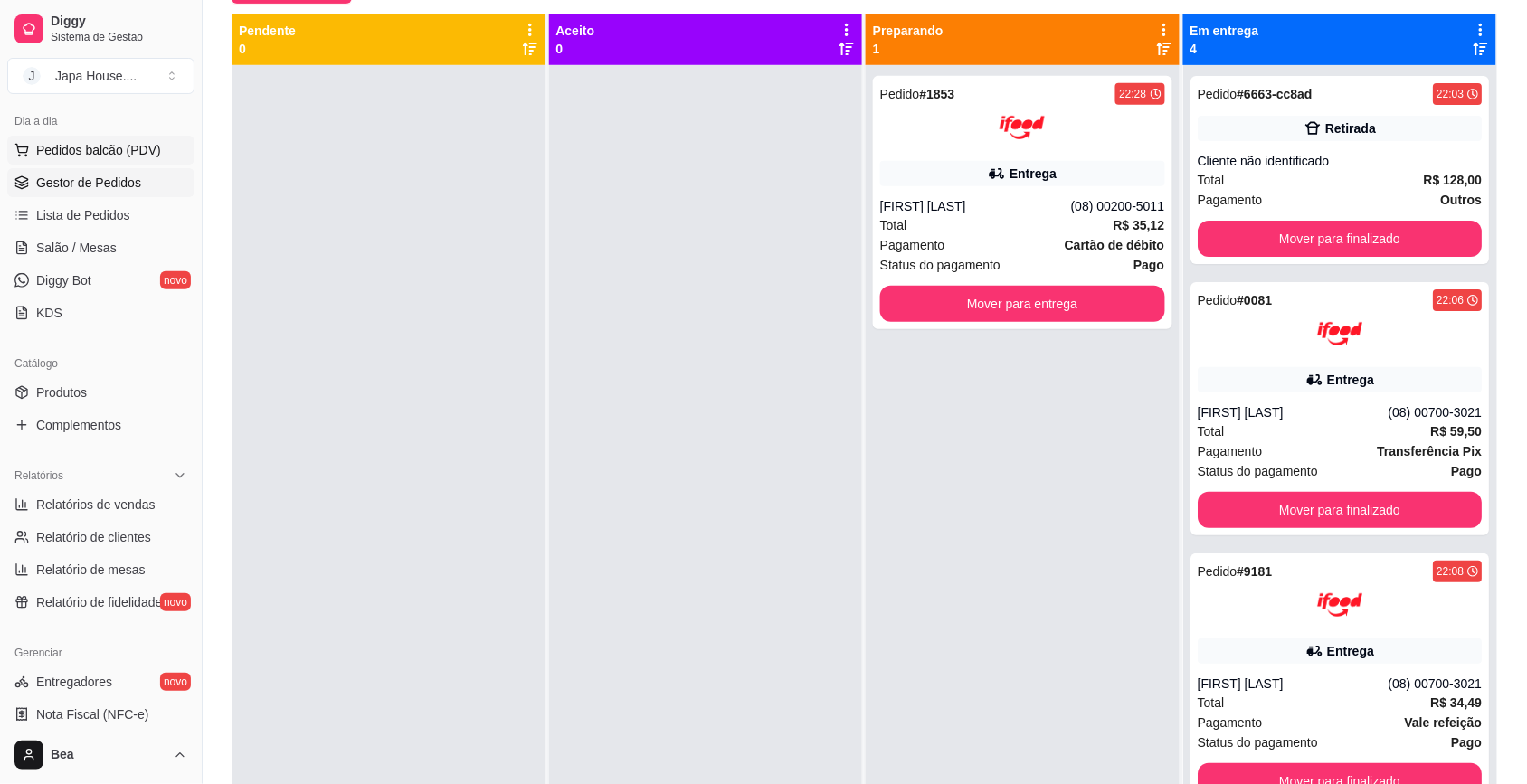 click on "Pedidos balcão (PDV)" at bounding box center (99, 150) 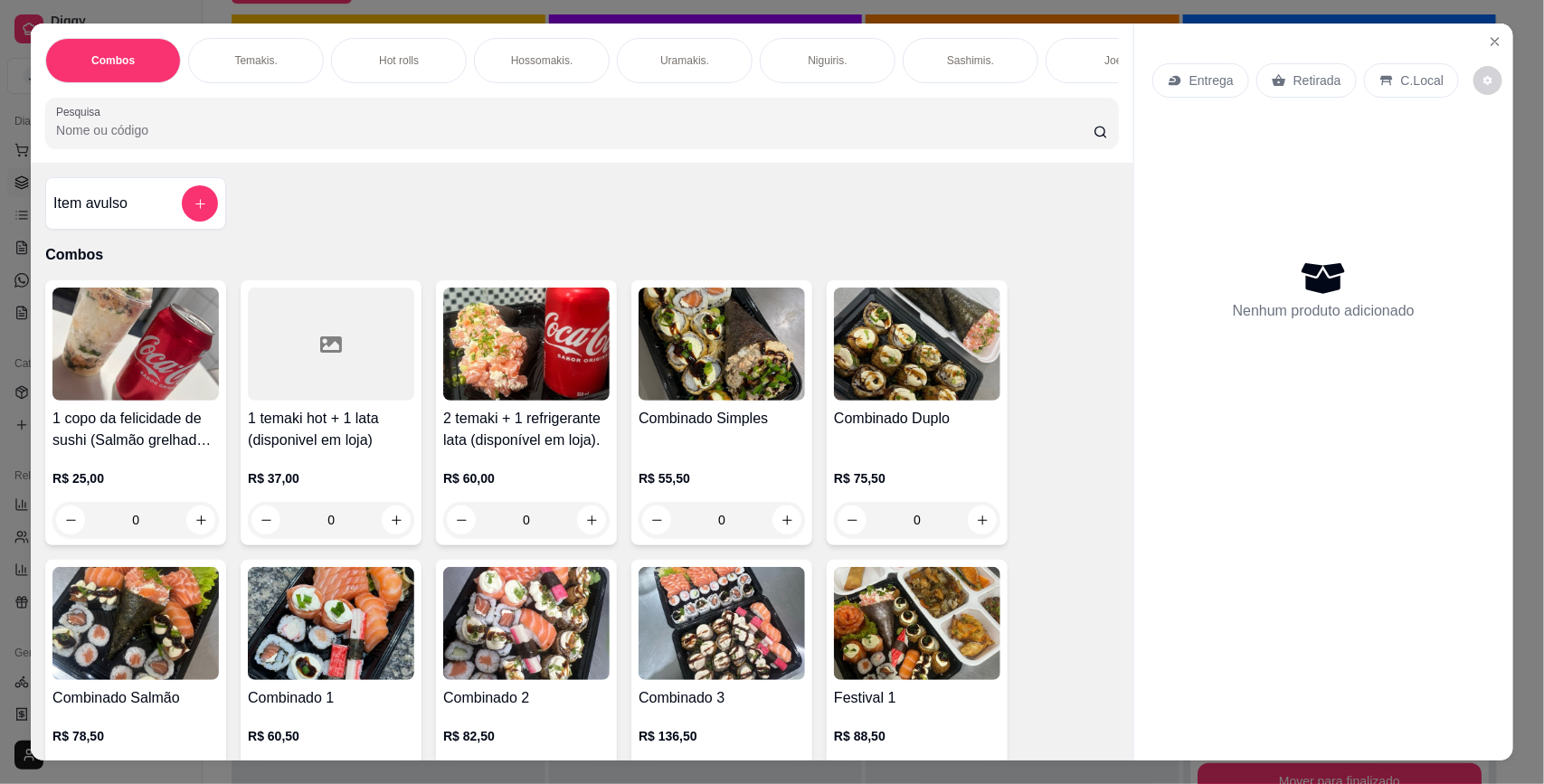click on "Hot rolls" at bounding box center (399, 61) 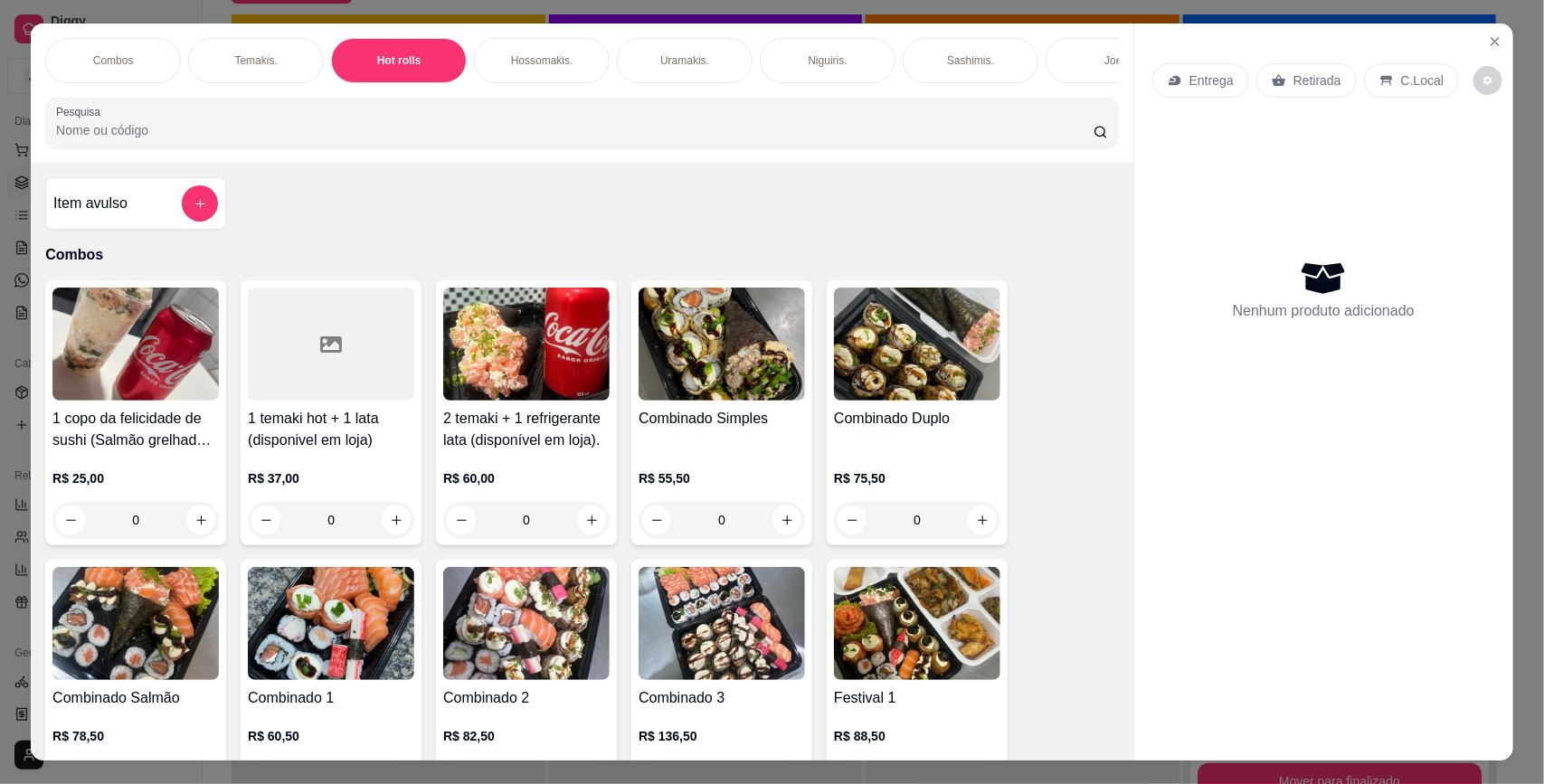 scroll, scrollTop: 1765, scrollLeft: 0, axis: vertical 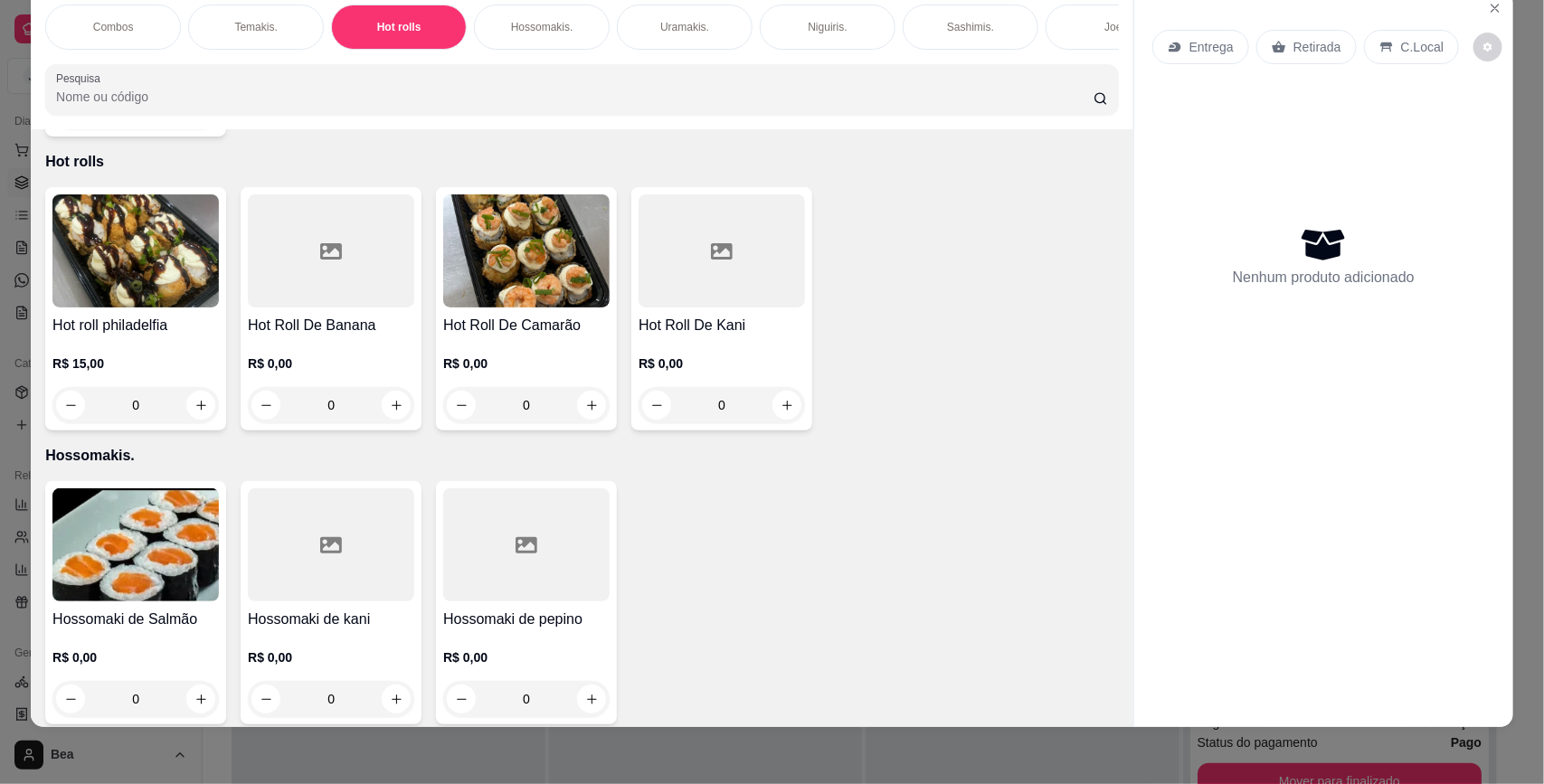 click on "0" at bounding box center (136, 405) 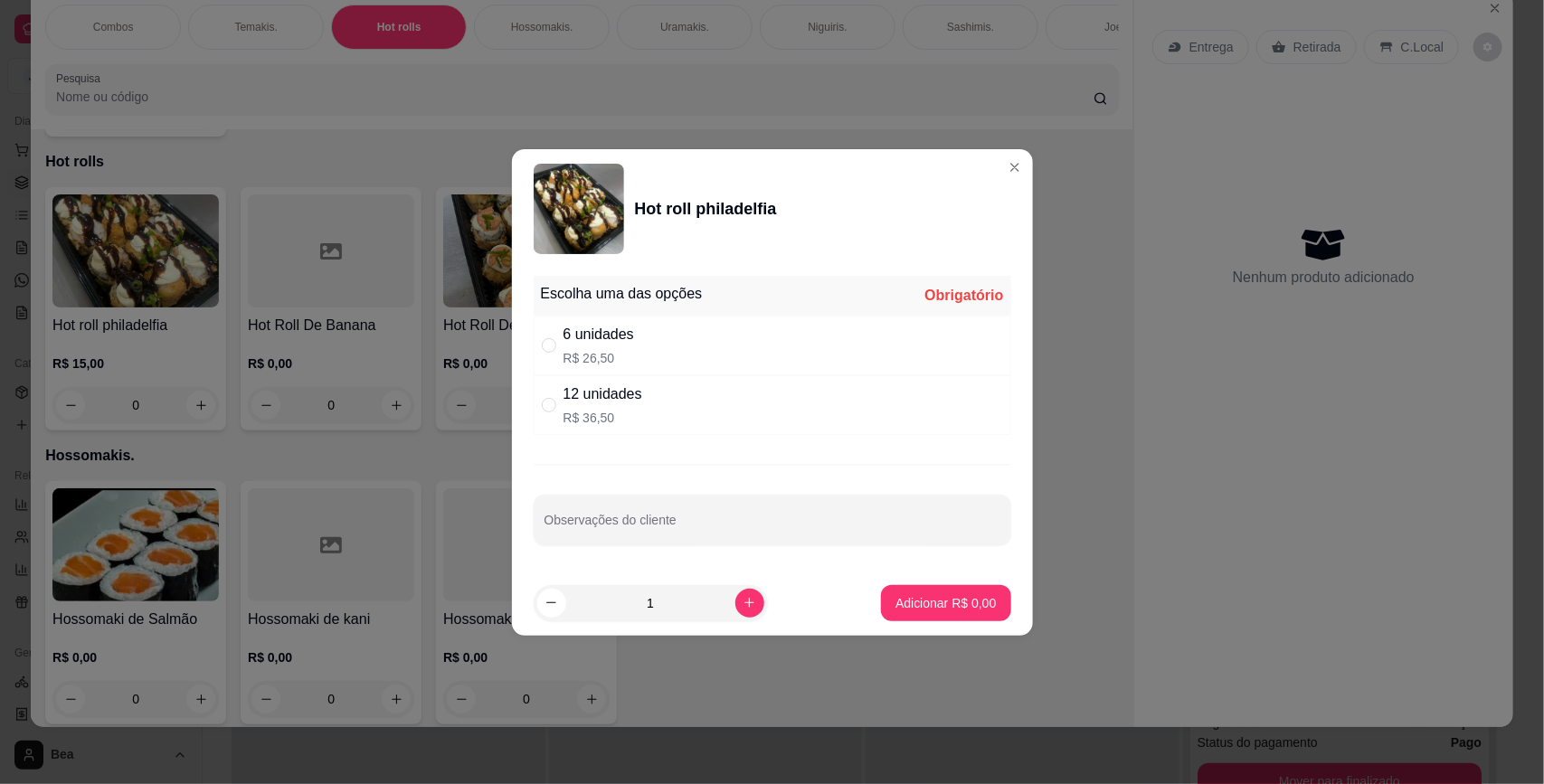 click on "[NUMBER] unidades R$ [PRICE]" at bounding box center [772, 405] 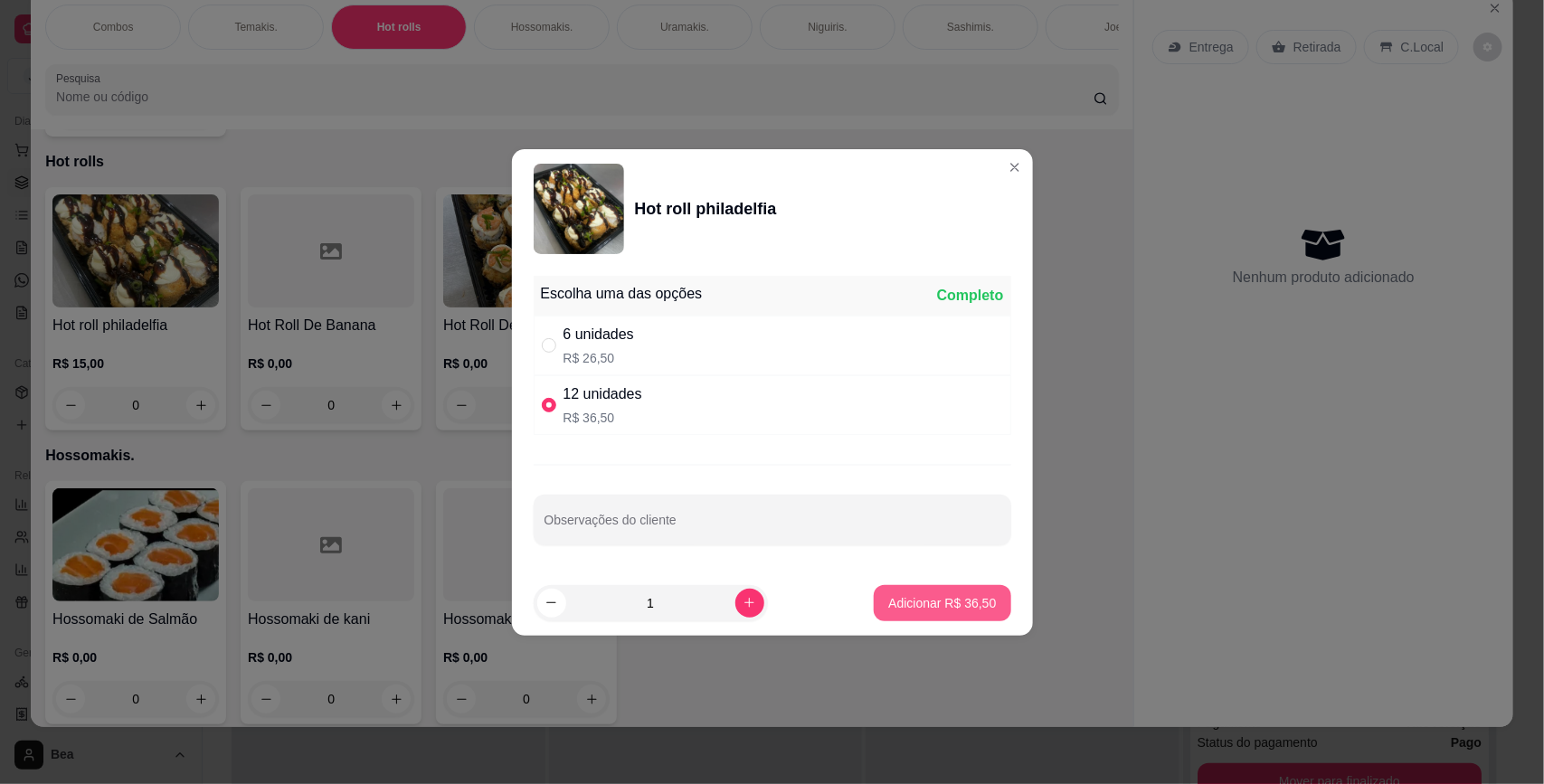click on "Adicionar   R$ 36,50" at bounding box center [942, 603] 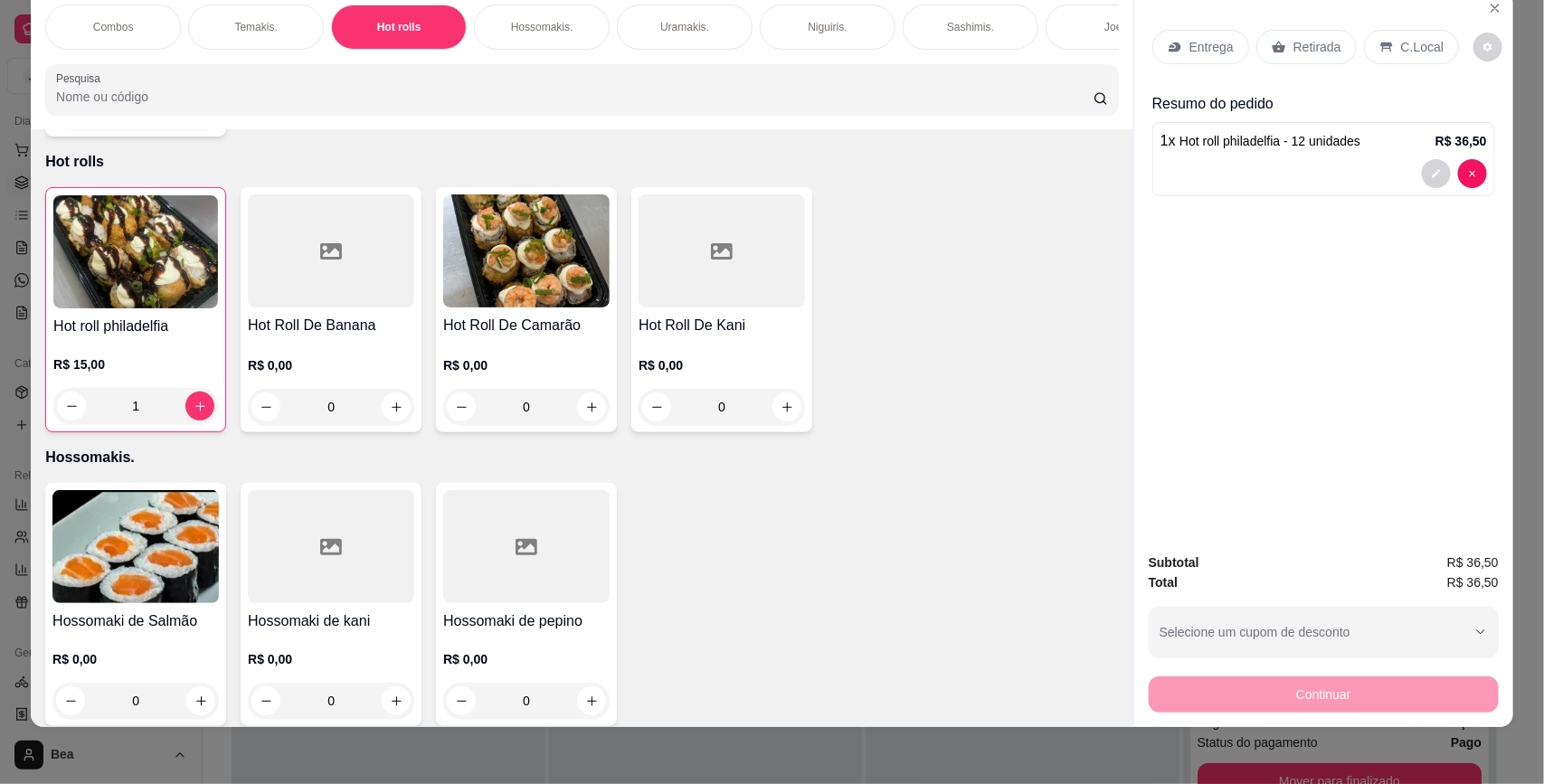 scroll, scrollTop: 0, scrollLeft: 381, axis: horizontal 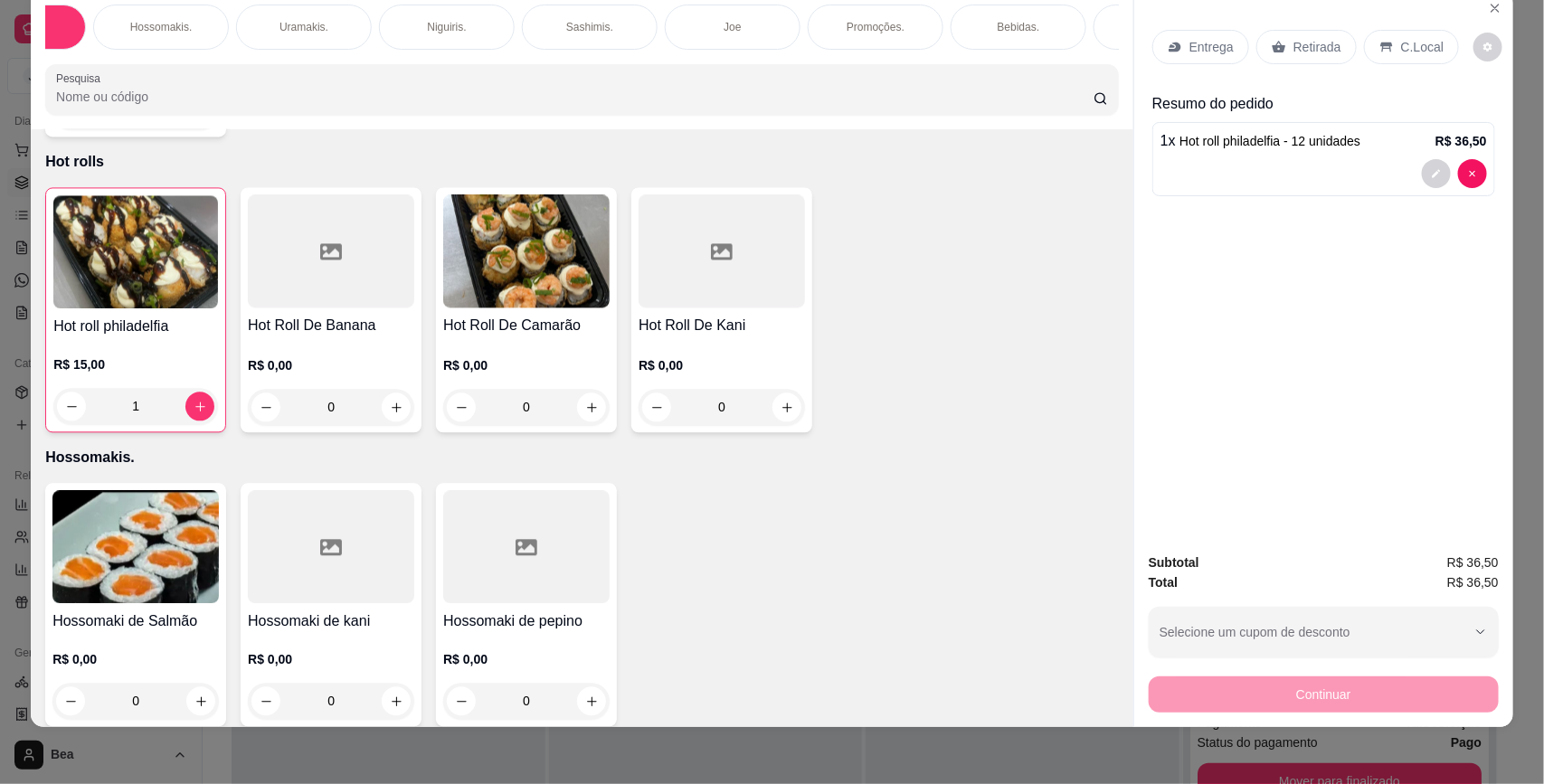click on "Bebidas." at bounding box center (1018, 27) 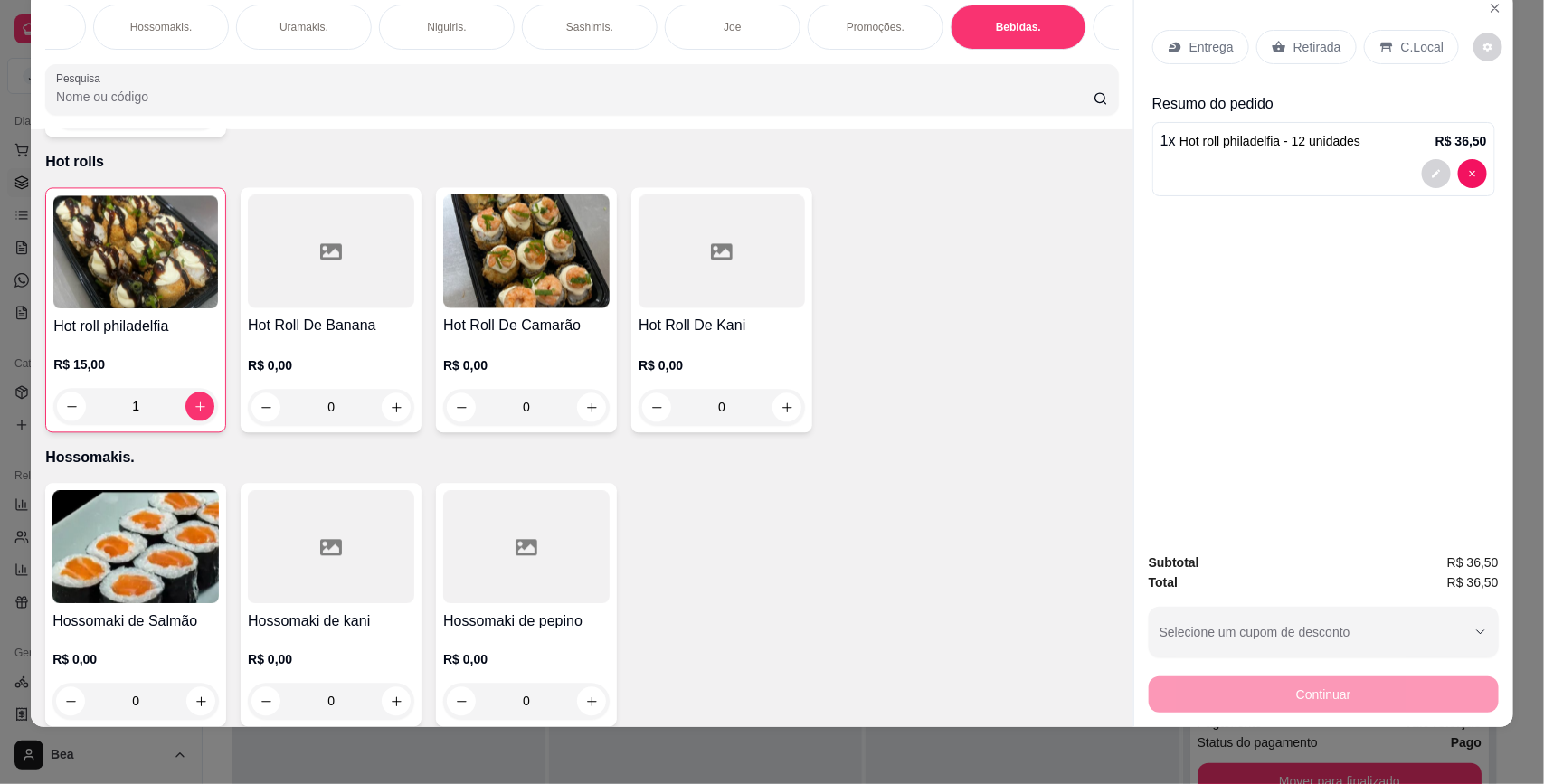 scroll, scrollTop: 3889, scrollLeft: 0, axis: vertical 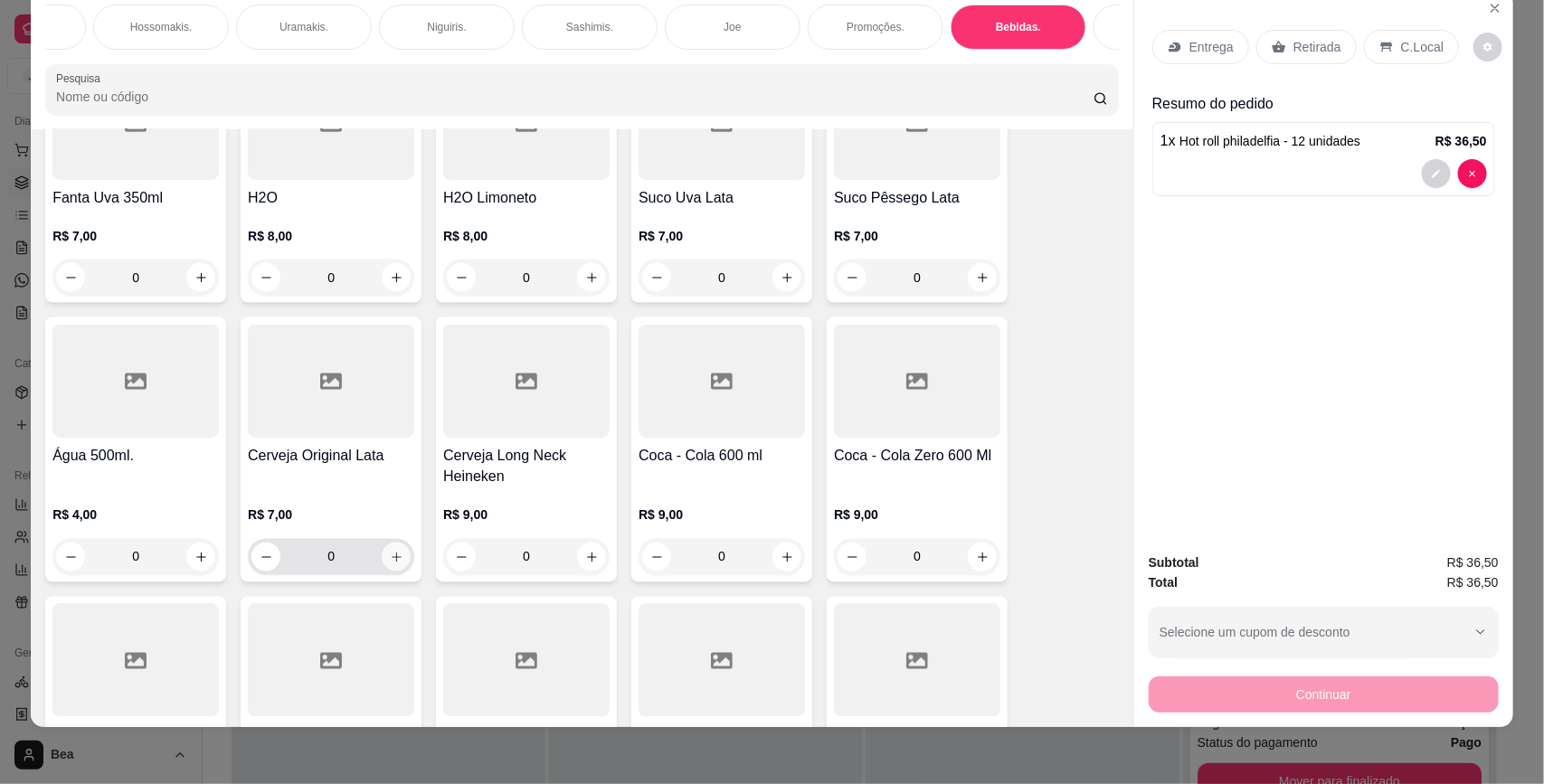 click at bounding box center (396, 557) 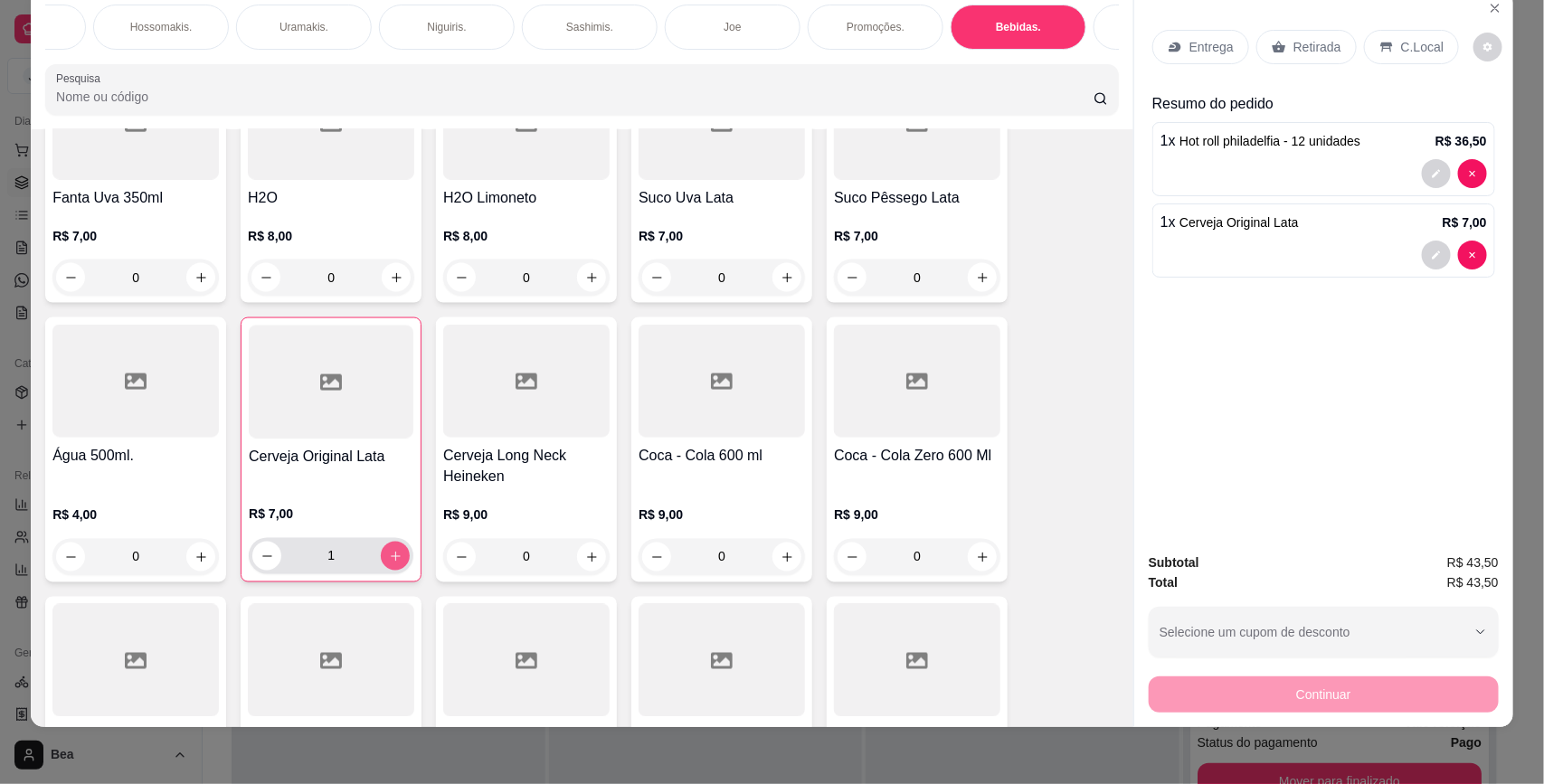 click at bounding box center [395, 556] 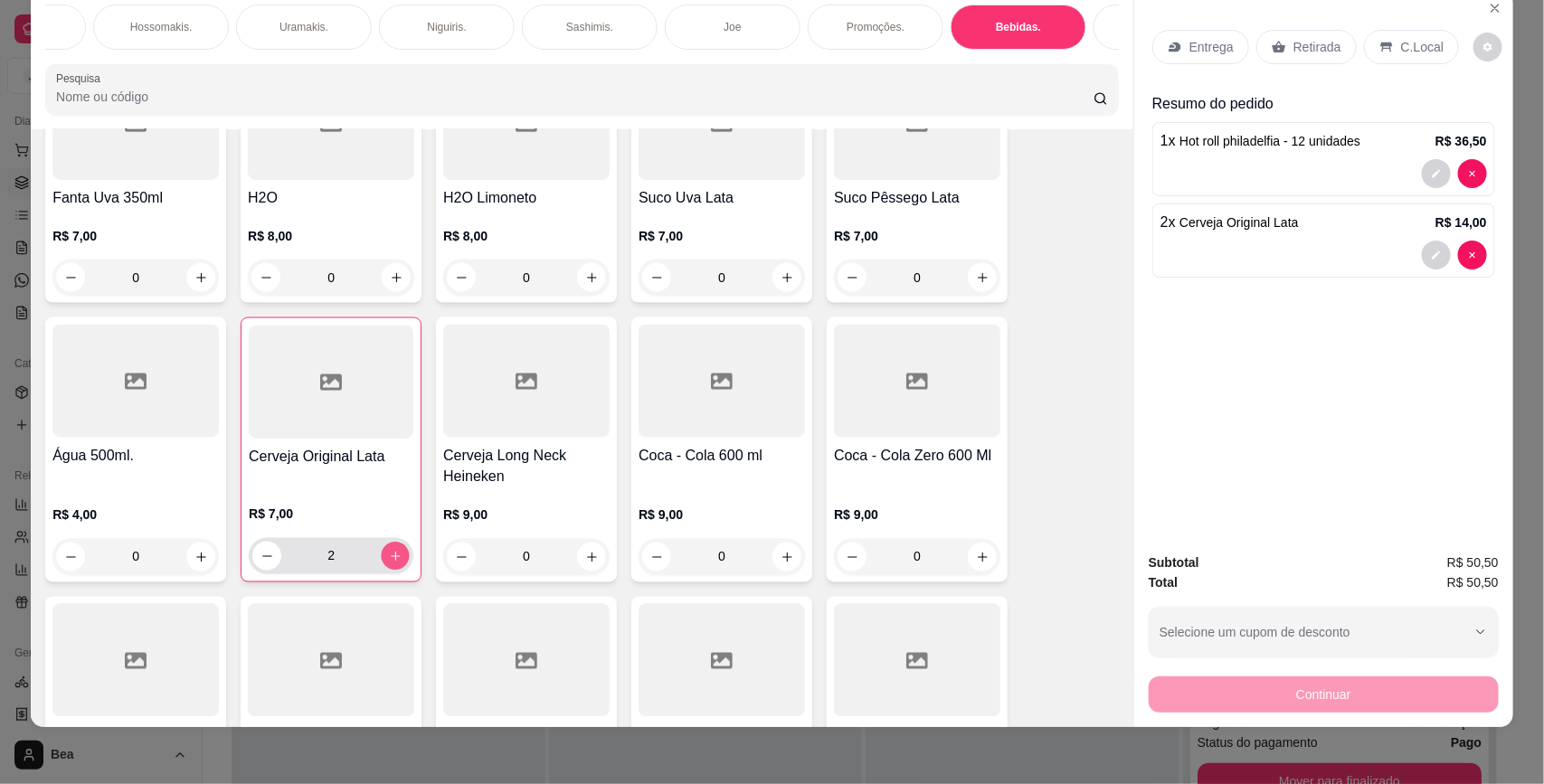 click at bounding box center (395, 555) 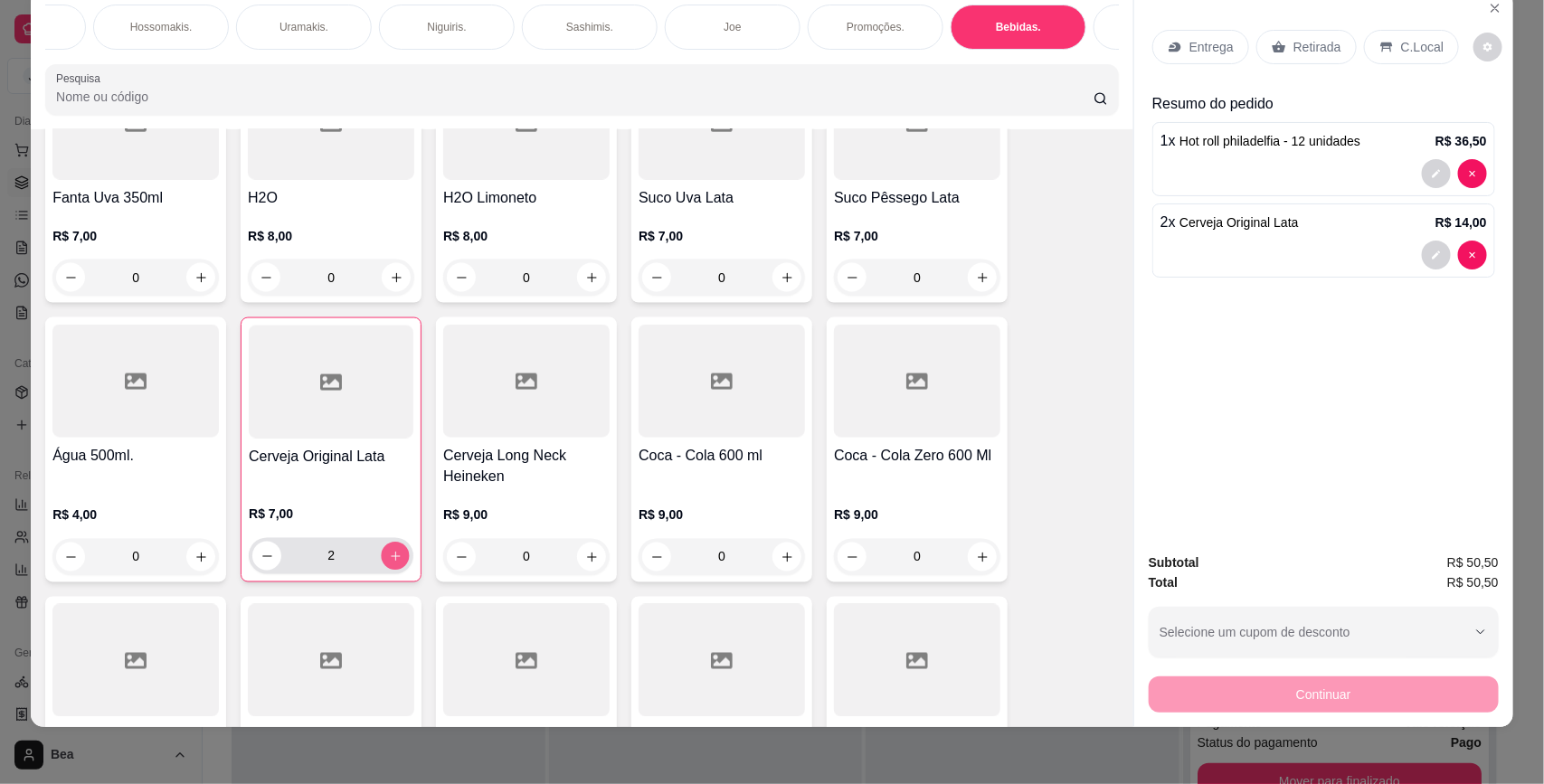click at bounding box center [395, 555] 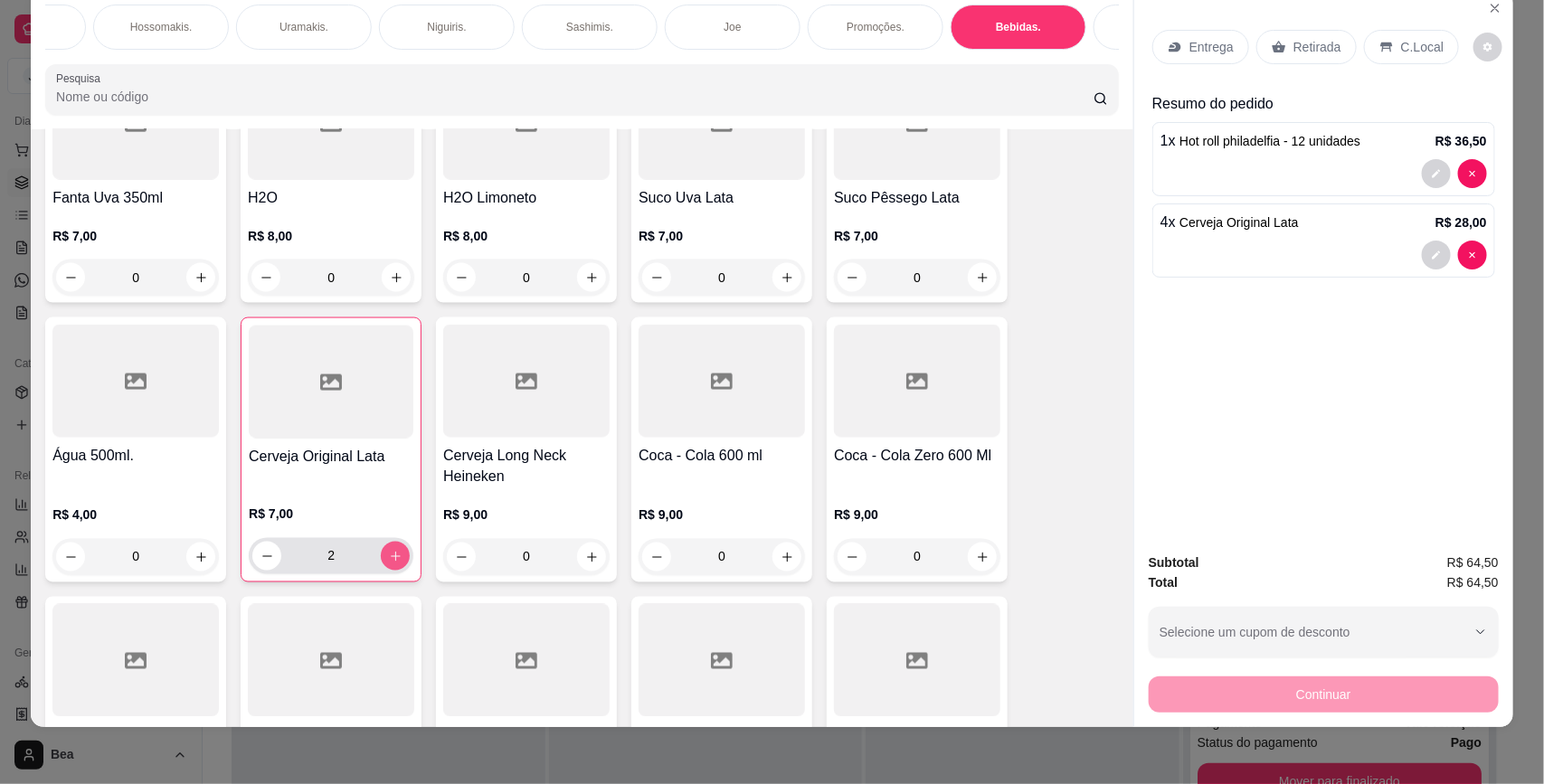 type on "4" 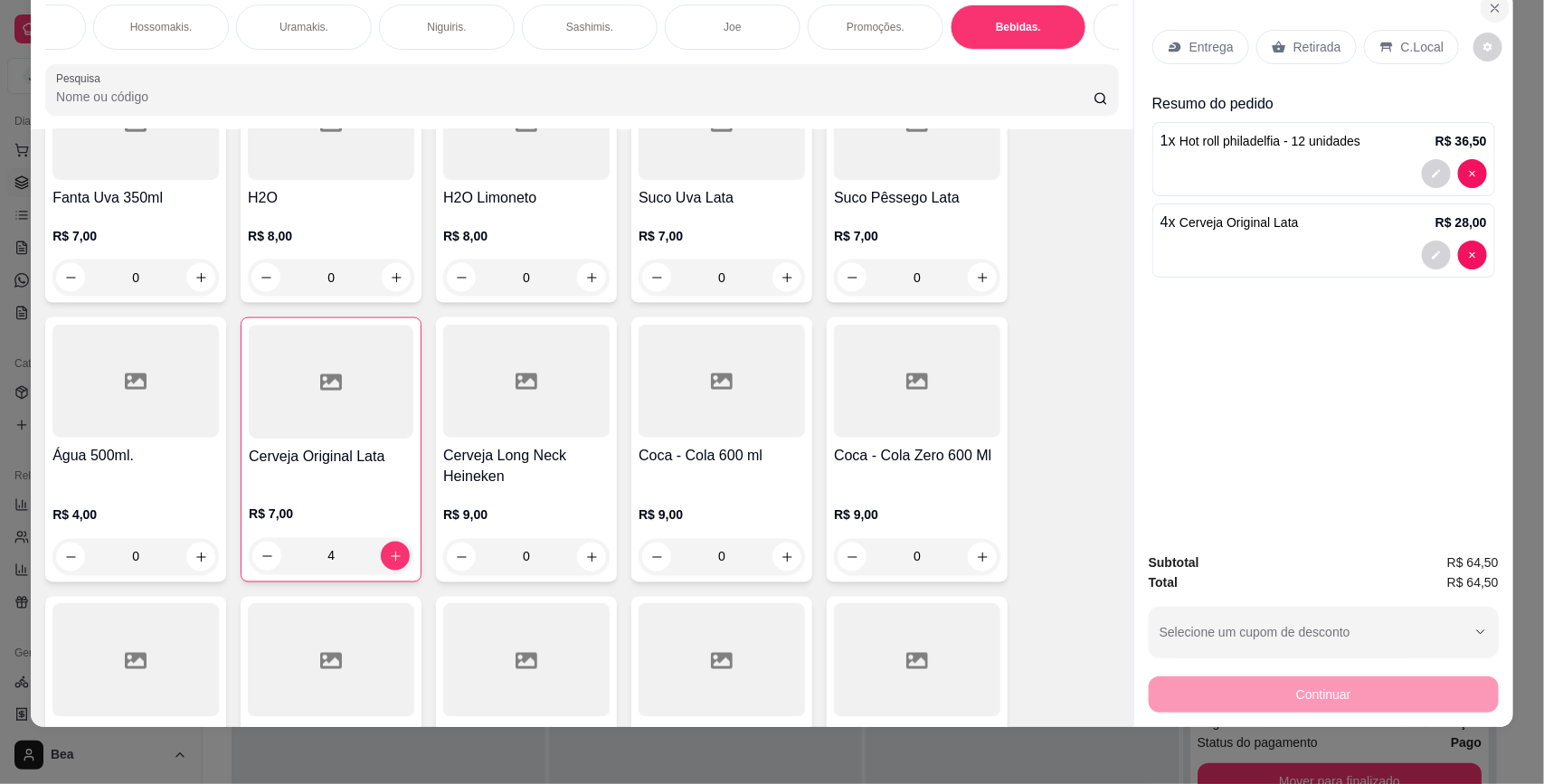 click 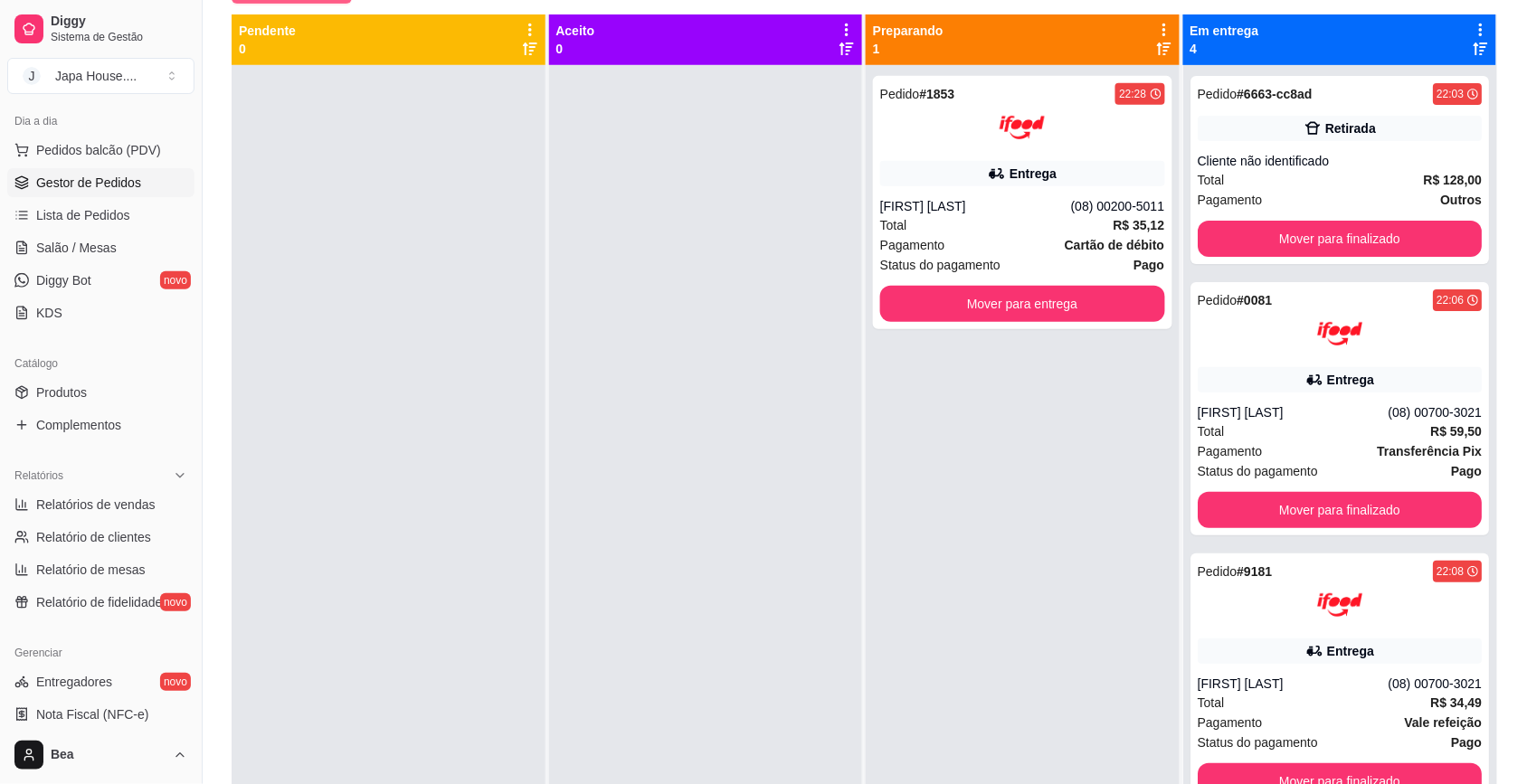 click on "Novo pedido" at bounding box center (291, -11) 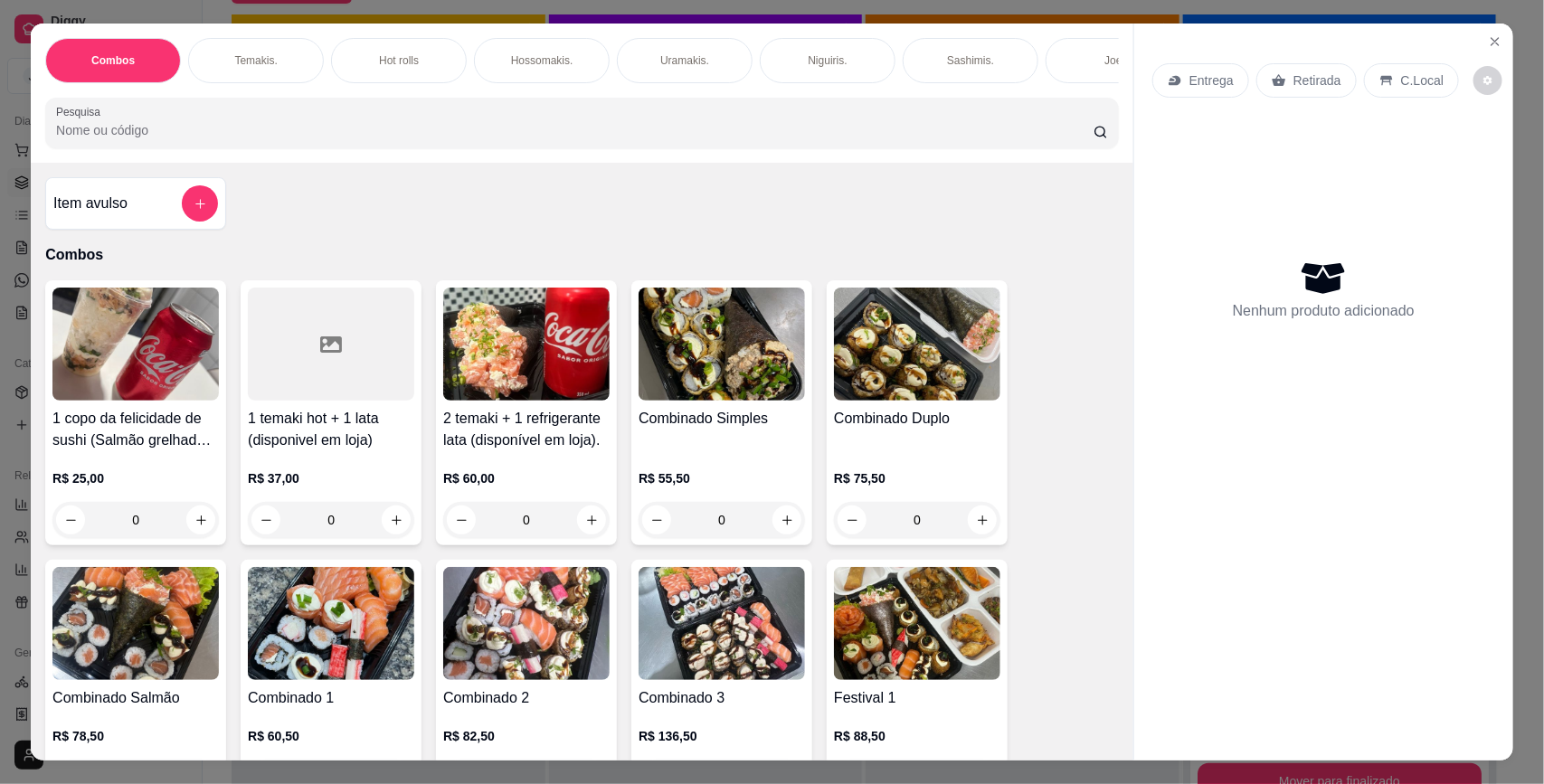 click on "Entrega" at bounding box center (1211, 80) 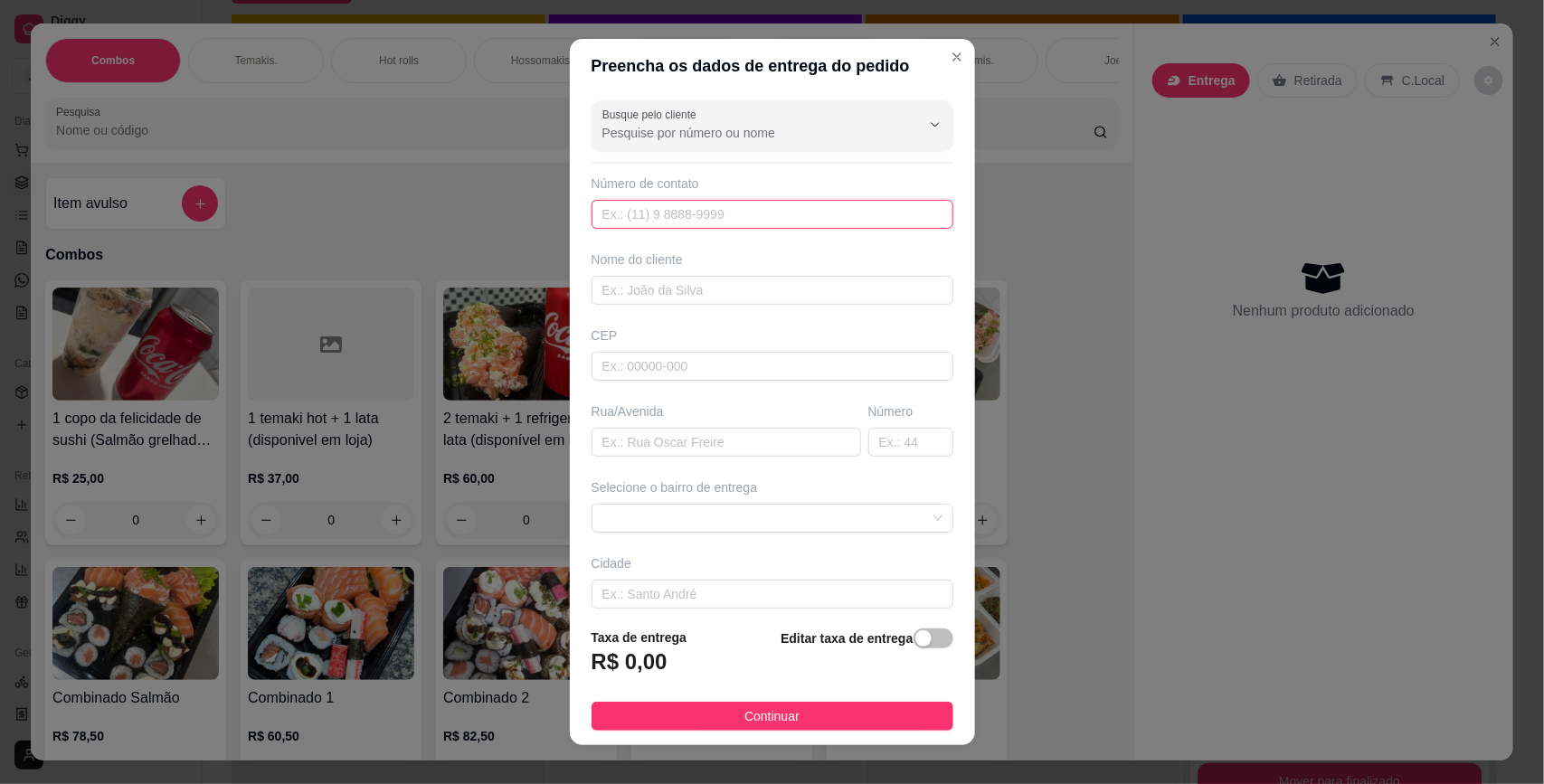click at bounding box center [772, 214] 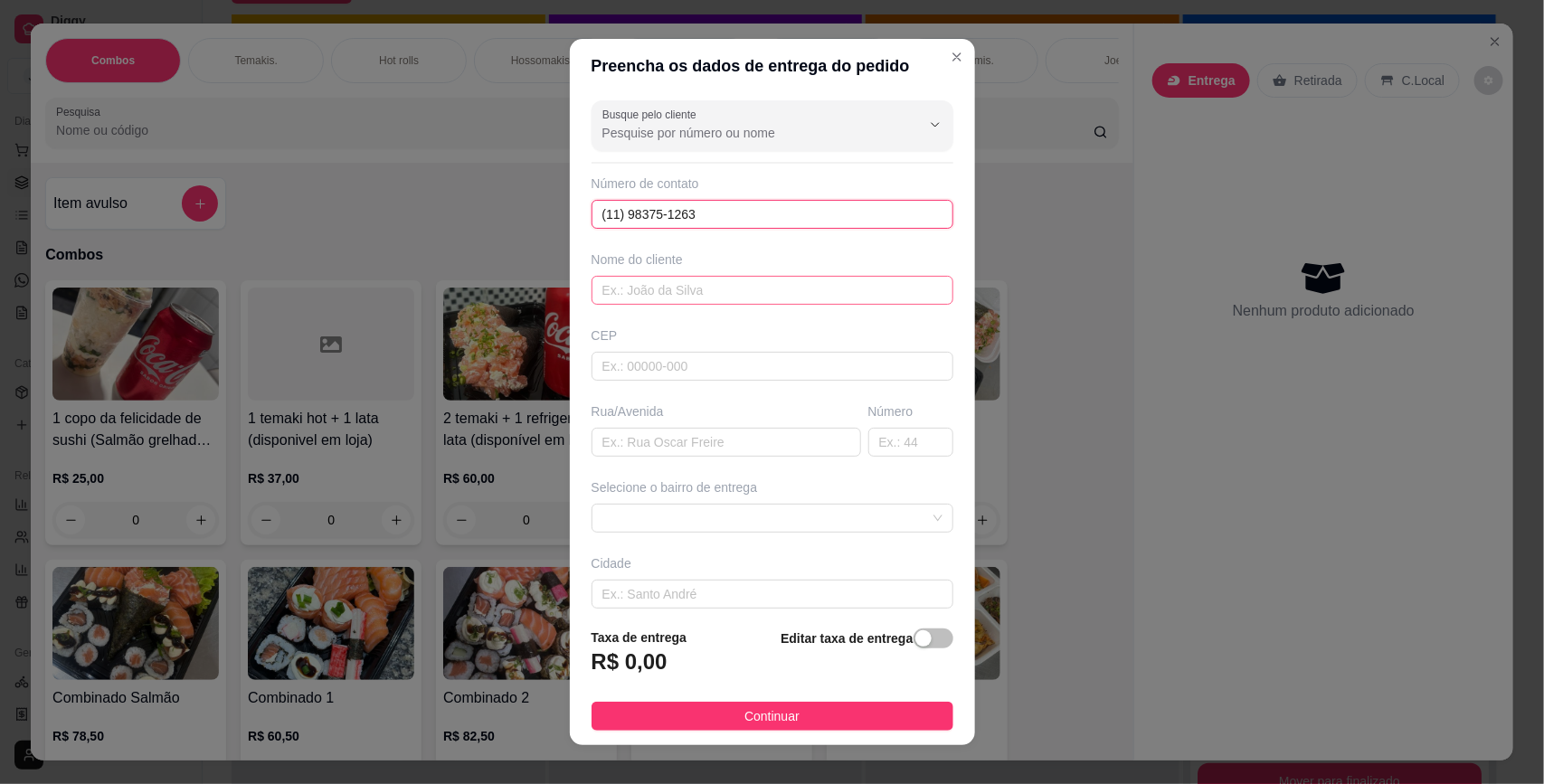 type on "(11) 98375-1263" 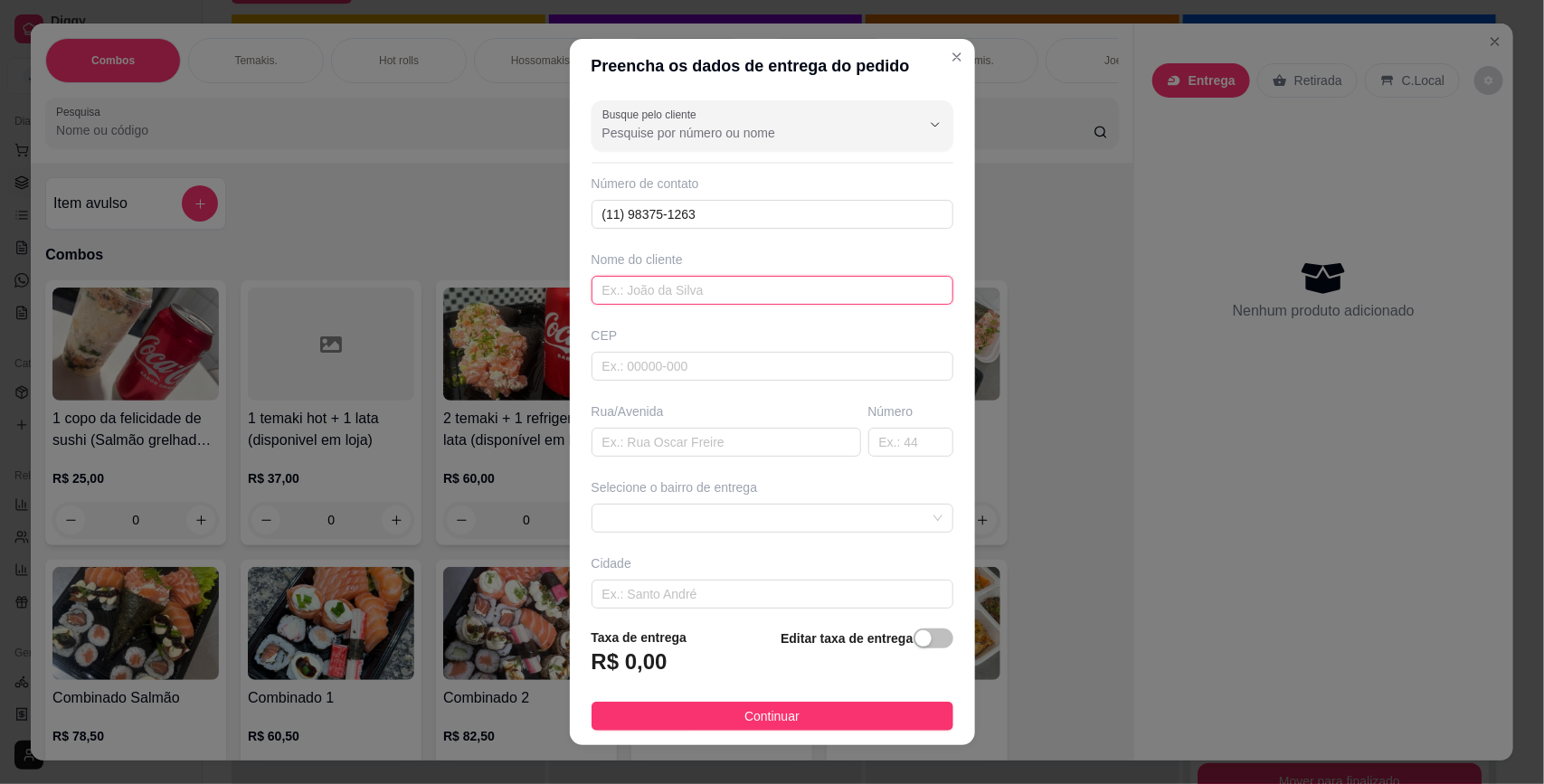 click at bounding box center (772, 290) 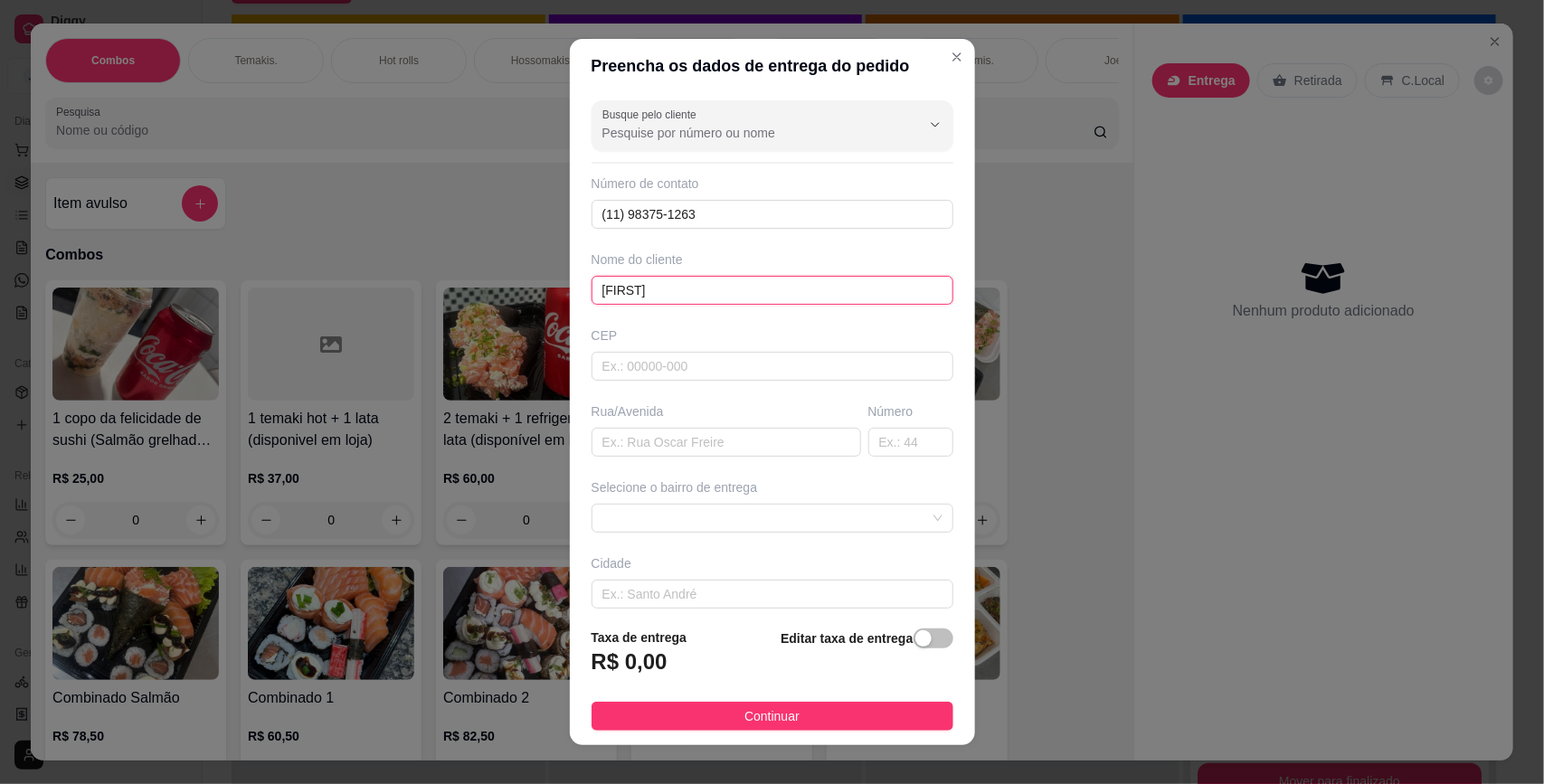 type on "[FIRST]" 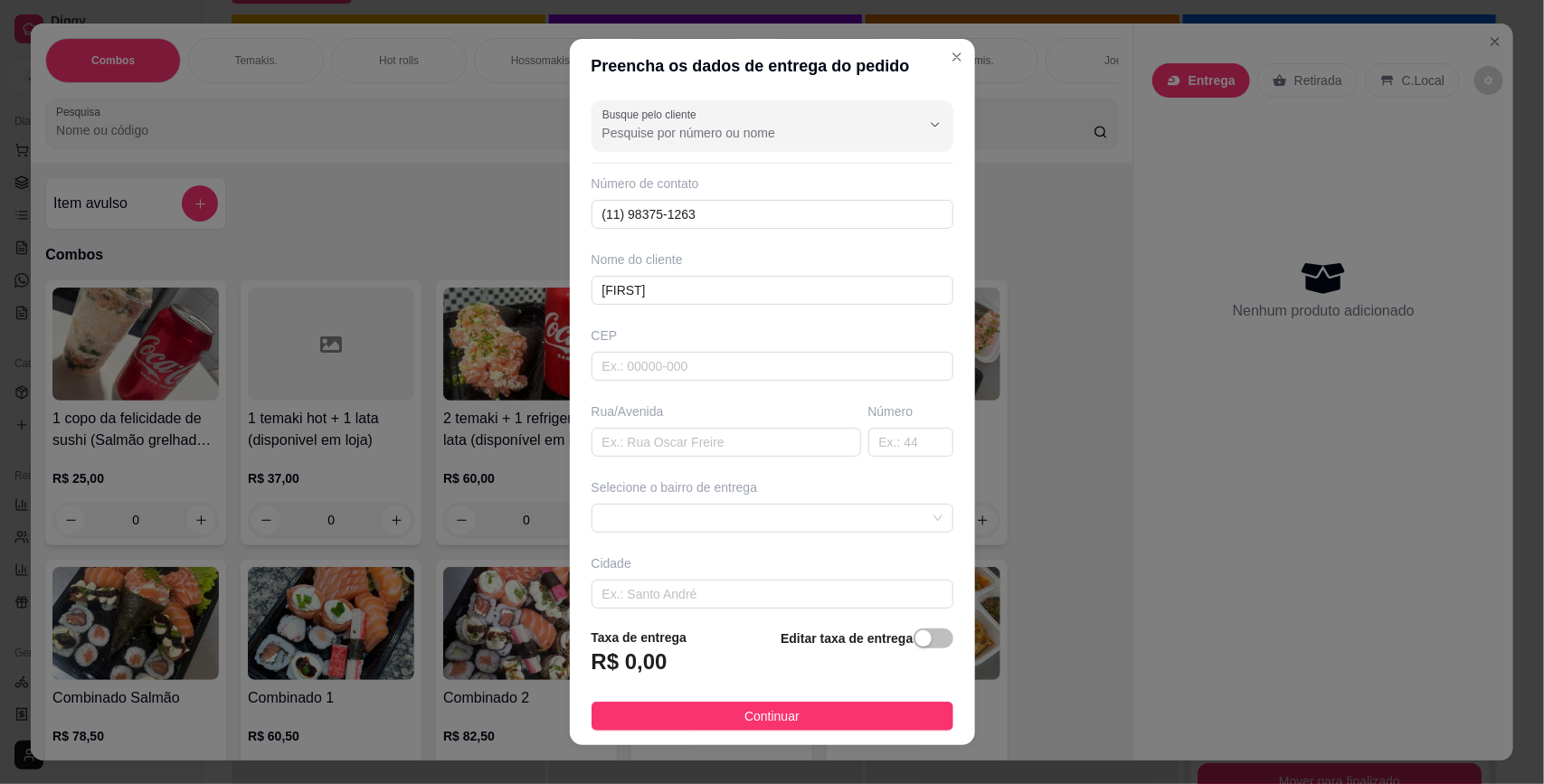 click on "Busque pelo cliente Número de contato (11) 98375-1263 Nome do cliente [LAST] CEP [STREET] Número Selecione o bairro de entrega" at bounding box center (772, 353) 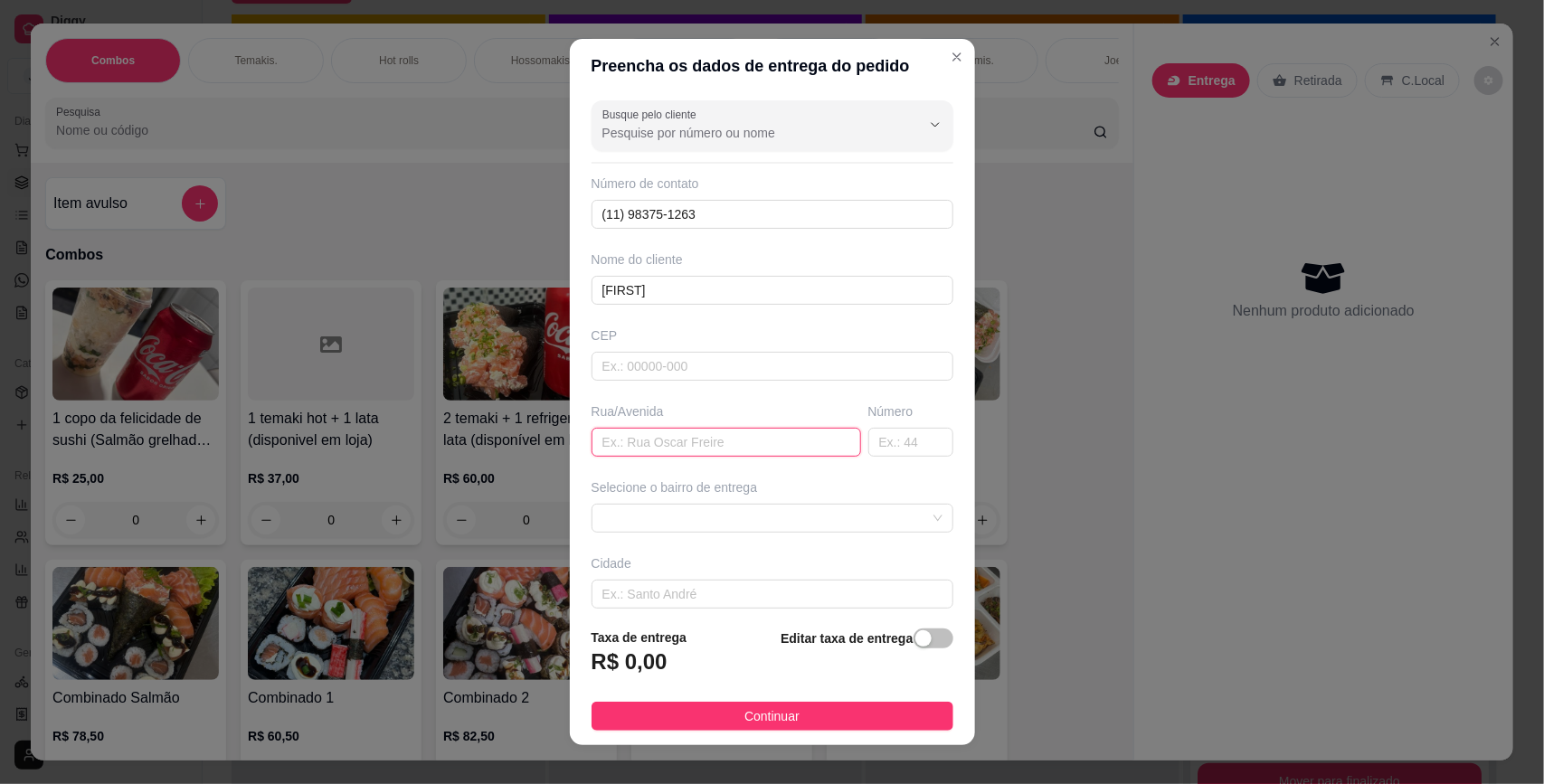 click at bounding box center [726, 442] 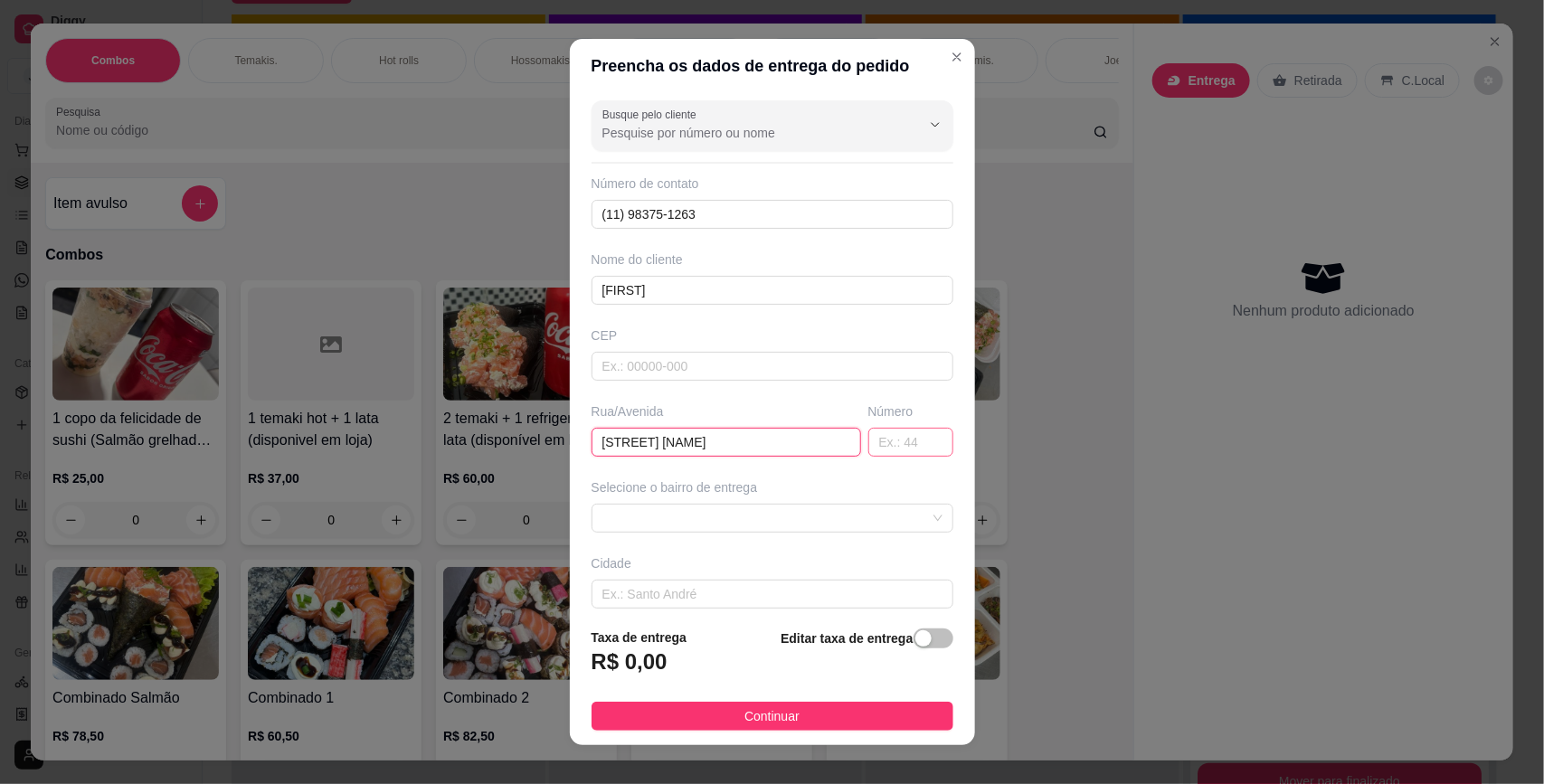 type on "[STREET] [NAME]" 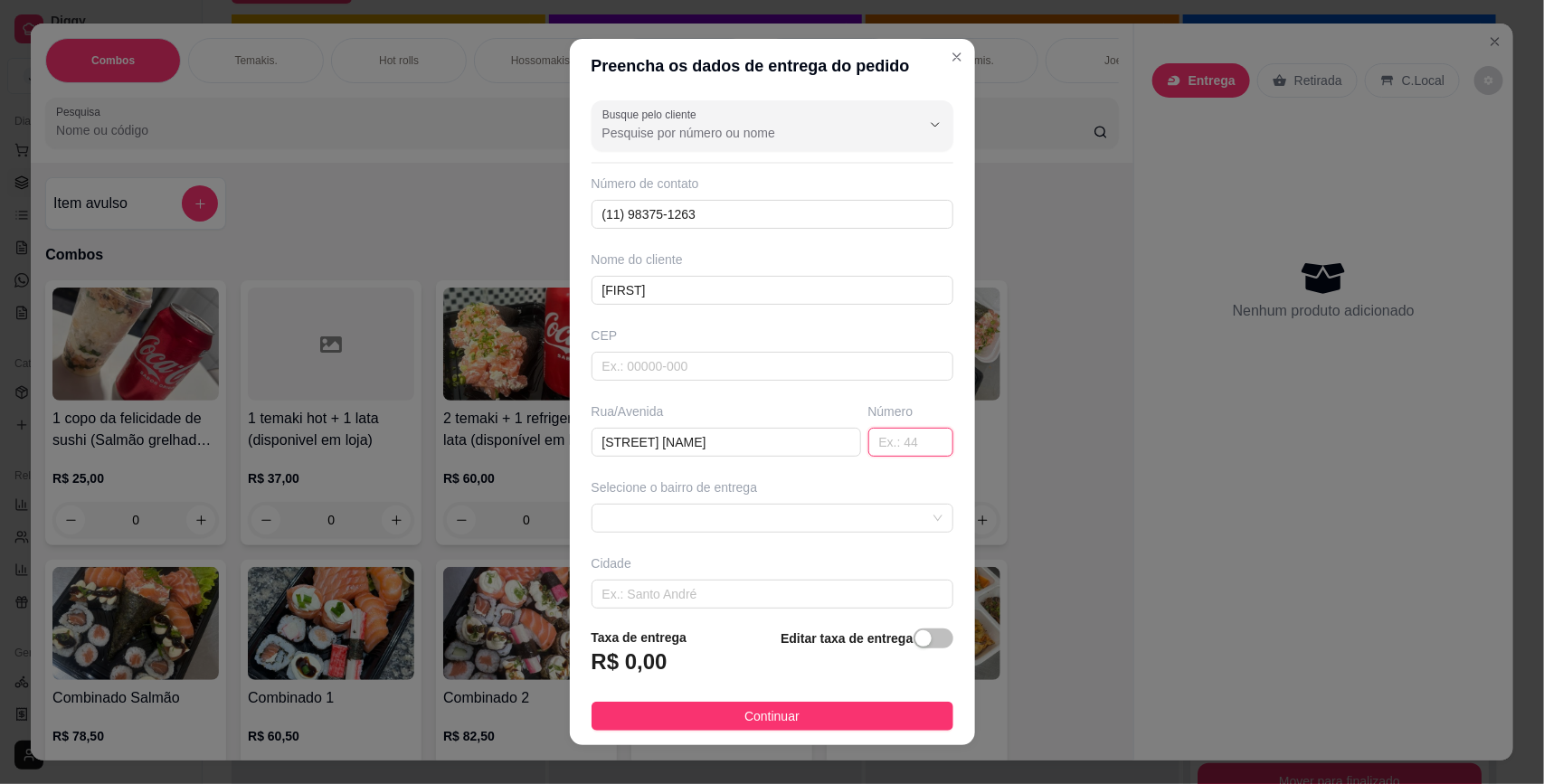 click at bounding box center (911, 442) 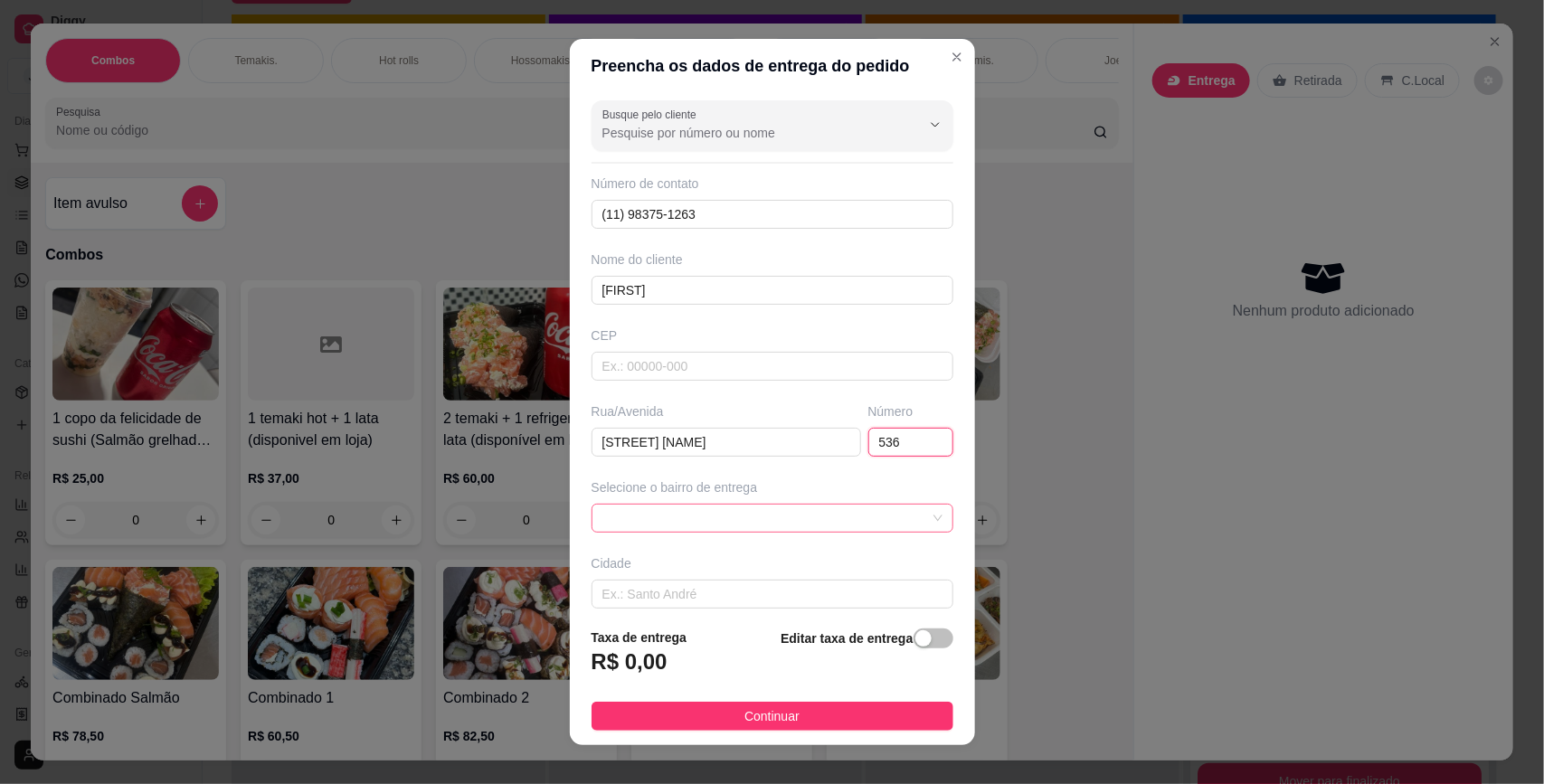 type on "536" 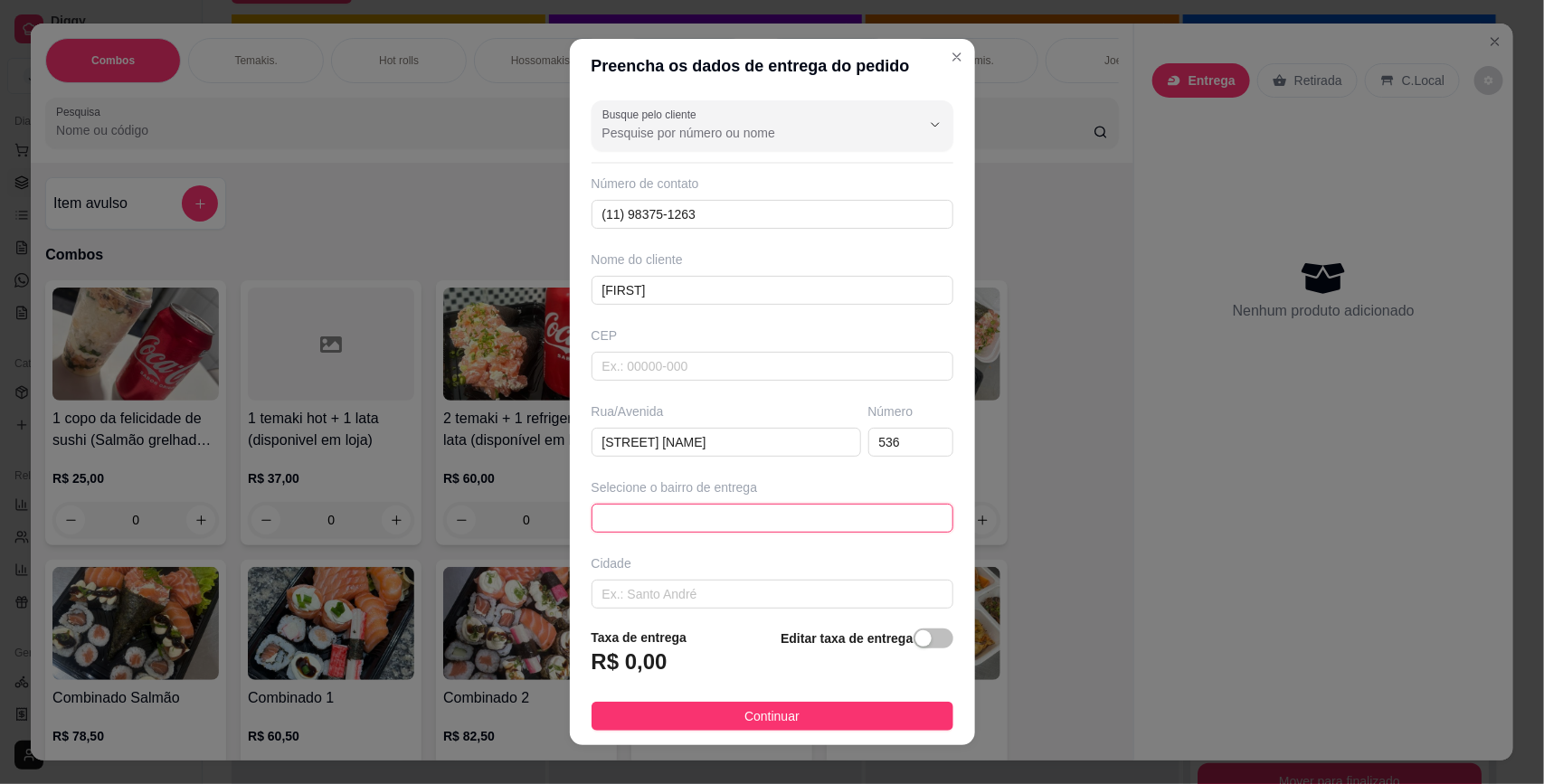 click at bounding box center (772, 518) 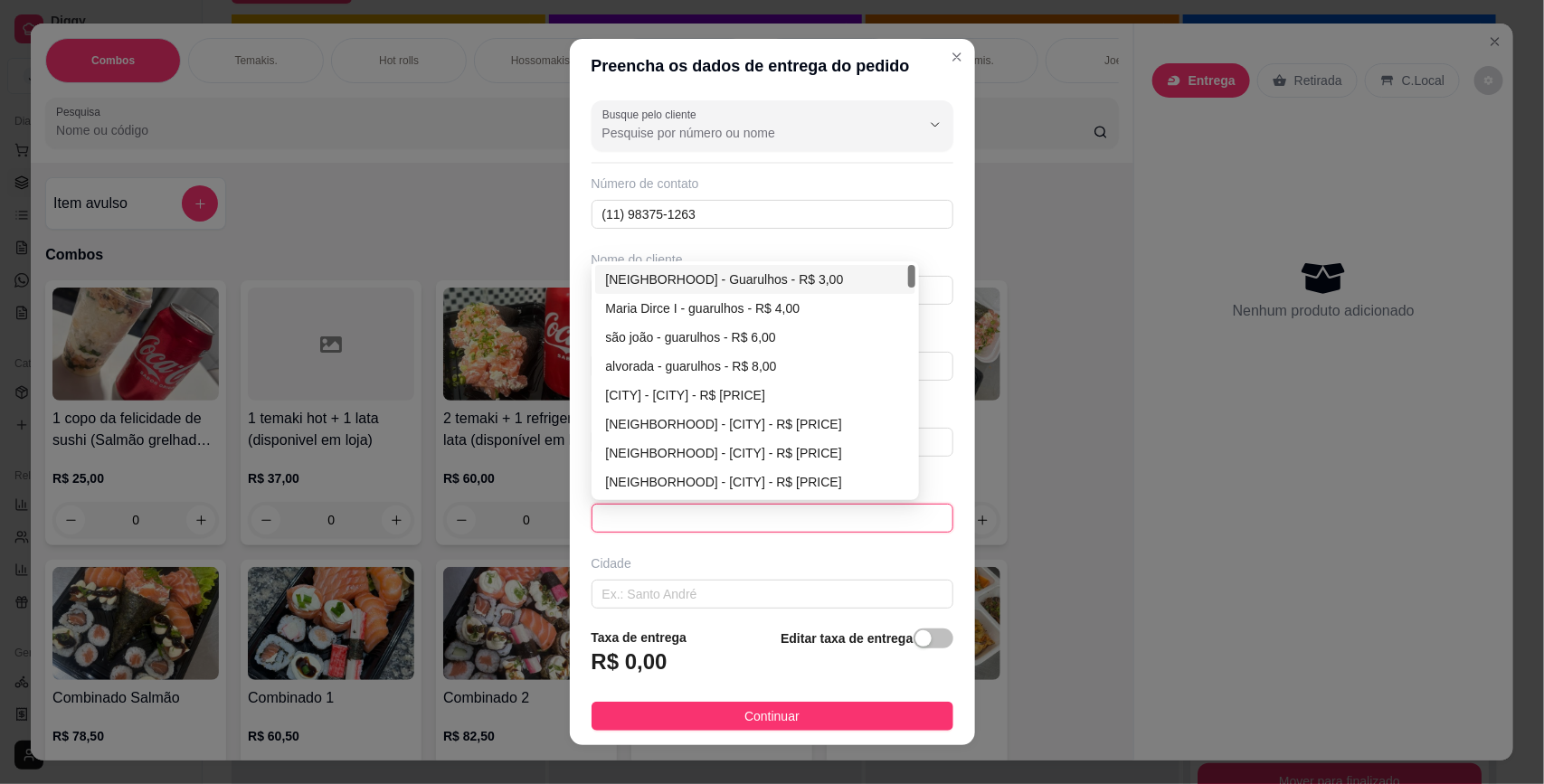 click on "[NEIGHBORHOOD] - Guarulhos - R$ 3,00" at bounding box center [755, 279] 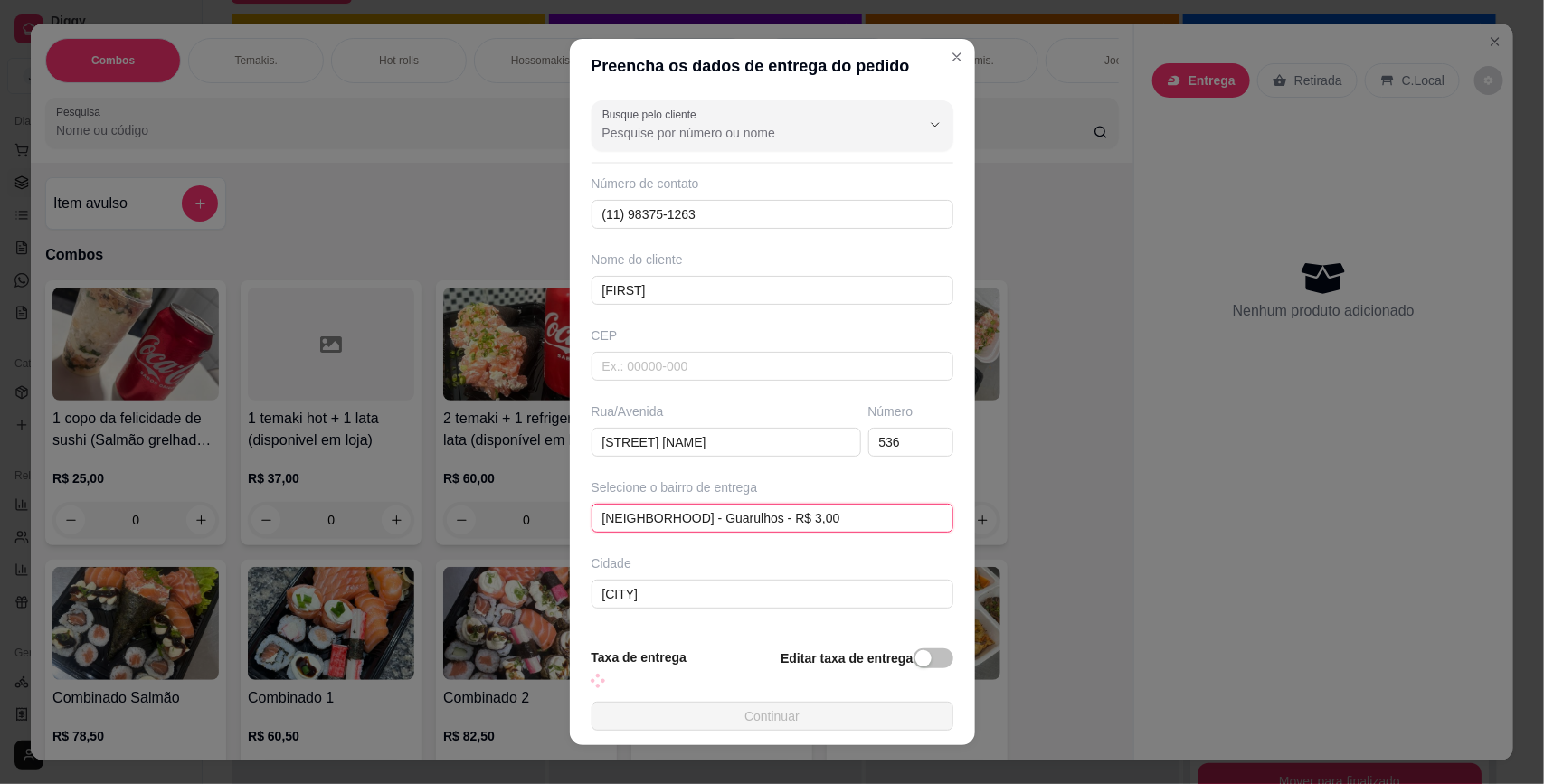 click on "[NEIGHBORHOOD] - Guarulhos - R$ 3,00" at bounding box center (772, 518) 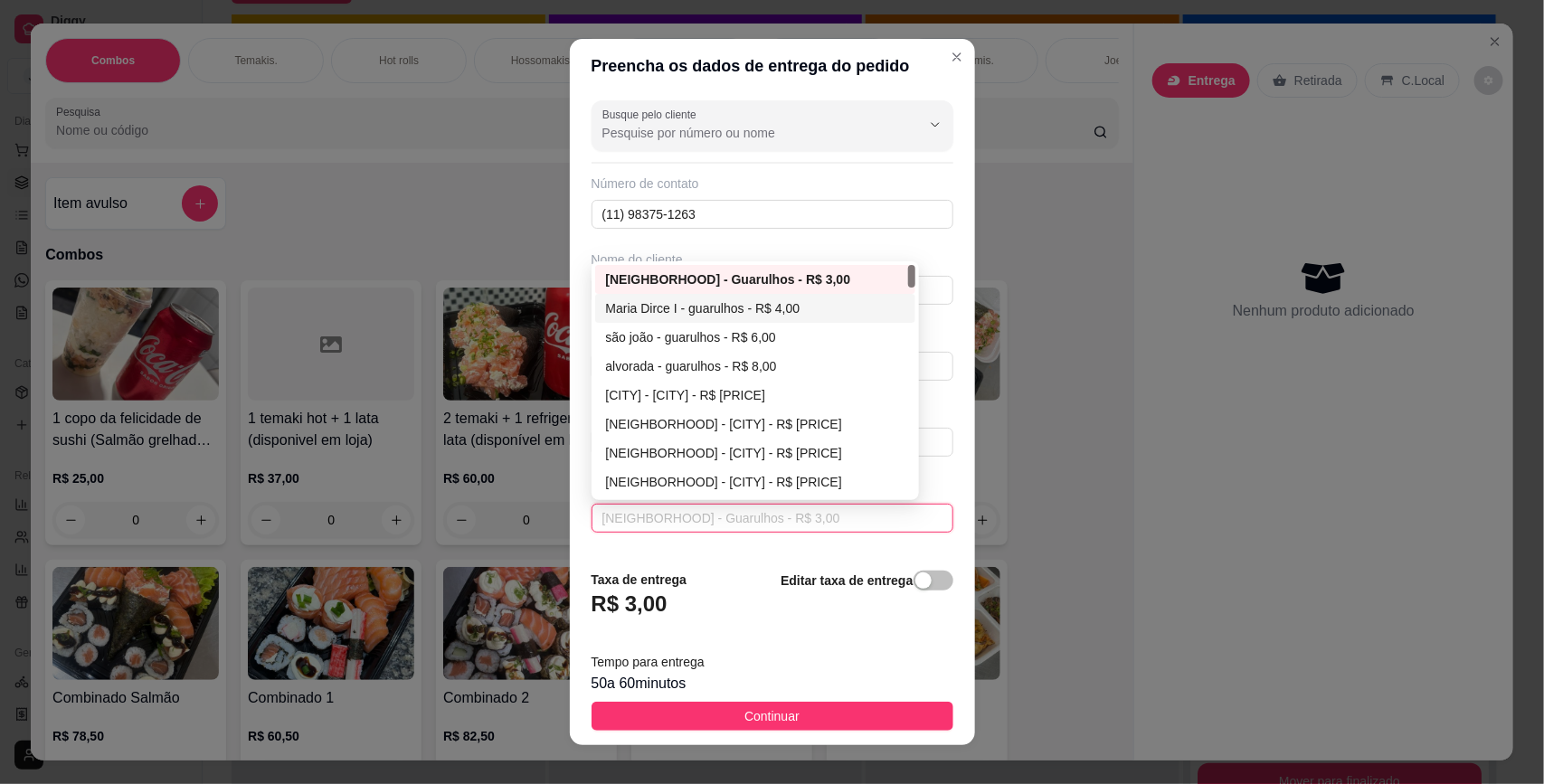 click on "Maria Dirce I - guarulhos -  R$ 4,00" at bounding box center (755, 308) 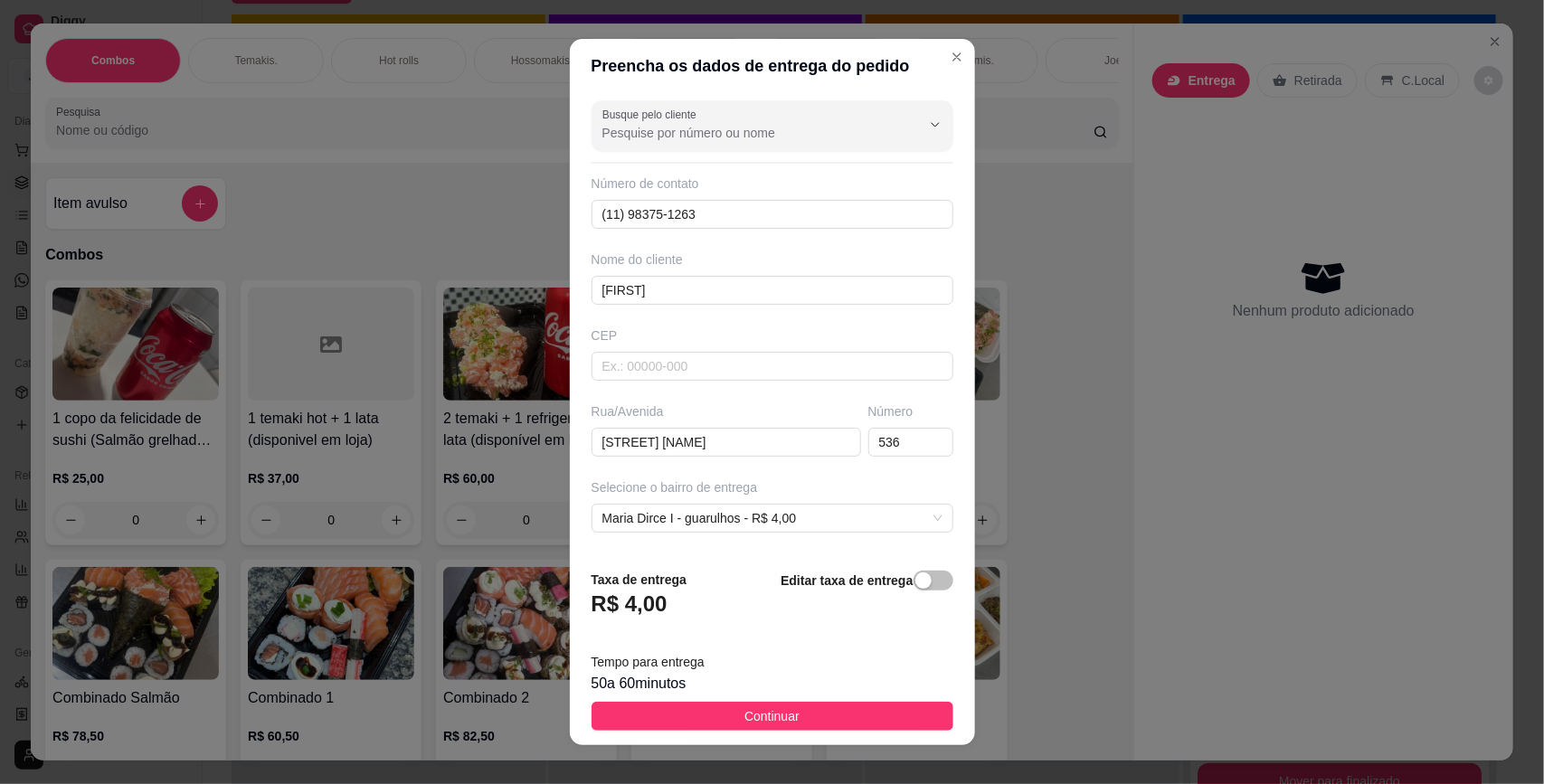 scroll, scrollTop: 150, scrollLeft: 0, axis: vertical 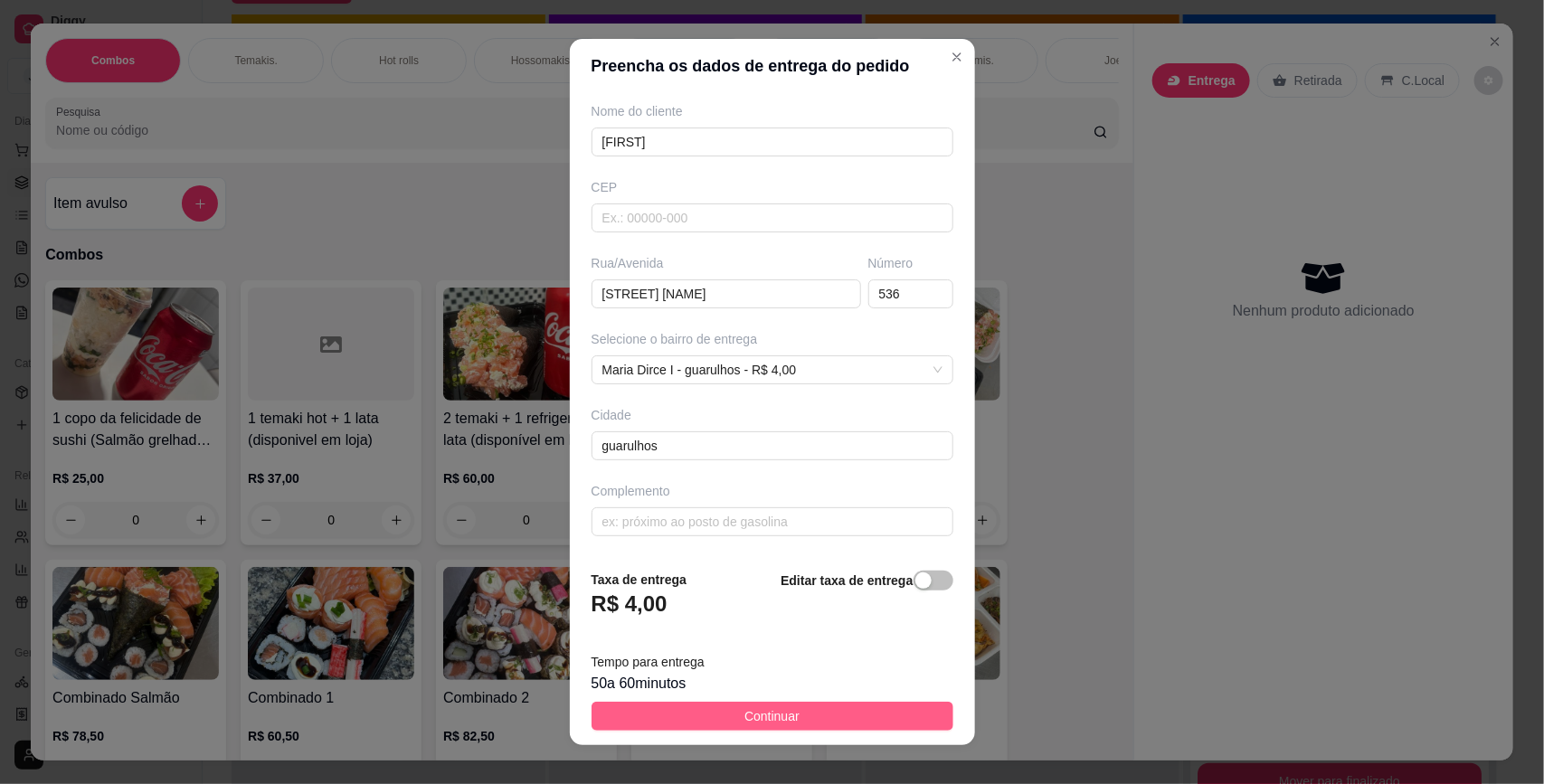 click on "Continuar" at bounding box center [772, 716] 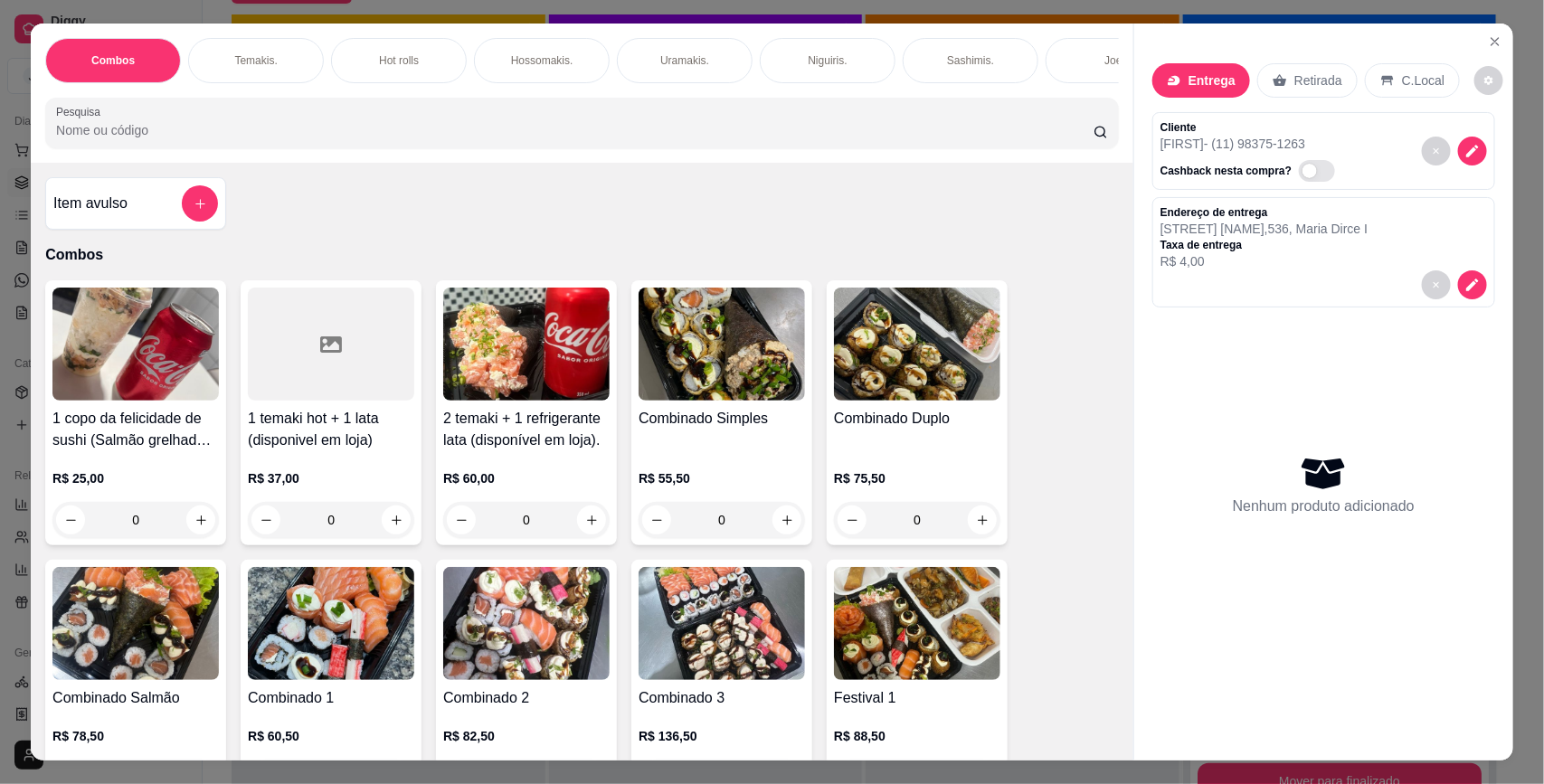 click on "Hot rolls" at bounding box center [399, 61] 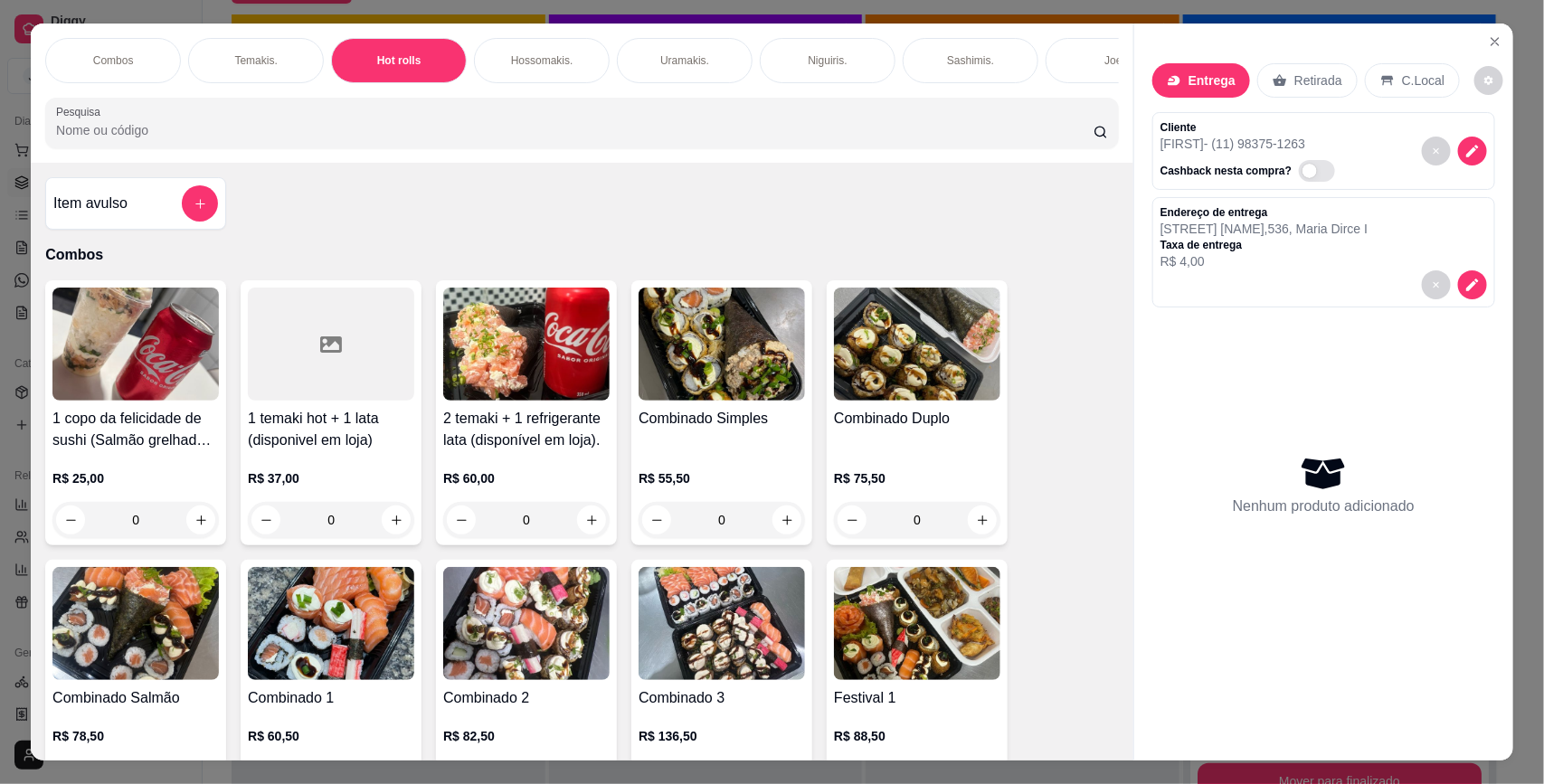 scroll, scrollTop: 1765, scrollLeft: 0, axis: vertical 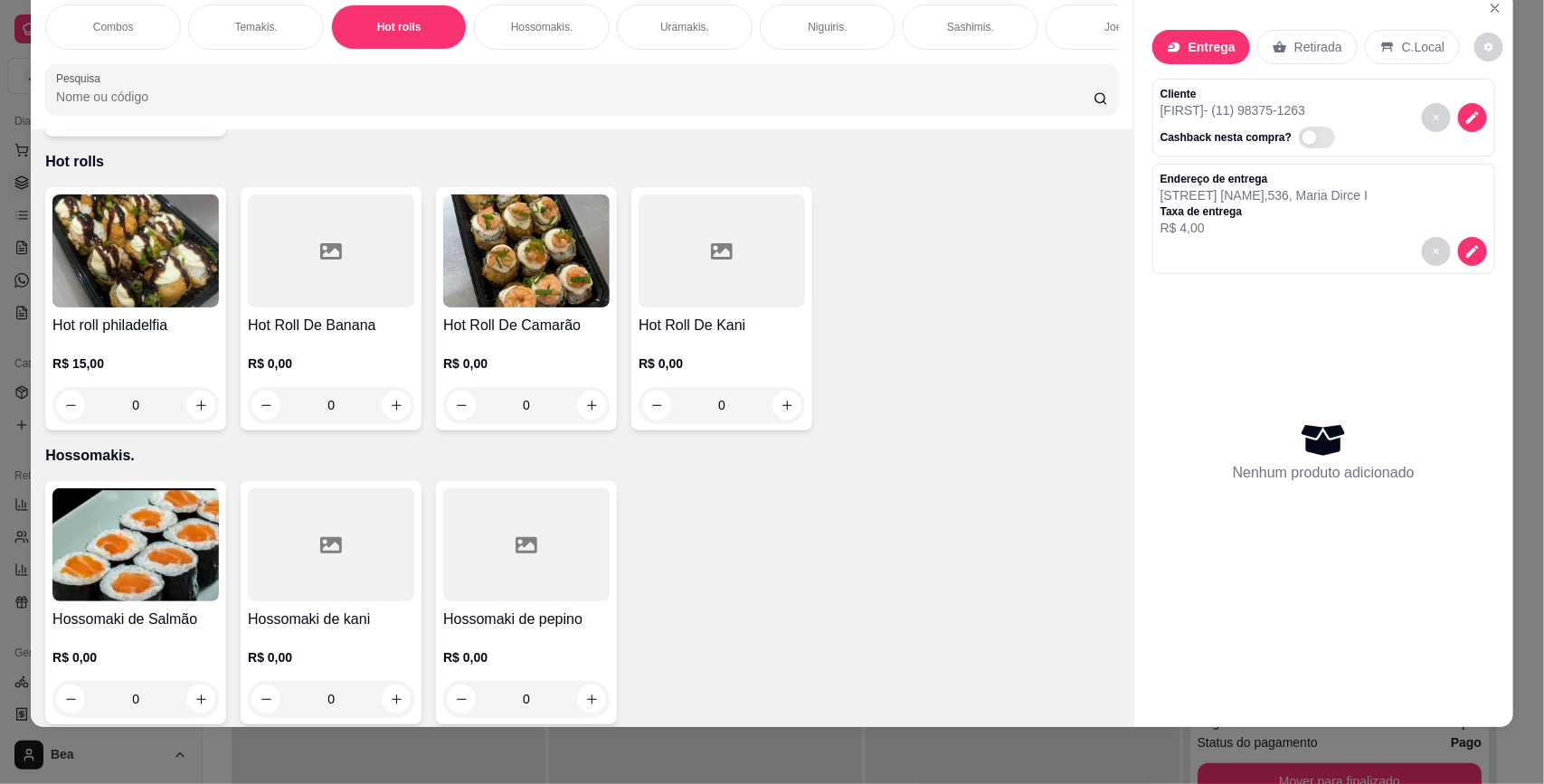 click on "0" at bounding box center [136, 405] 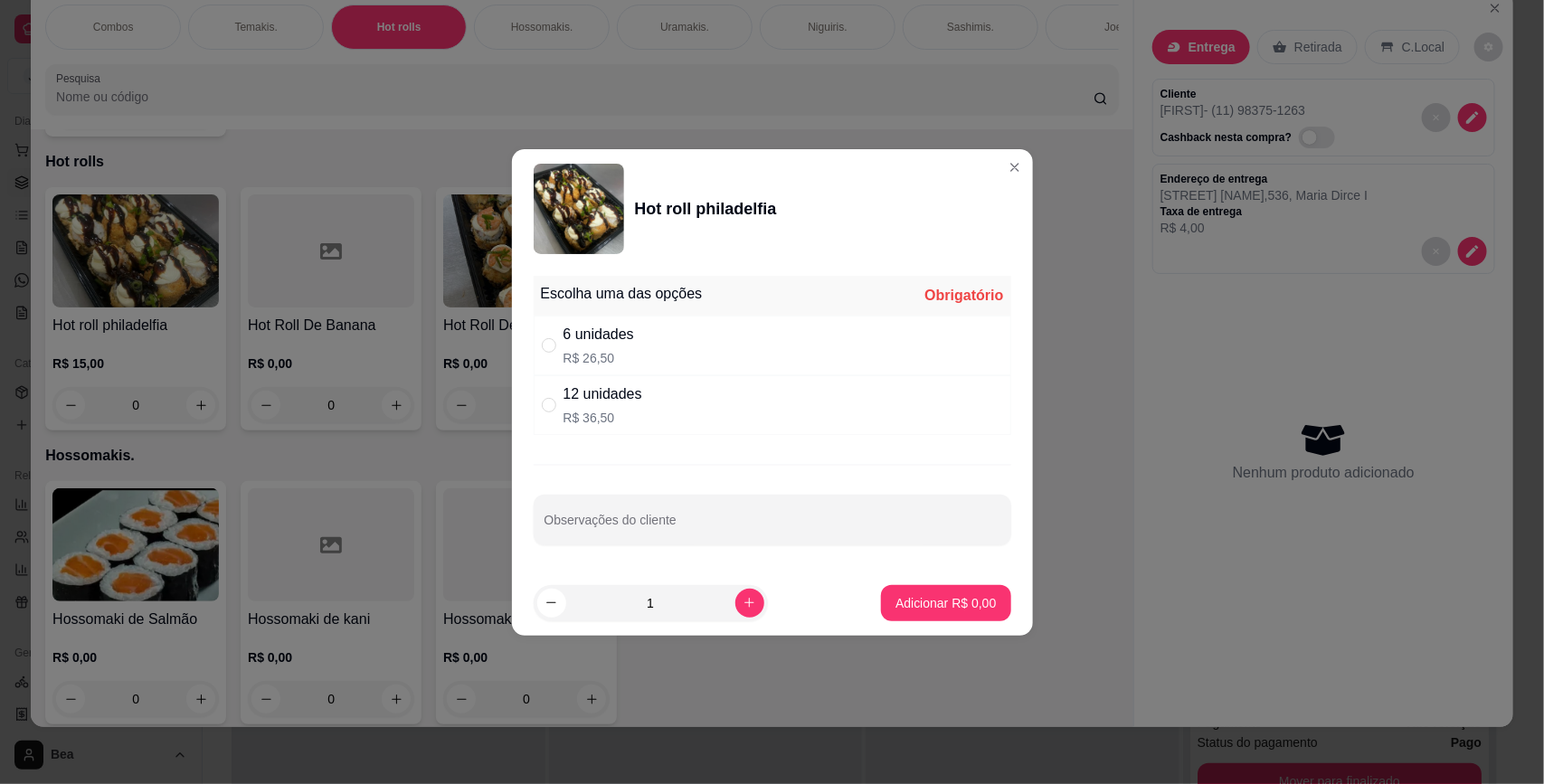 click on "12 unidades" at bounding box center [602, 394] 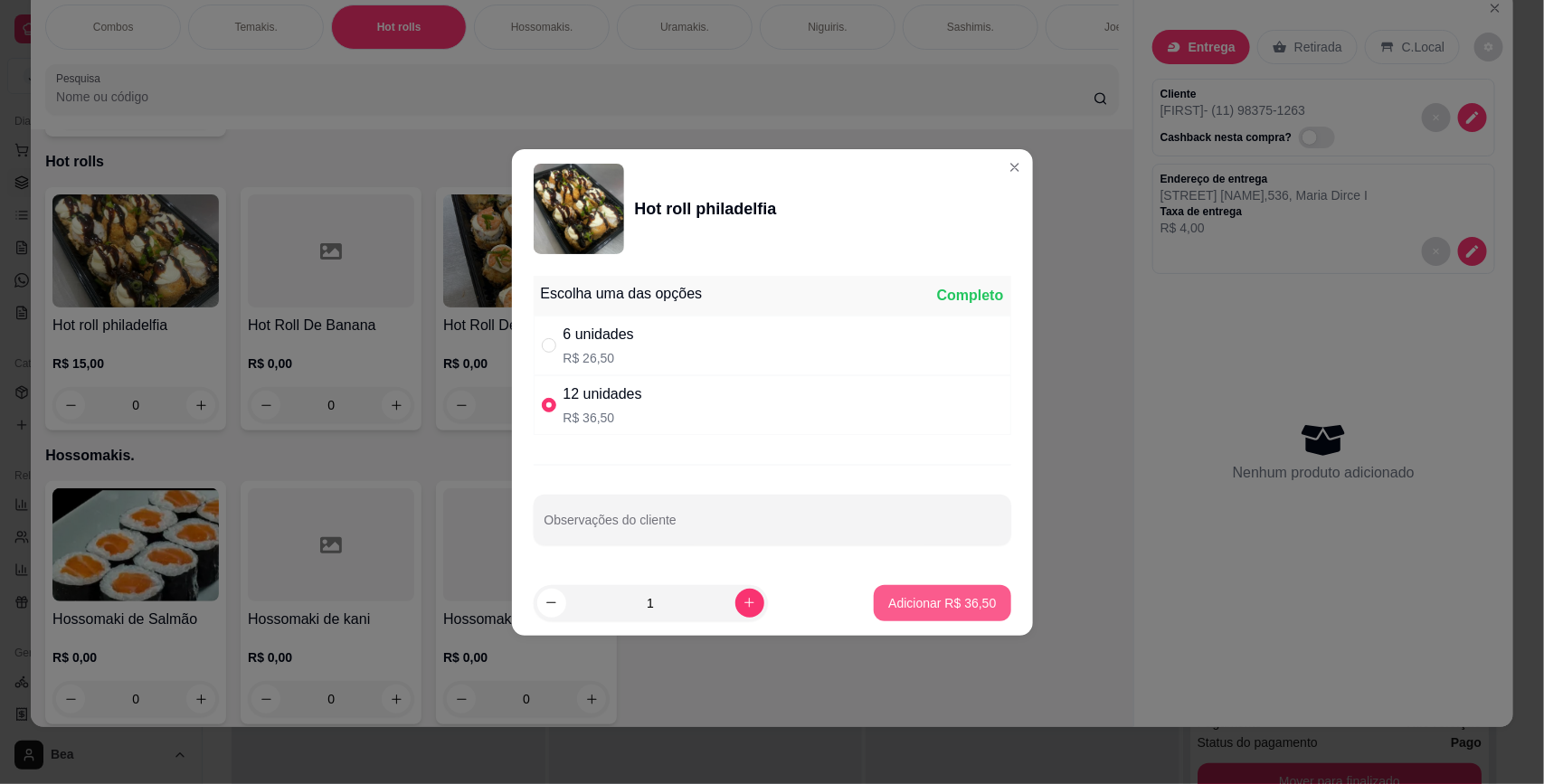 click on "Adicionar   R$ 36,50" at bounding box center (942, 603) 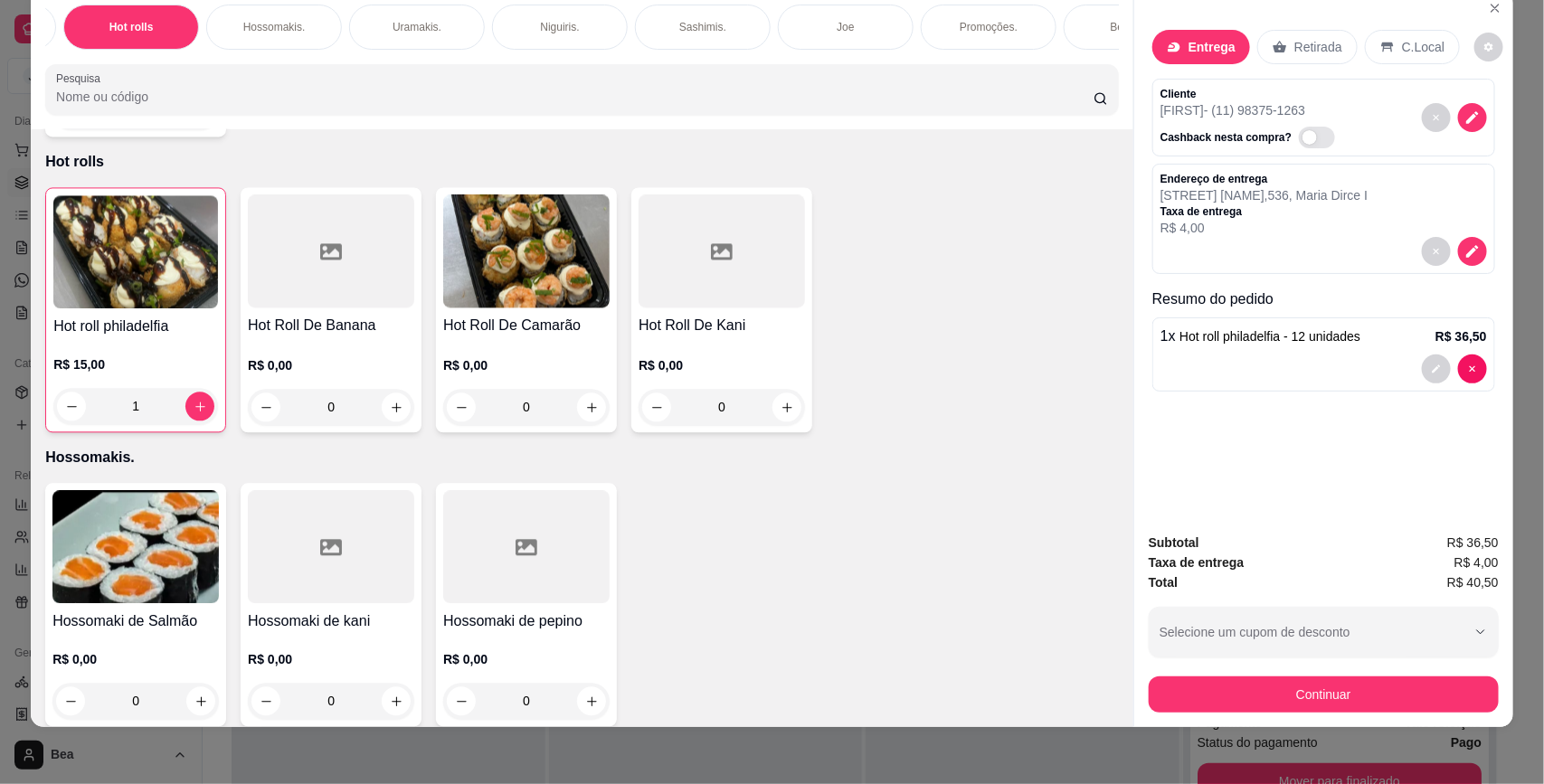 scroll, scrollTop: 0, scrollLeft: 545, axis: horizontal 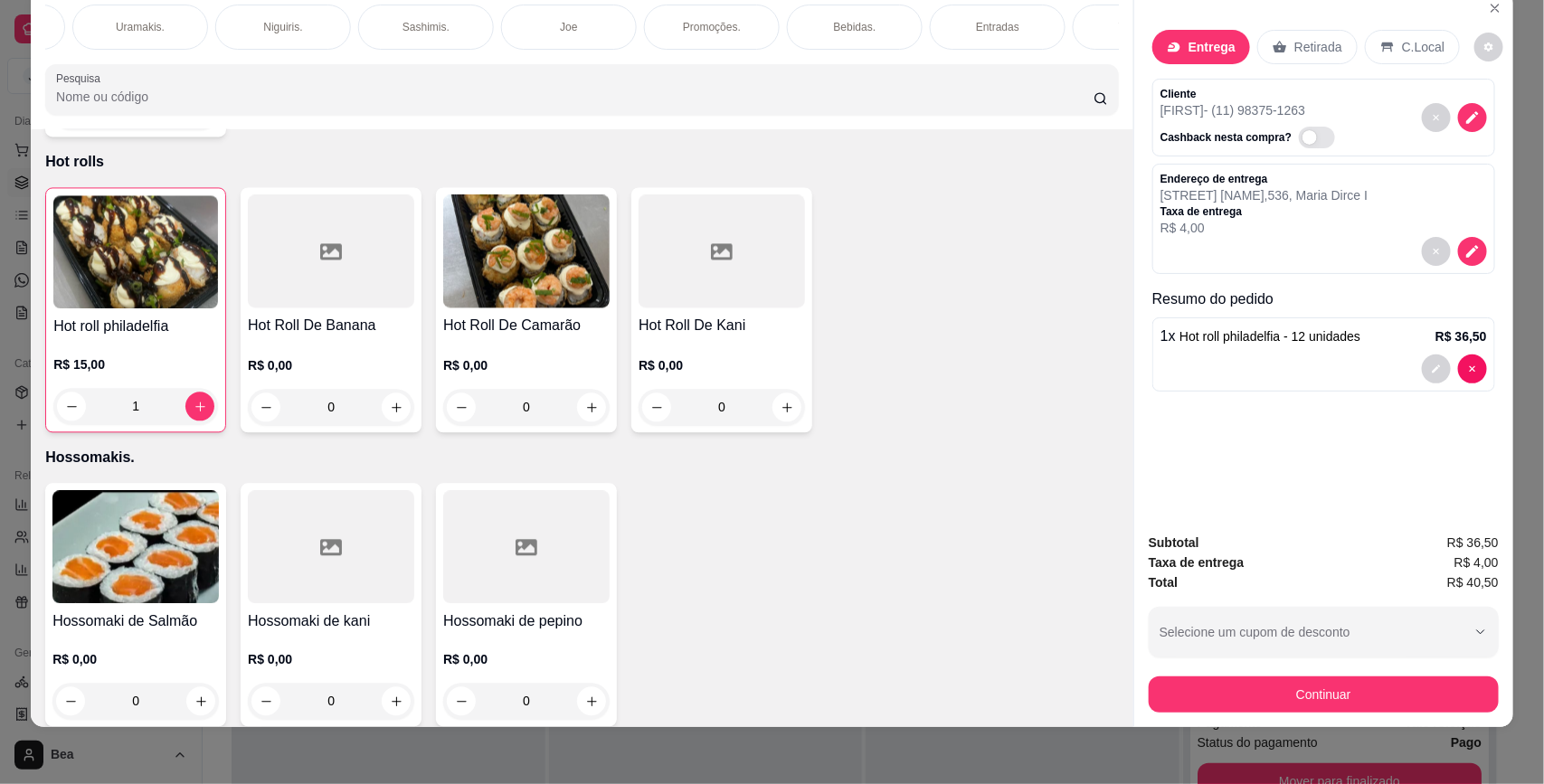 click on "Bebidas." at bounding box center (855, 27) 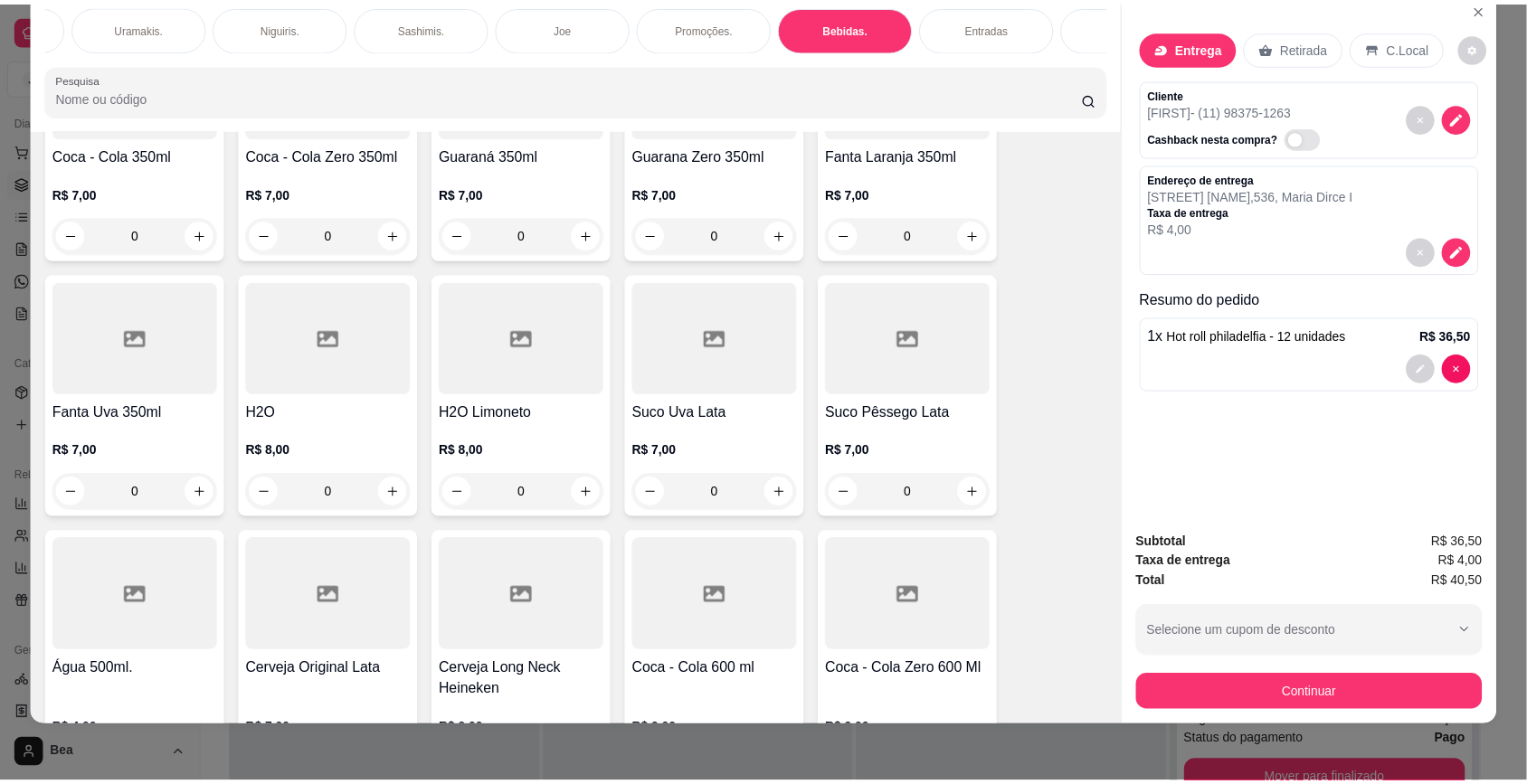 scroll, scrollTop: 4115, scrollLeft: 0, axis: vertical 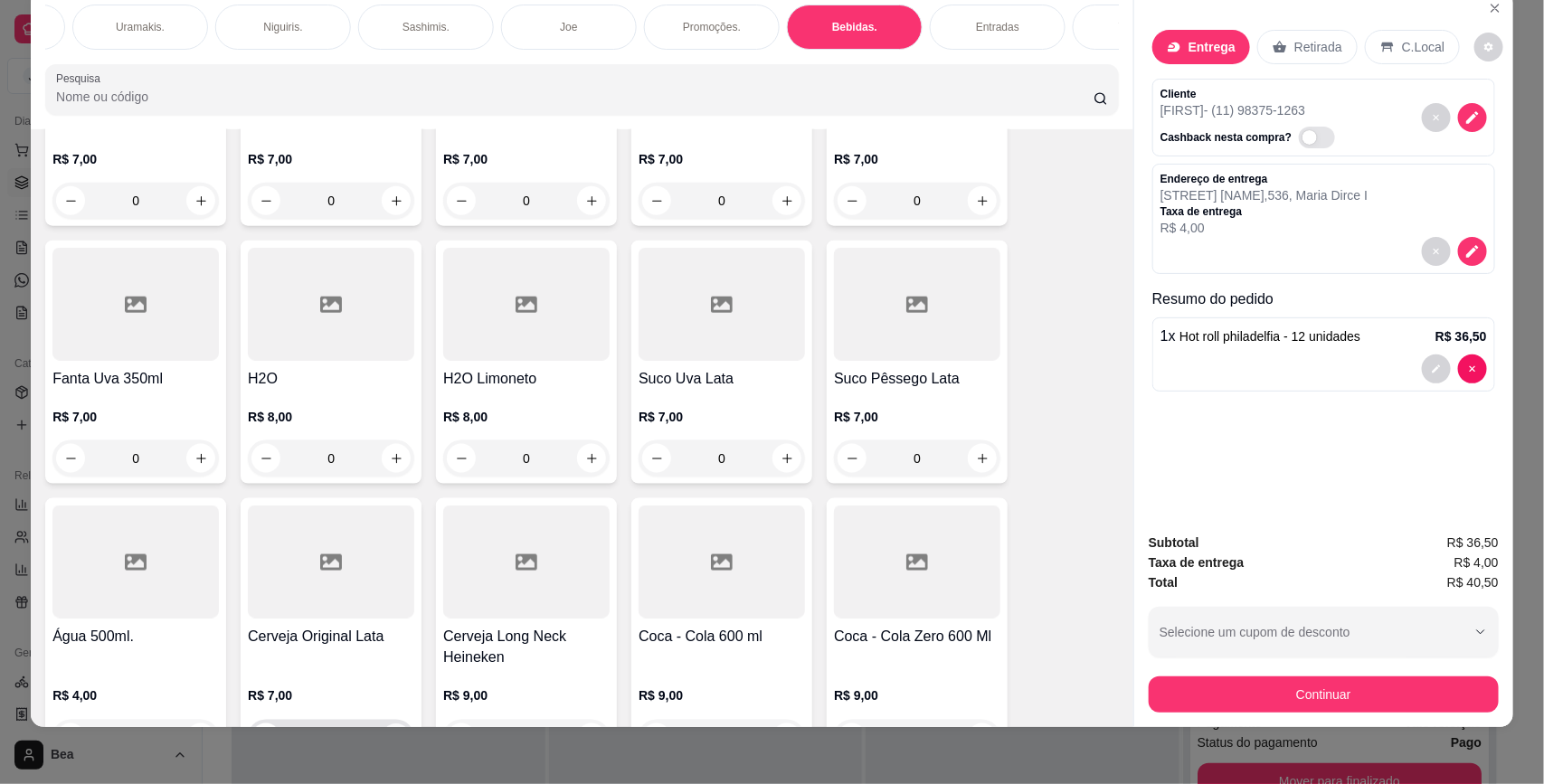 click 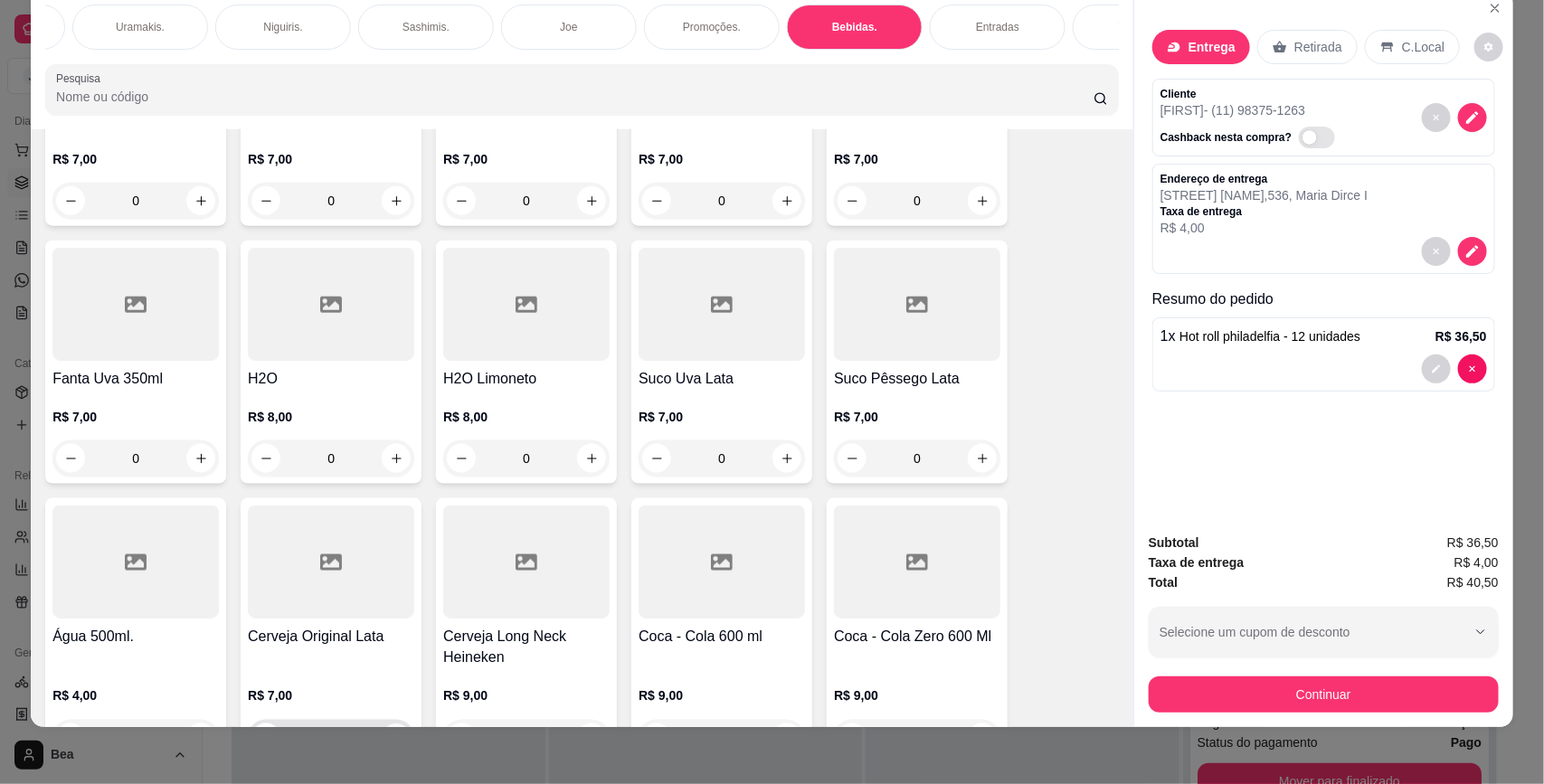 click 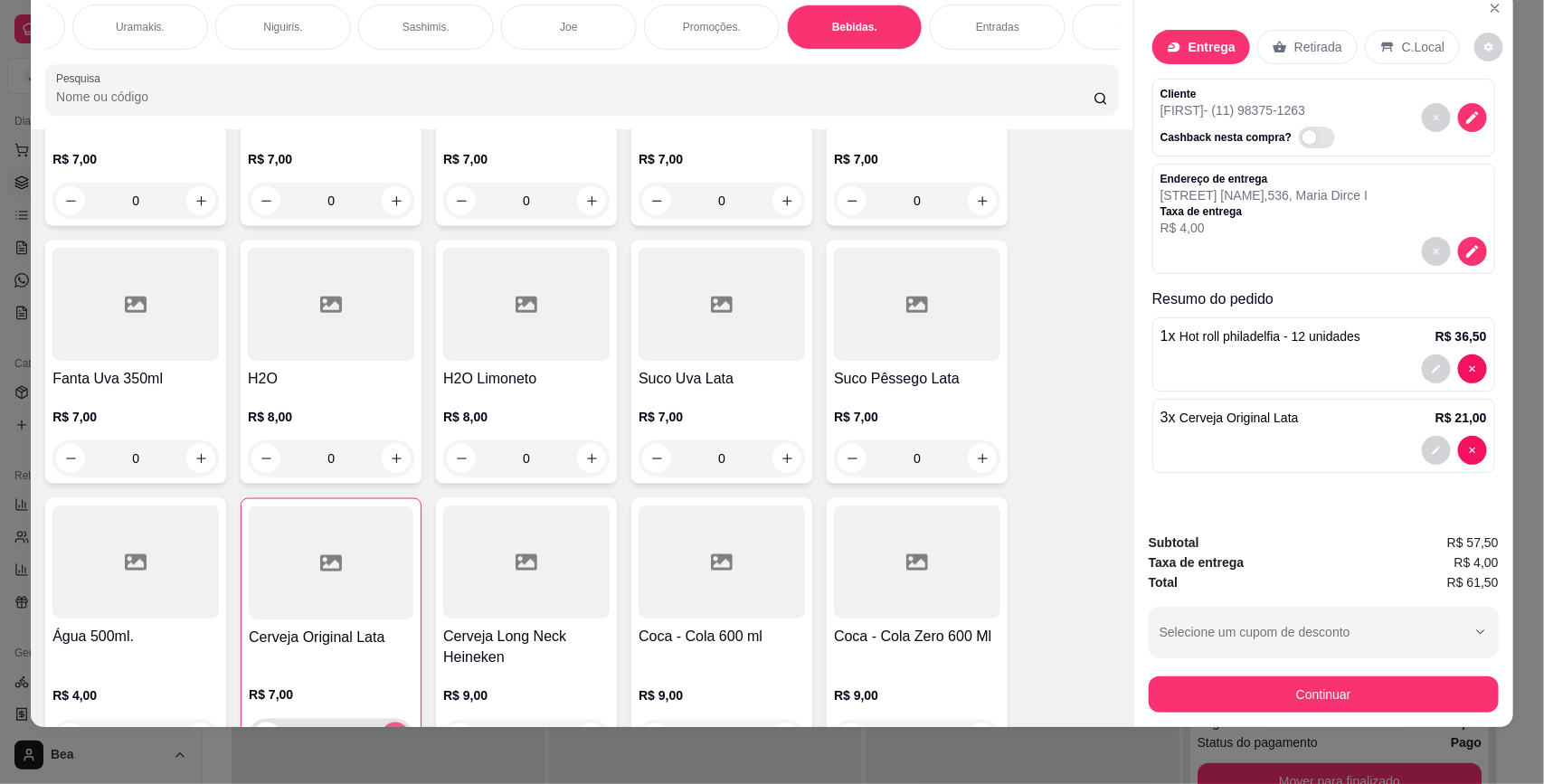 click 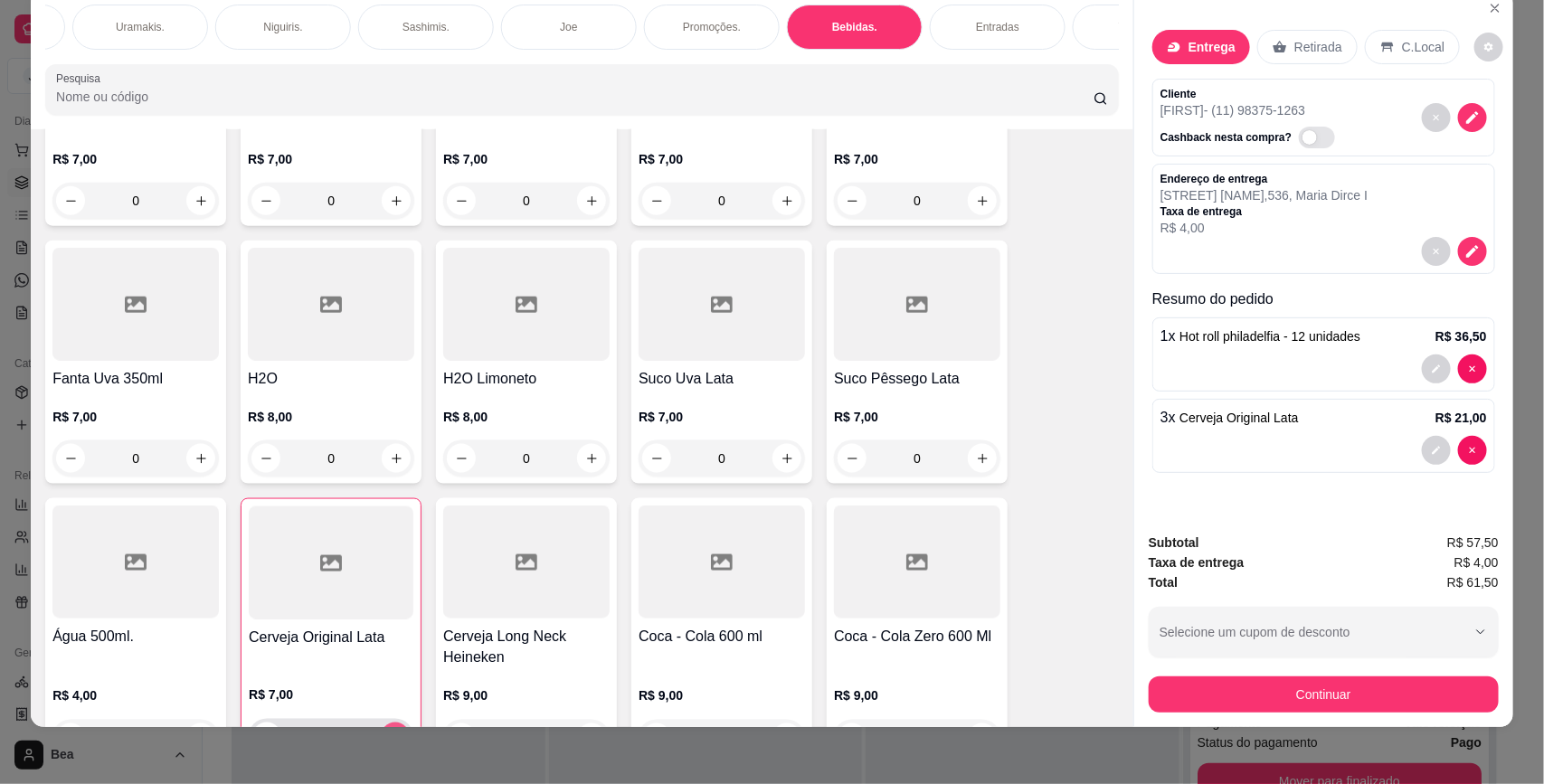 type on "4" 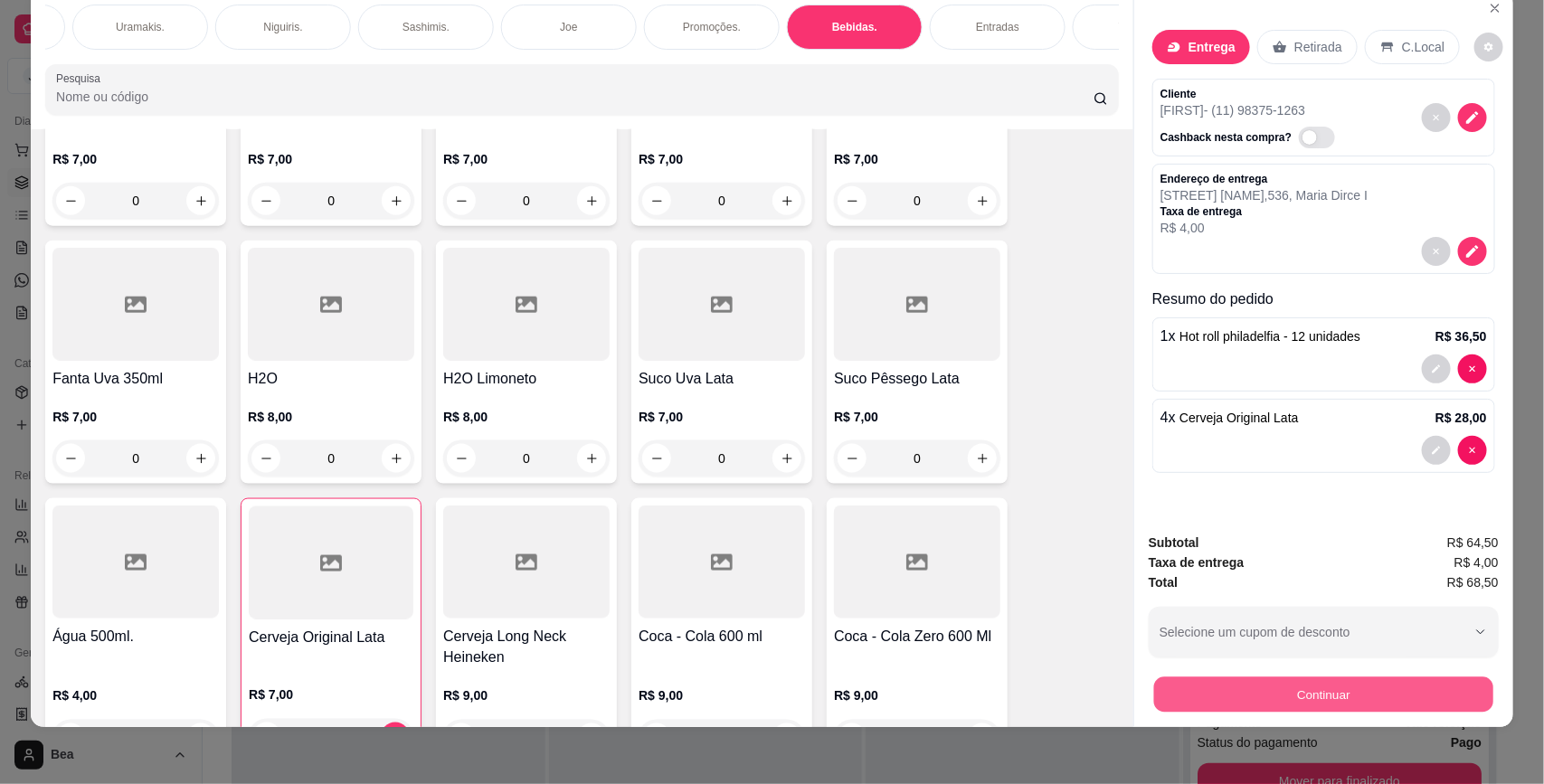 click on "Continuar" at bounding box center (1323, 694) 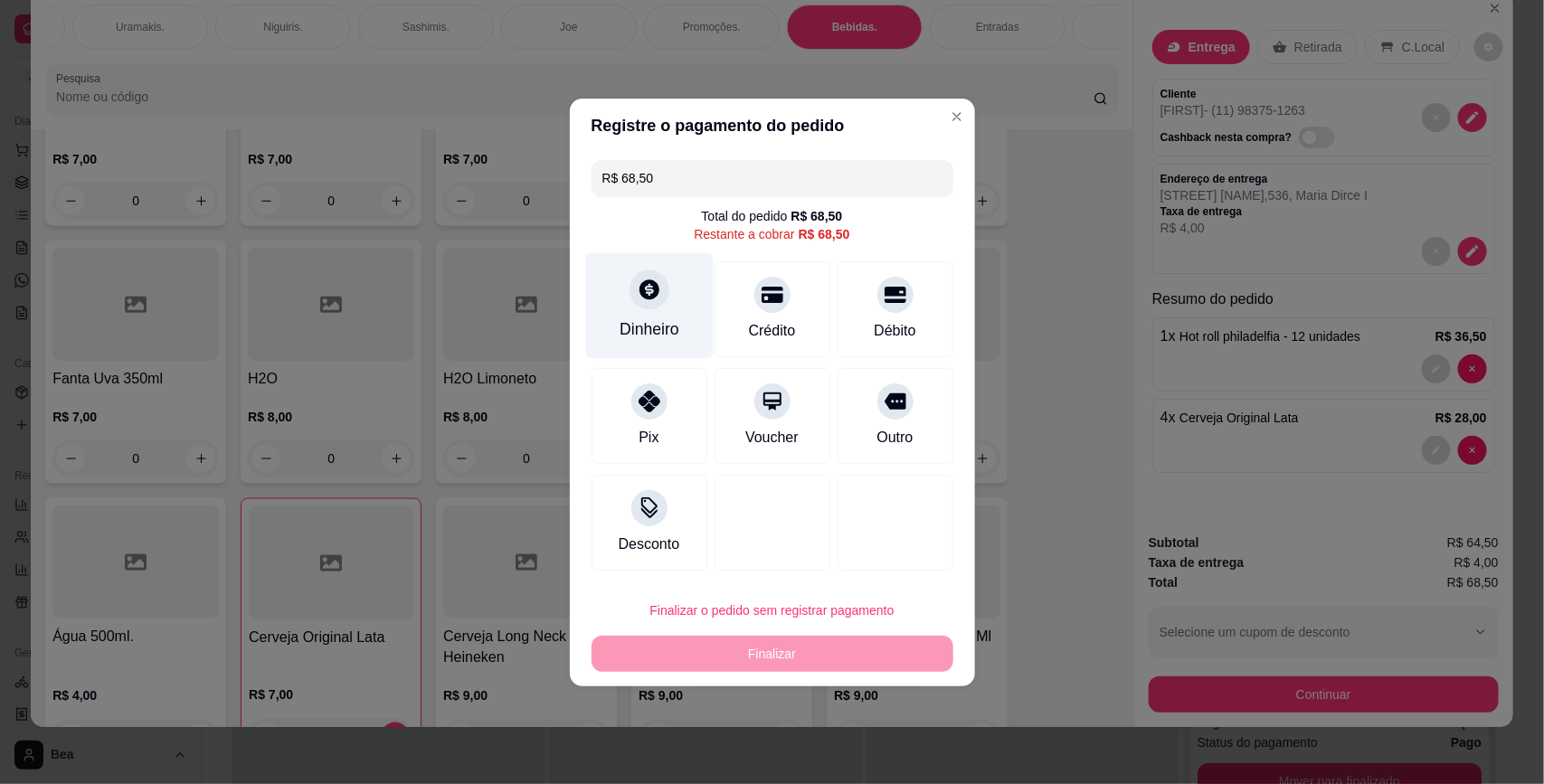 click on "Dinheiro" at bounding box center (649, 305) 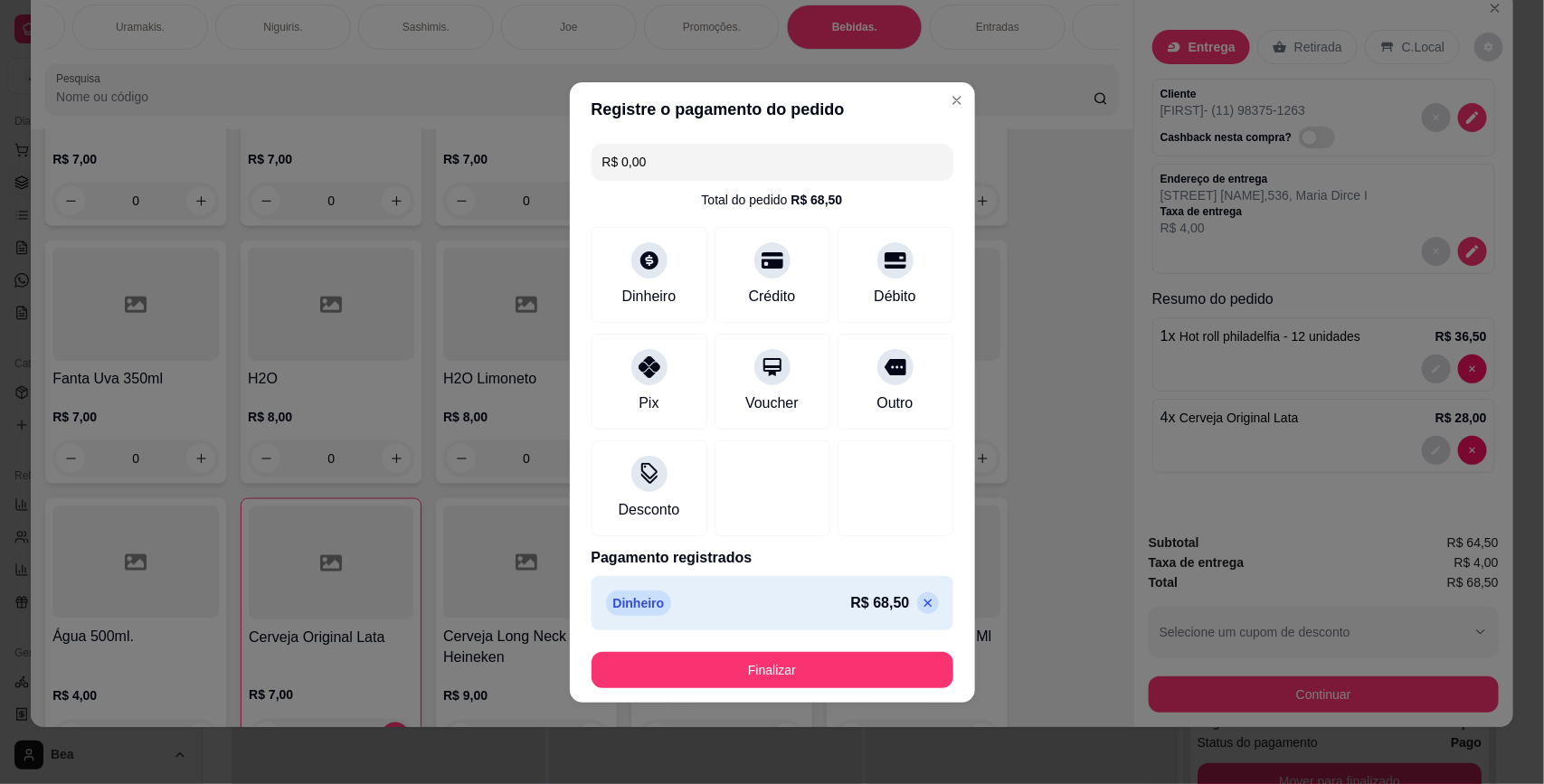 type on "R$ 0,00" 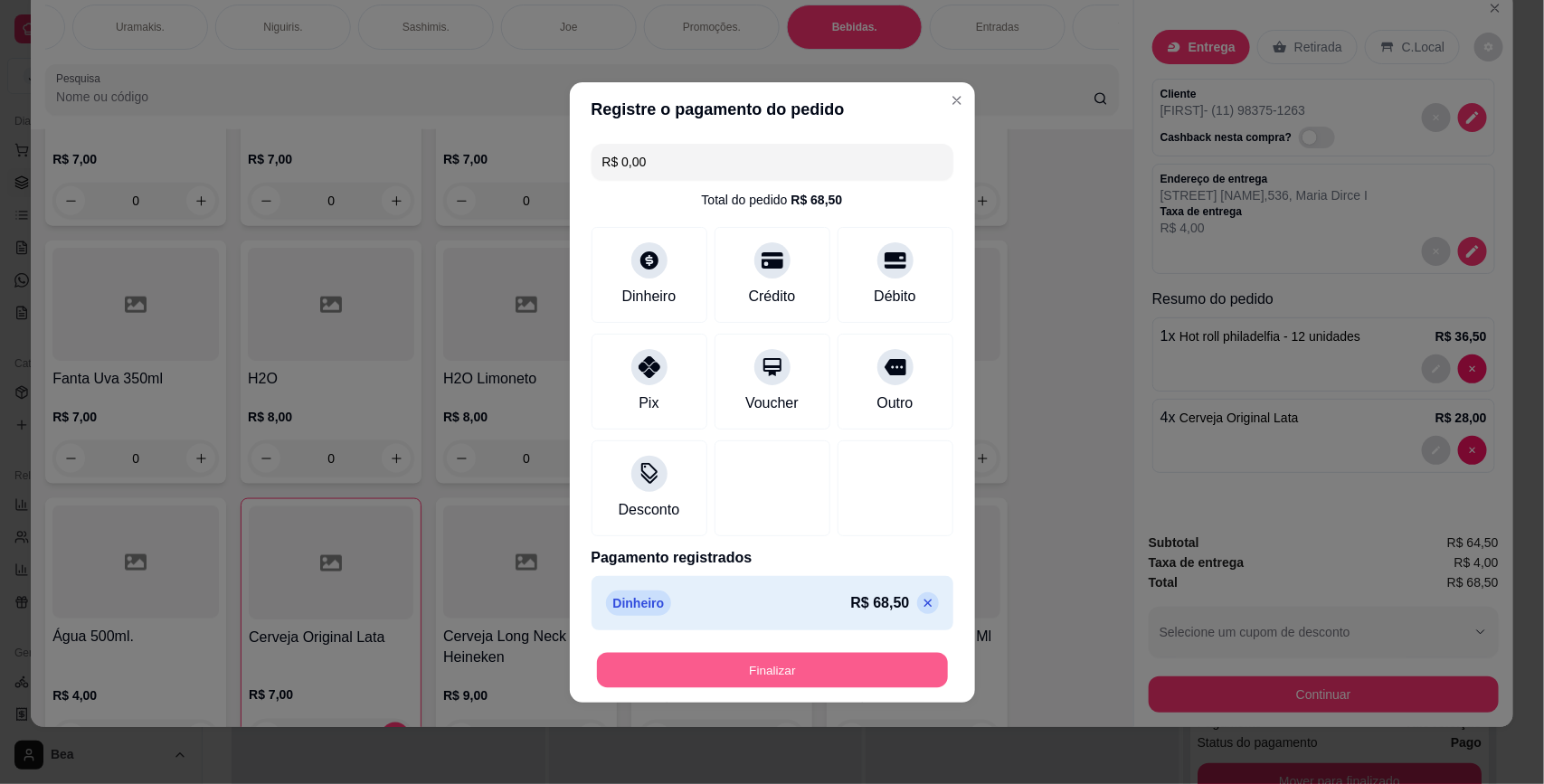 click on "Finalizar" at bounding box center [772, 669] 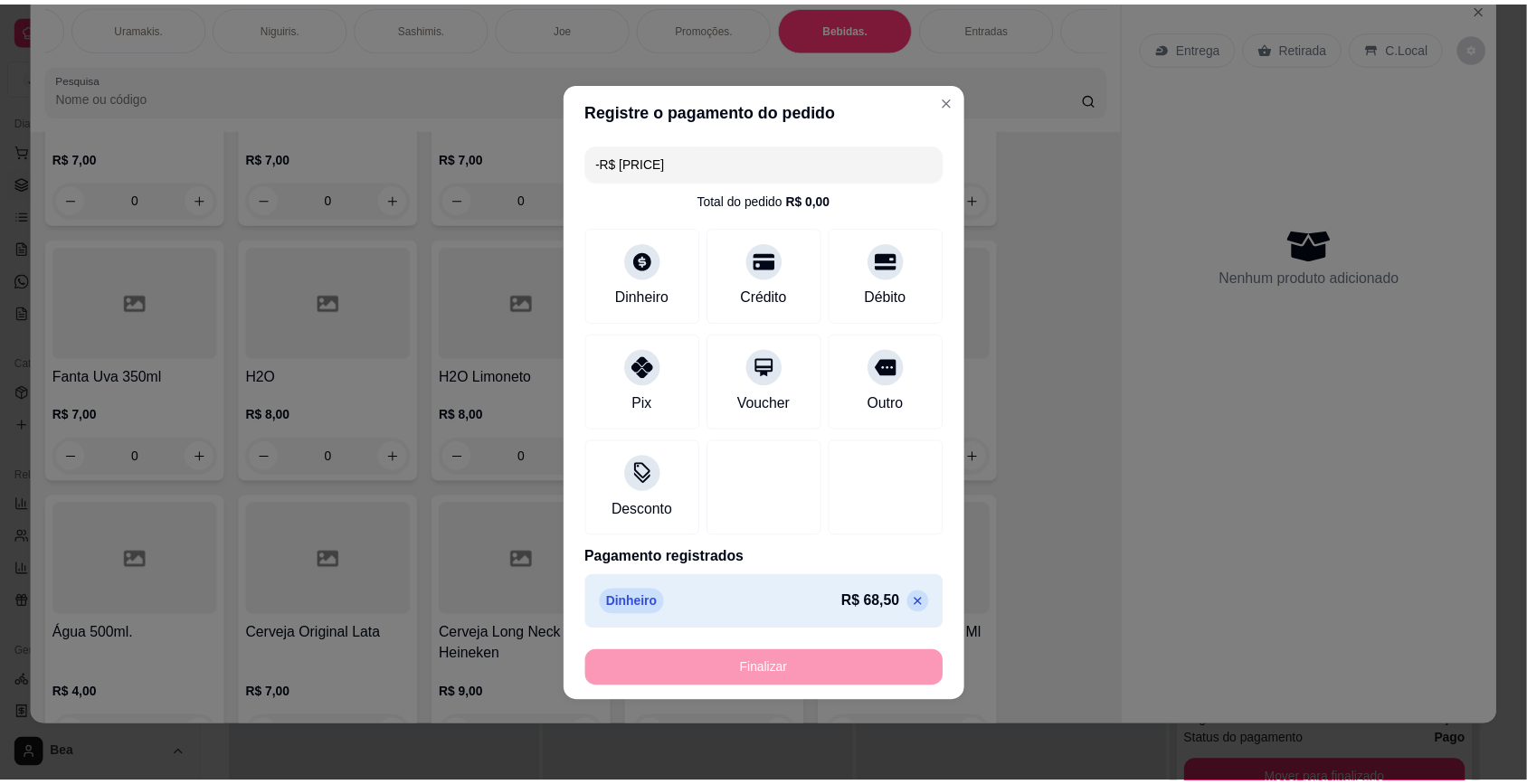 scroll, scrollTop: 0, scrollLeft: 0, axis: both 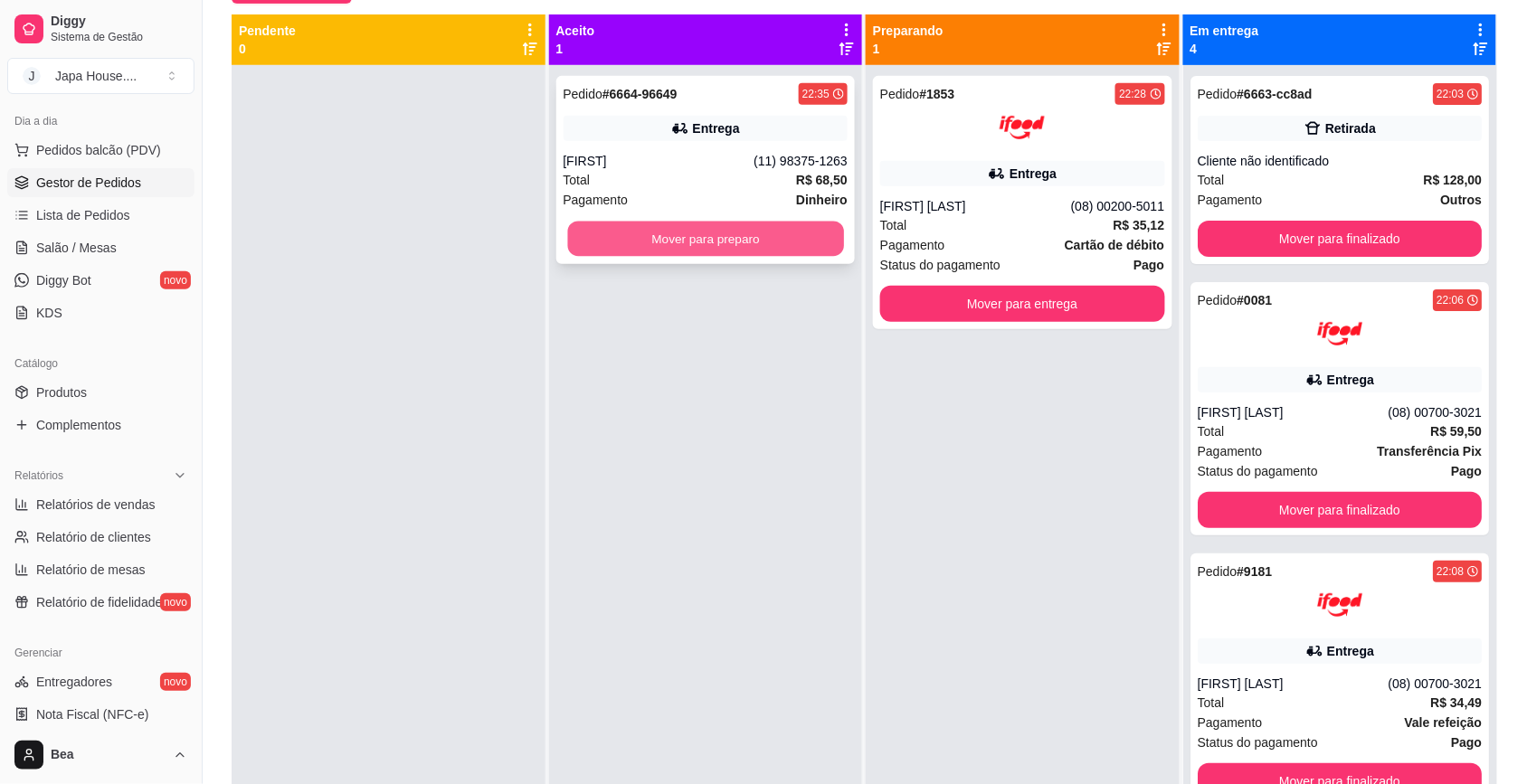 click on "Mover para preparo" at bounding box center [705, 239] 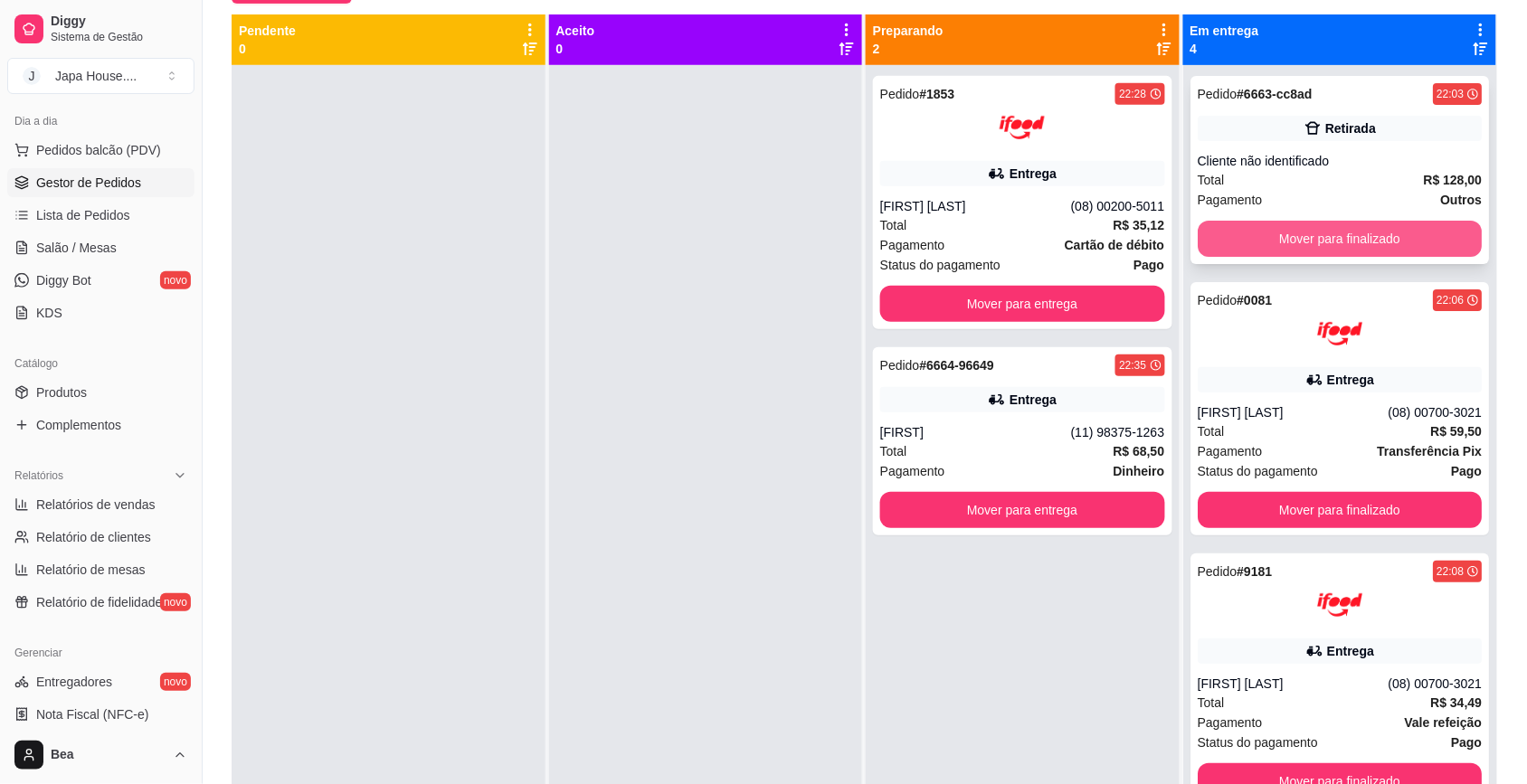 click on "Mover para finalizado" at bounding box center (1340, 239) 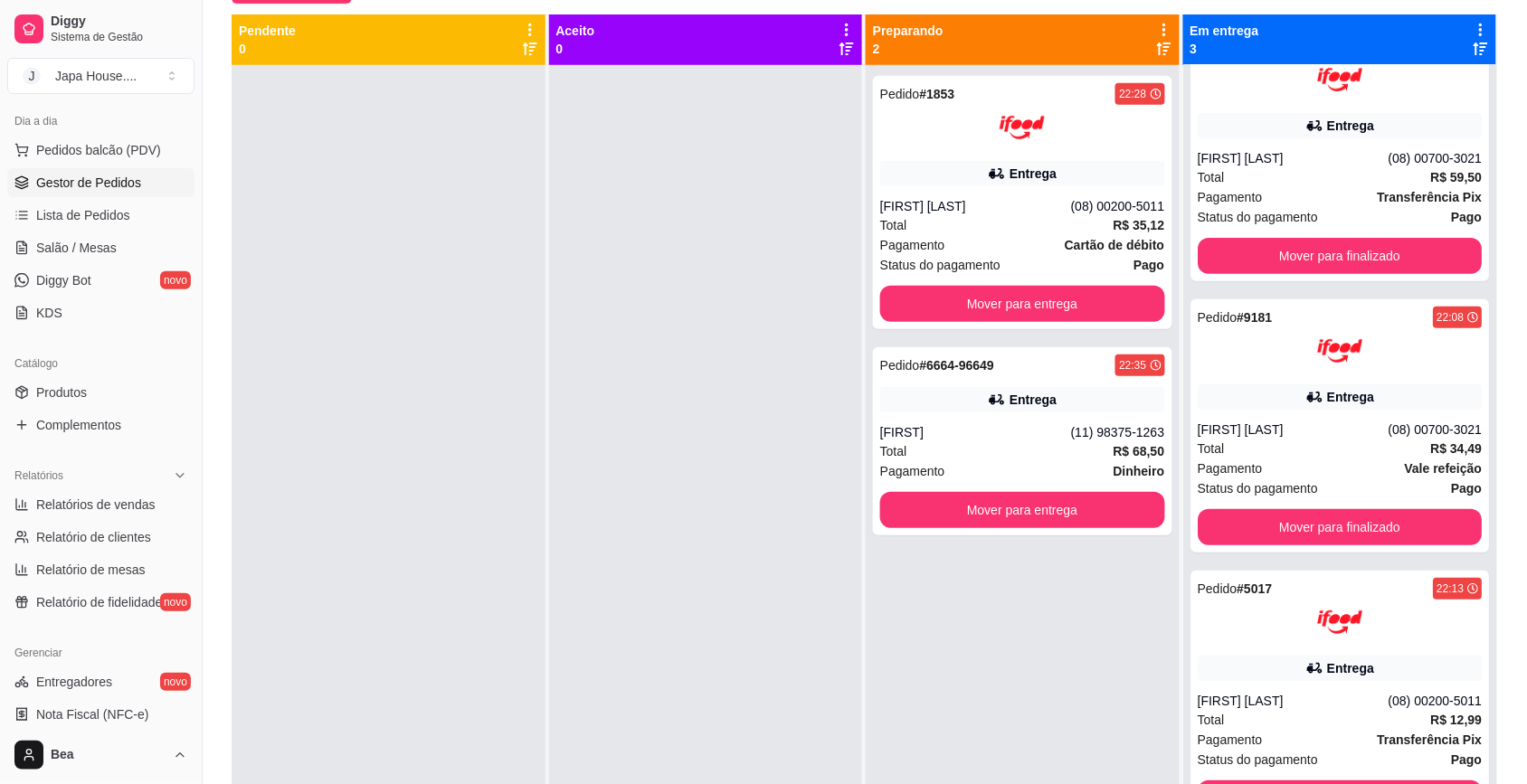 scroll, scrollTop: 0, scrollLeft: 0, axis: both 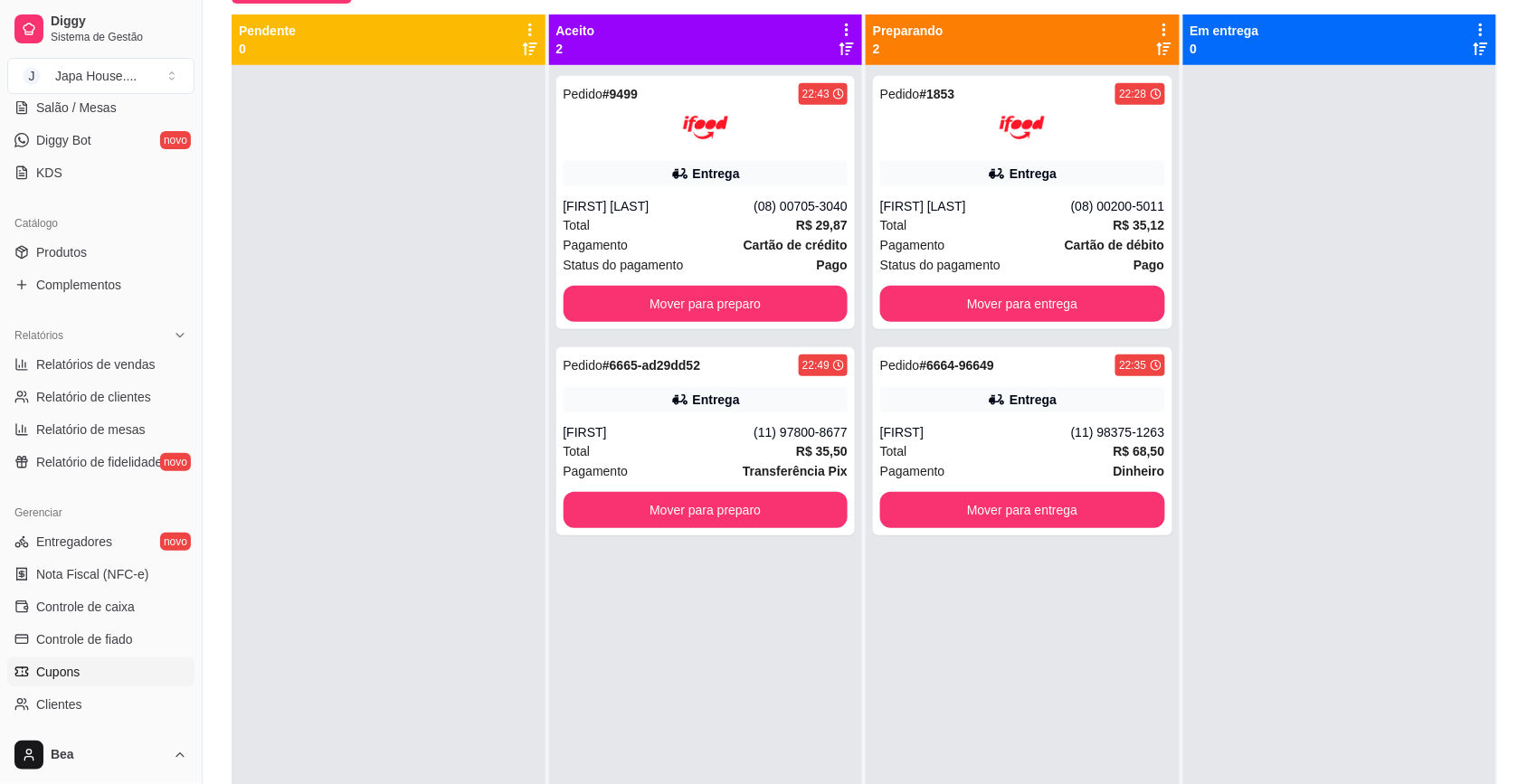 click on "Cupons" at bounding box center [100, 672] 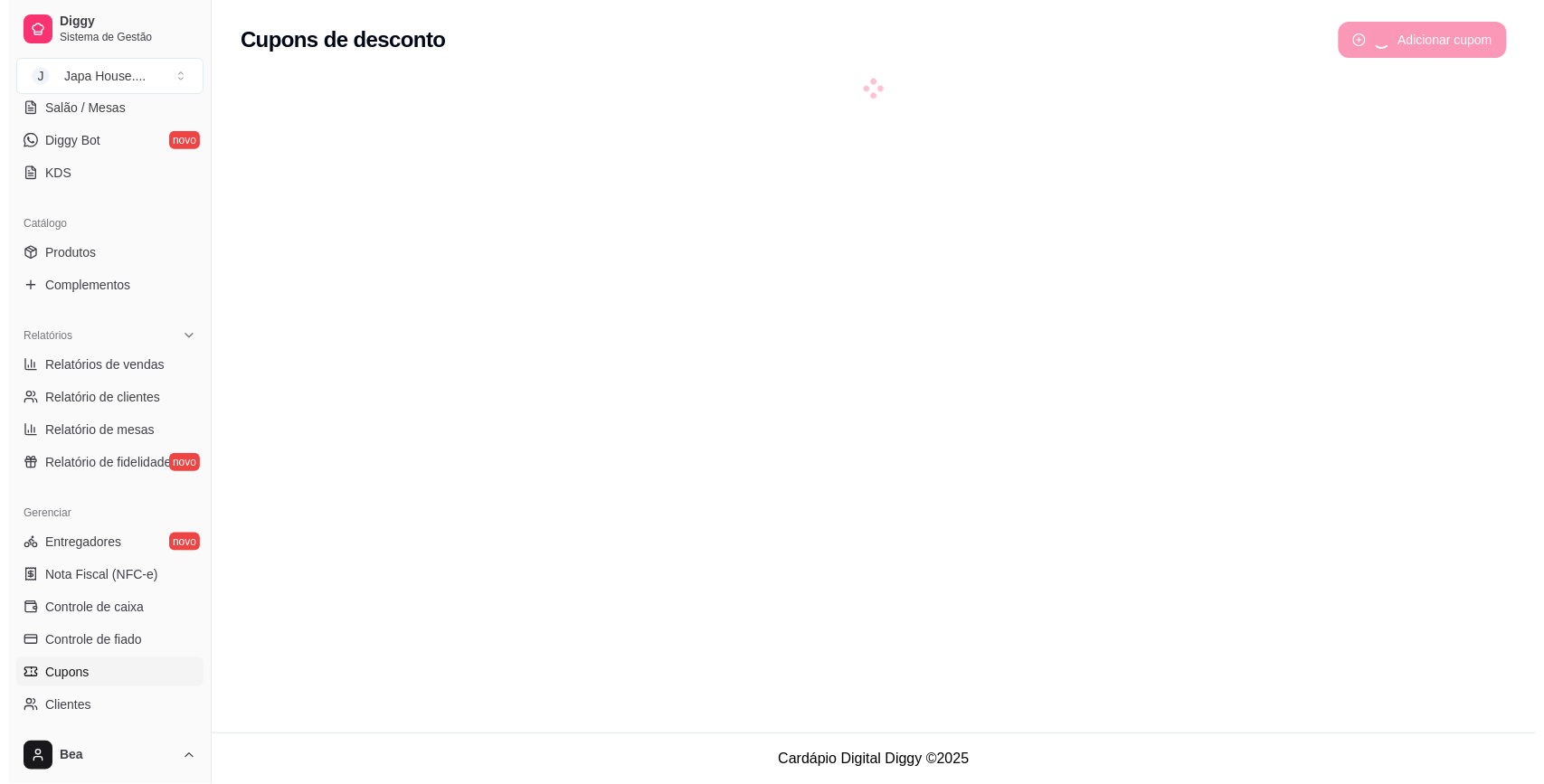 scroll, scrollTop: 0, scrollLeft: 0, axis: both 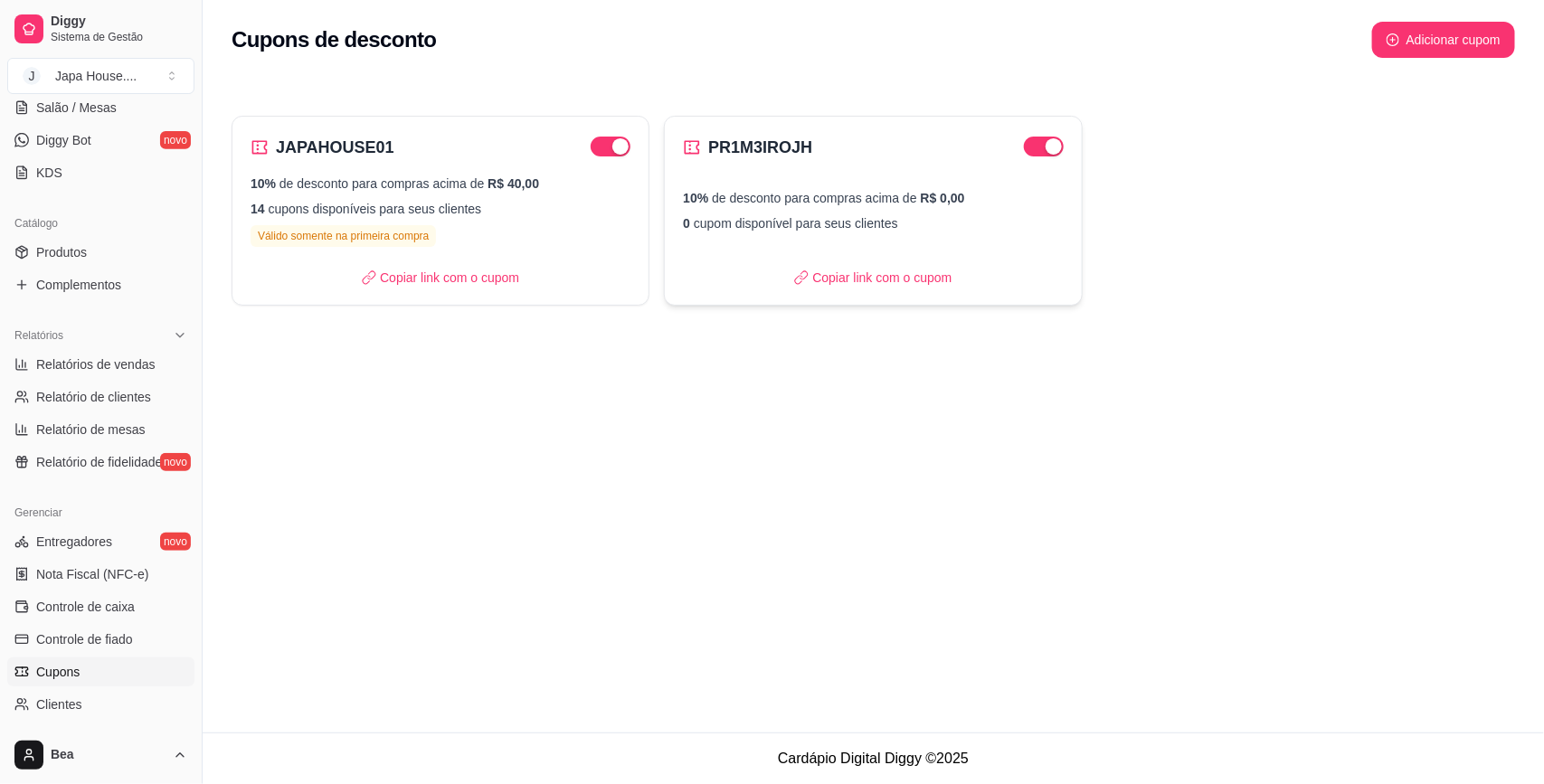 click on "0   cupom disponível   para seus clientes" at bounding box center (873, 223) 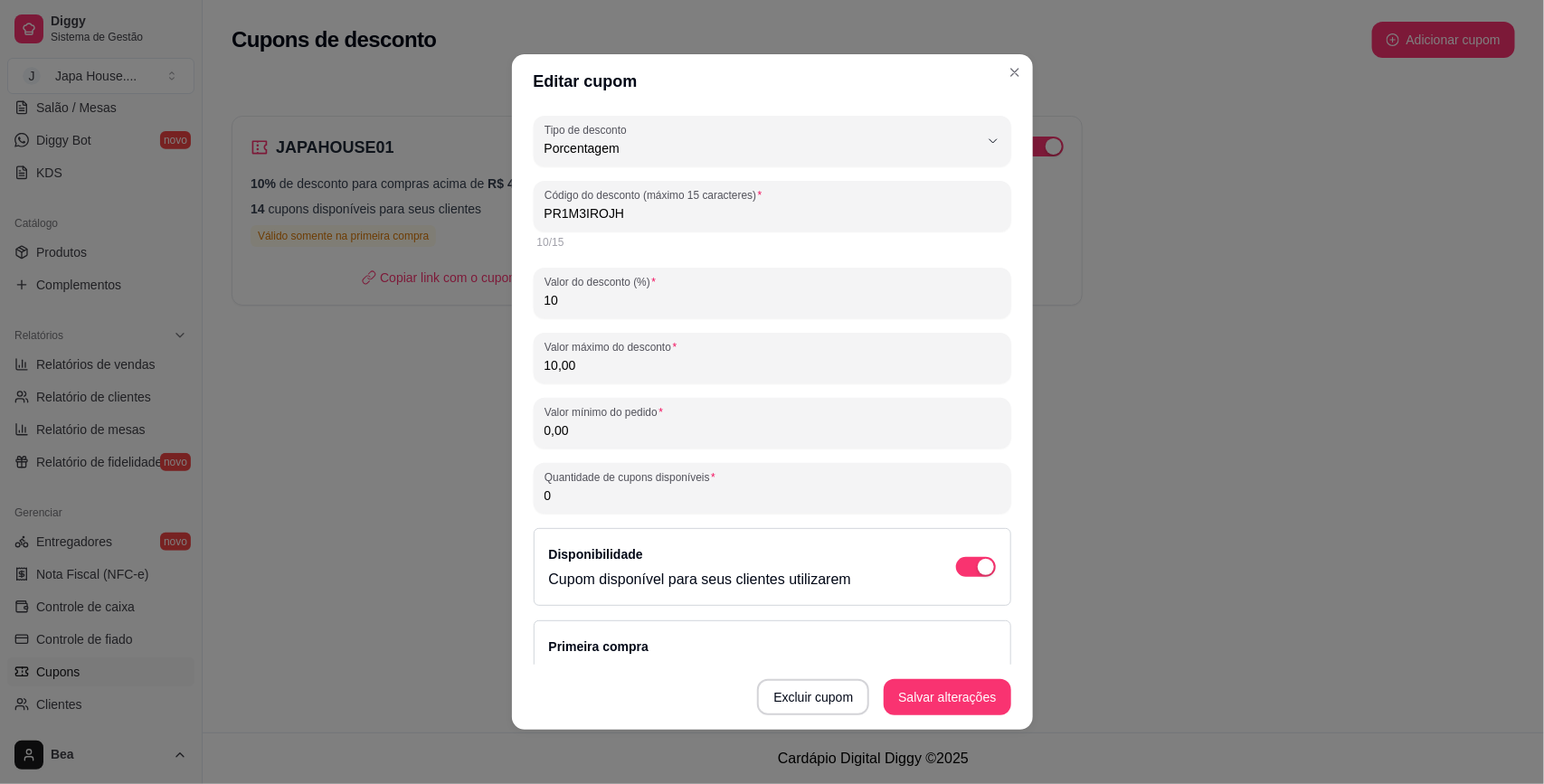 scroll, scrollTop: 199, scrollLeft: 0, axis: vertical 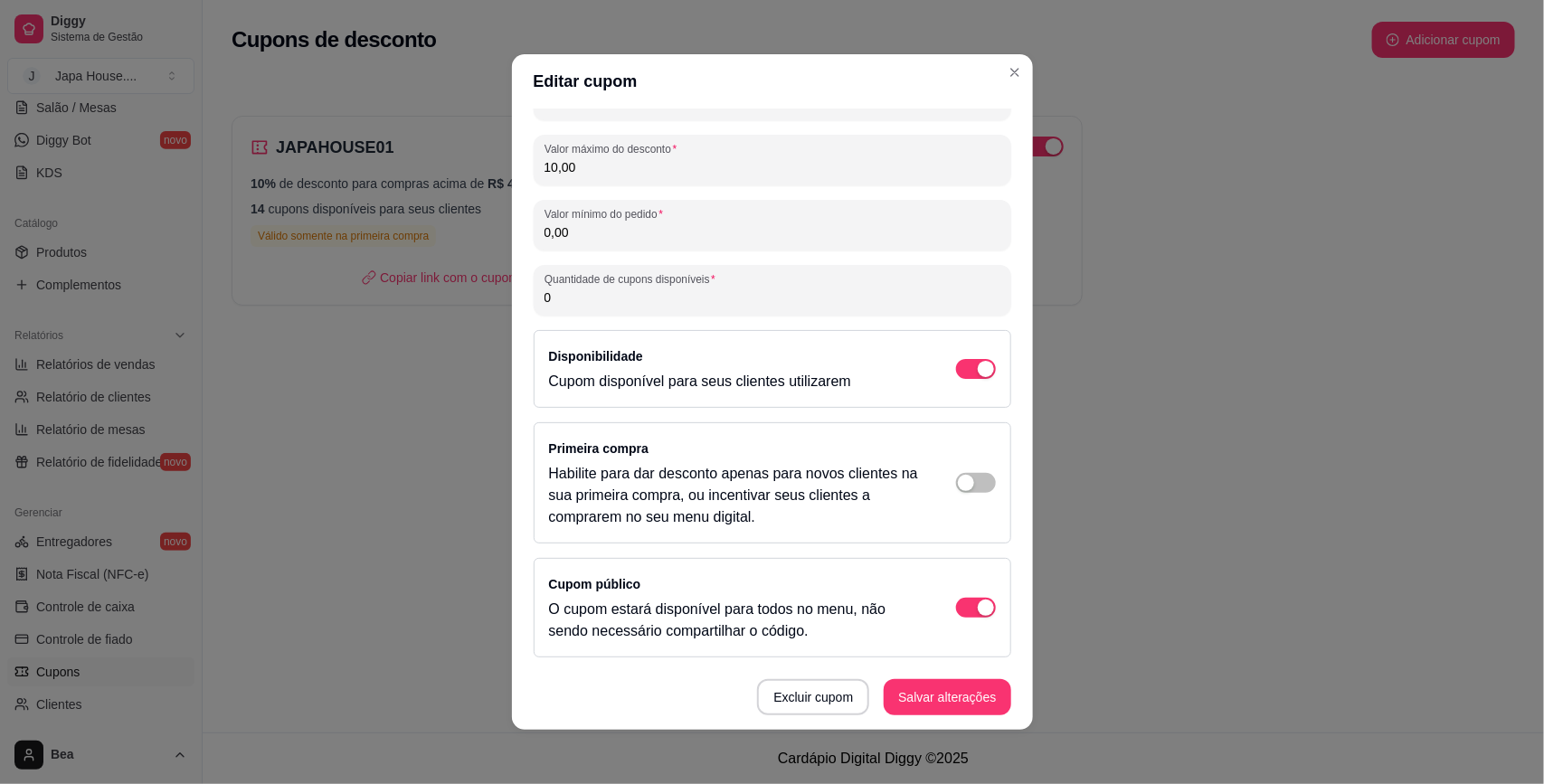 drag, startPoint x: 689, startPoint y: 294, endPoint x: 253, endPoint y: 322, distance: 436.89816 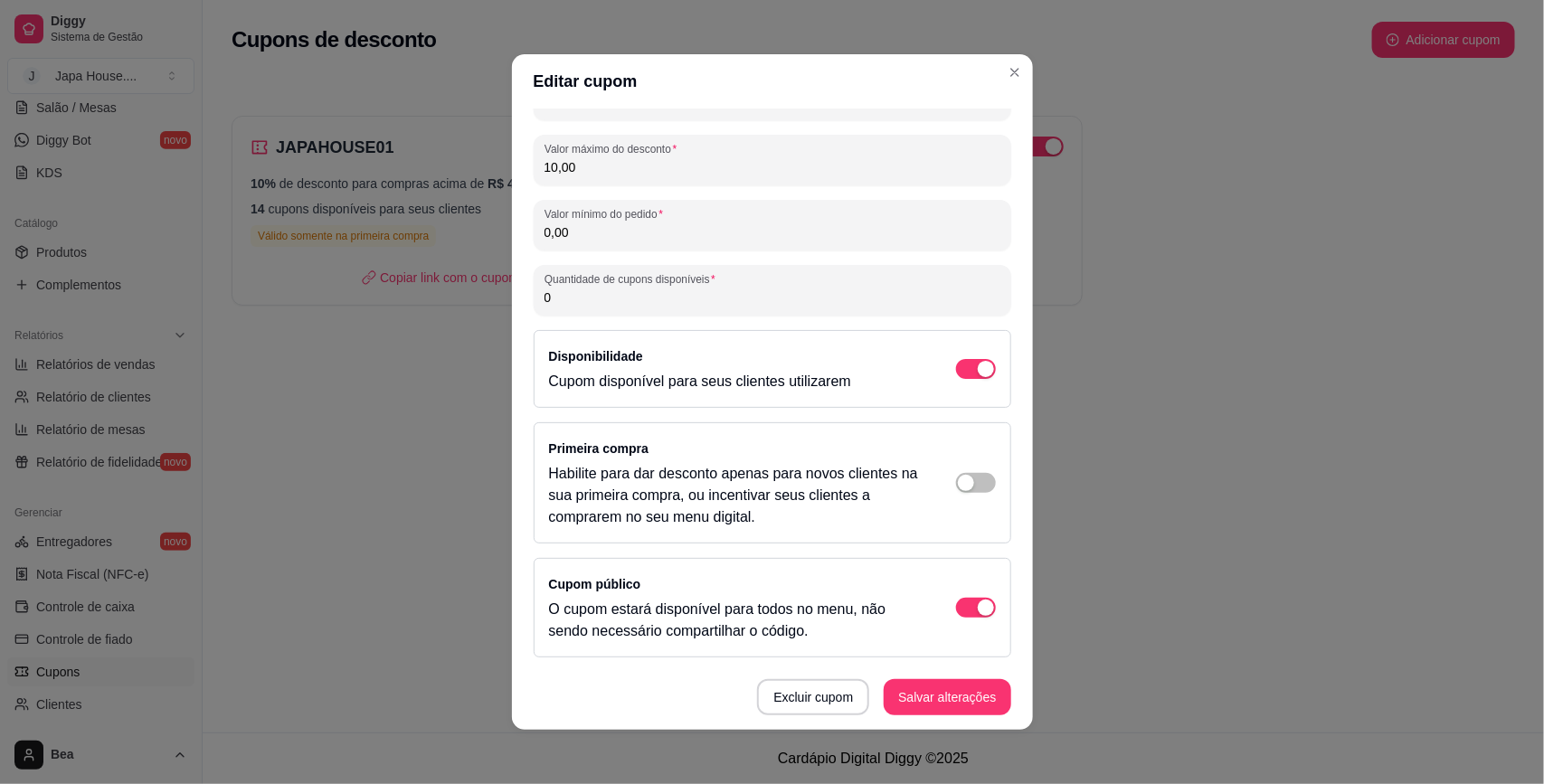 click on "Editar cupom PERCENTAGE Tipo de desconto Valor fixo Porcentagem Frete grátis Tipo de desconto Porcentagem Código do desconto (máximo 15 caracteres) PR1M3IROJH 10/15 Valor do desconto (%) 10 Valor máximo do desconto 10,00 Valor mínimo do pedido 0,00 Quantidade de cupons disponíveis 0 Disponibilidade Cupom disponível para seus clientes utilizarem Primeira compra Habilite para dar desconto apenas para novos clientes na sua primeira compra, ou incentivar seus clientes a comprarem no seu menu digital. Cupom público O cupom estará disponível para todos no menu, não sendo necessário compartilhar o código. Excluir cupom Salvar alterações" at bounding box center [772, 392] 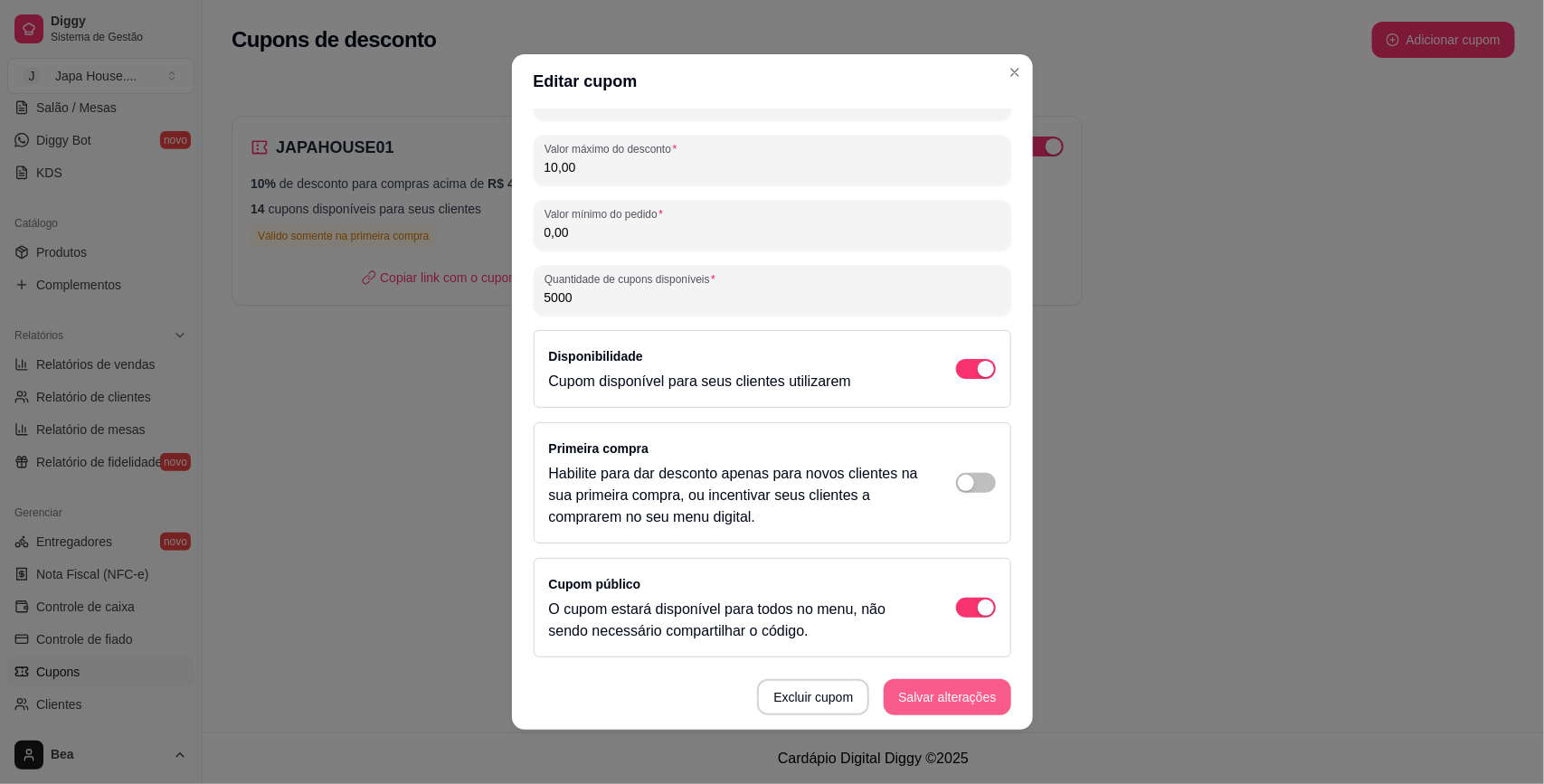 type on "5000" 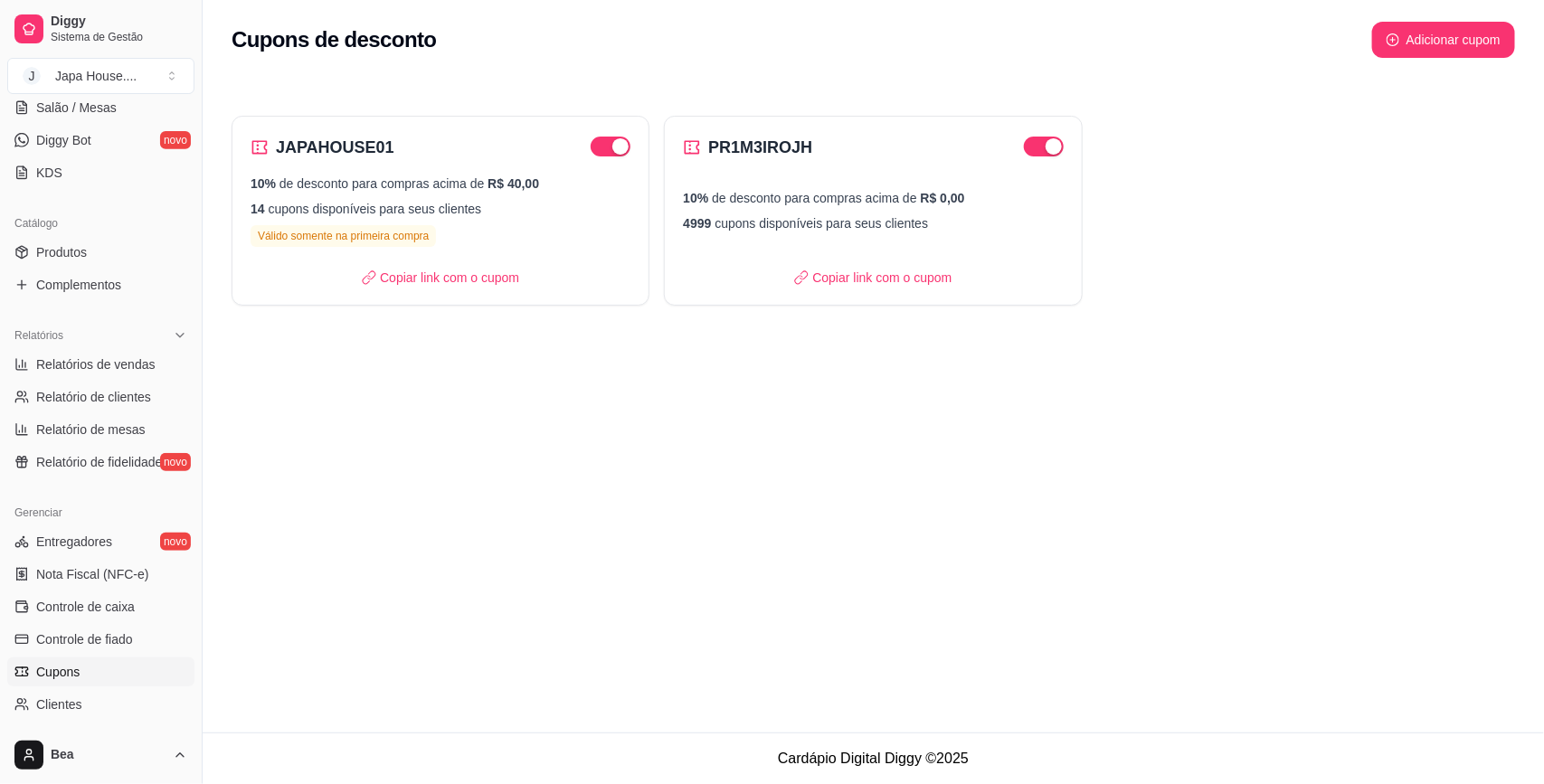 drag, startPoint x: 193, startPoint y: 400, endPoint x: 187, endPoint y: 205, distance: 195.09229 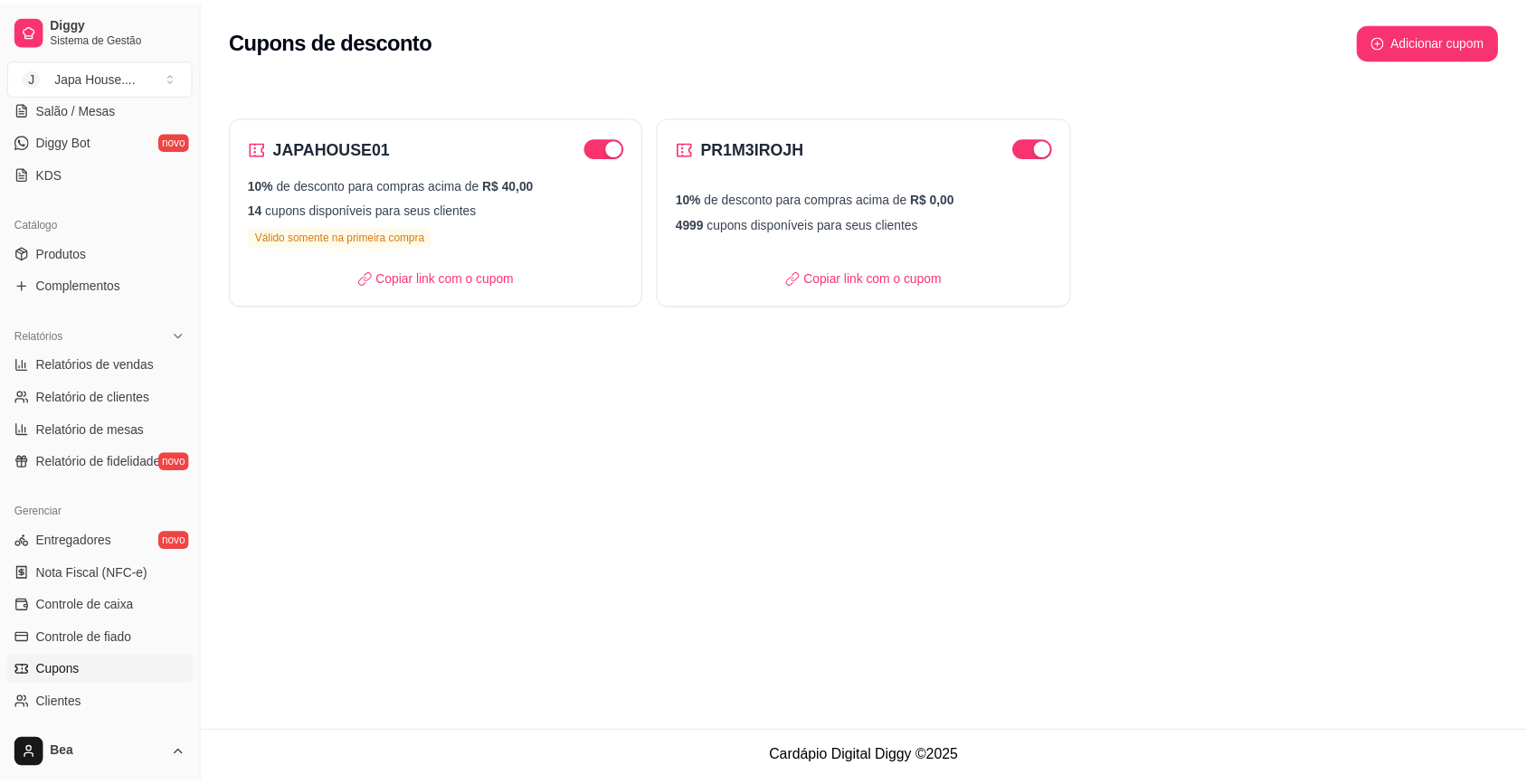 scroll, scrollTop: 0, scrollLeft: 0, axis: both 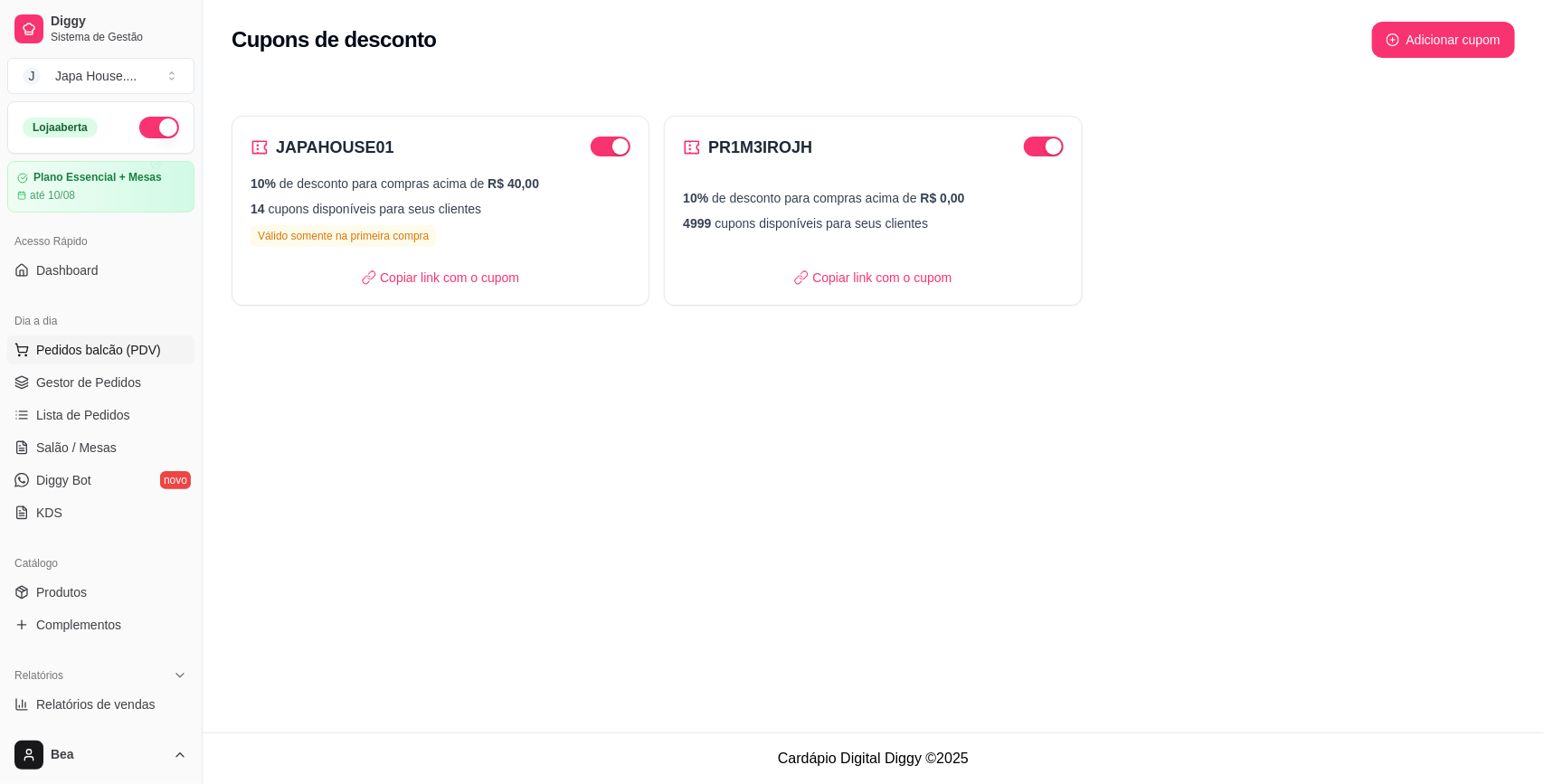 click on "Pedidos balcão (PDV)" at bounding box center [99, 350] 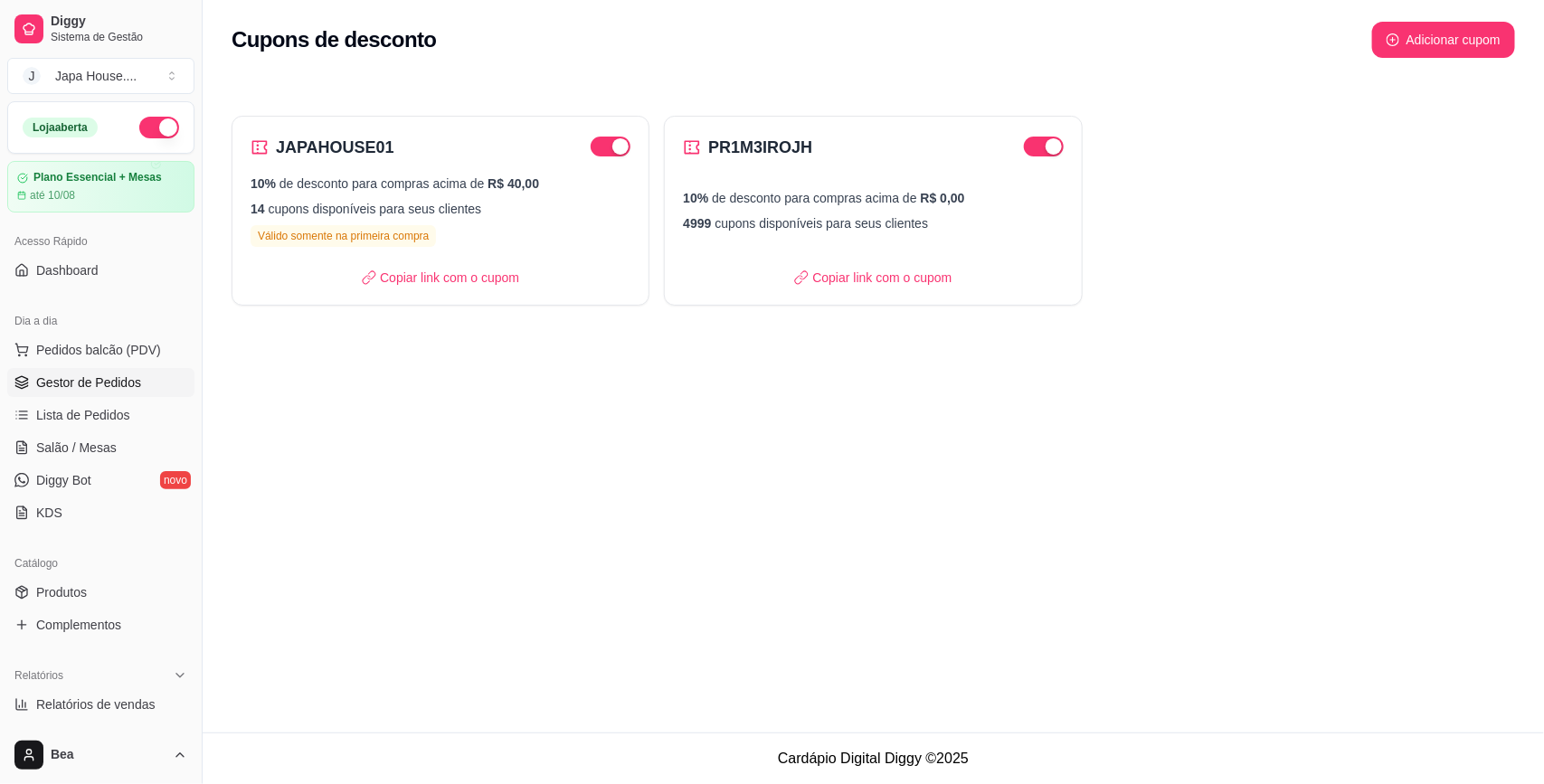 click on "Gestor de Pedidos" at bounding box center [100, 383] 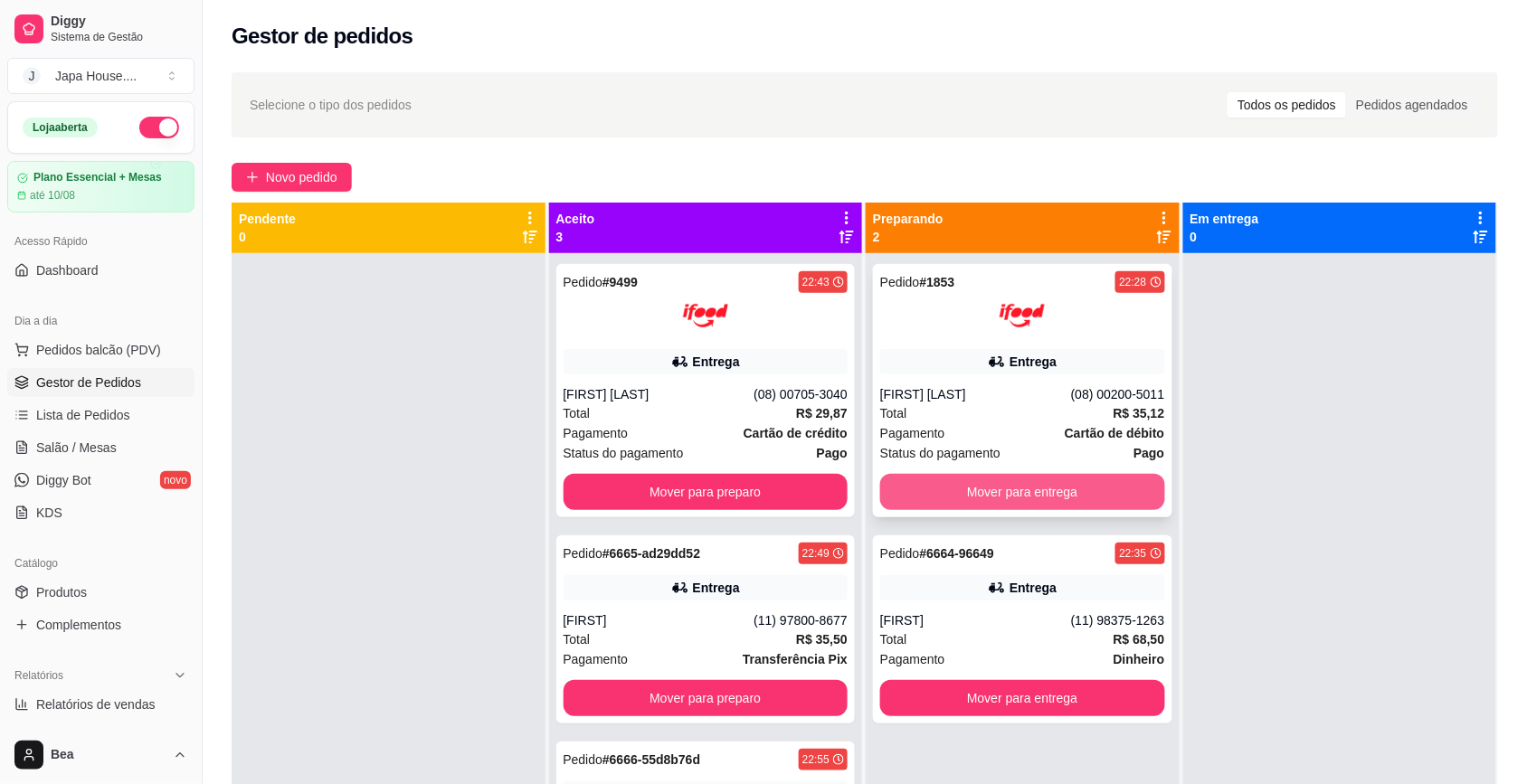 click on "Mover para entrega" at bounding box center [1022, 492] 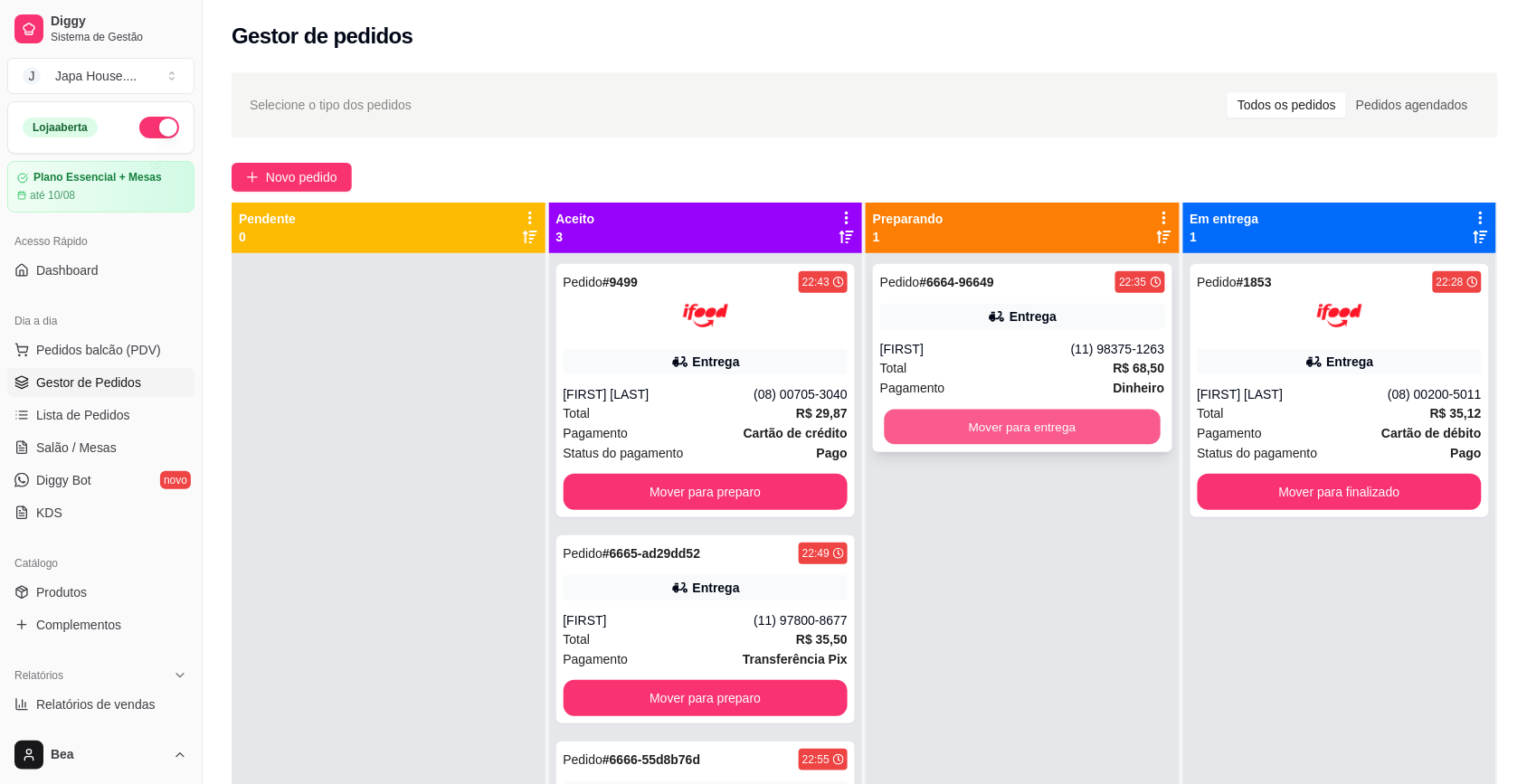 click on "Mover para entrega" at bounding box center (1022, 427) 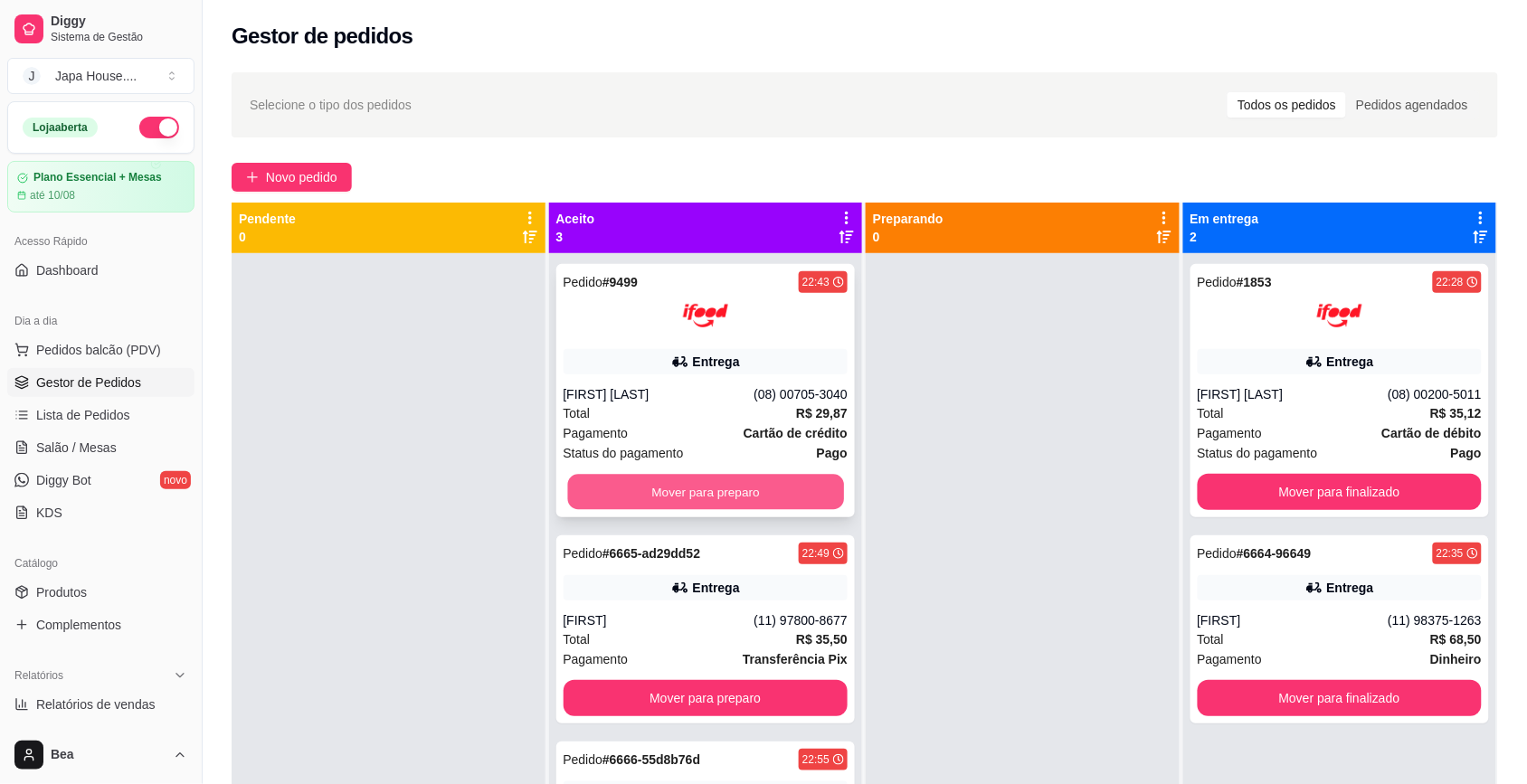 click on "Mover para preparo" at bounding box center (705, 492) 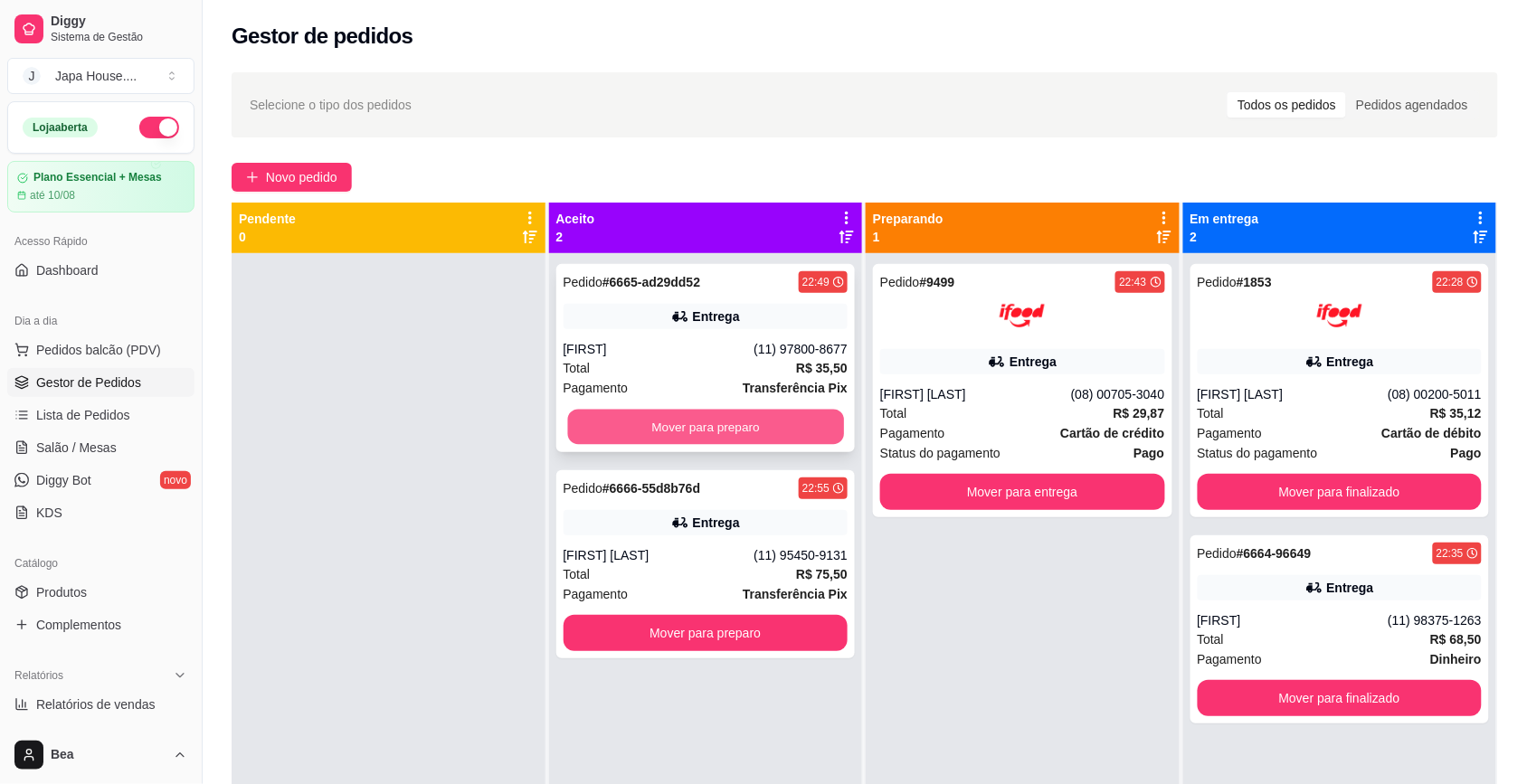 click on "Mover para preparo" at bounding box center (705, 427) 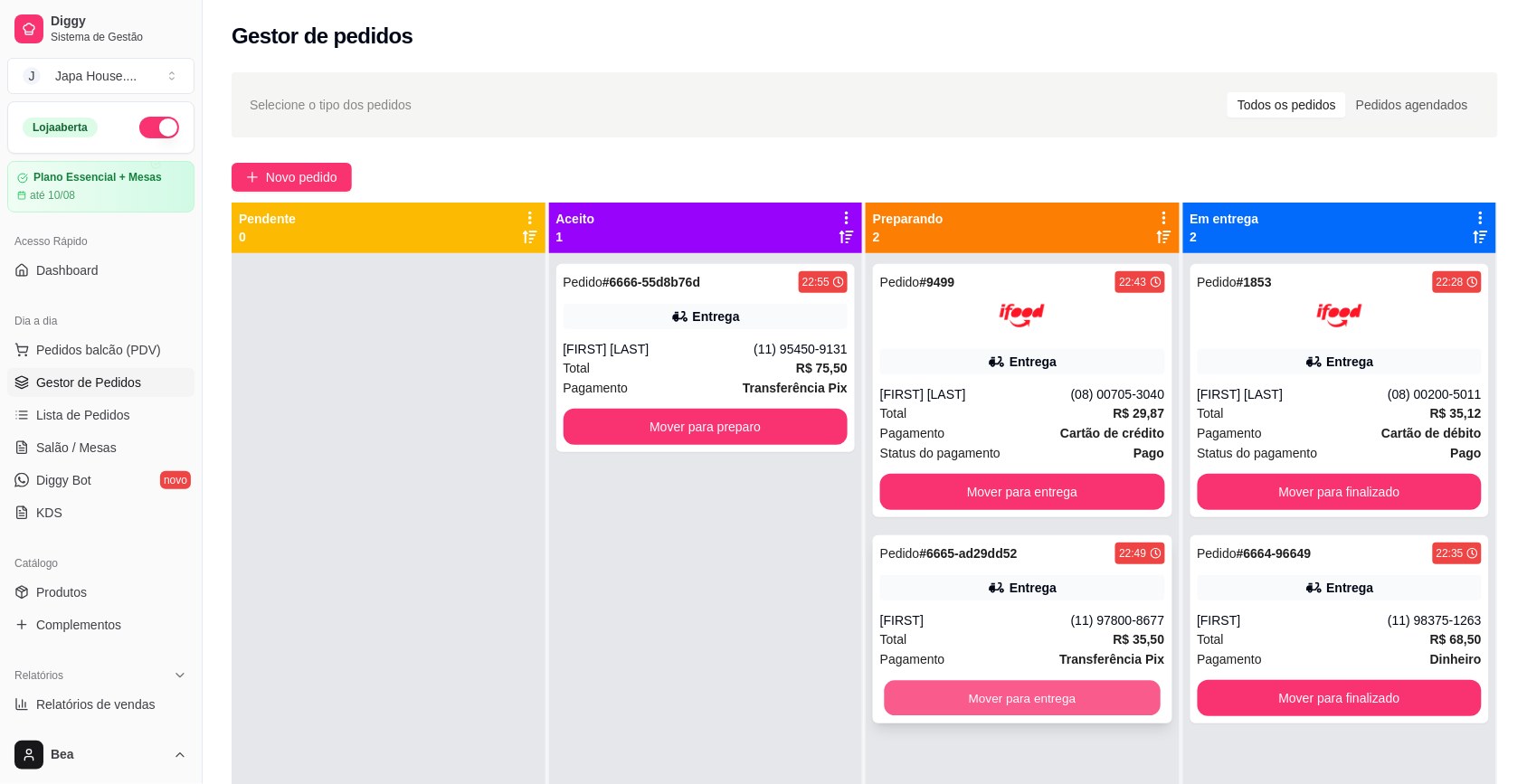 click on "Mover para entrega" at bounding box center [1022, 698] 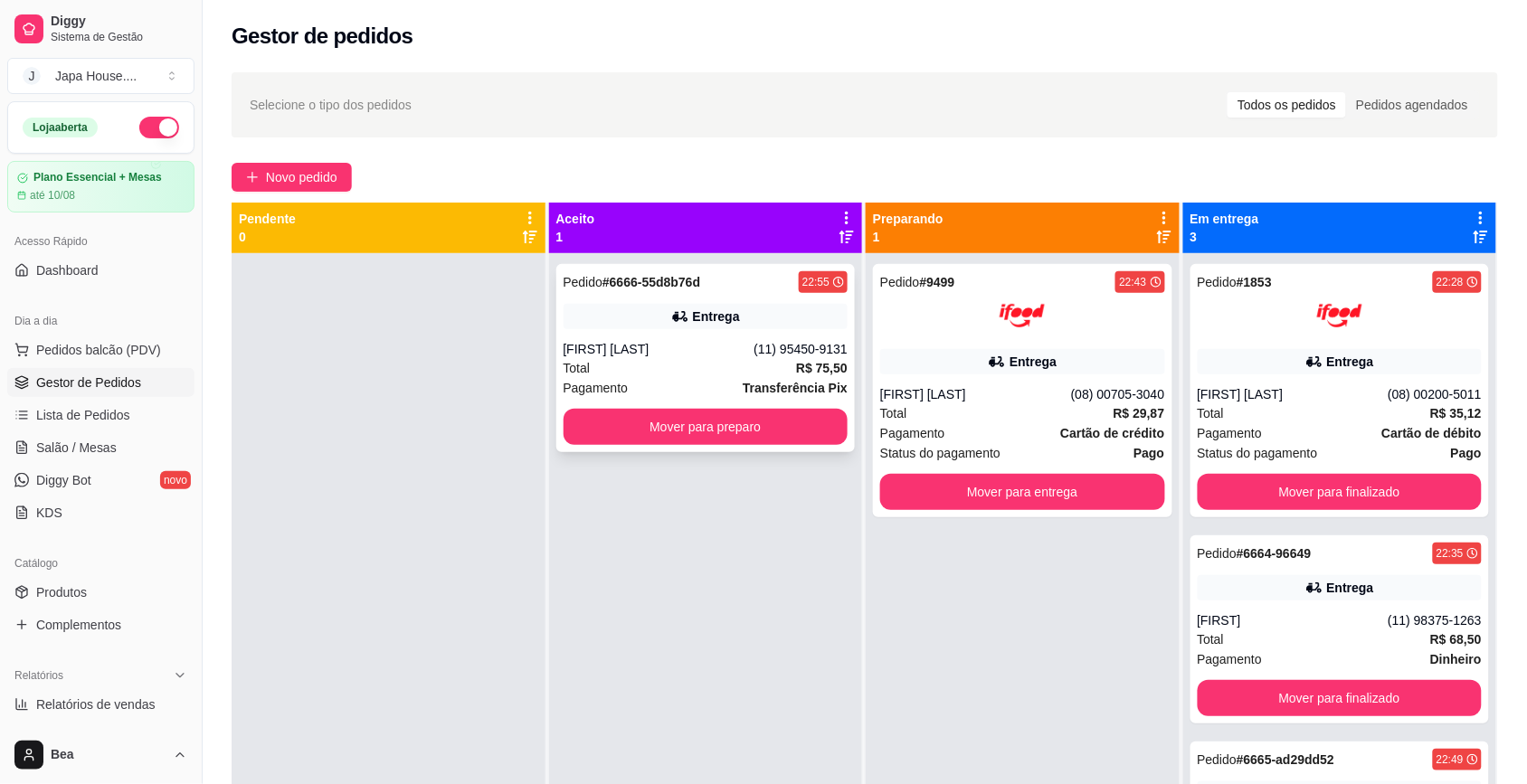 click on "R$ 75,50" at bounding box center (821, 368) 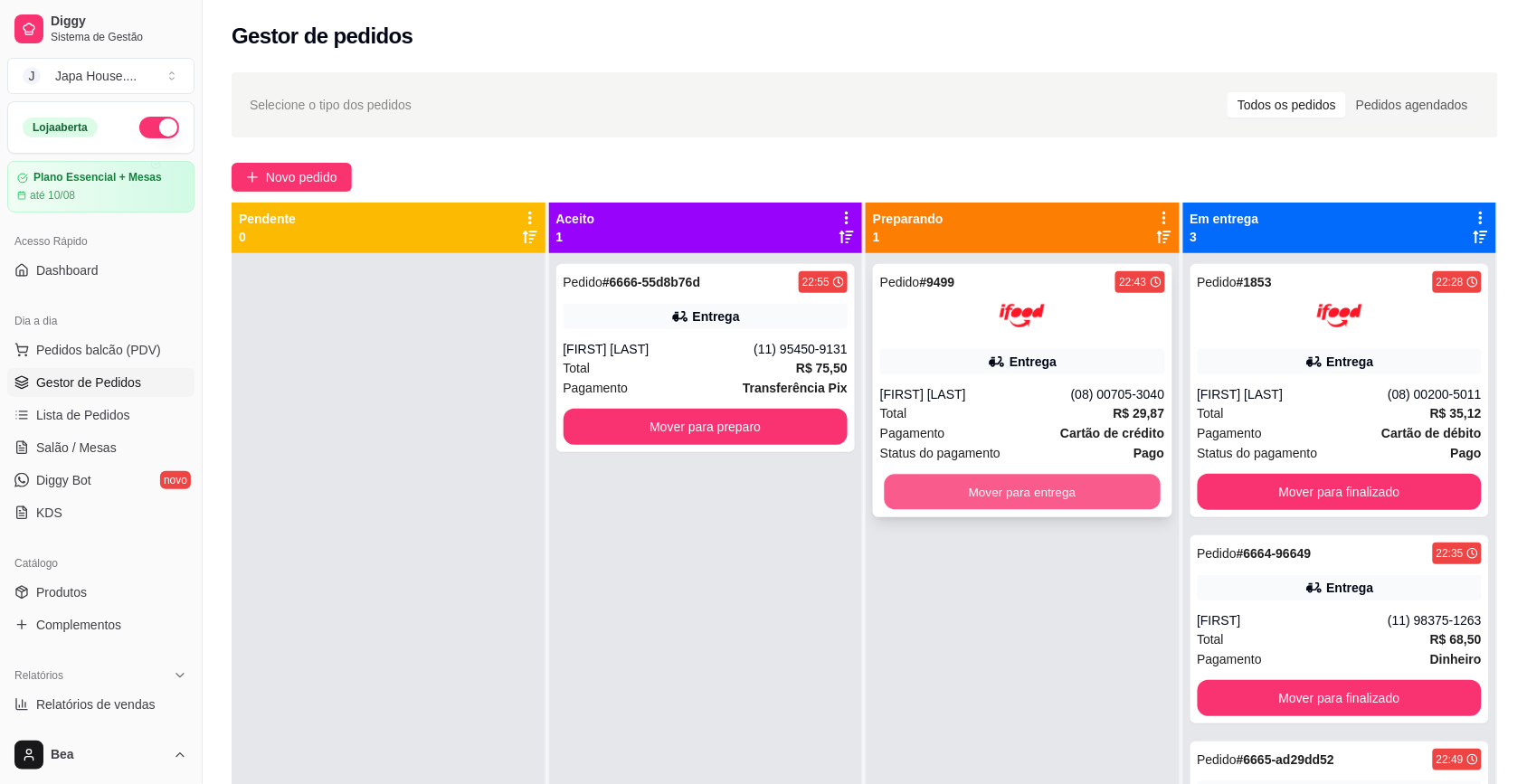 click on "Mover para entrega" at bounding box center [1022, 492] 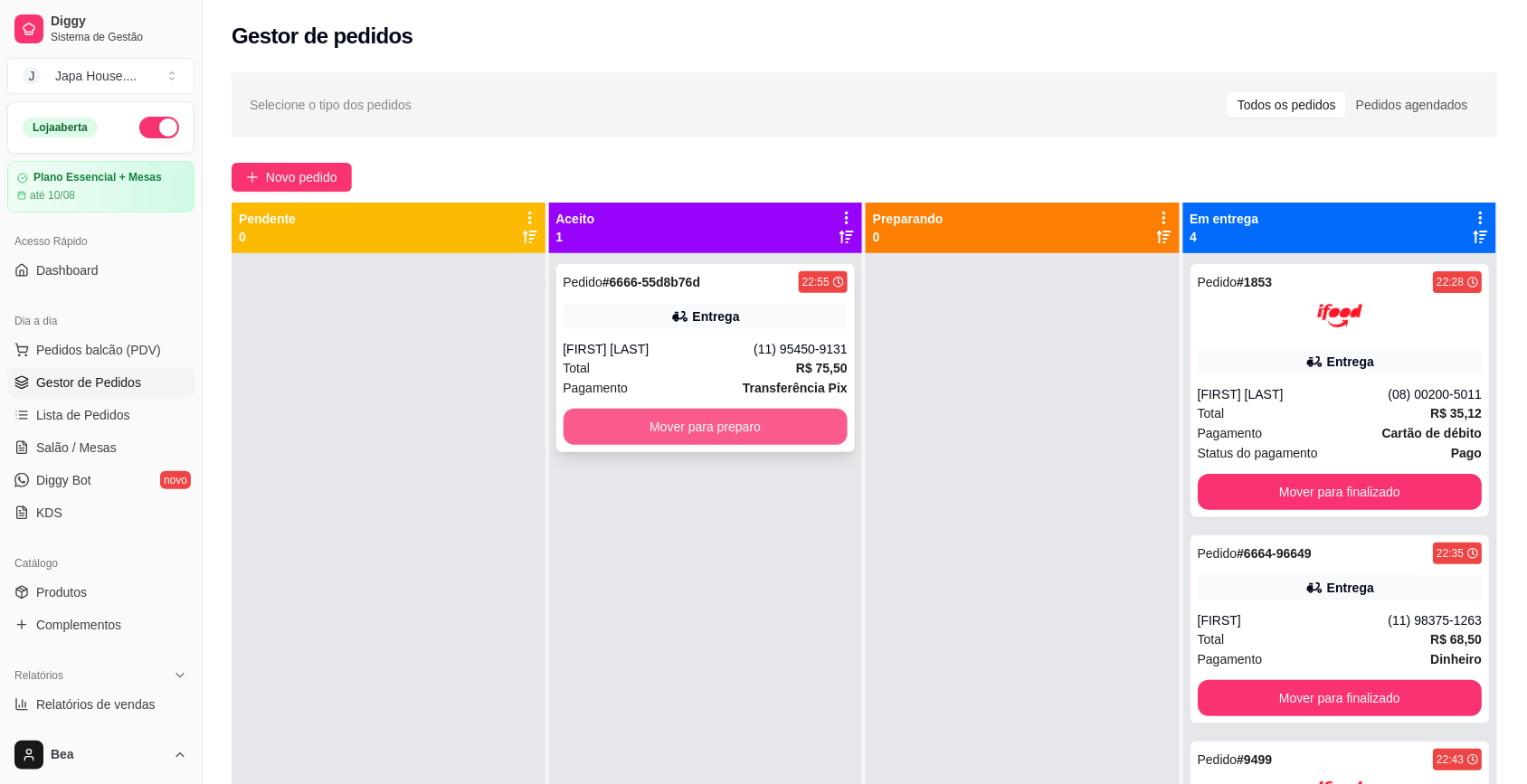 click on "Mover para preparo" at bounding box center [706, 427] 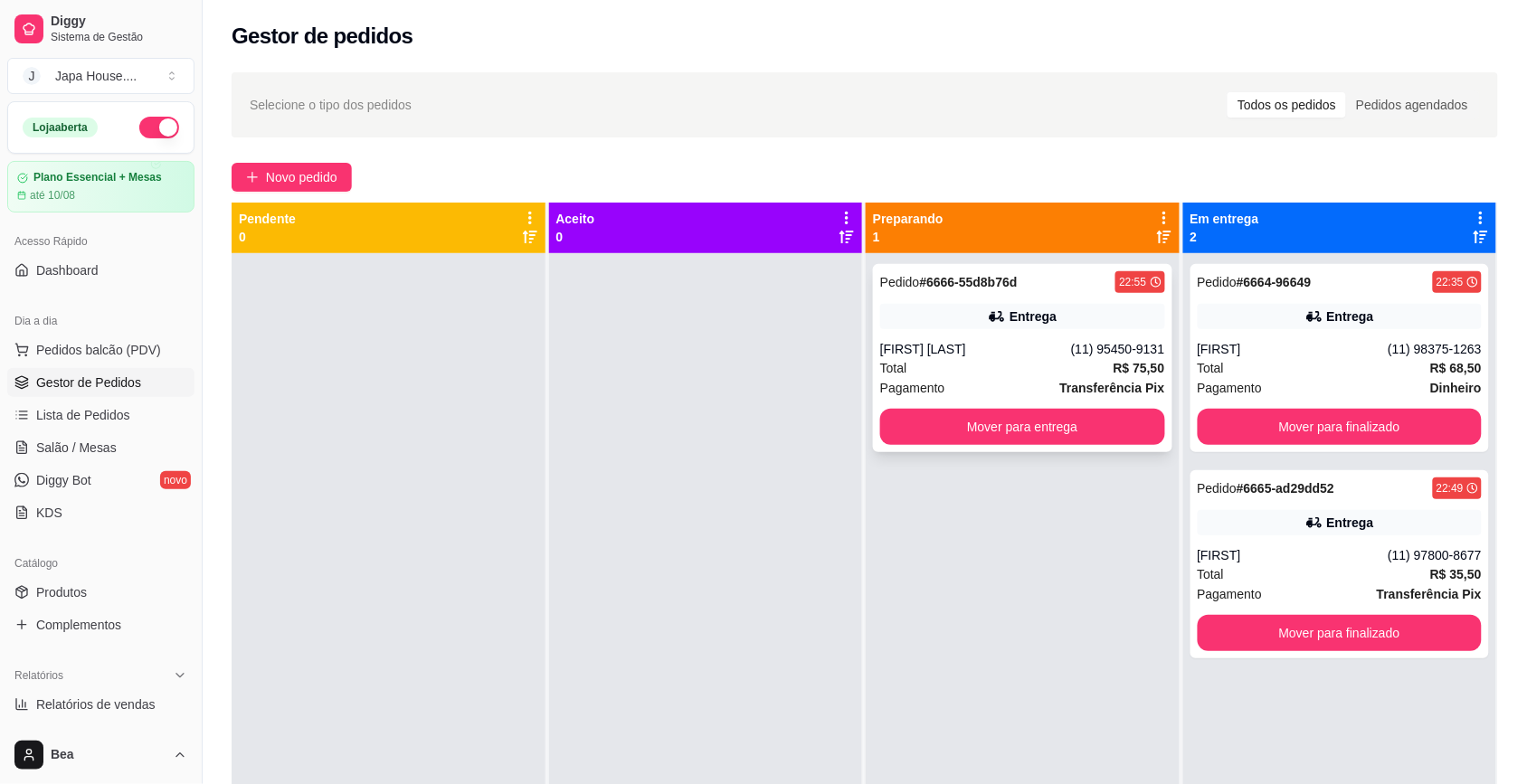 click on "Mover para entrega" at bounding box center [1022, 427] 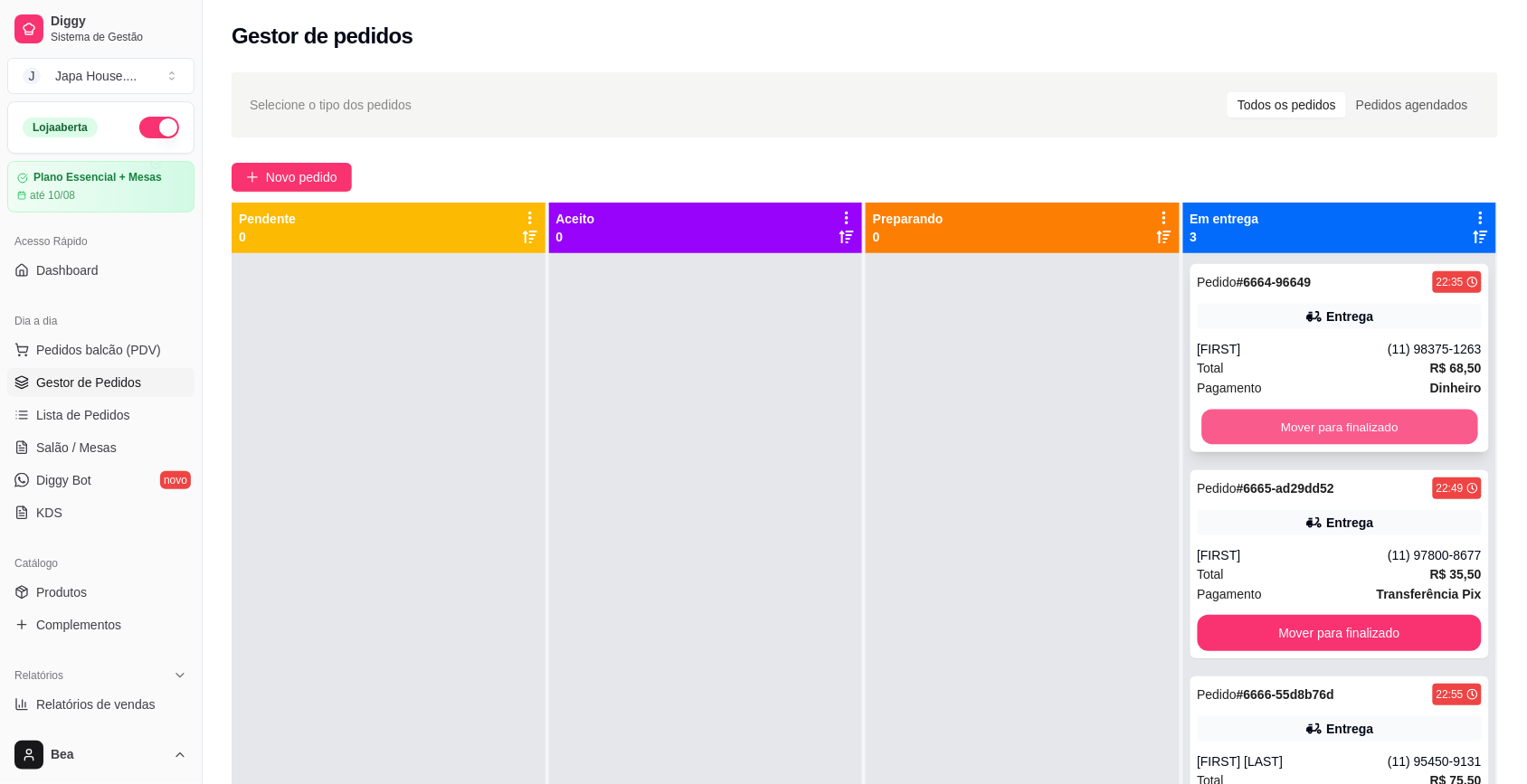 click on "Mover para finalizado" at bounding box center (1339, 427) 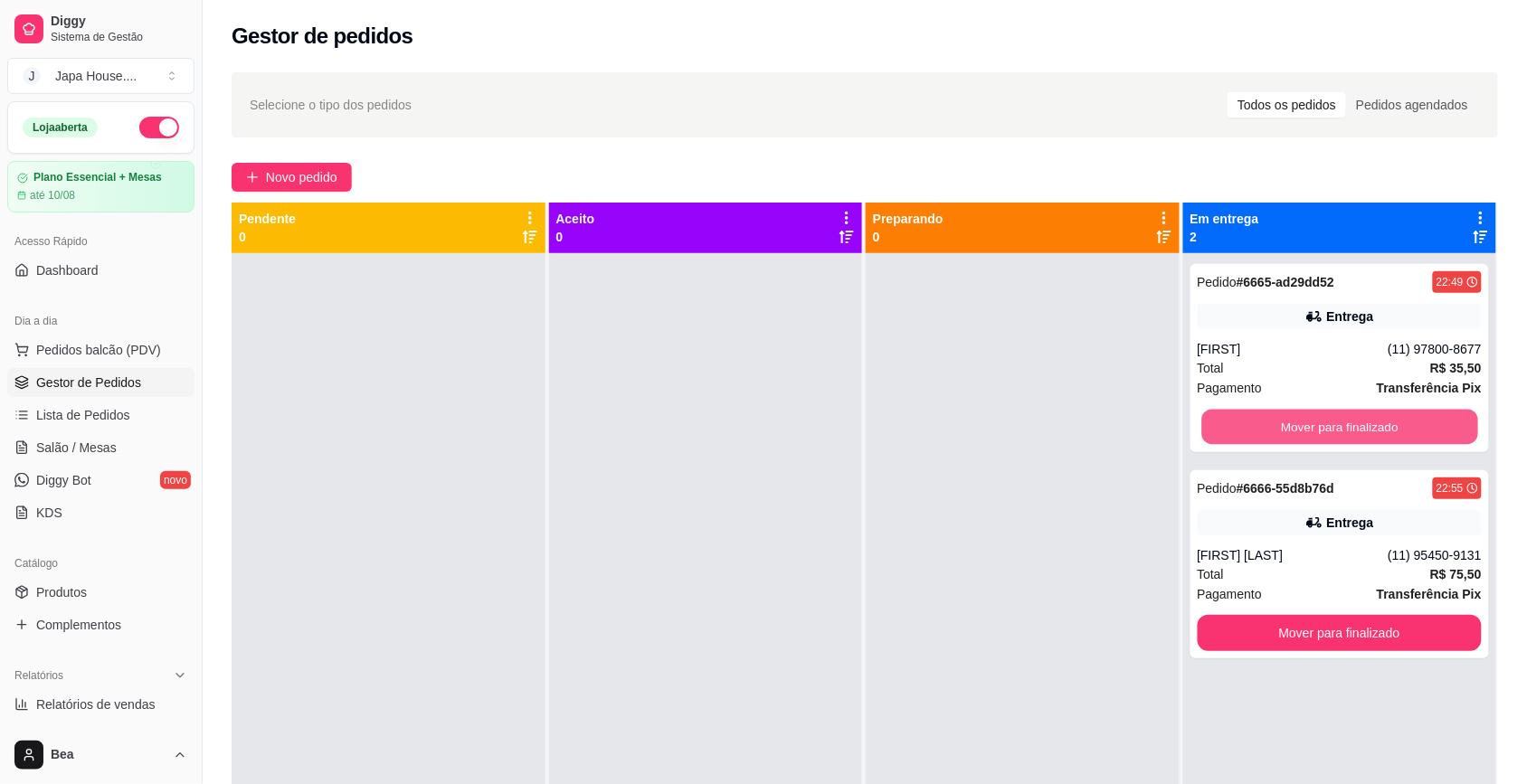click on "Mover para finalizado" at bounding box center (1339, 427) 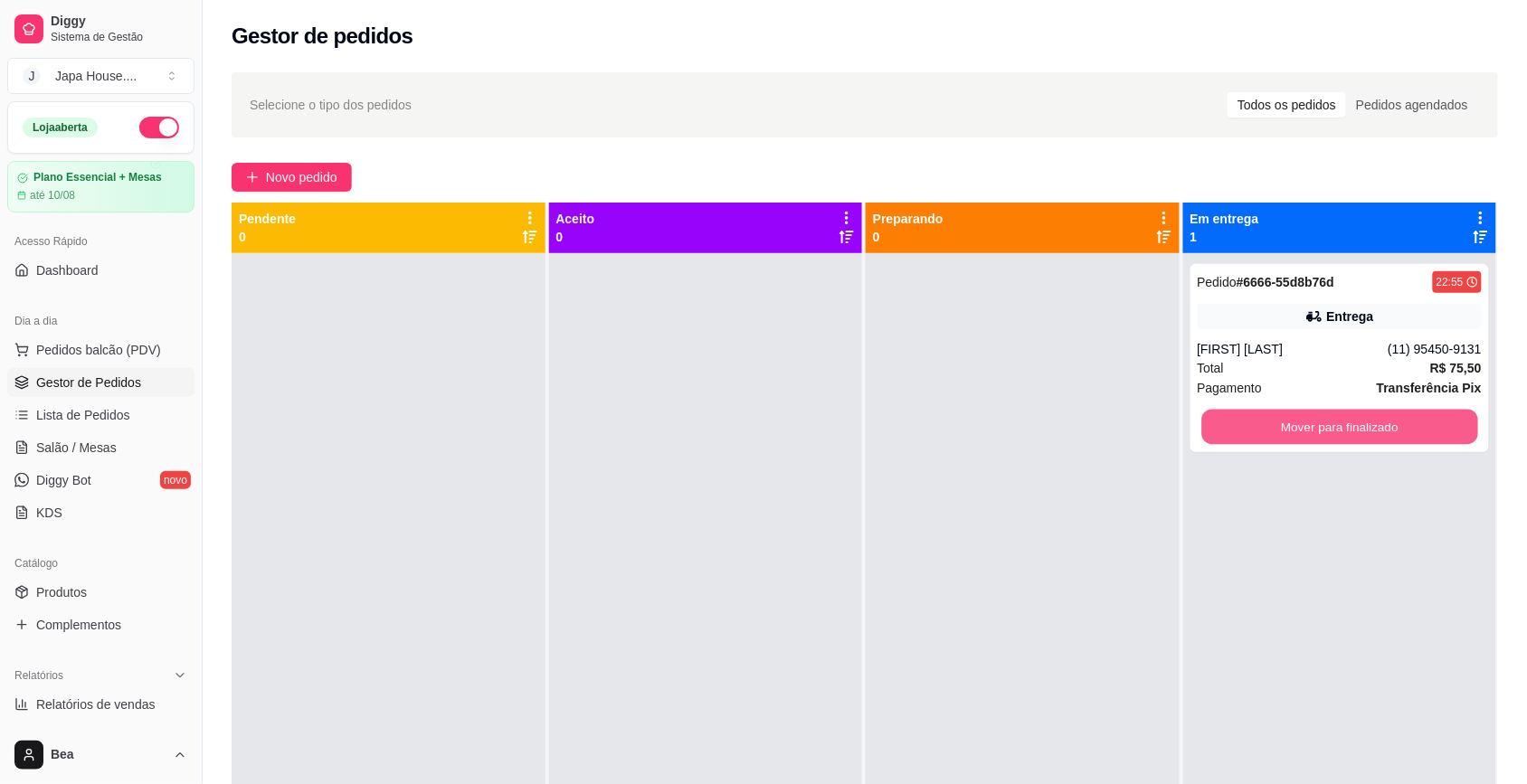 click on "Mover para finalizado" at bounding box center [1339, 427] 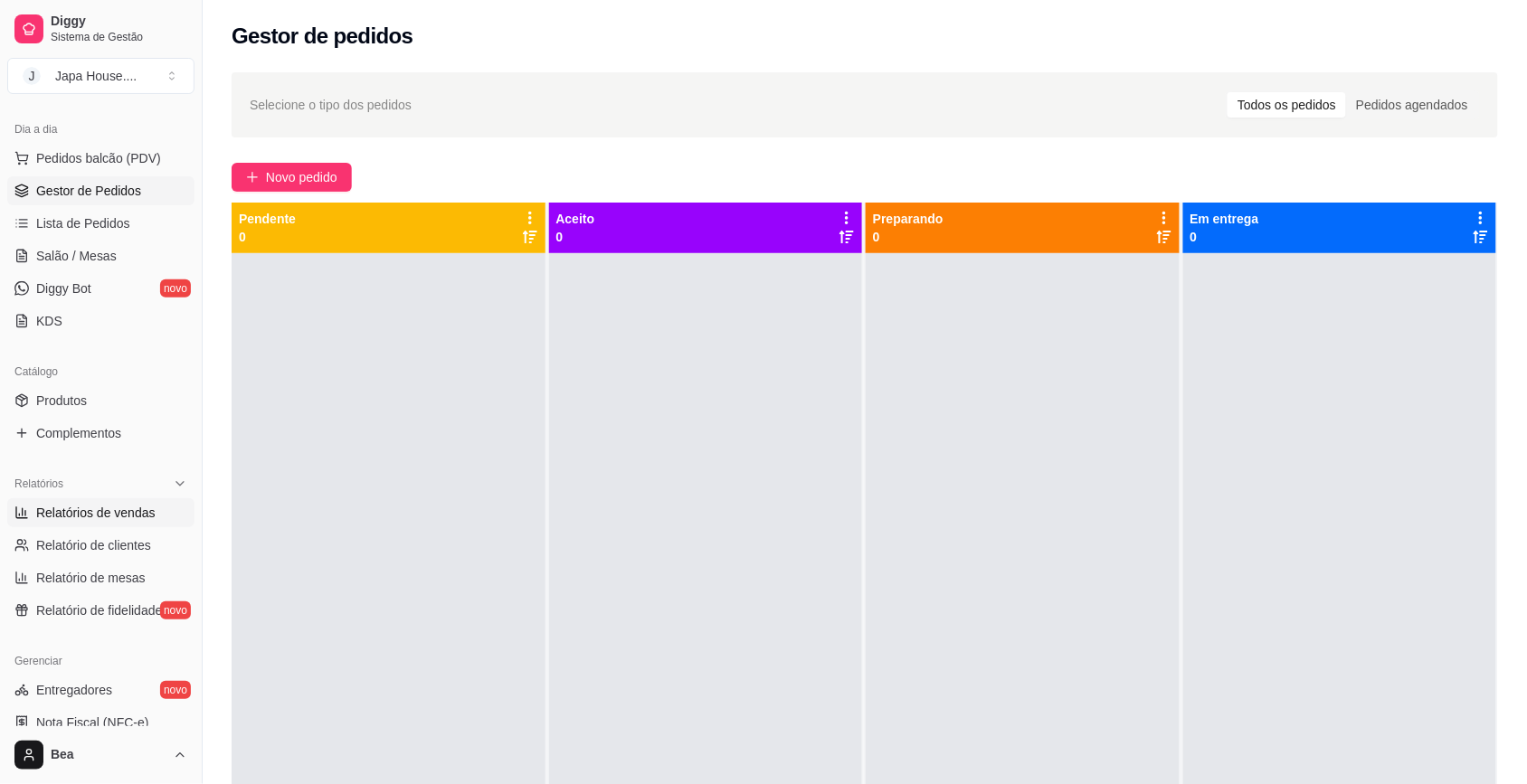scroll, scrollTop: 168, scrollLeft: 0, axis: vertical 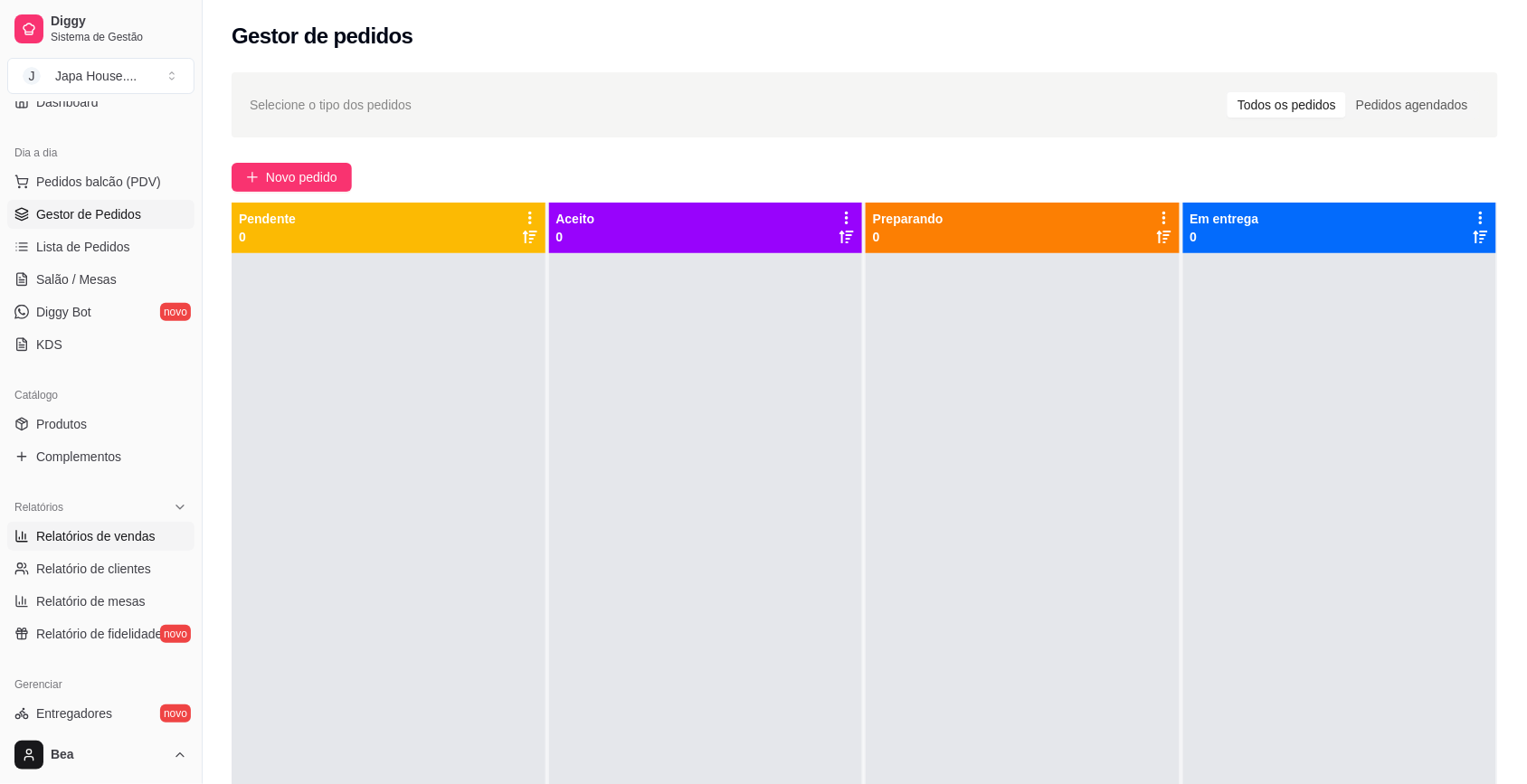 click on "Relatórios de vendas" at bounding box center (96, 536) 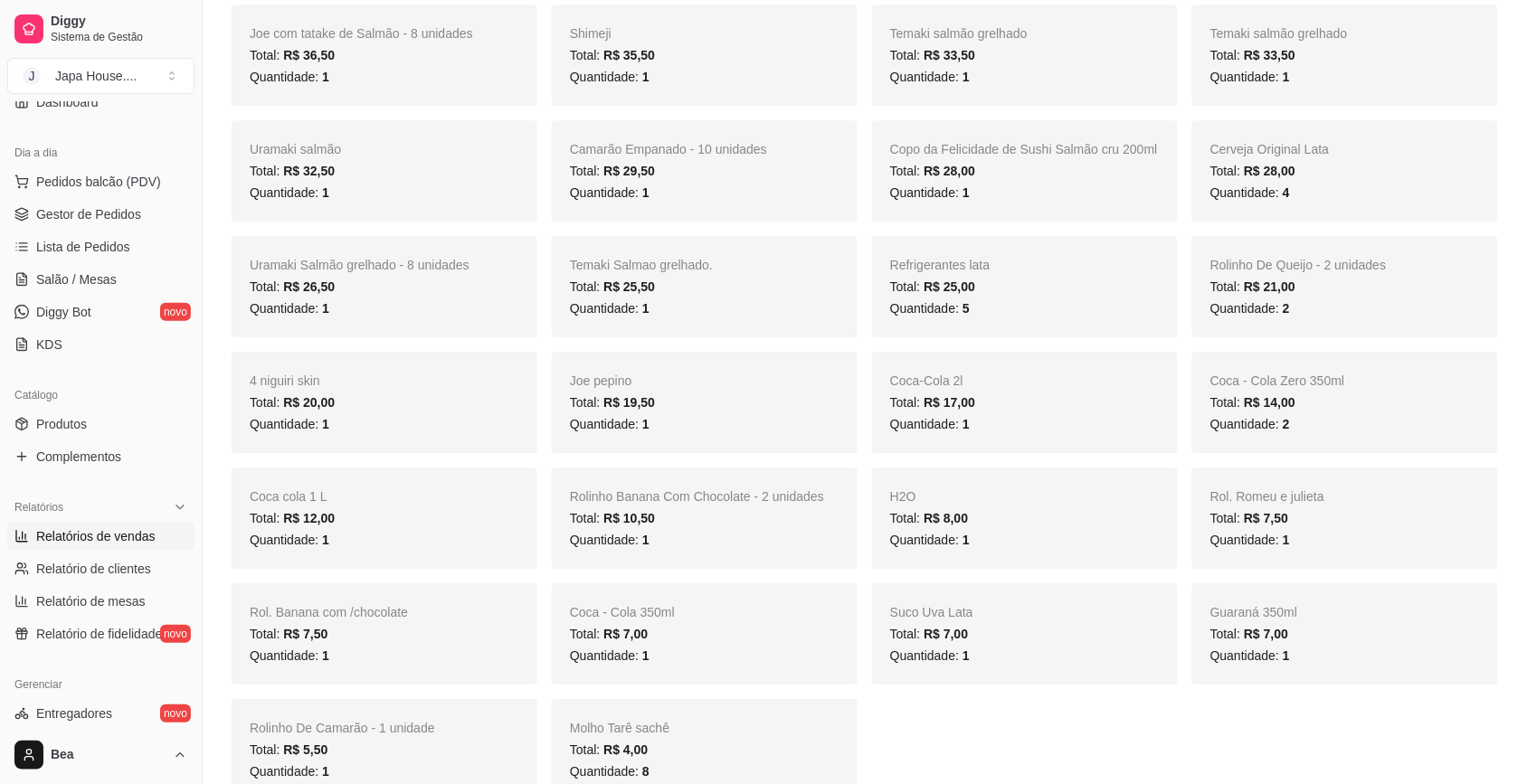 scroll, scrollTop: 1440, scrollLeft: 0, axis: vertical 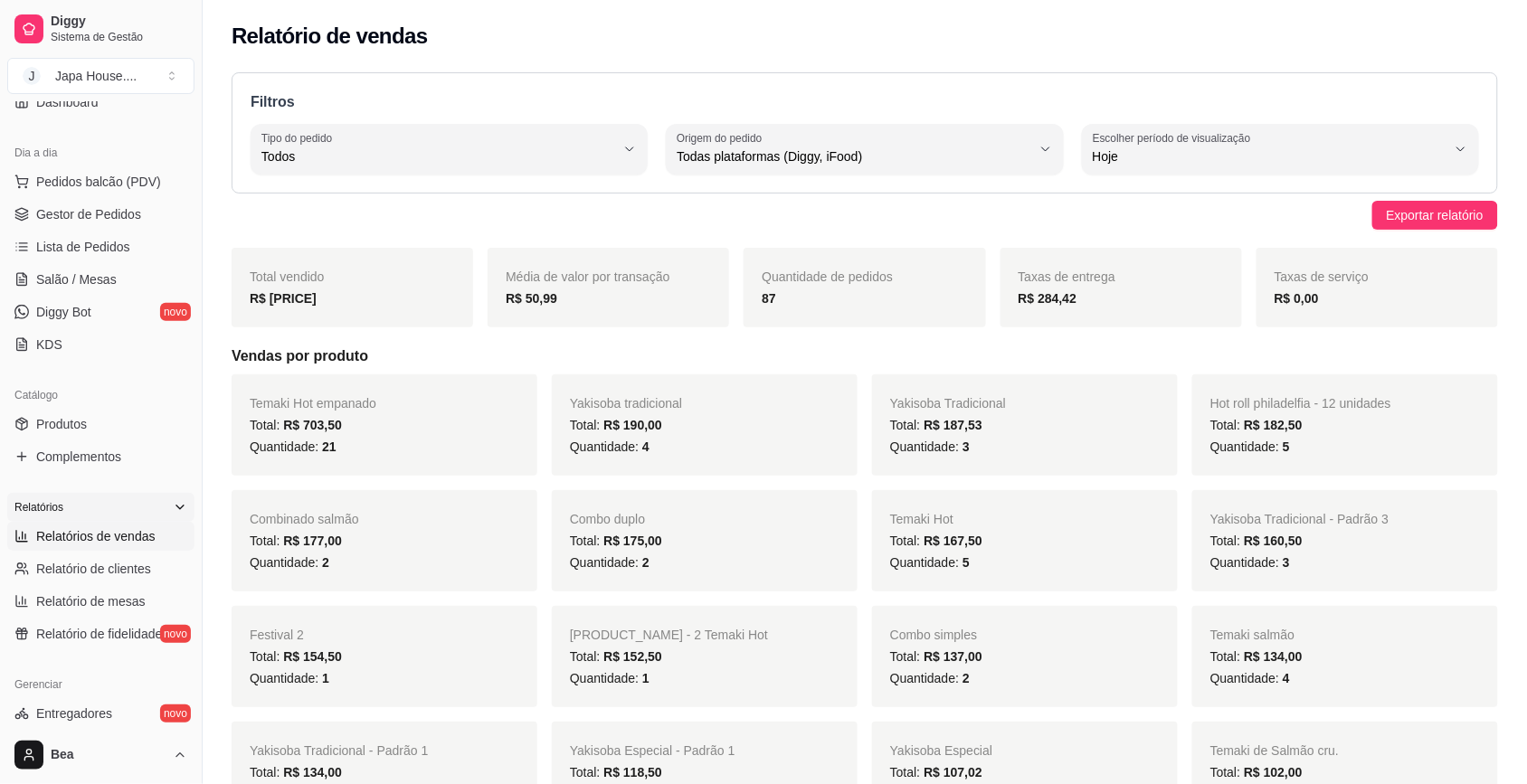 click on "Relatórios" at bounding box center [100, 507] 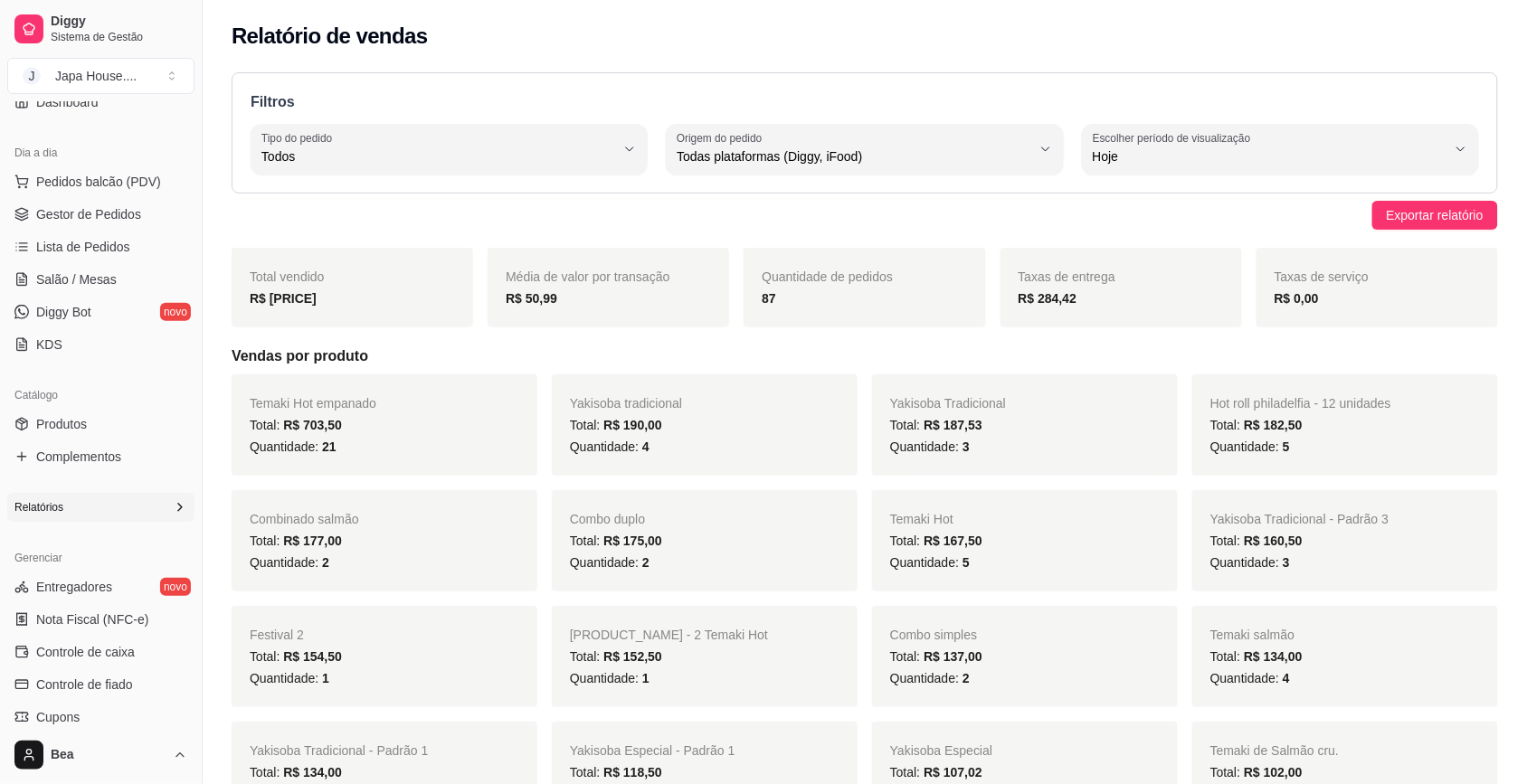 click on "Relatórios" at bounding box center (100, 507) 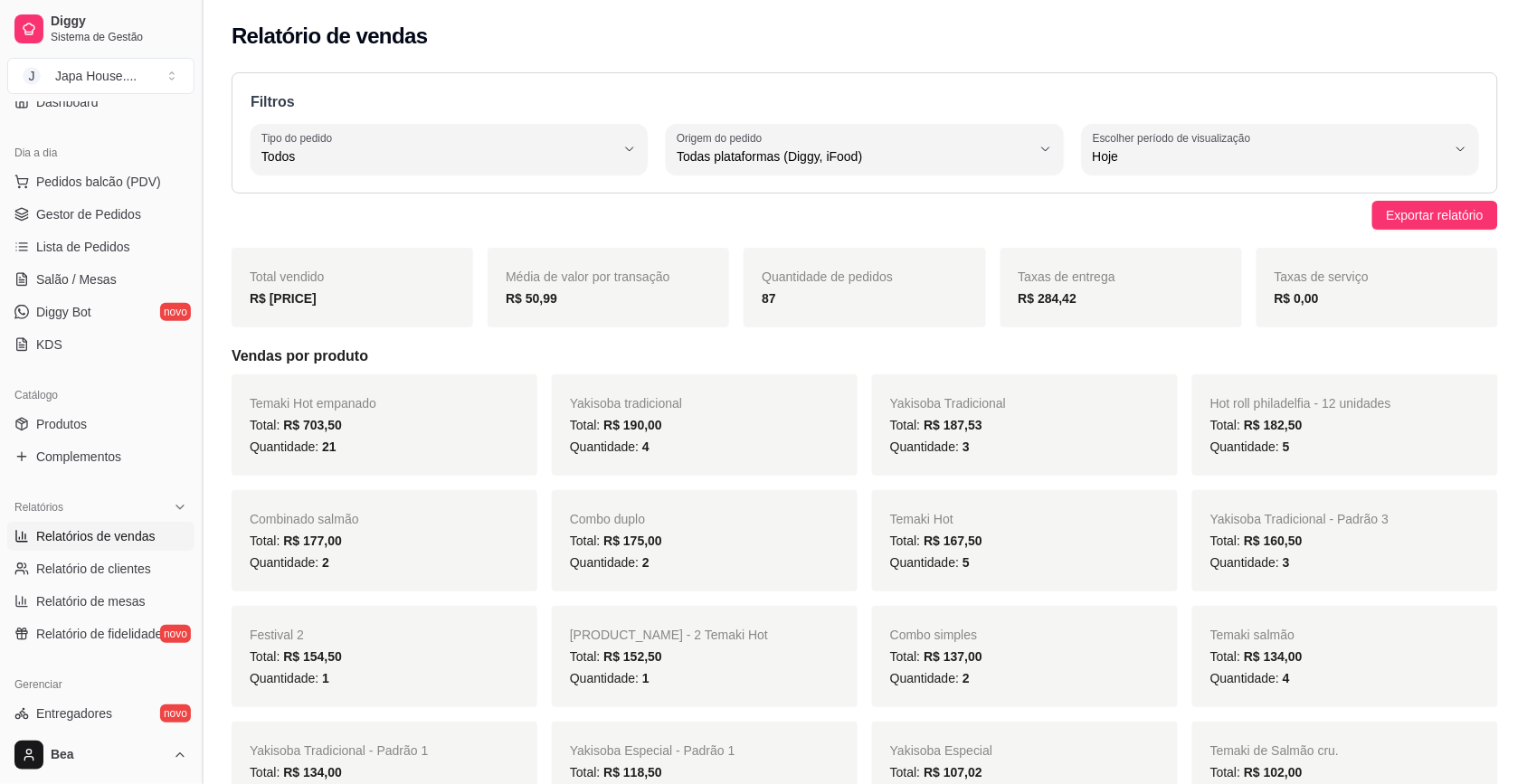 click at bounding box center [202, 392] 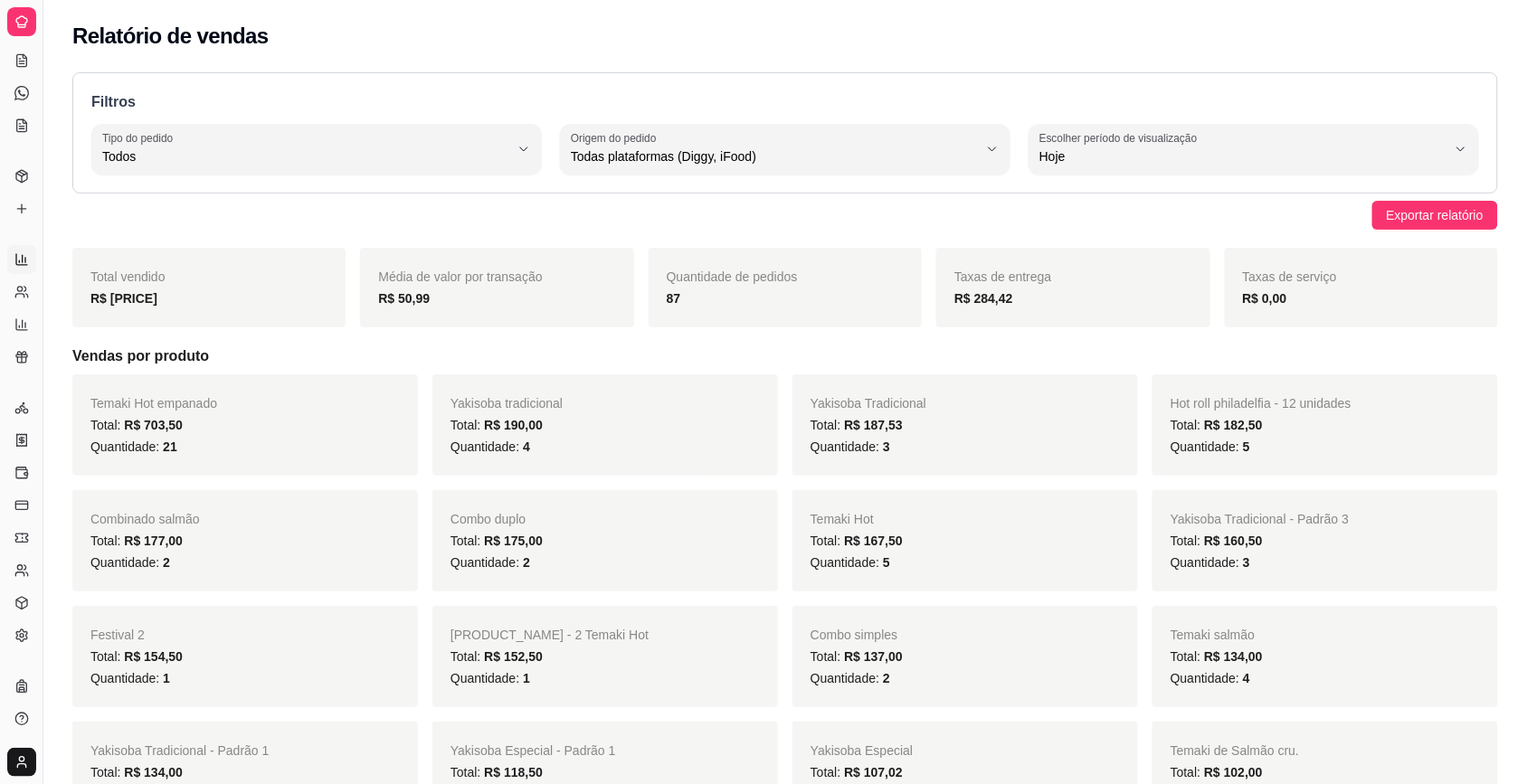 scroll, scrollTop: 48, scrollLeft: 0, axis: vertical 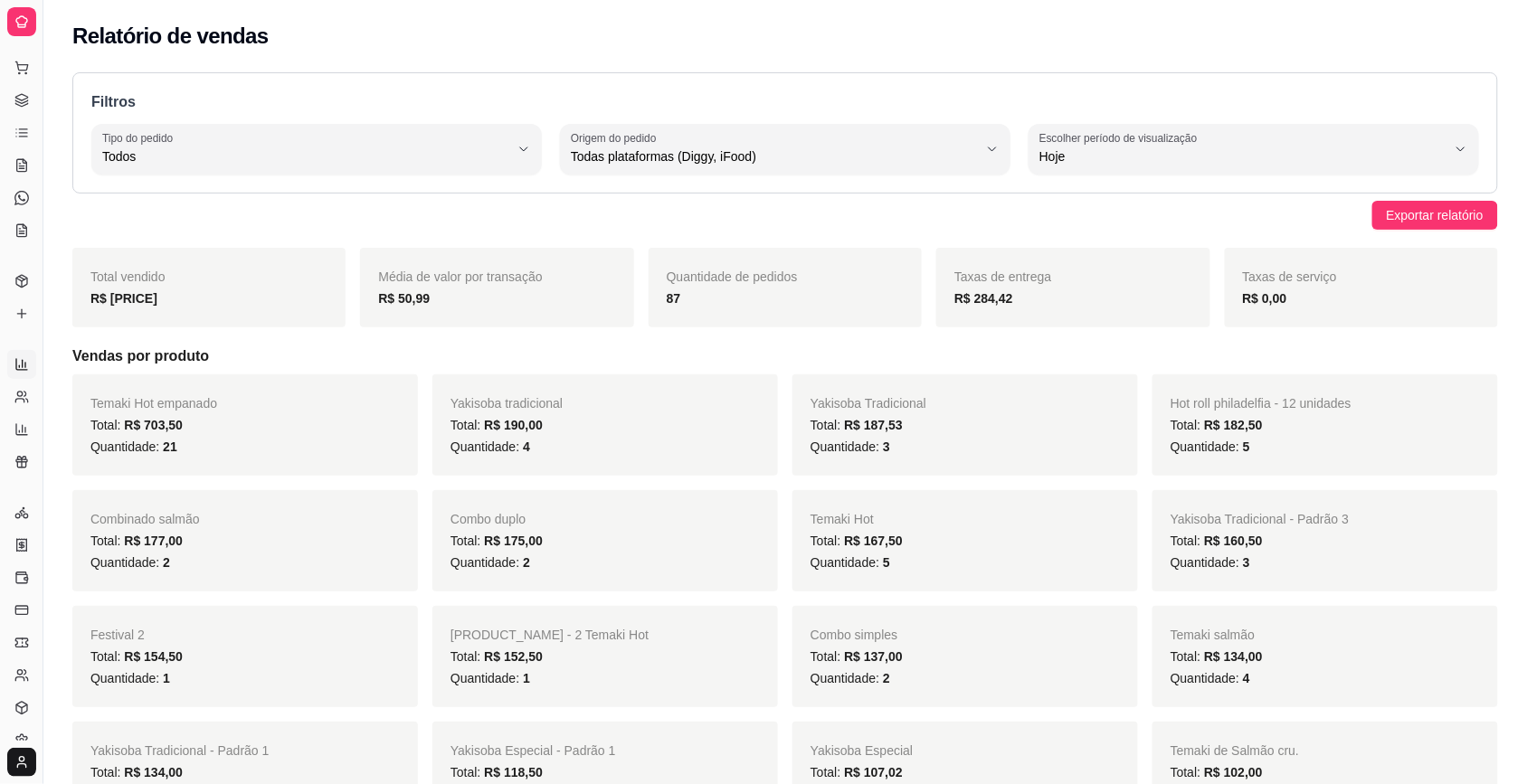 drag, startPoint x: 34, startPoint y: 313, endPoint x: 97, endPoint y: 317, distance: 63.12686 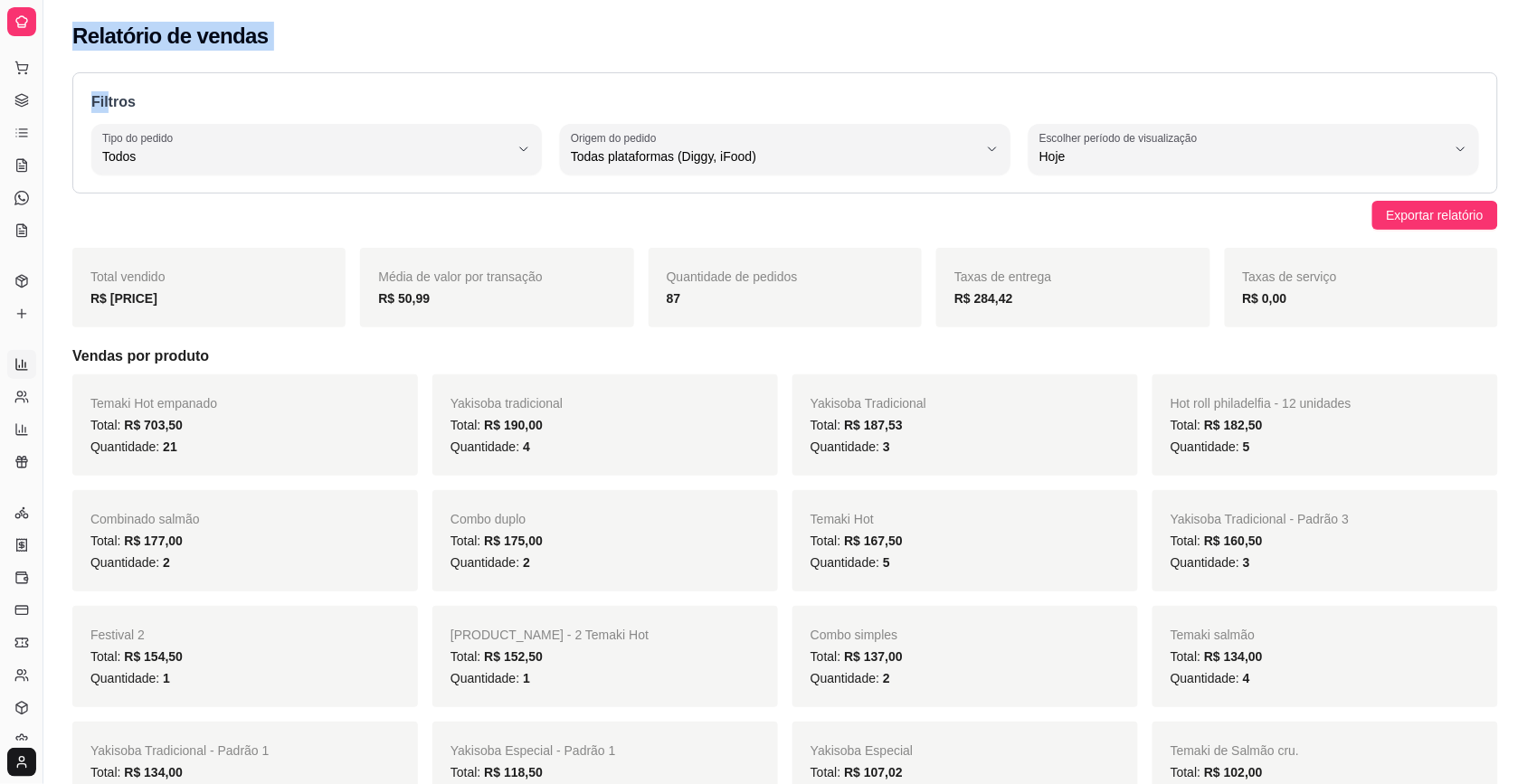 drag, startPoint x: 5, startPoint y: 75, endPoint x: 105, endPoint y: 83, distance: 100.31949 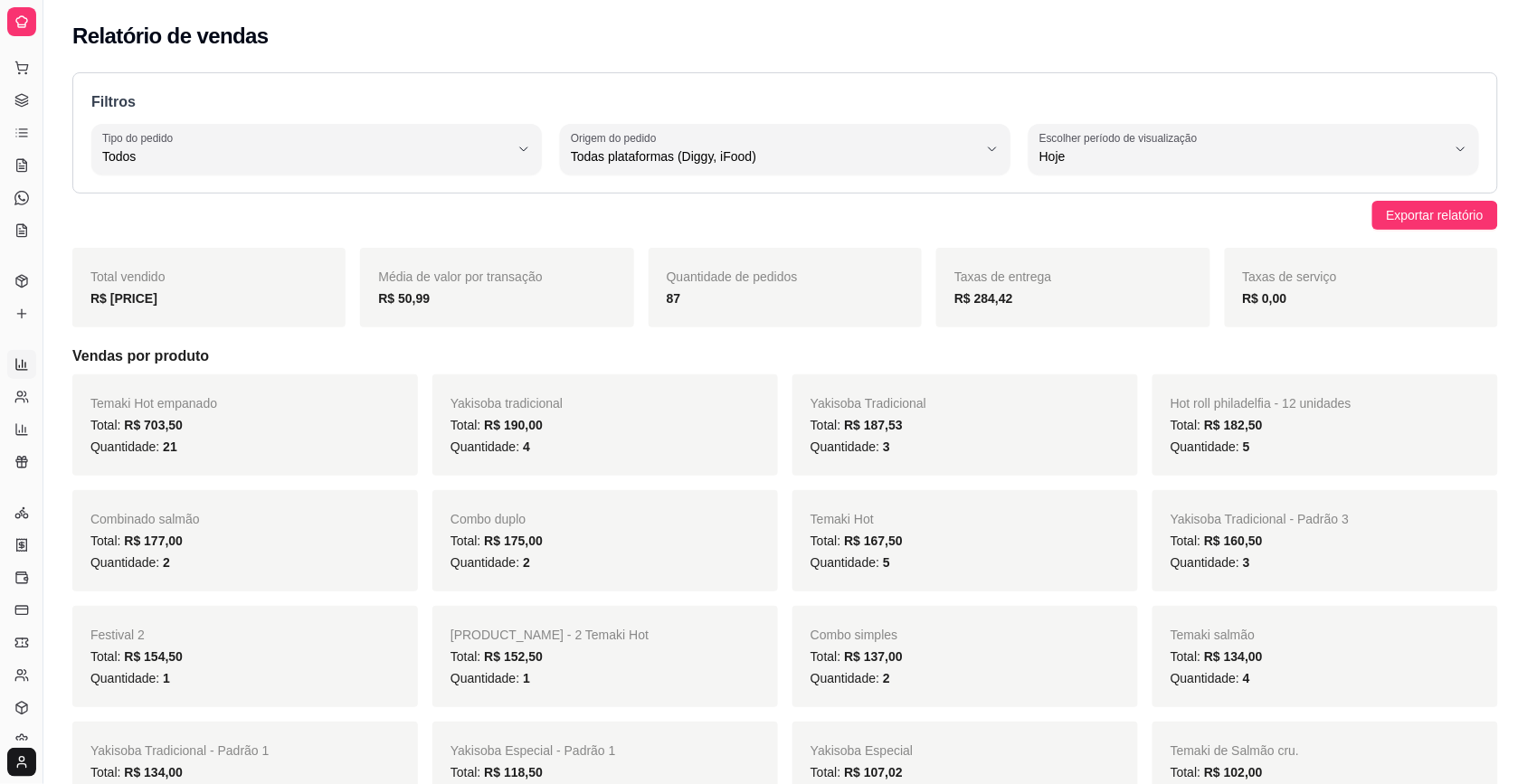 click at bounding box center [22, 22] 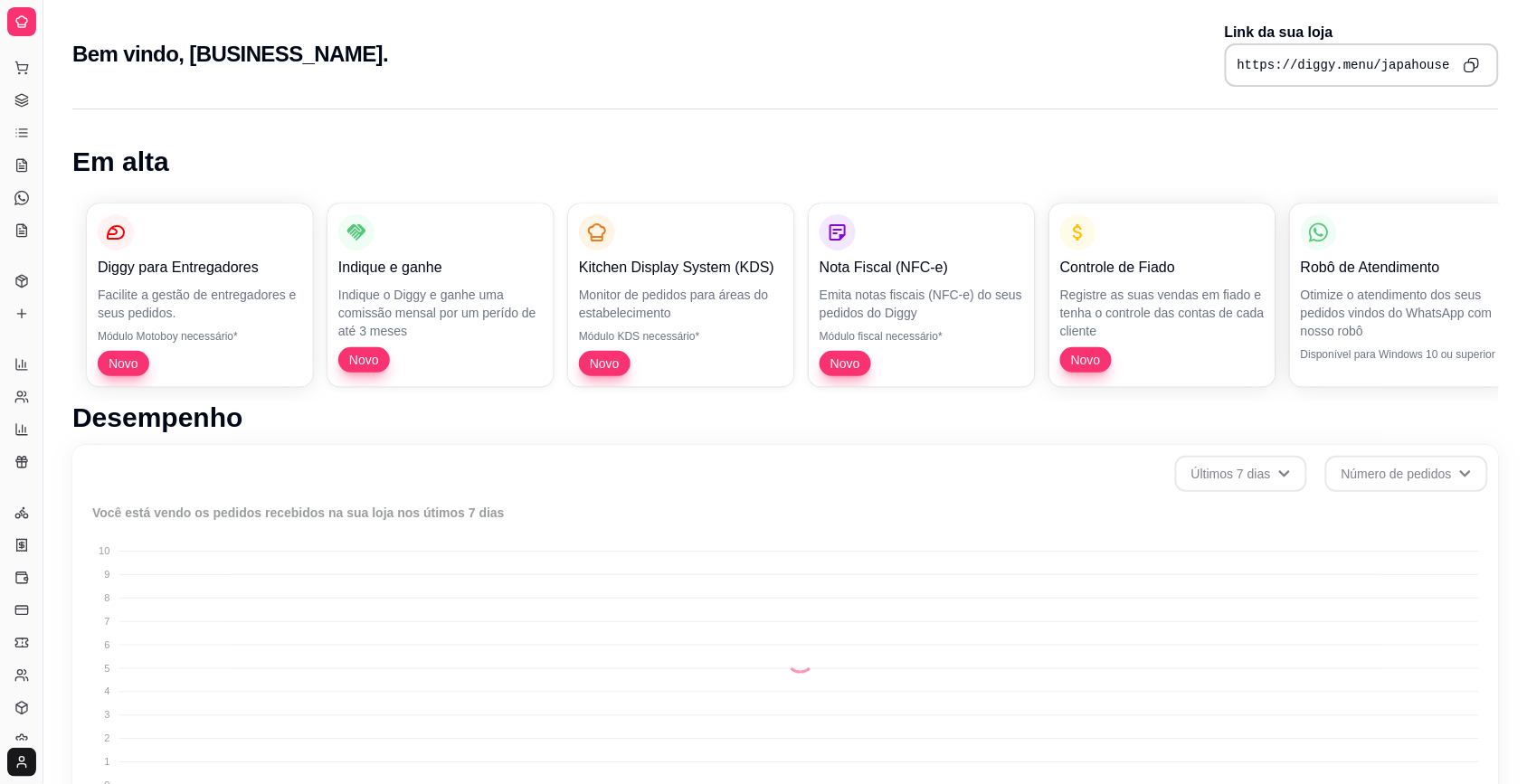 drag, startPoint x: 10, startPoint y: 51, endPoint x: 147, endPoint y: 32, distance: 138.31124 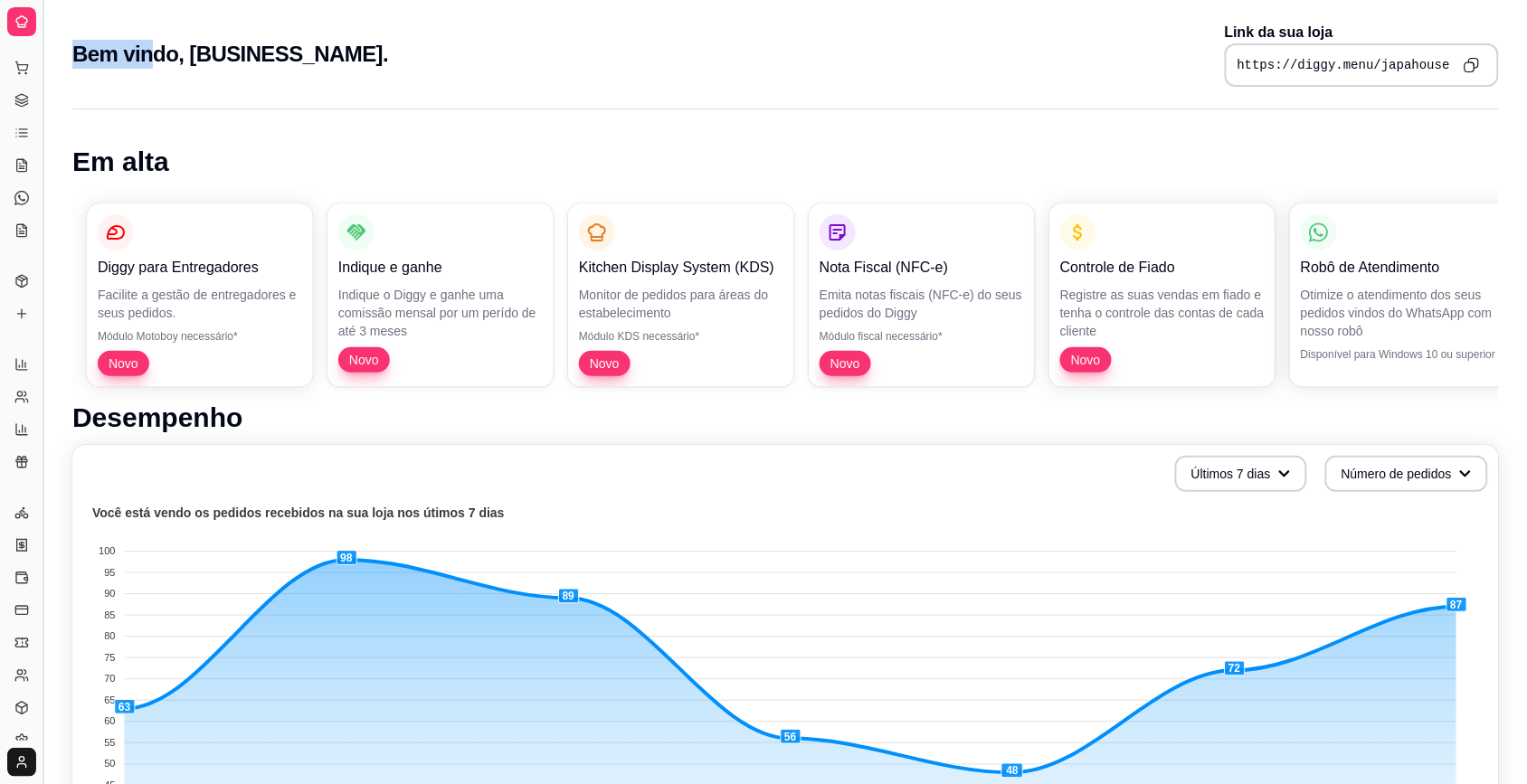 click at bounding box center [43, 392] 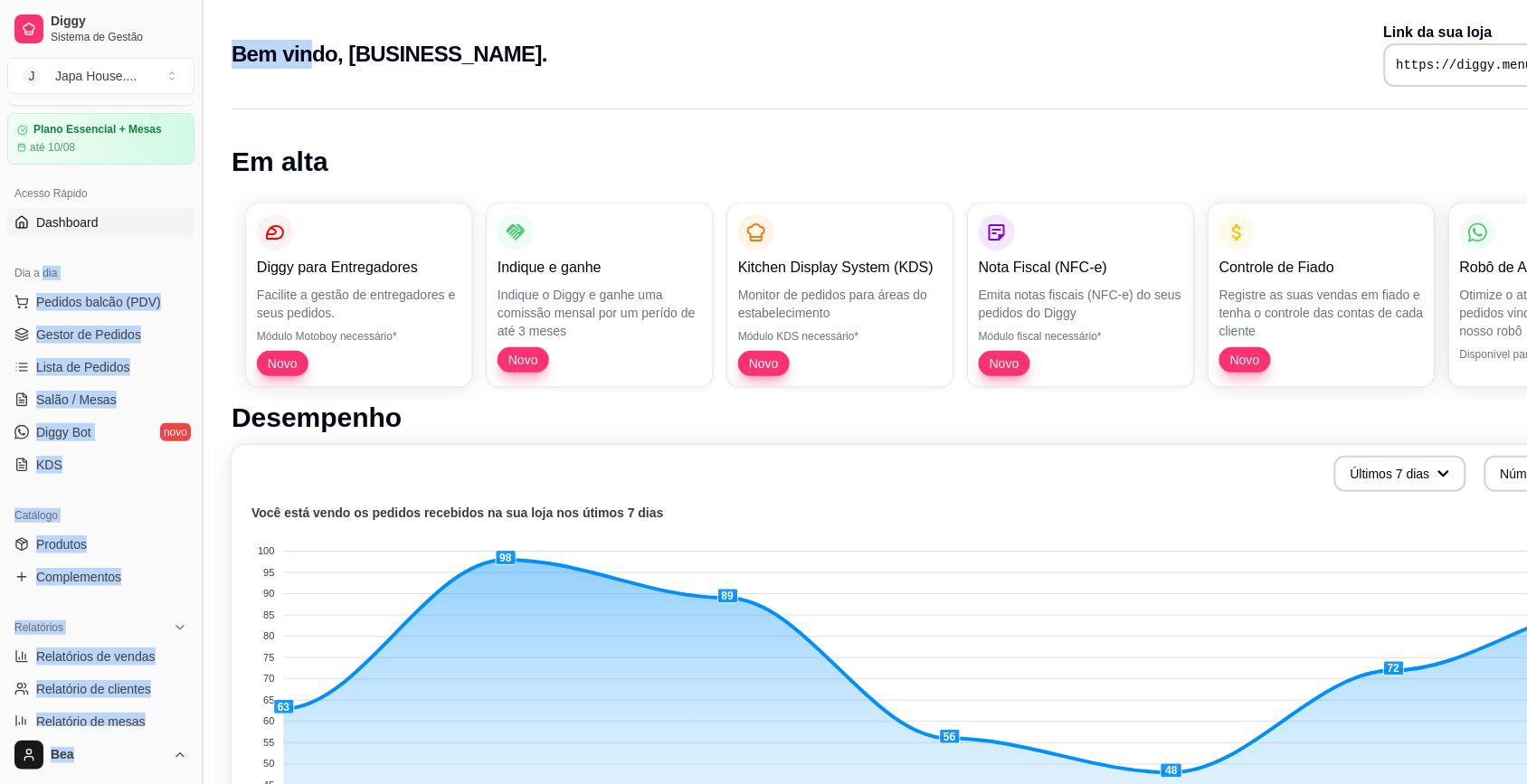 click on "J Japa House. ..." at bounding box center [100, 76] 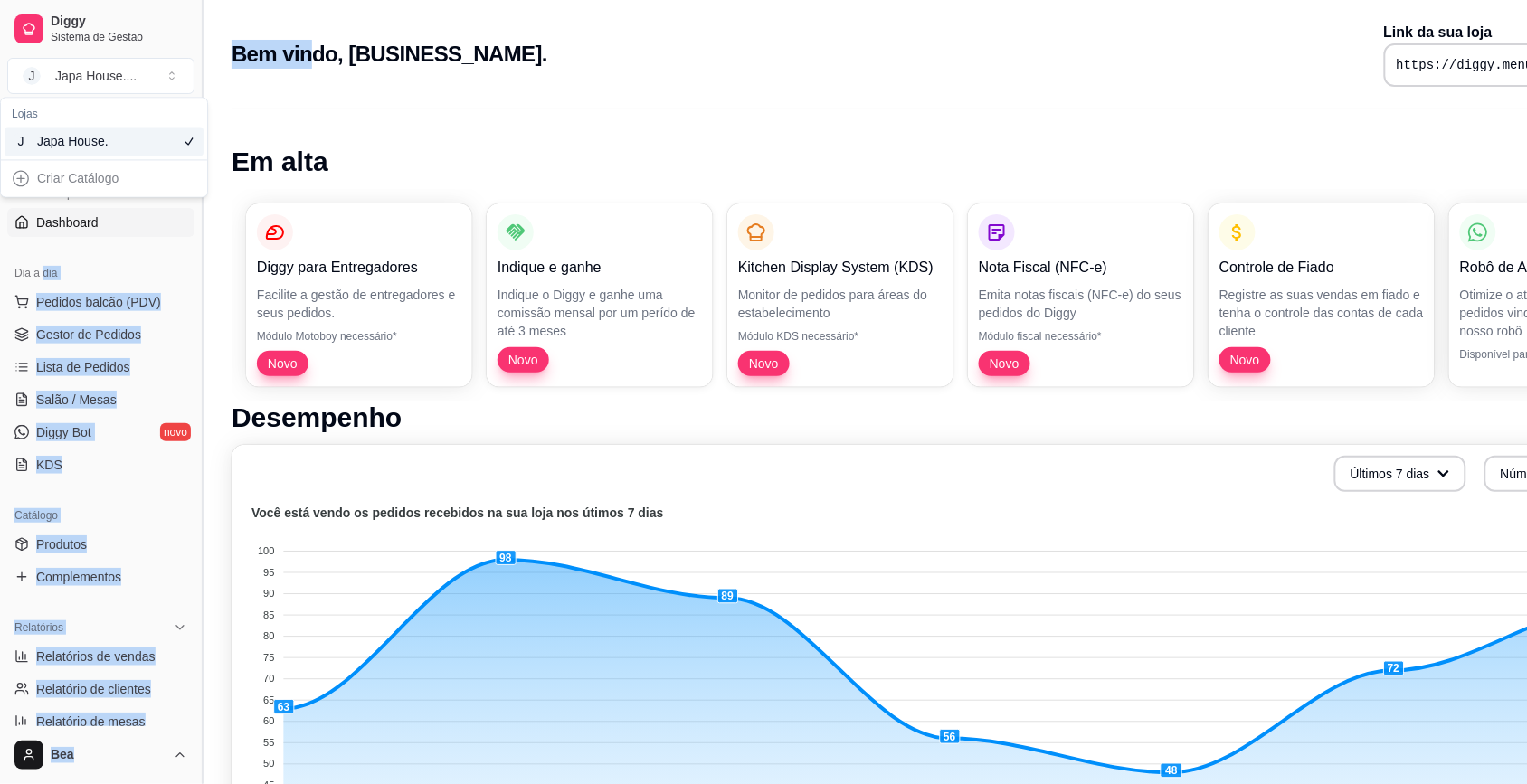 scroll, scrollTop: 168, scrollLeft: 0, axis: vertical 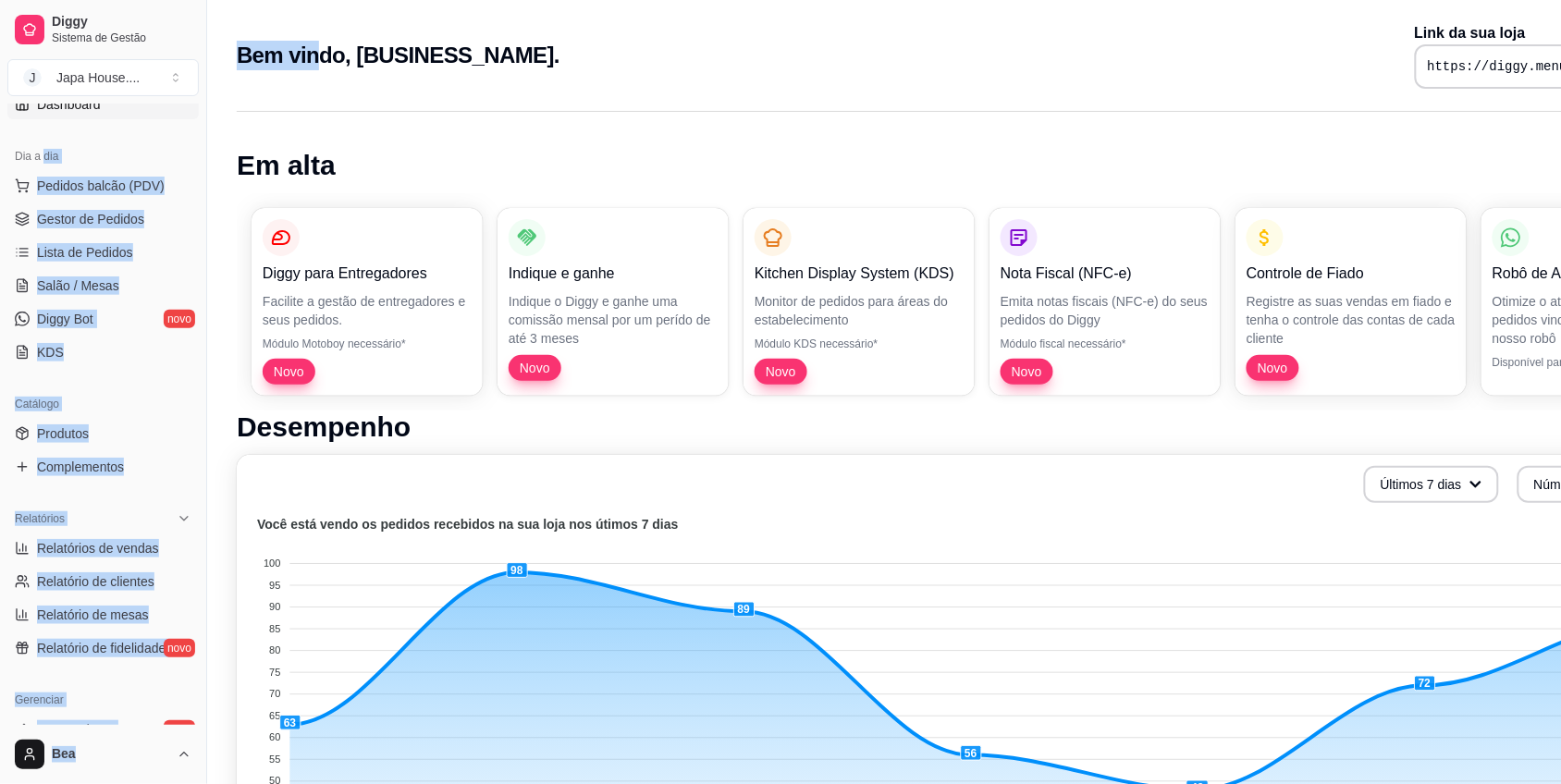 click on "Dia a dia" at bounding box center (103, 156) 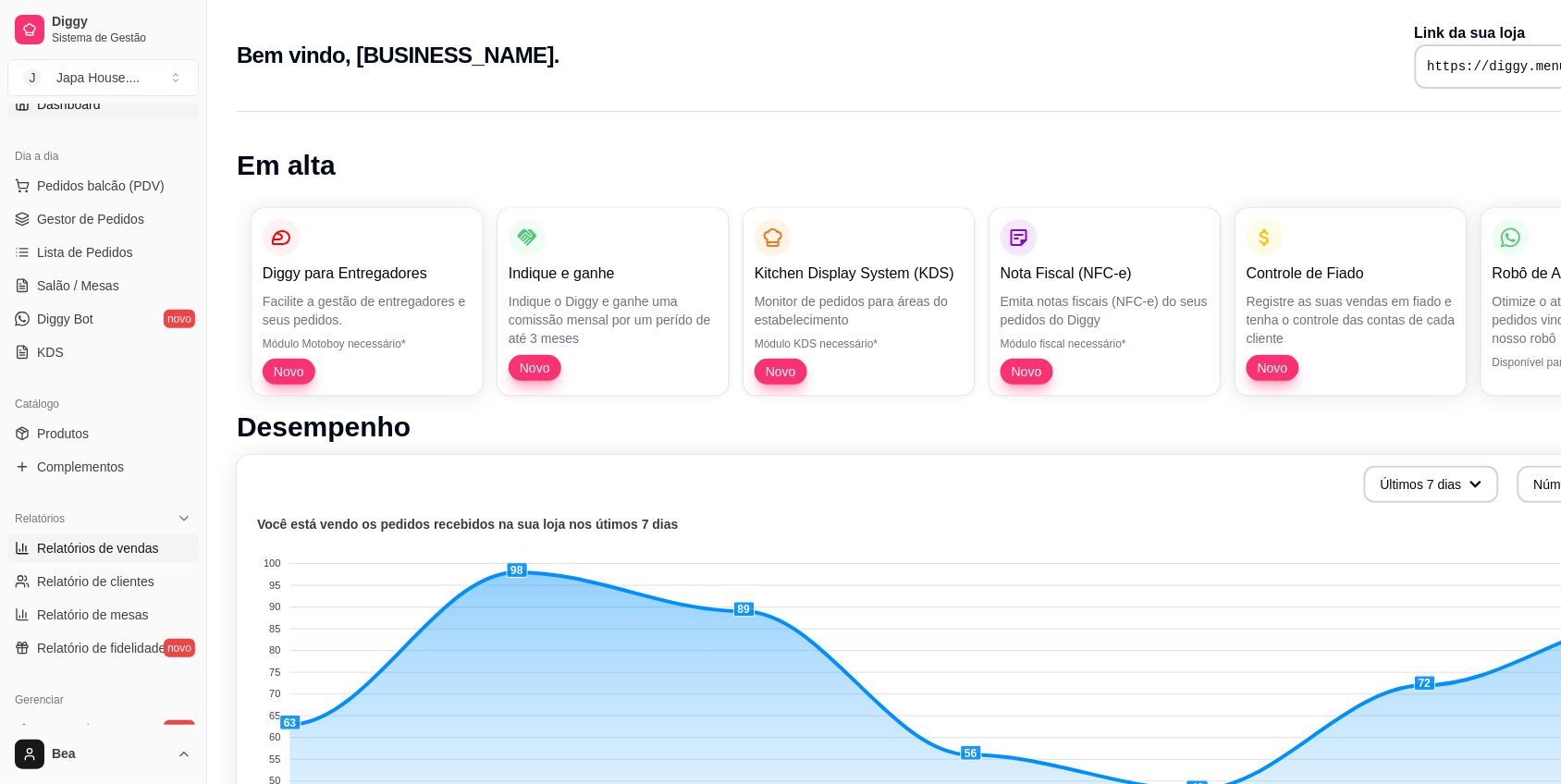 click on "Relatórios de vendas" at bounding box center (98, 548) 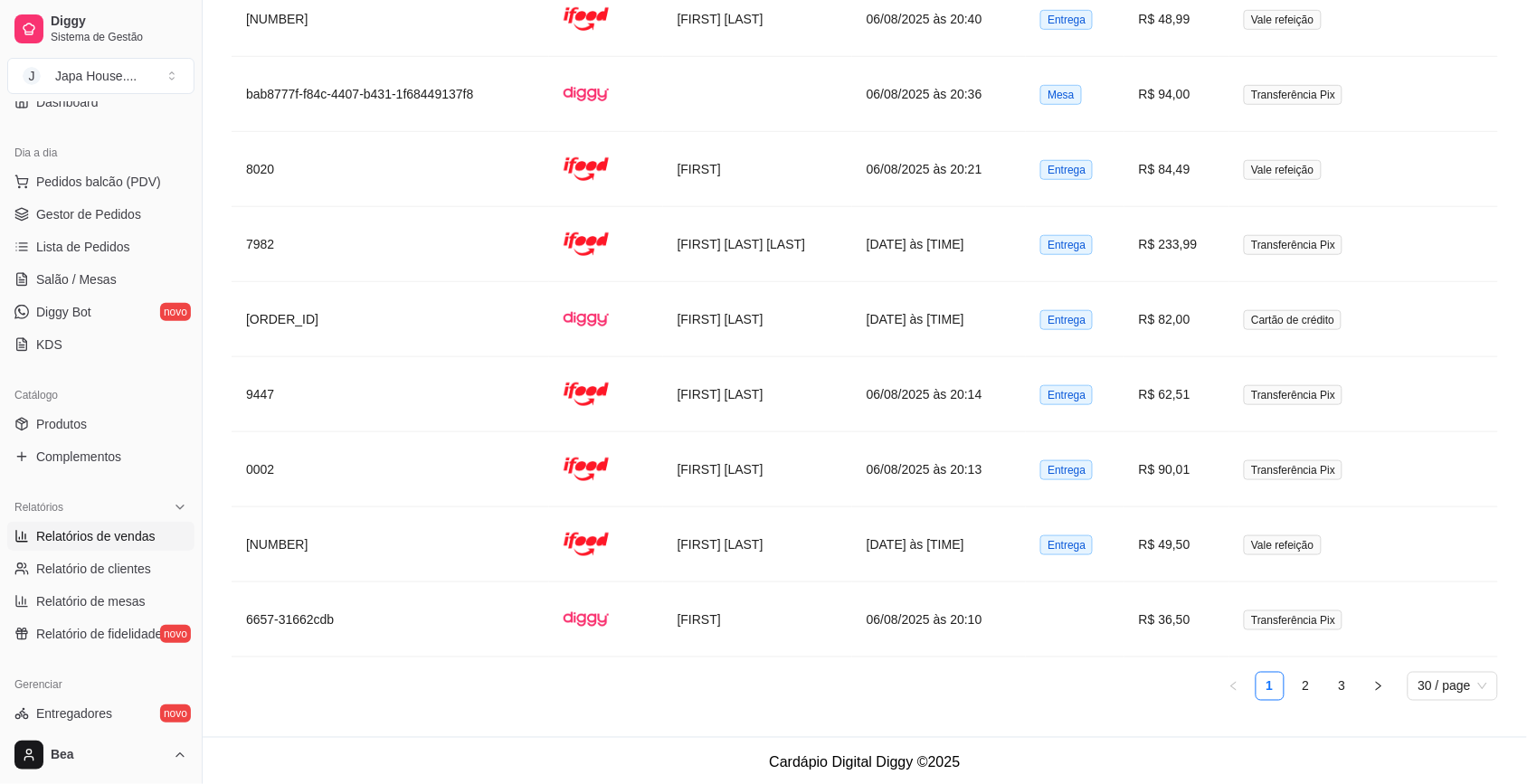 scroll, scrollTop: 4460, scrollLeft: 0, axis: vertical 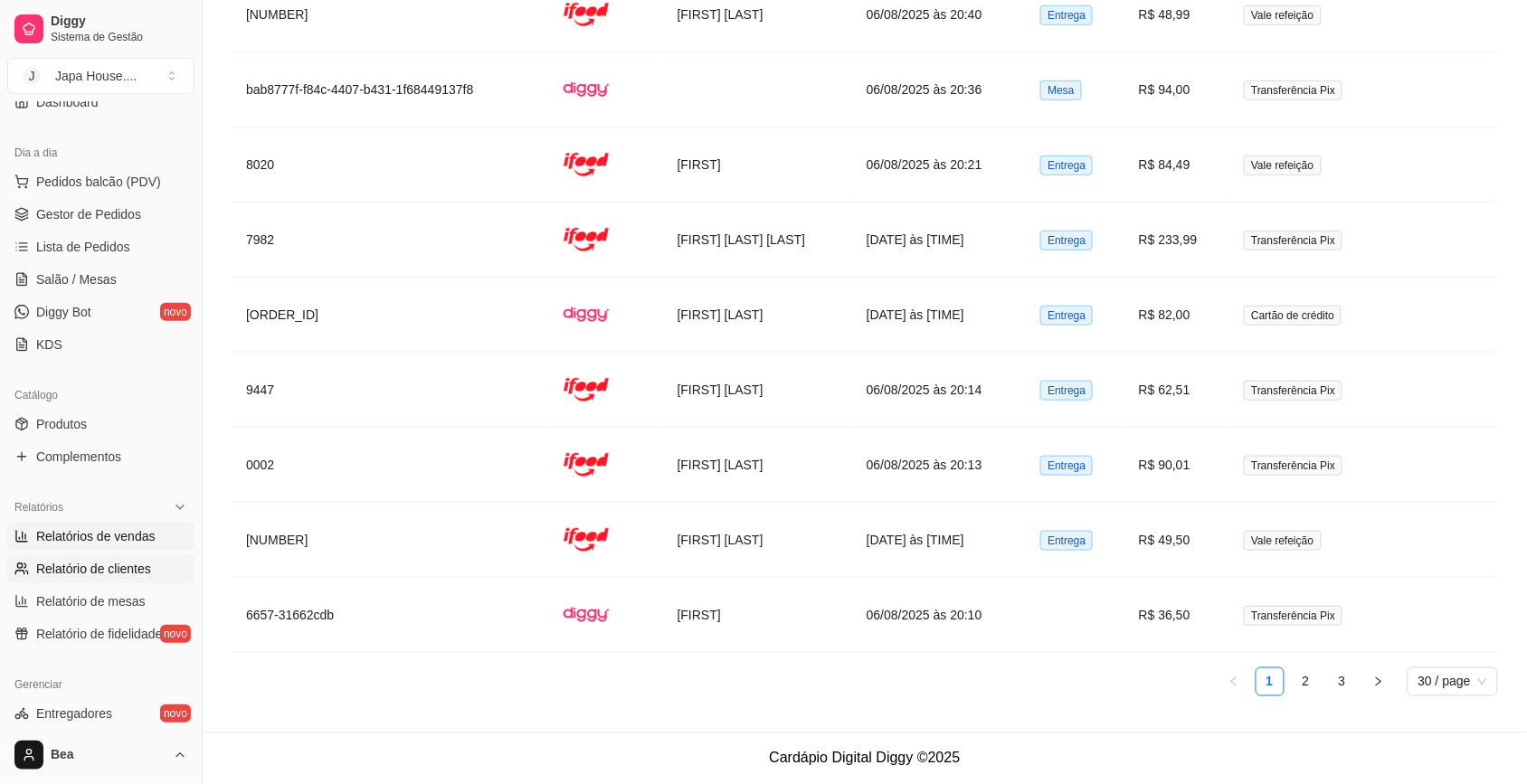 click on "Relatório de clientes" at bounding box center (93, 569) 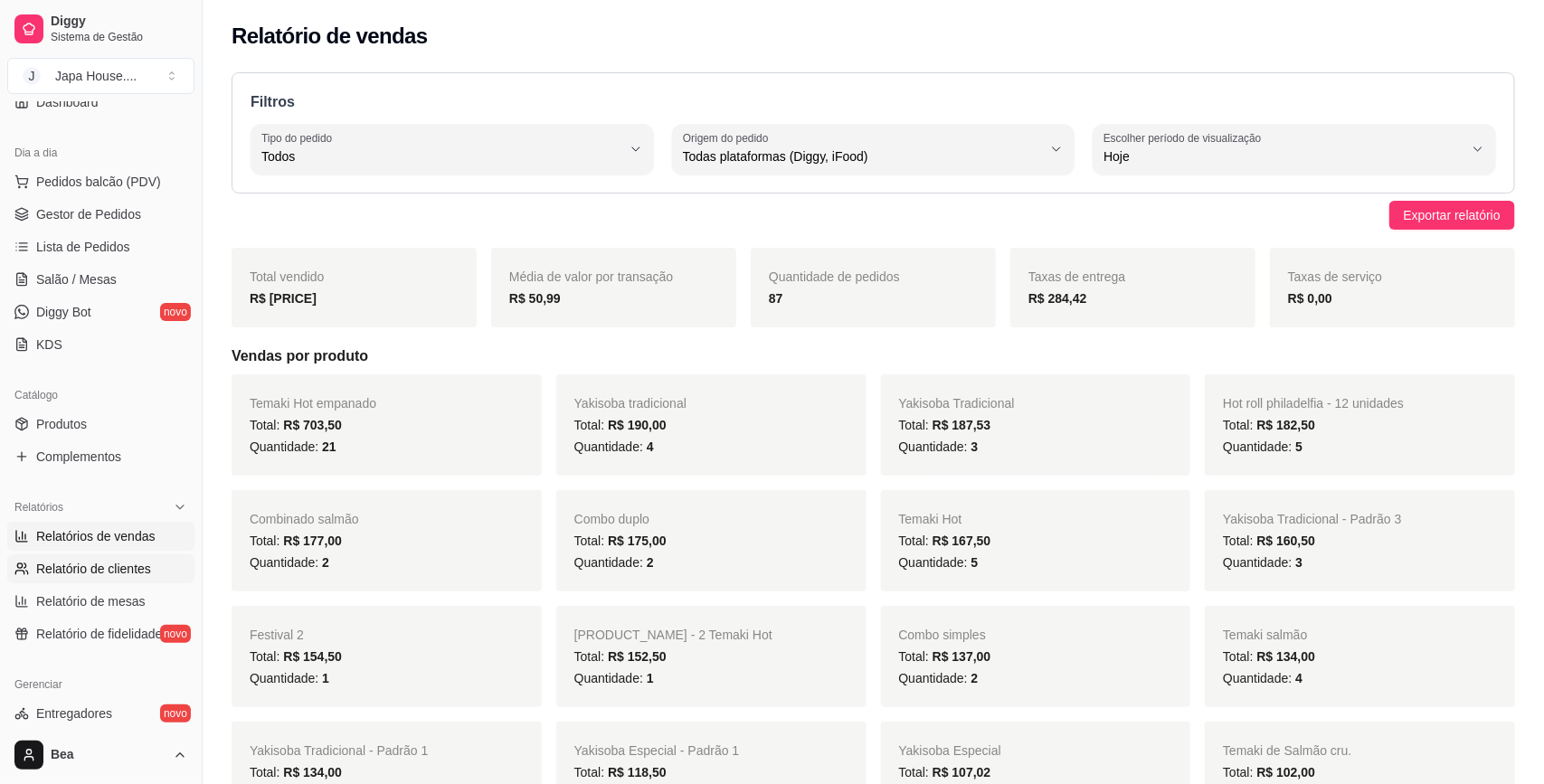select on "30" 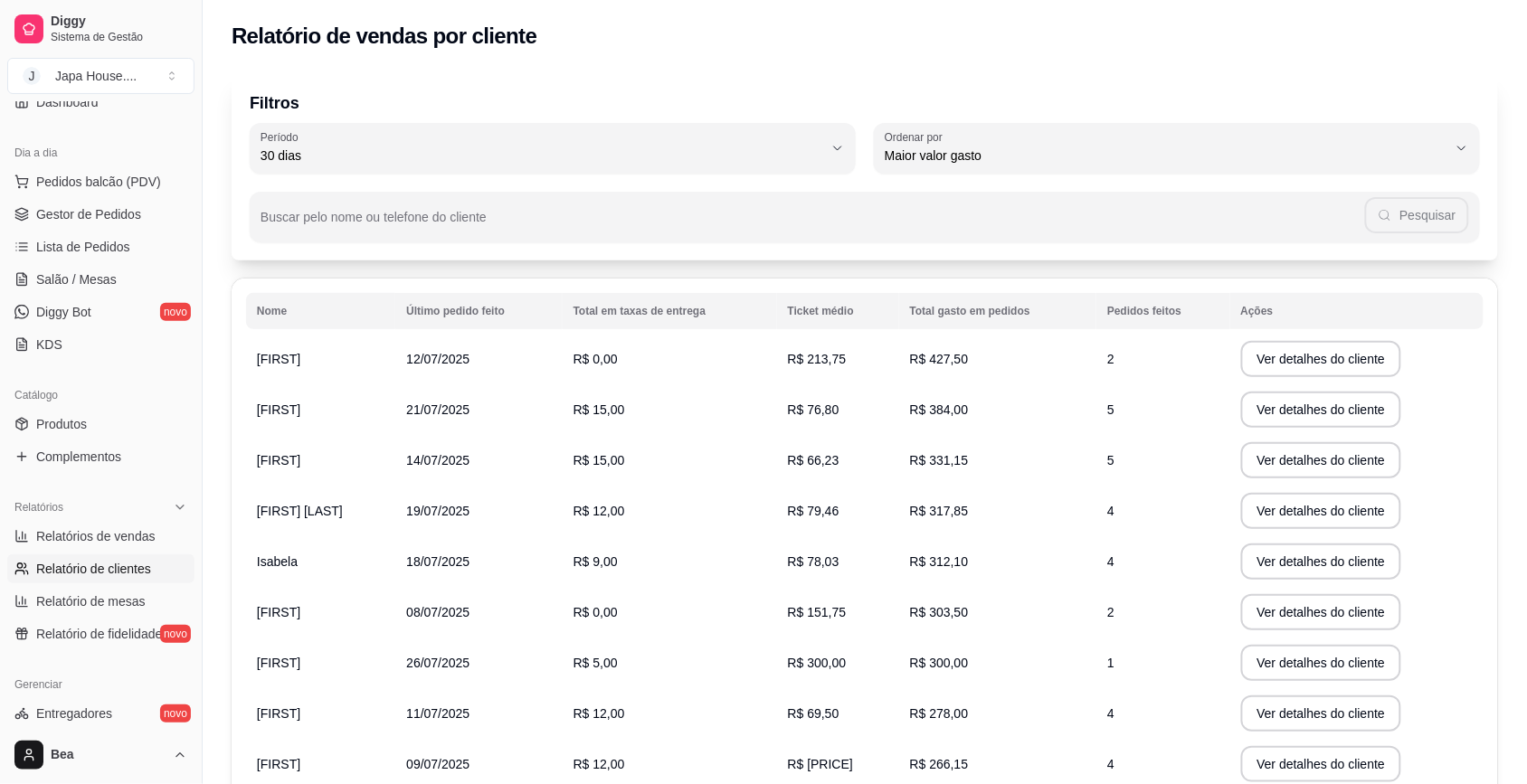 scroll, scrollTop: 0, scrollLeft: 0, axis: both 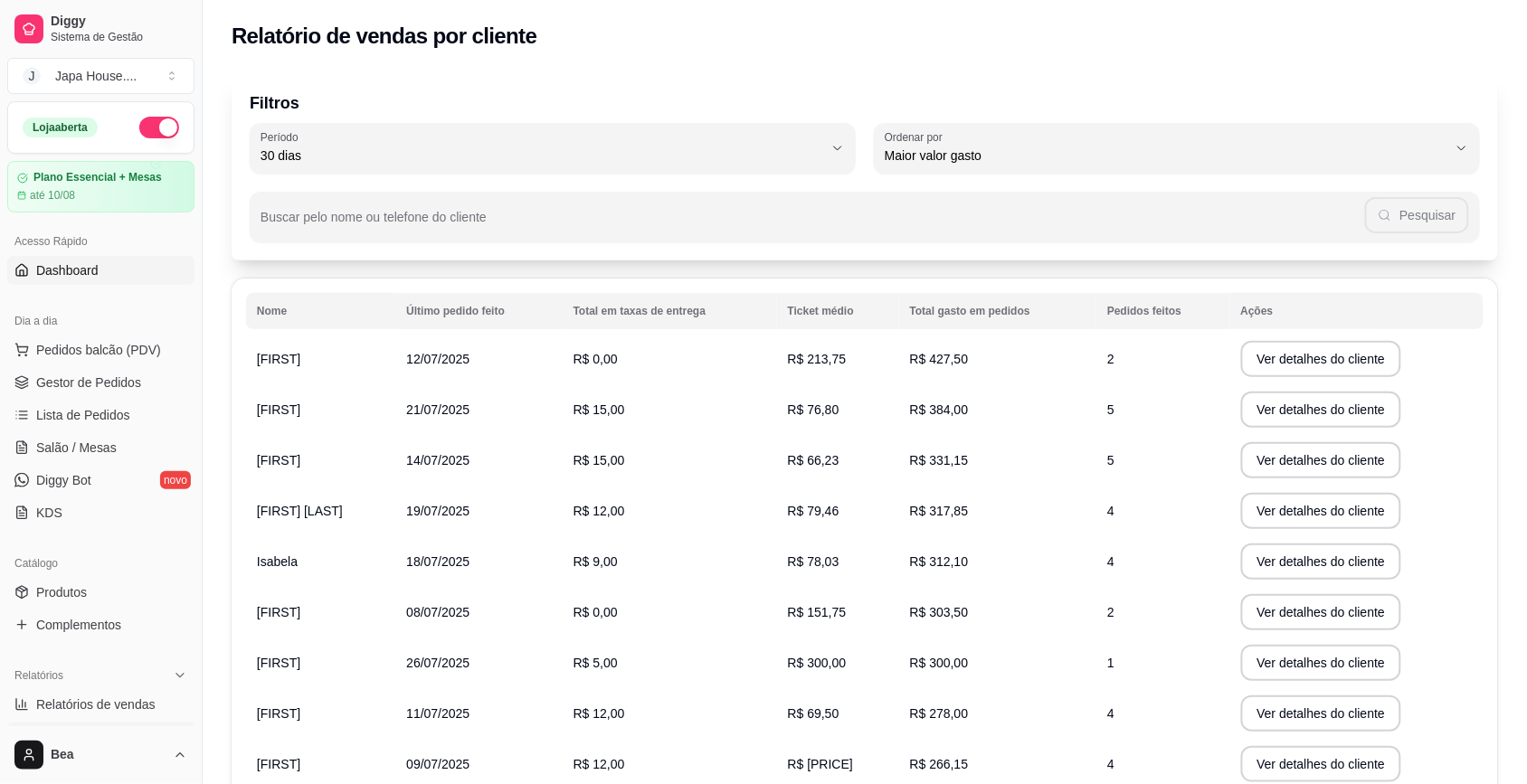 click on "Dashboard" at bounding box center [100, 270] 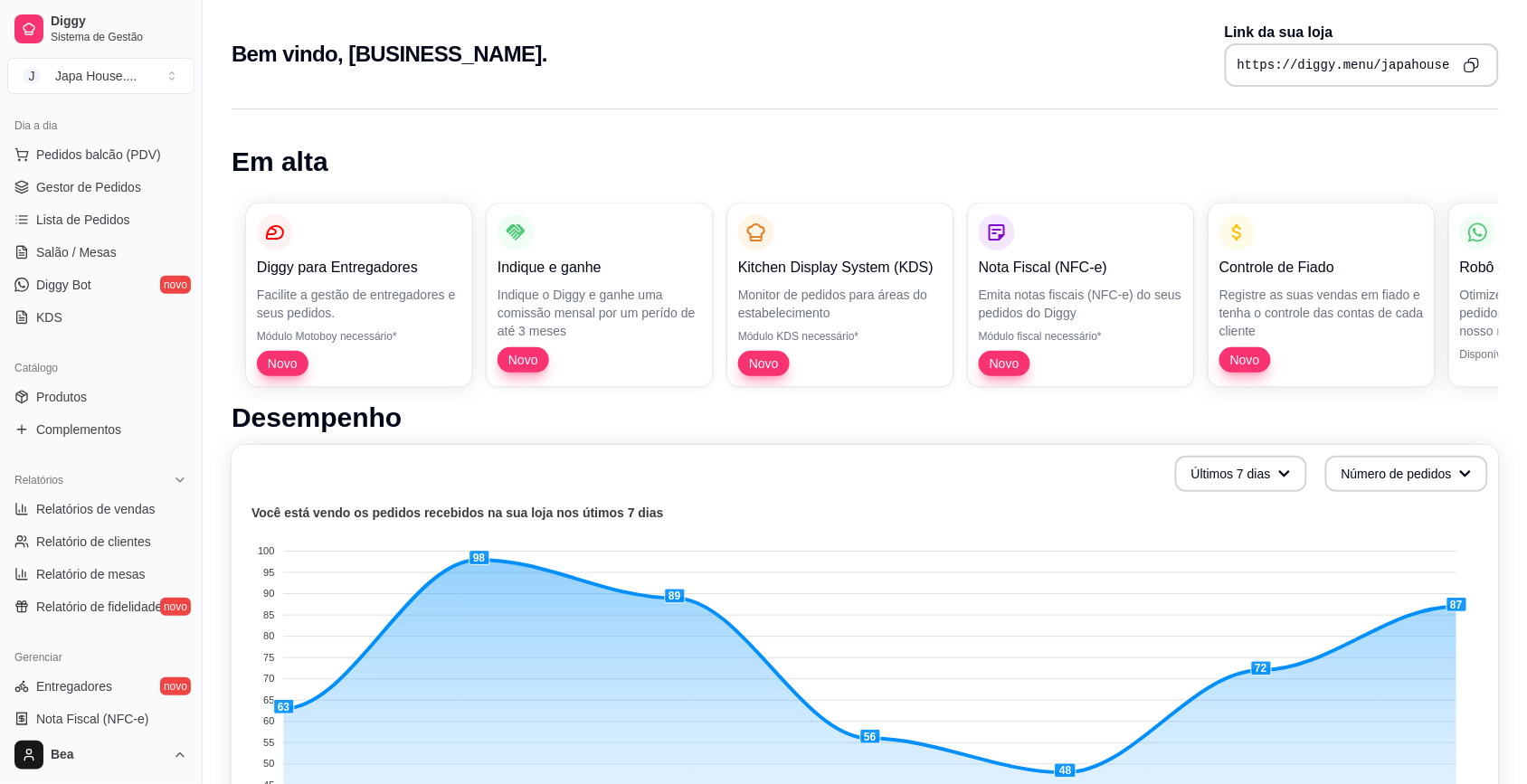 scroll, scrollTop: 196, scrollLeft: 0, axis: vertical 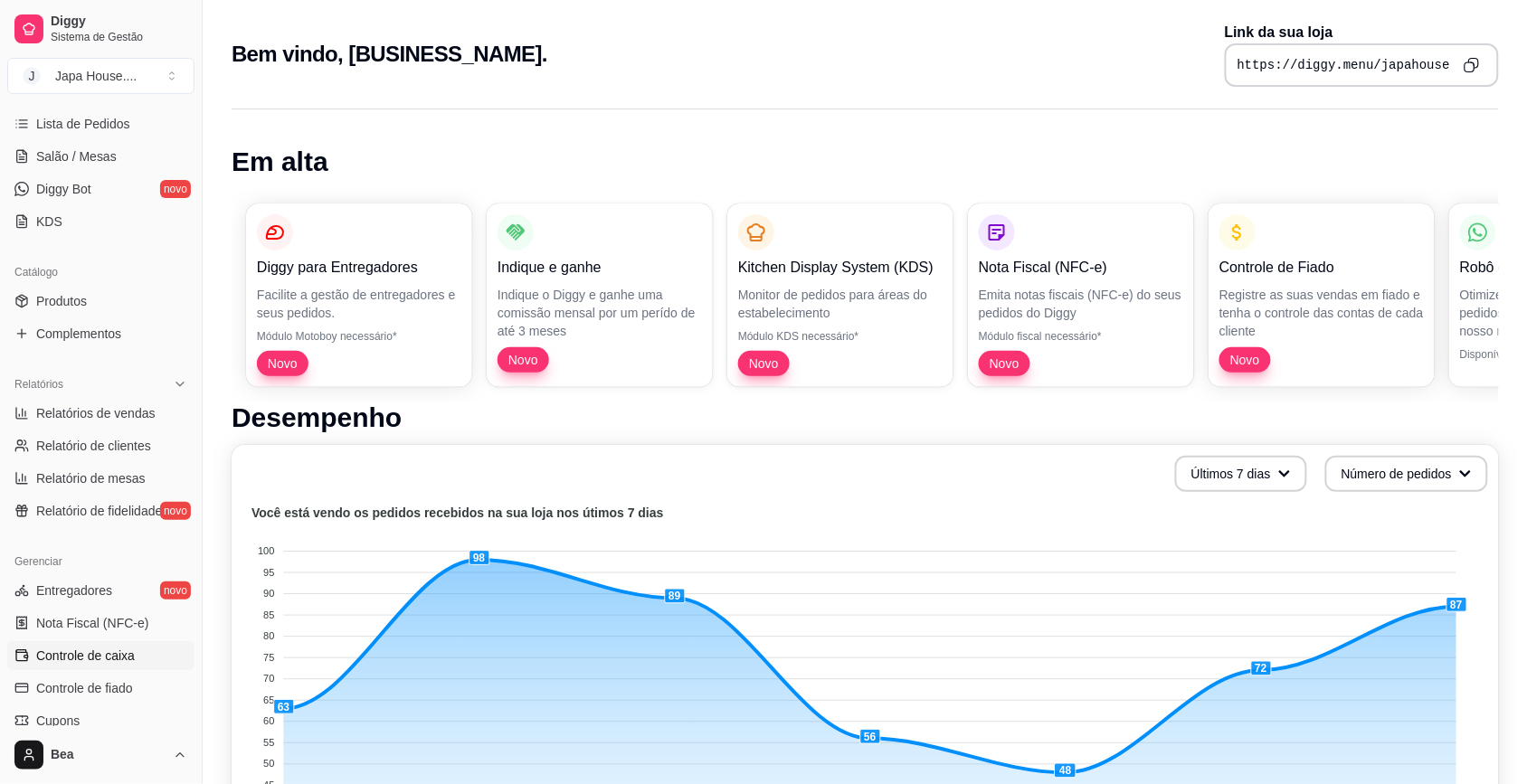 click on "Controle de caixa" at bounding box center (100, 656) 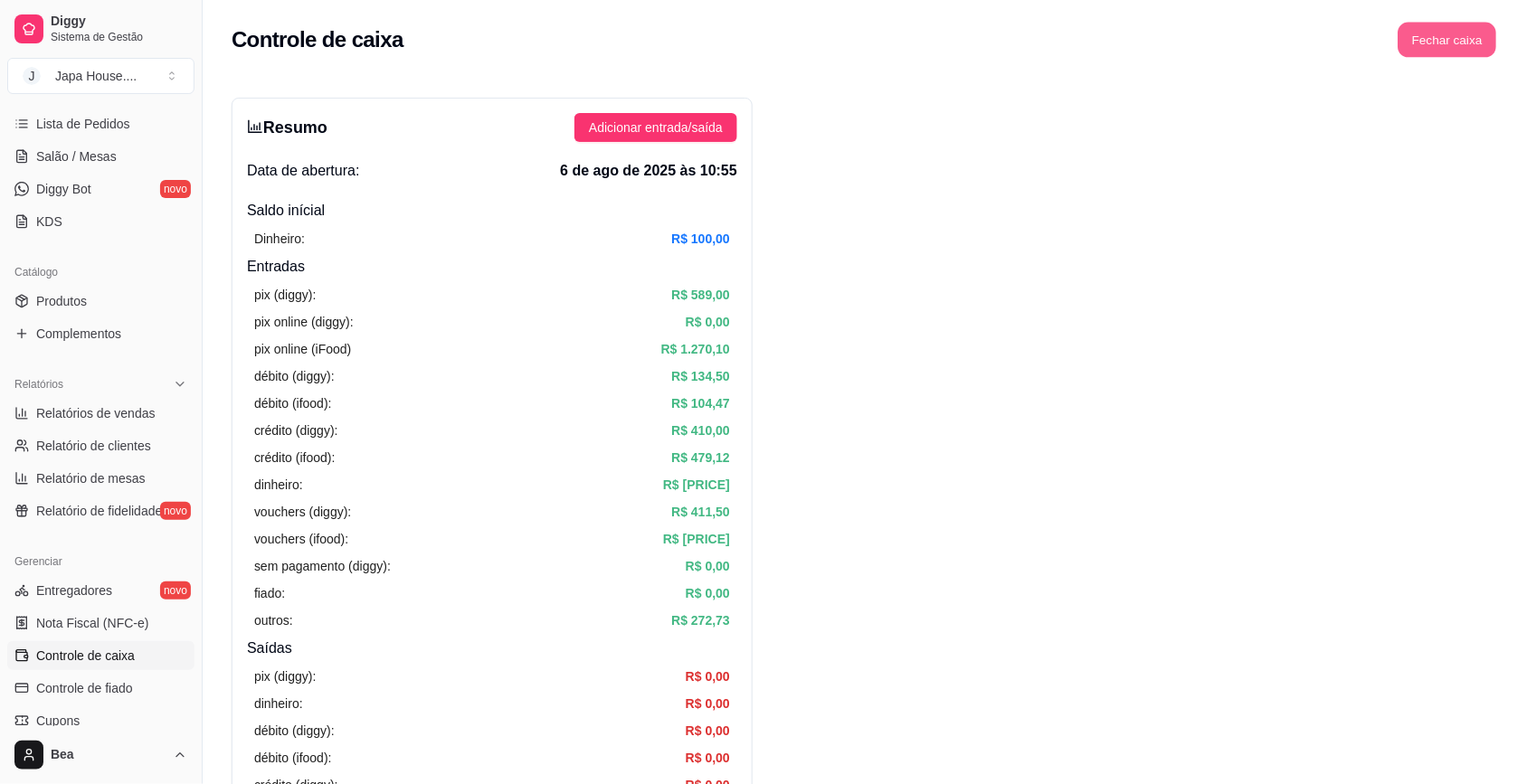 click on "Fechar caixa" at bounding box center [1447, 40] 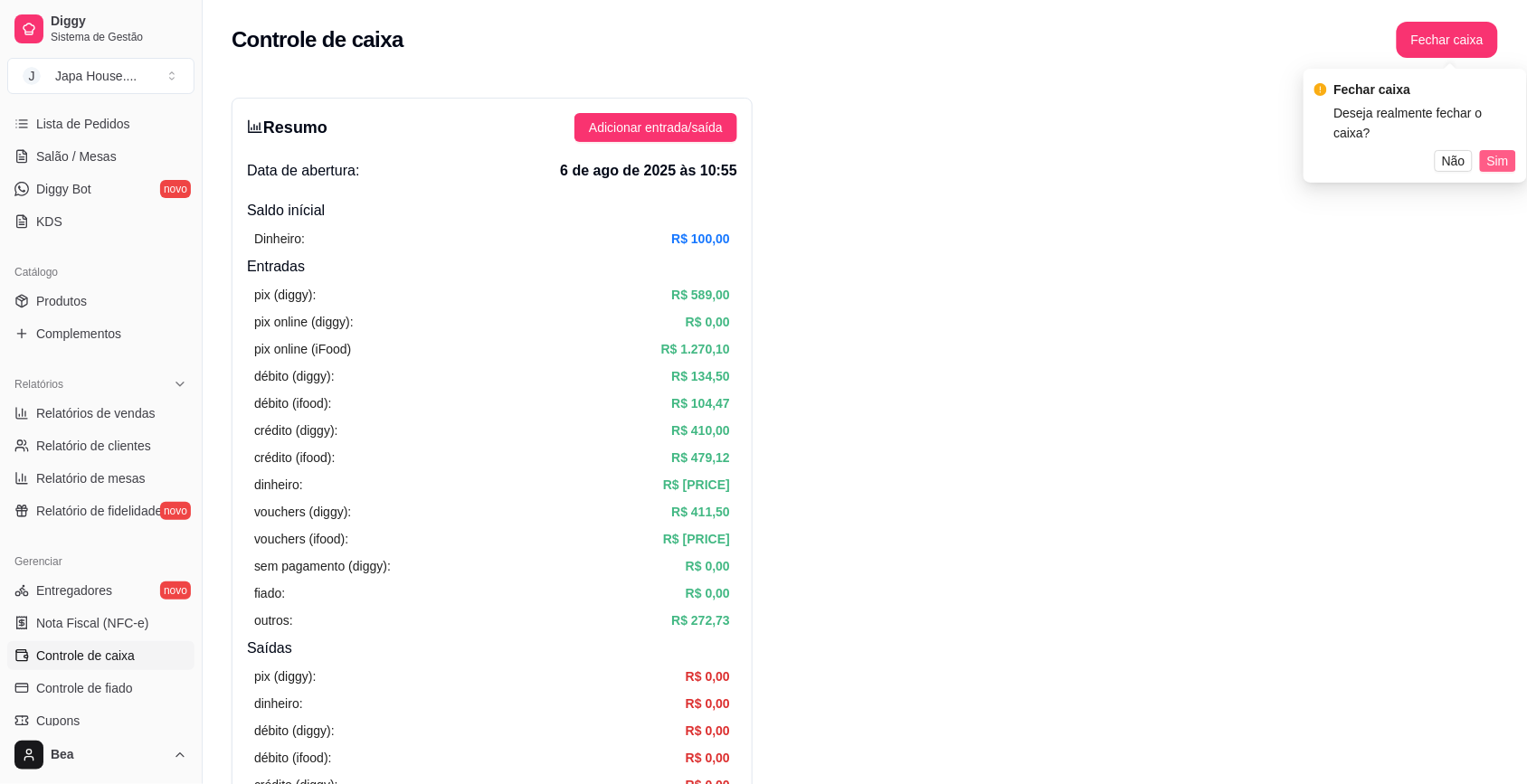click on "Sim" at bounding box center [1498, 161] 